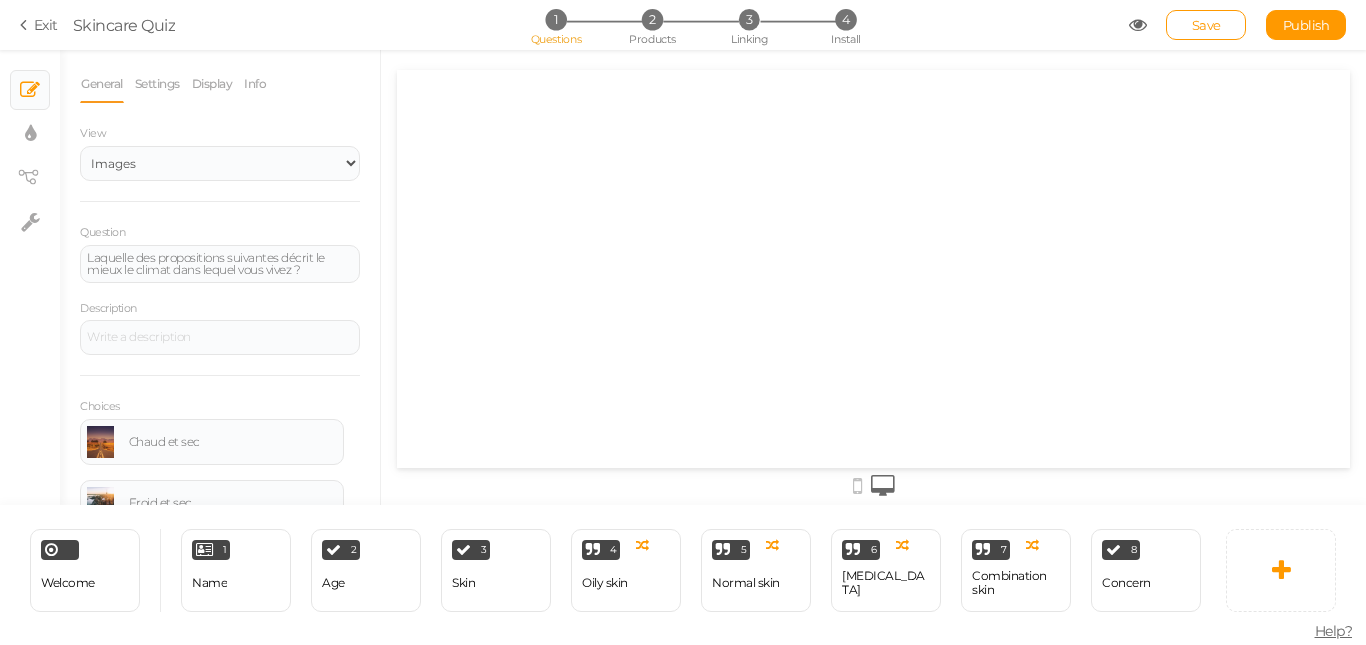 select on "2" 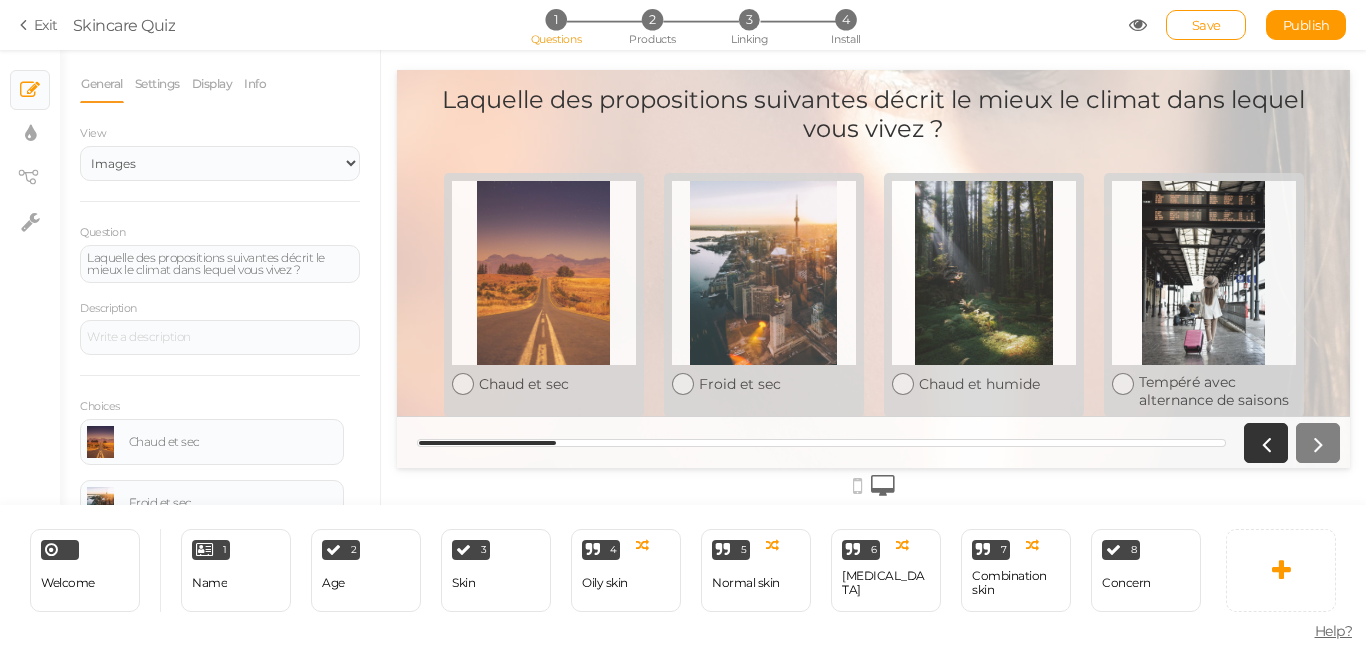 scroll, scrollTop: 0, scrollLeft: 0, axis: both 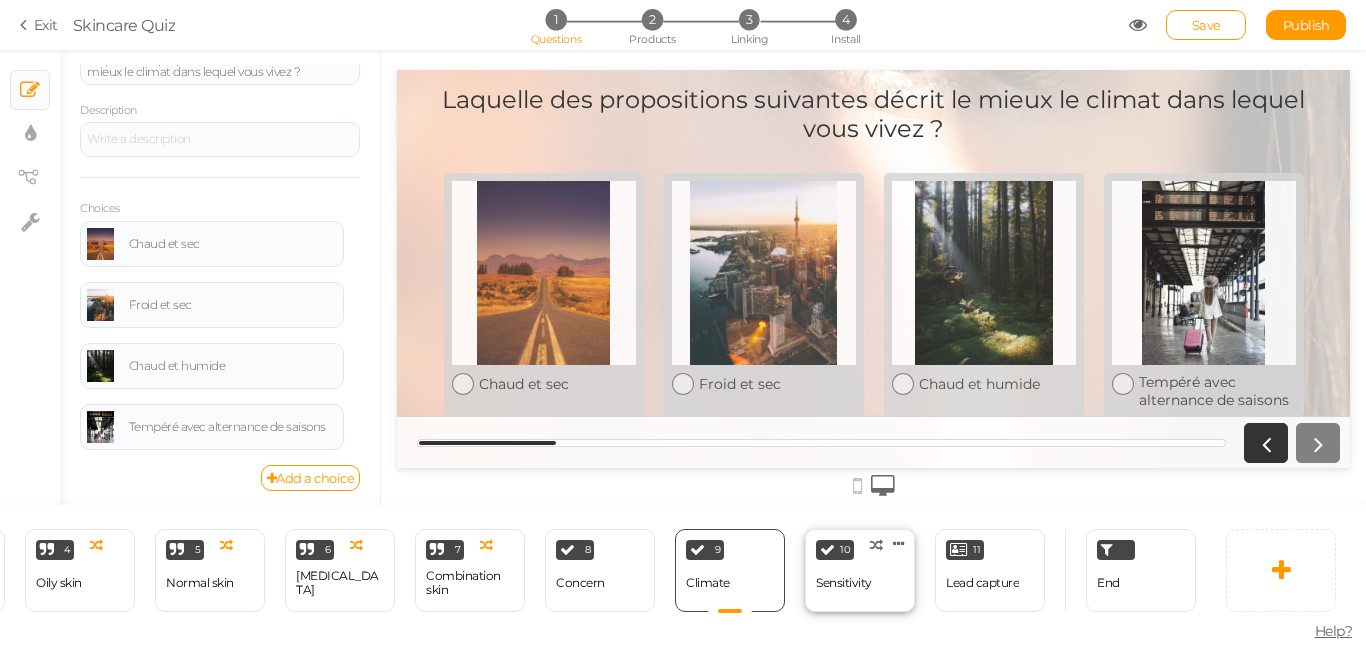 click on "Sensitivity" at bounding box center (844, 583) 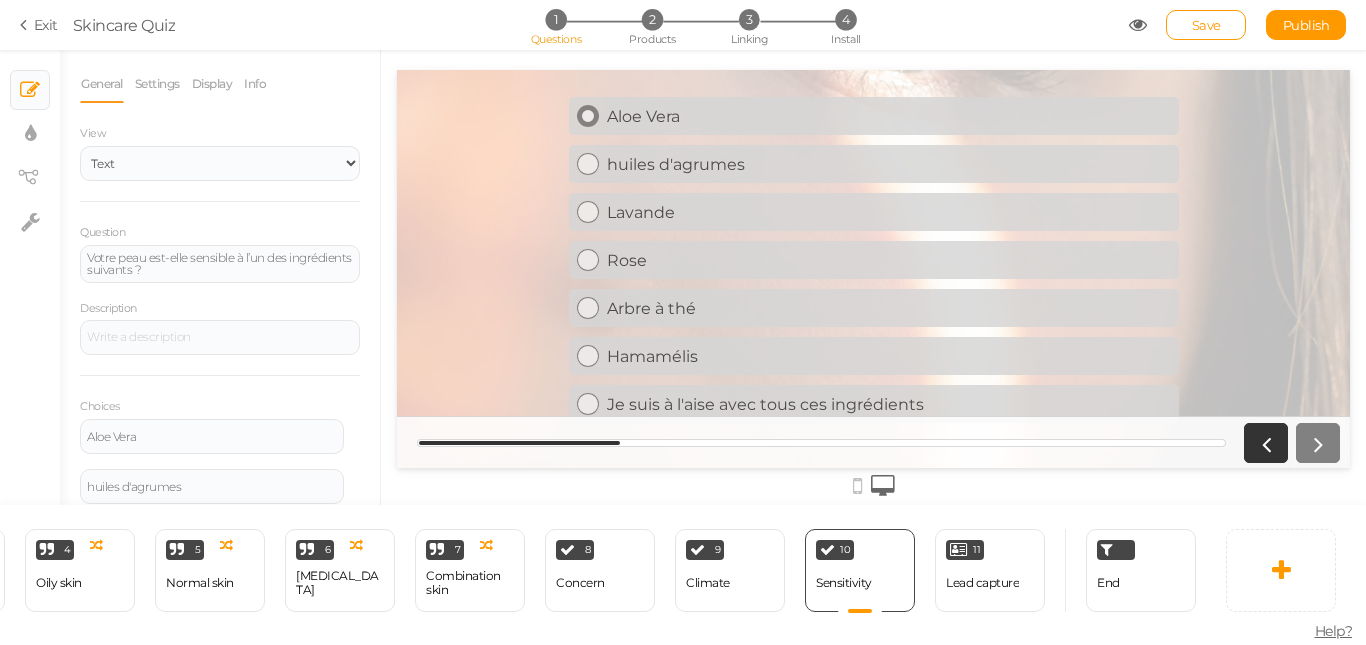 scroll, scrollTop: 98, scrollLeft: 0, axis: vertical 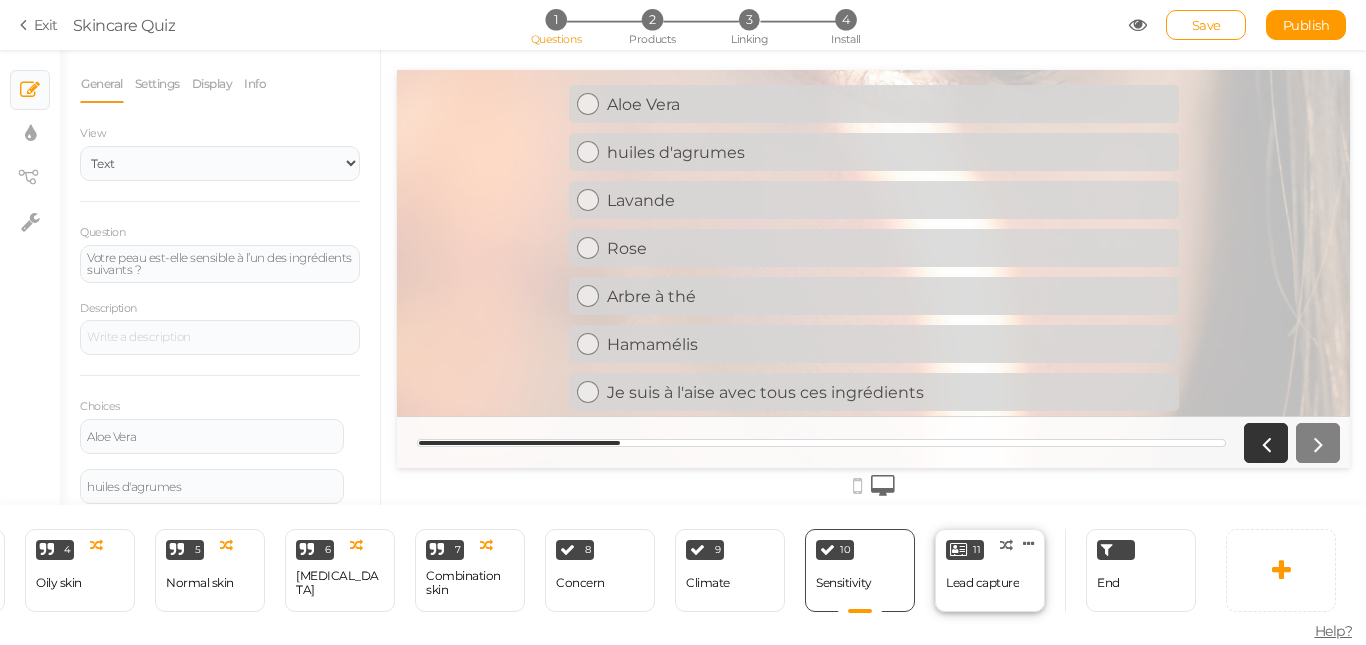 click on "Lead capture" at bounding box center [982, 583] 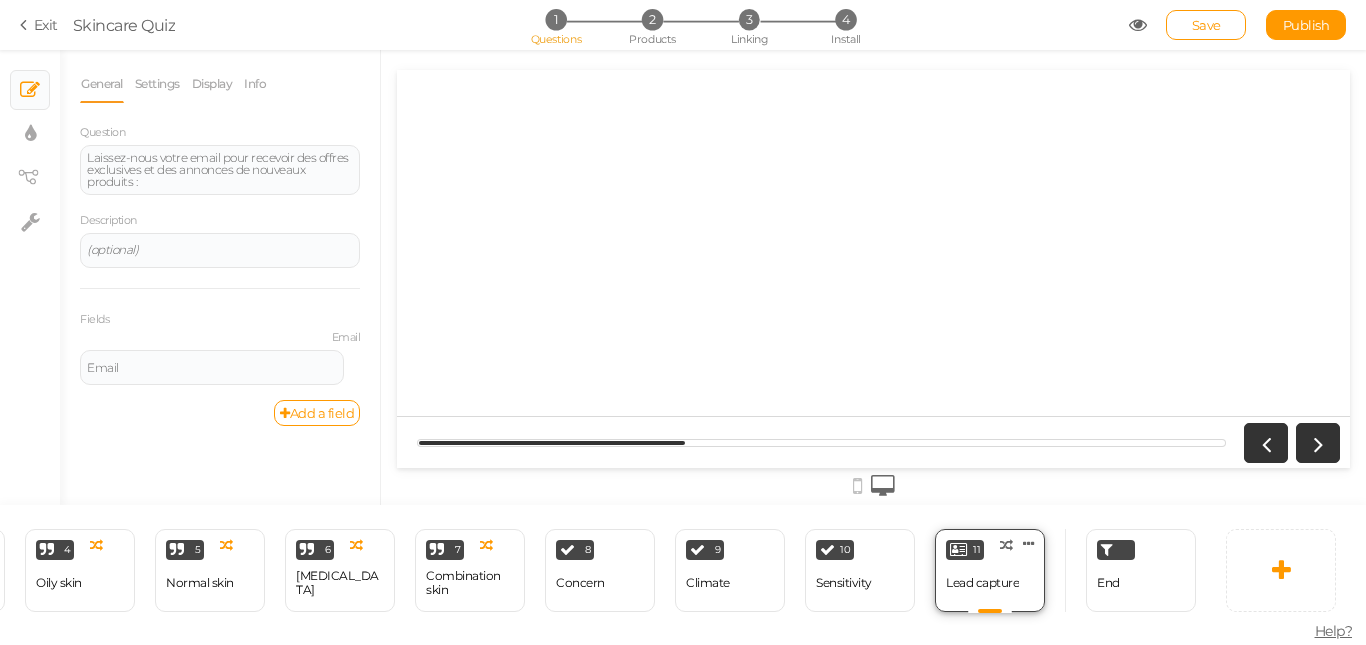 scroll, scrollTop: 0, scrollLeft: 0, axis: both 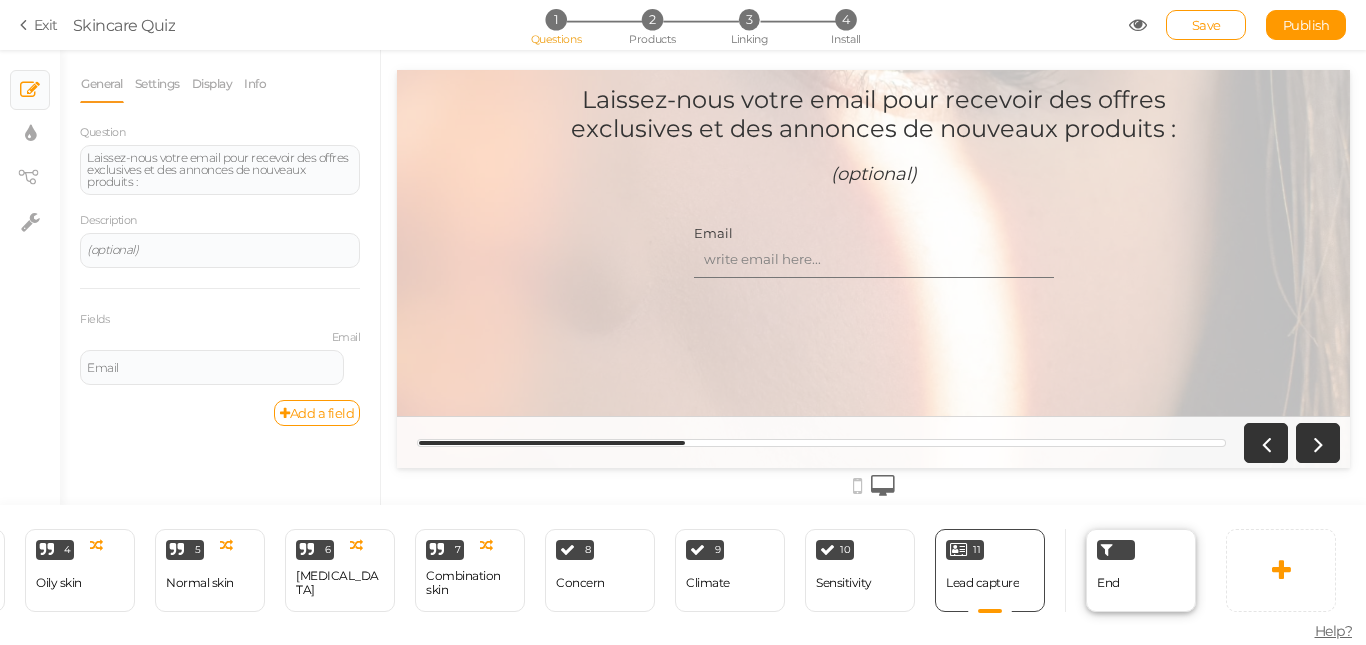 click on "End" at bounding box center (1141, 570) 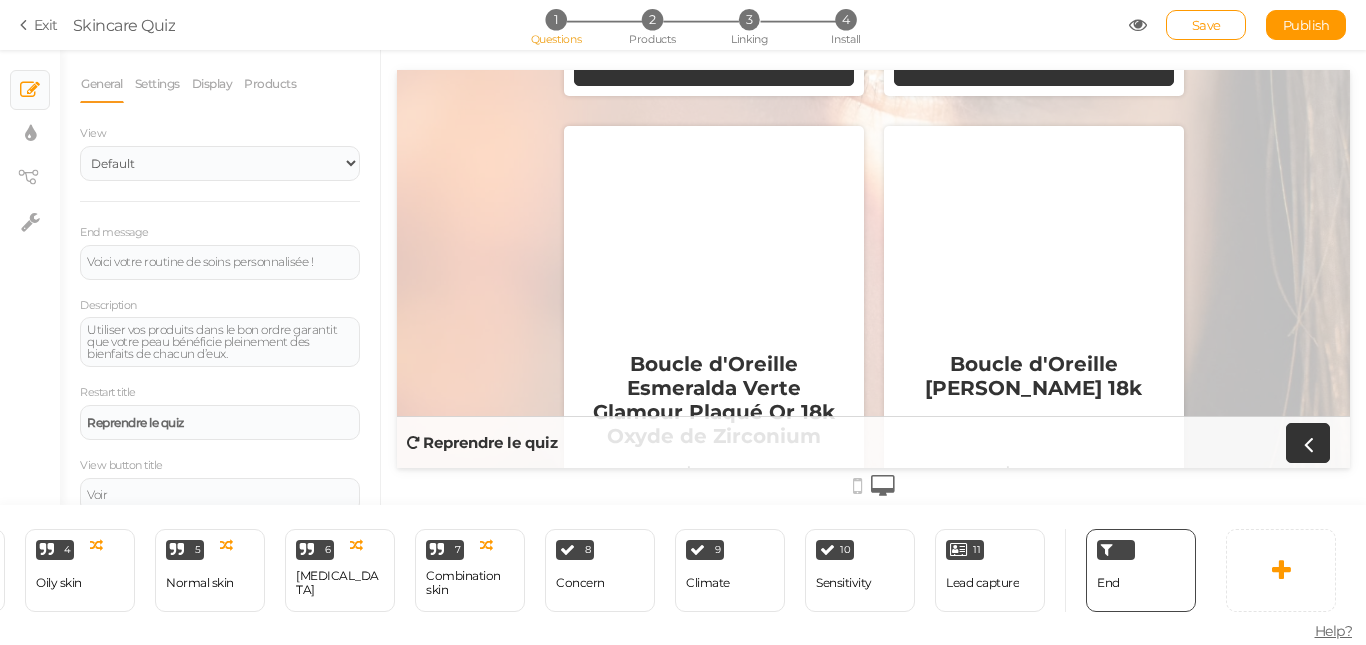 scroll, scrollTop: 1500, scrollLeft: 0, axis: vertical 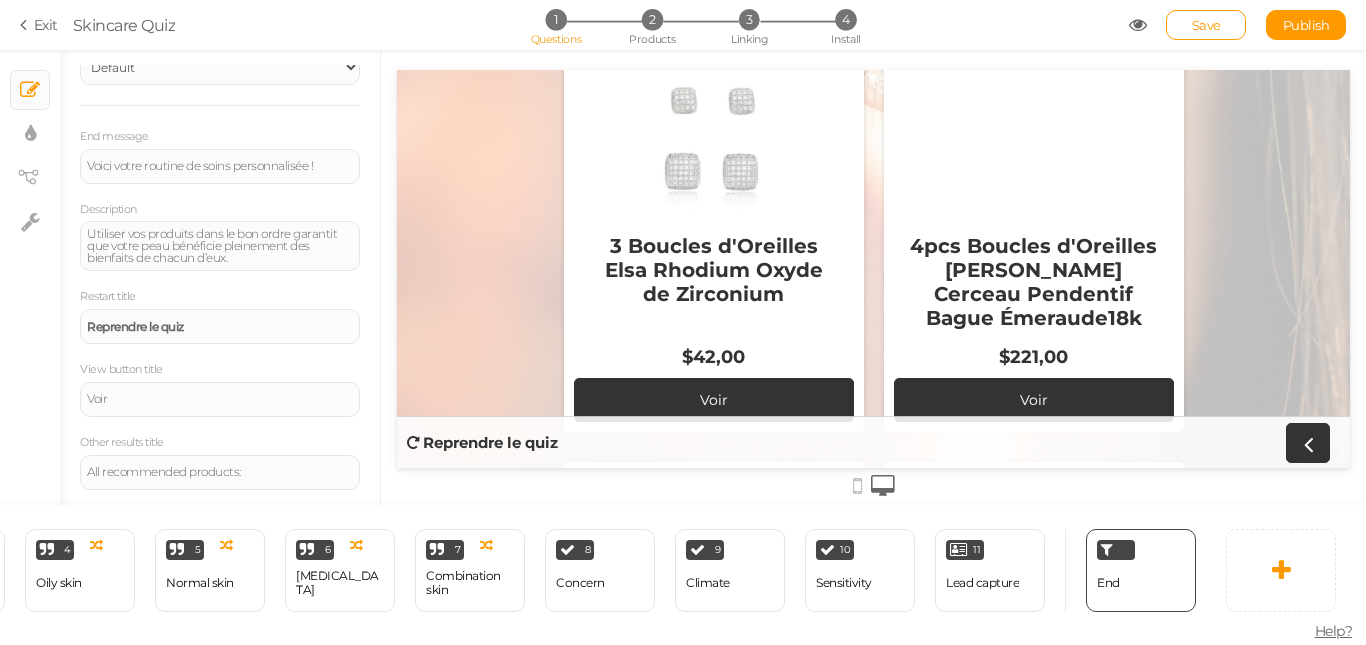 click on "$42,00" at bounding box center (713, 357) 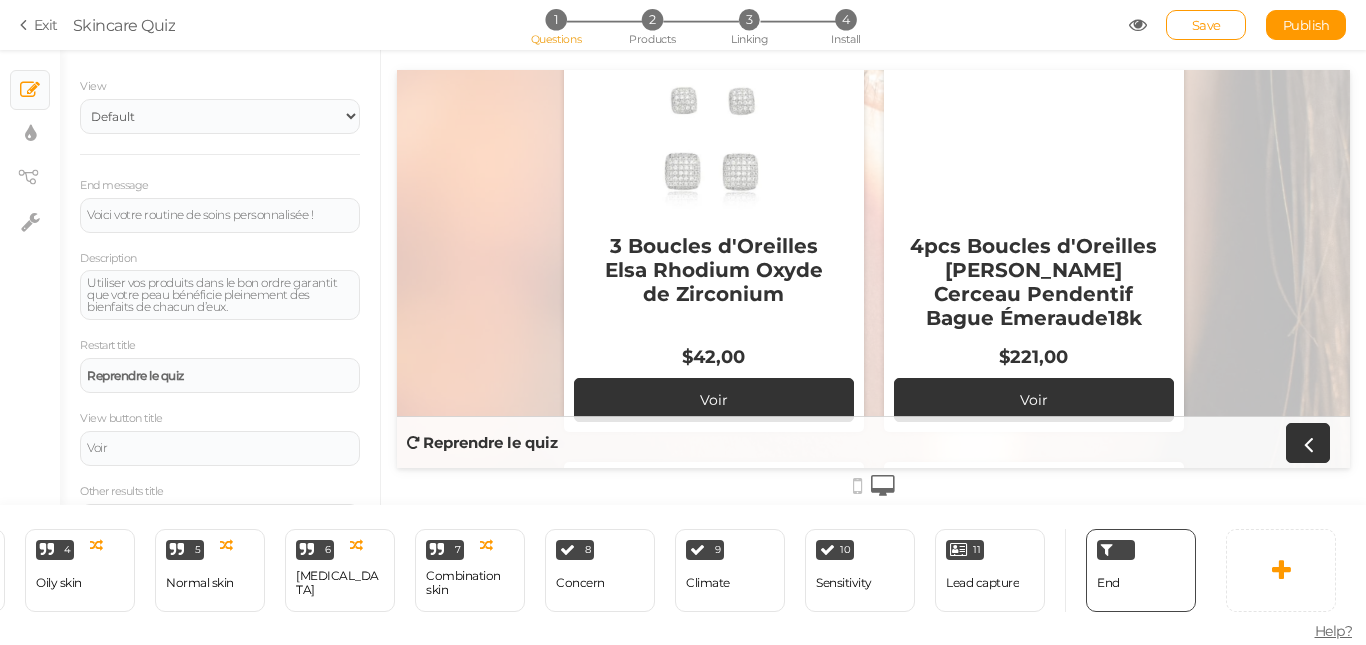 scroll, scrollTop: 0, scrollLeft: 0, axis: both 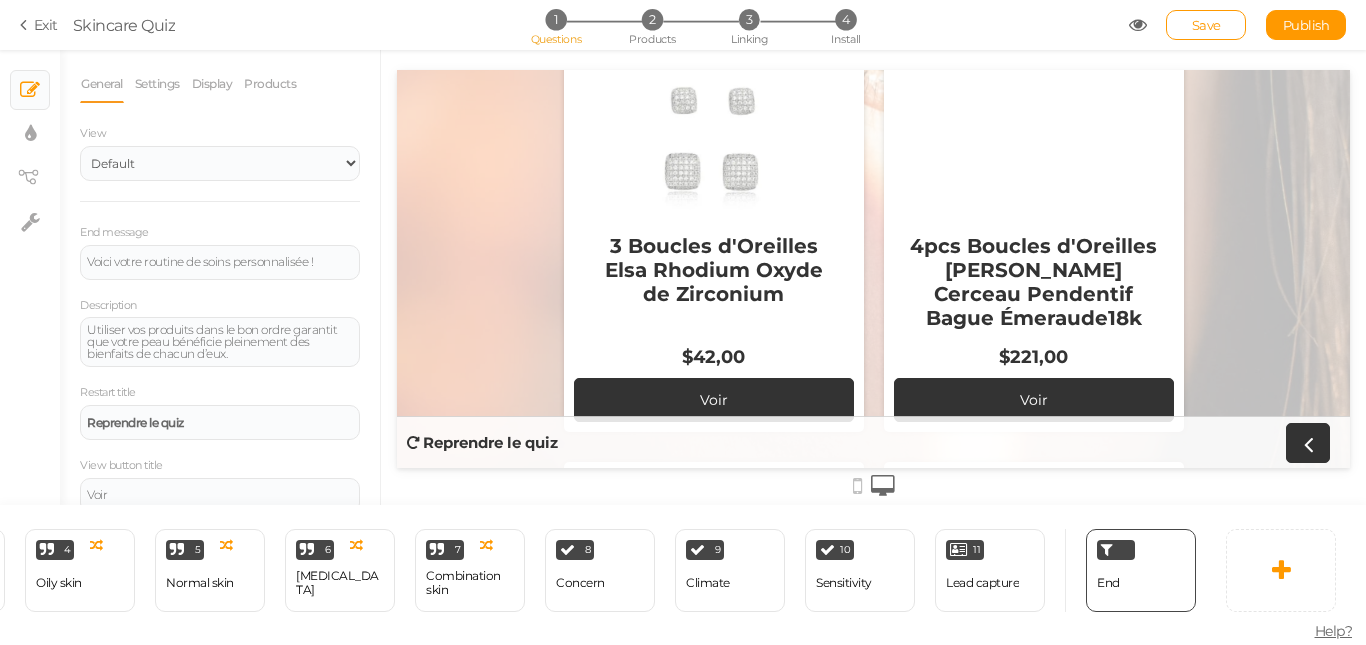 click on "11         Lead capture         × Define the conditions to show this slide.                     Clone             Change type             Delete" at bounding box center (990, 570) 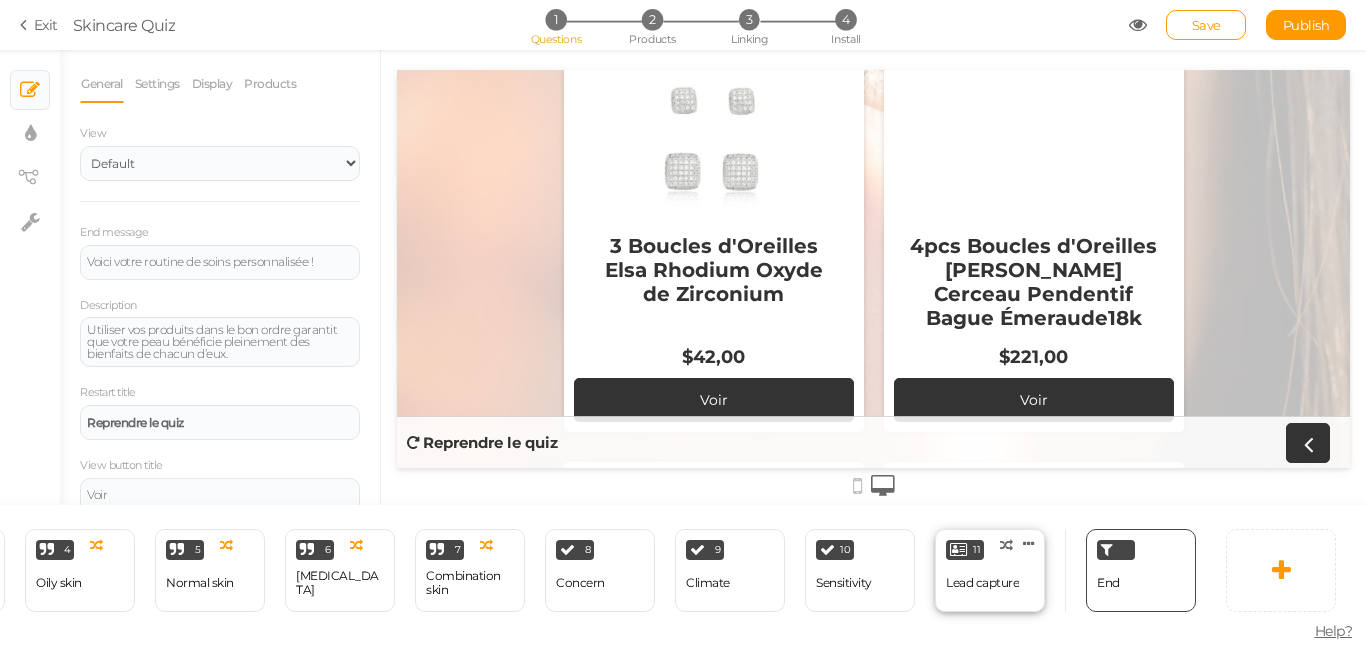 click on "11         Lead capture         × Define the conditions to show this slide.                     Clone             Change type             Delete" at bounding box center (990, 570) 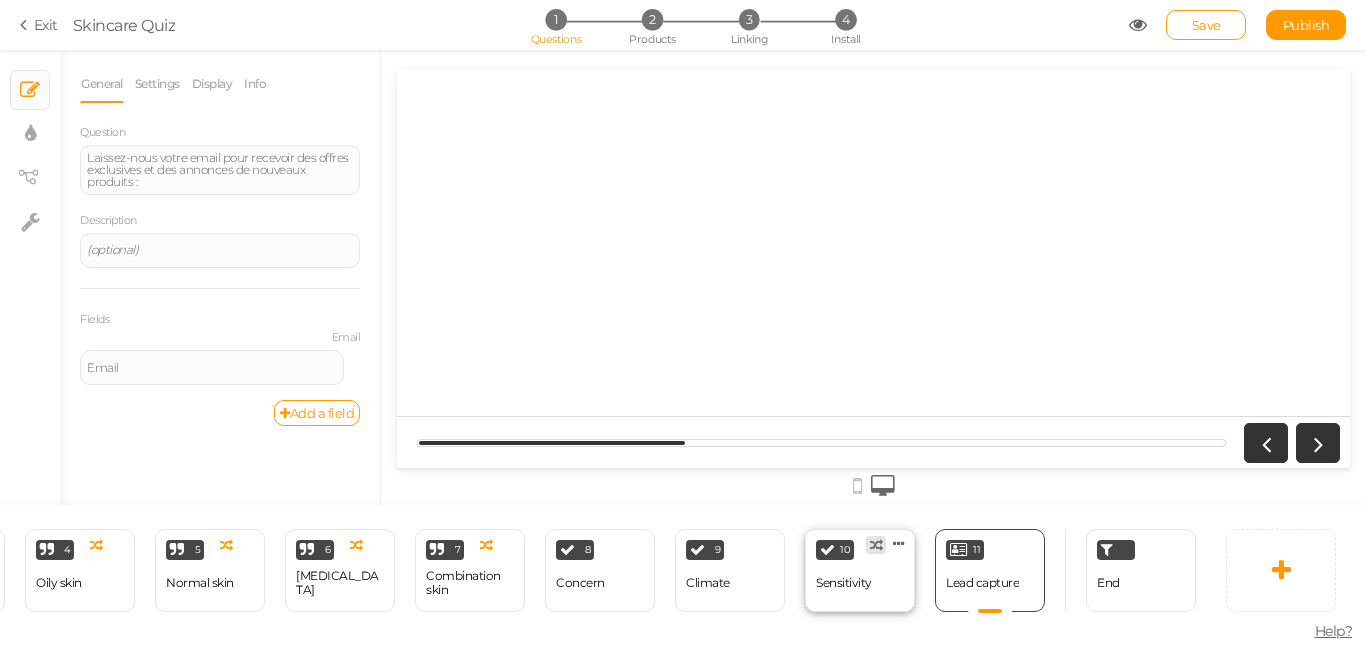 scroll, scrollTop: 0, scrollLeft: 0, axis: both 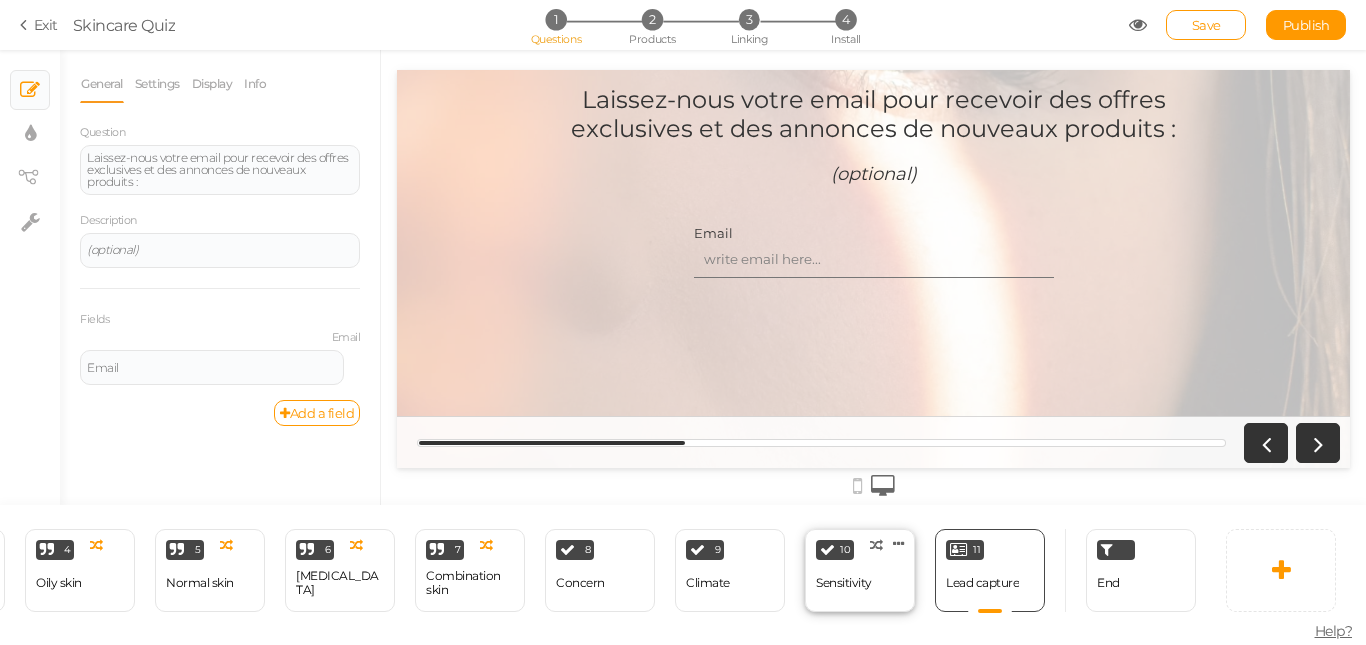 click on "Sensitivity" at bounding box center (844, 583) 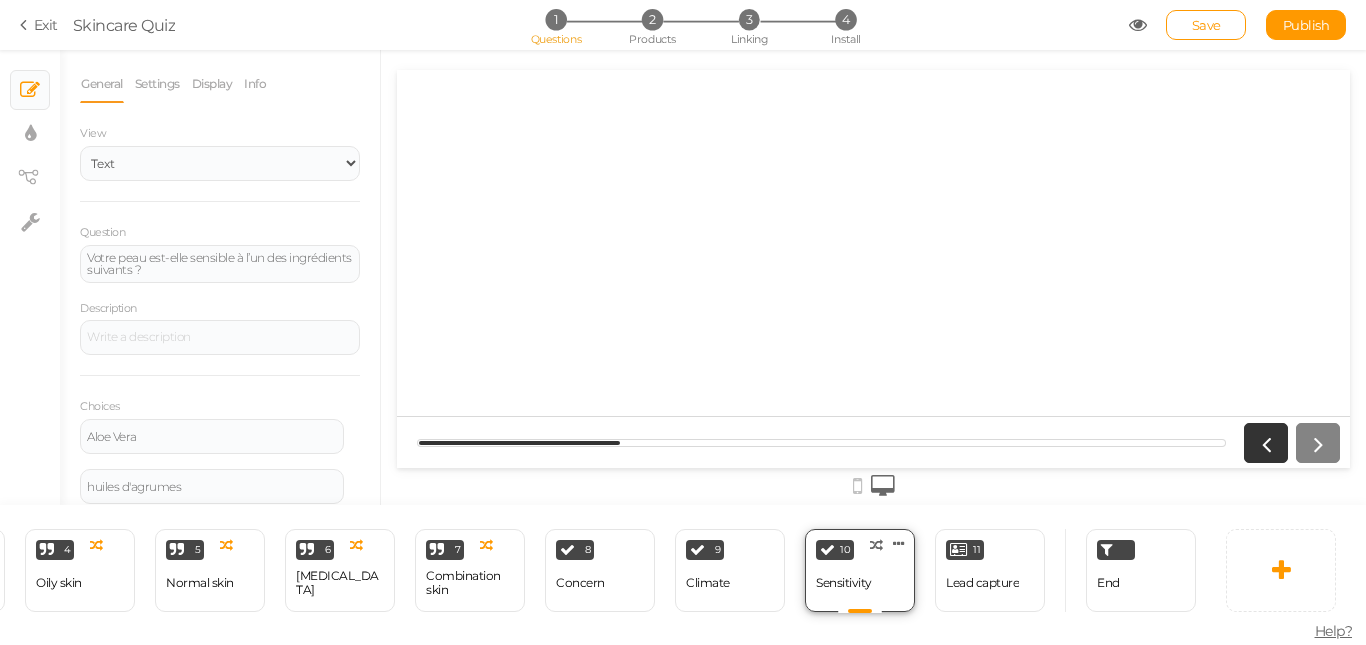 scroll, scrollTop: 0, scrollLeft: 0, axis: both 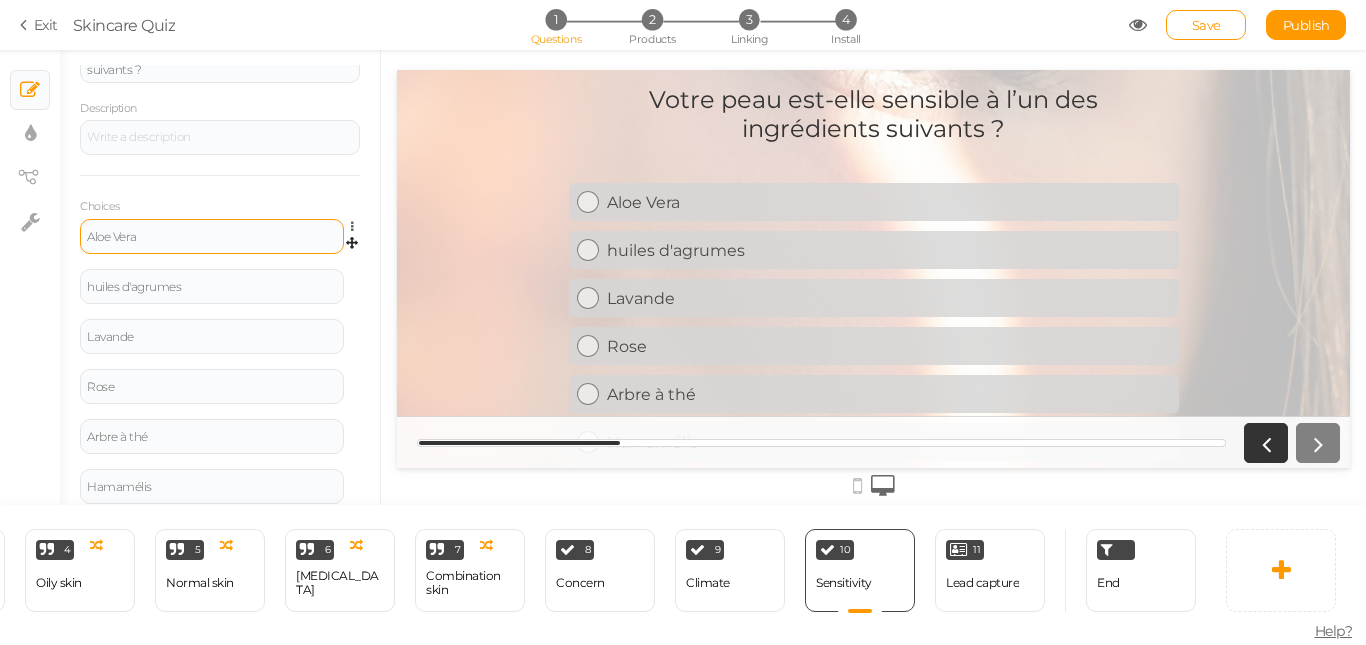 click on "Aloe Vera" at bounding box center (212, 237) 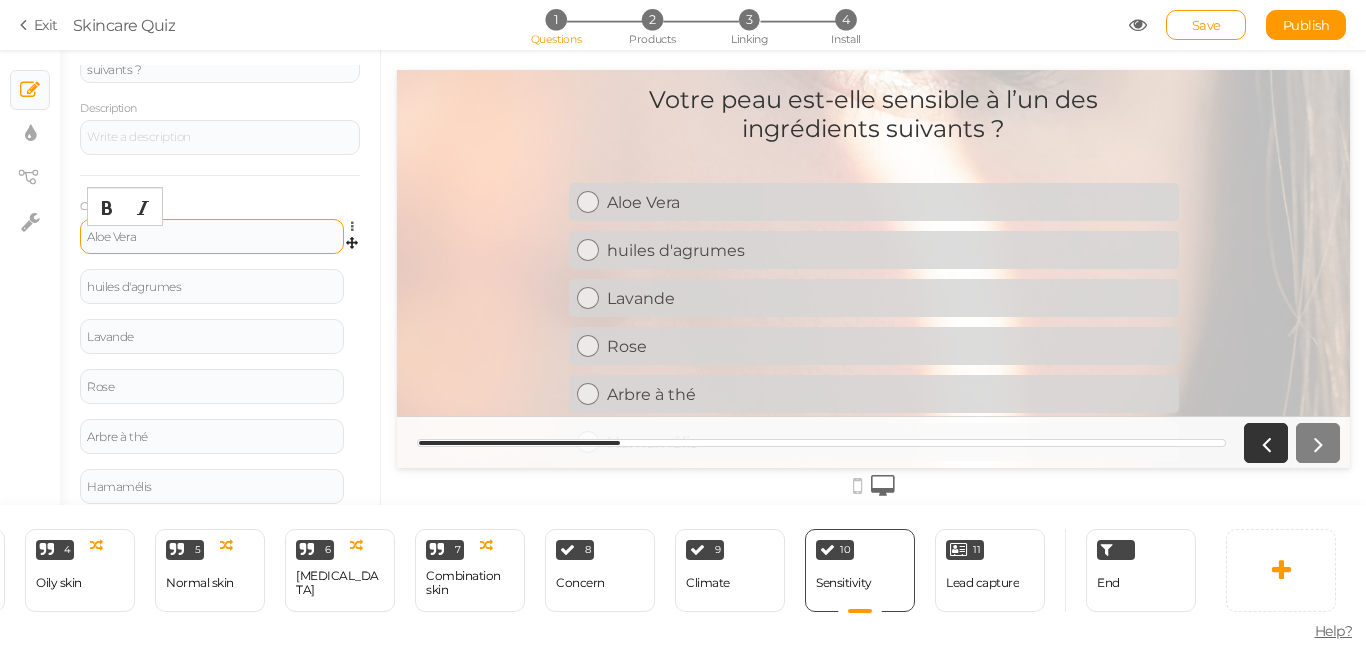 click on "Aloe Vera" at bounding box center [212, 237] 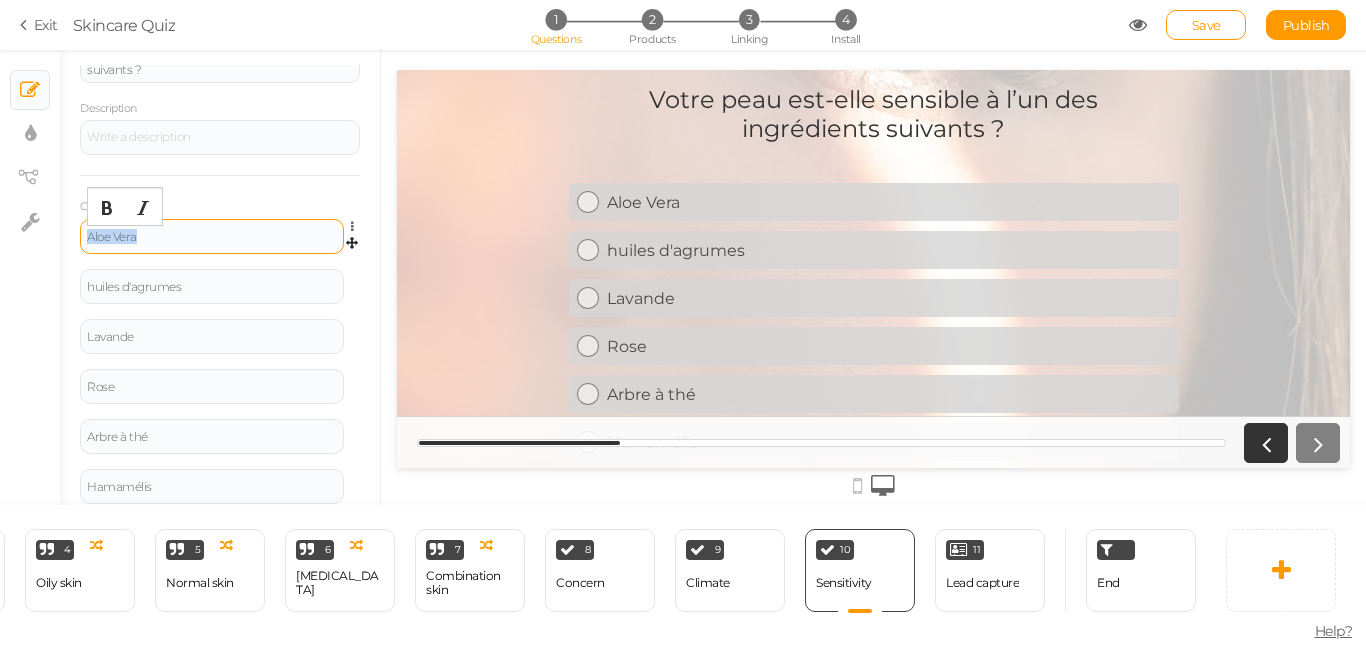click on "Aloe Vera" at bounding box center [212, 237] 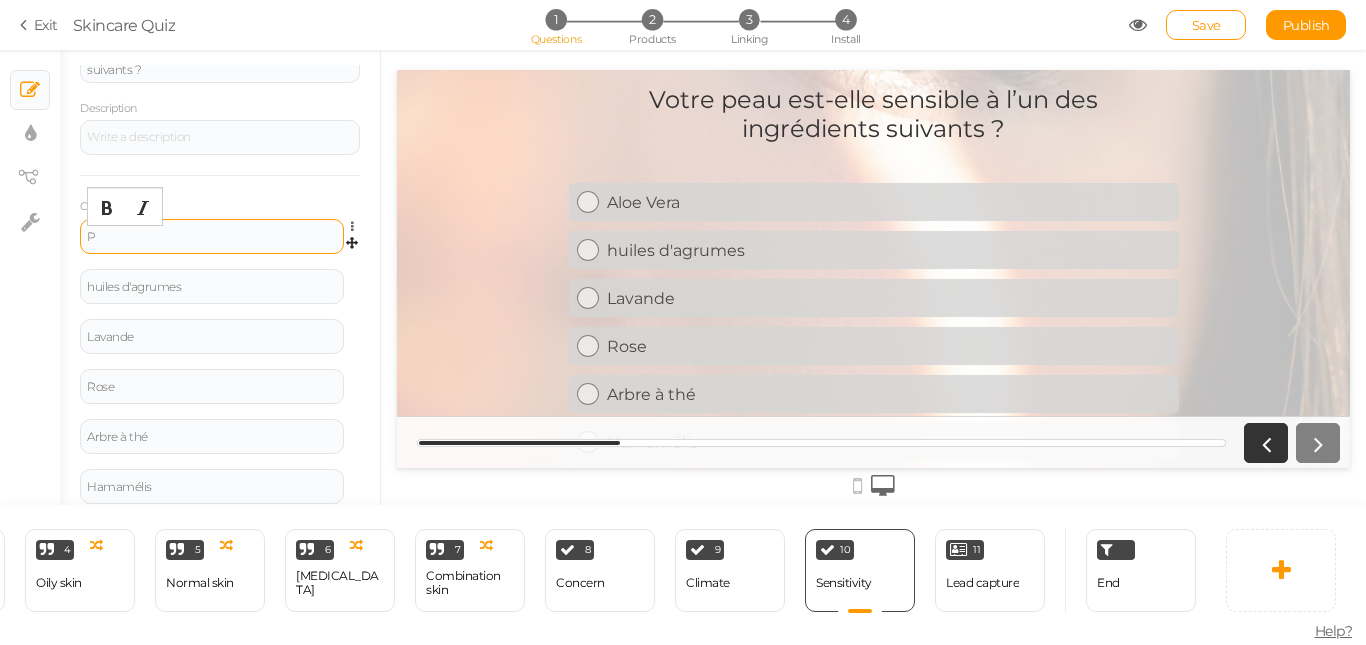 type 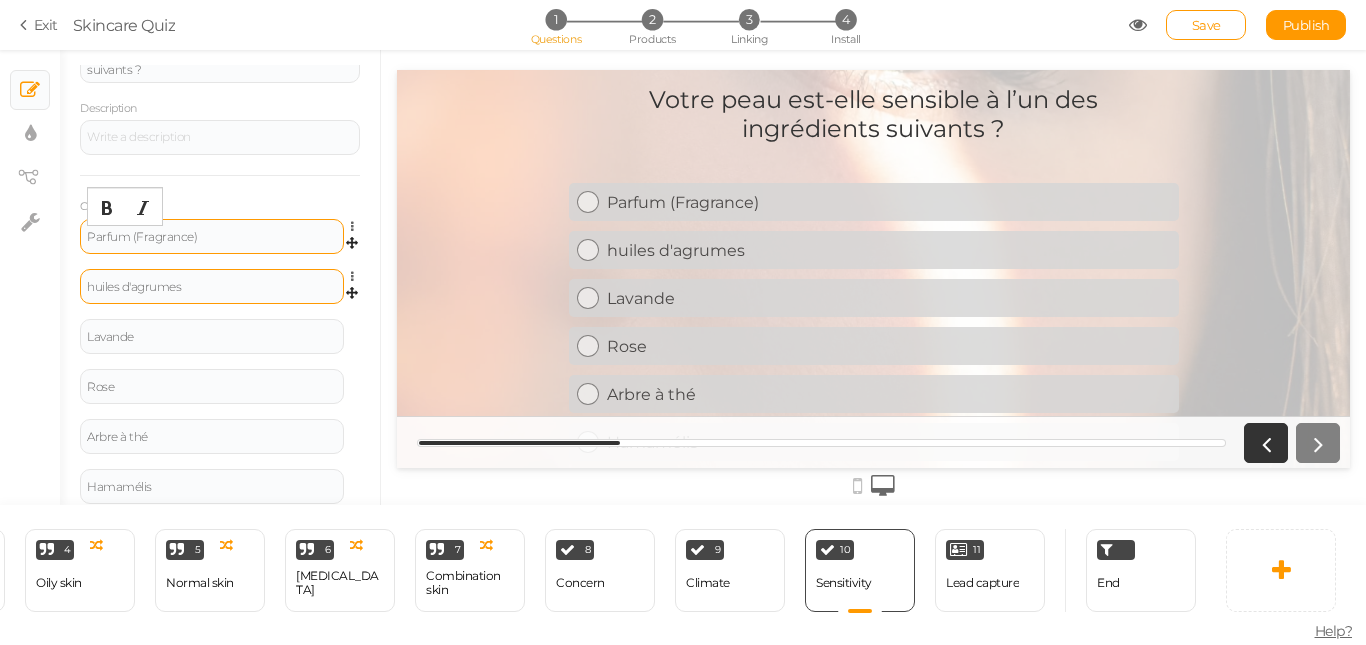 click on "huiles d'agrumes" at bounding box center (212, 286) 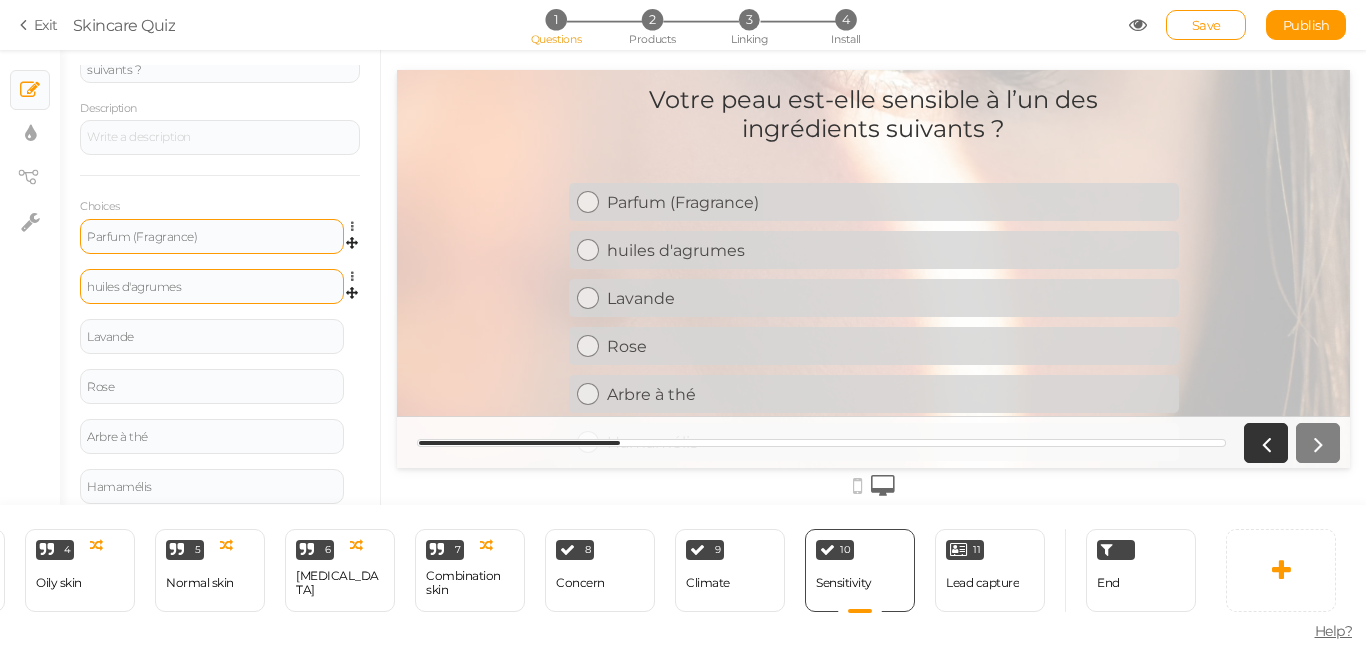 click on "huiles d'agrumes" at bounding box center (212, 286) 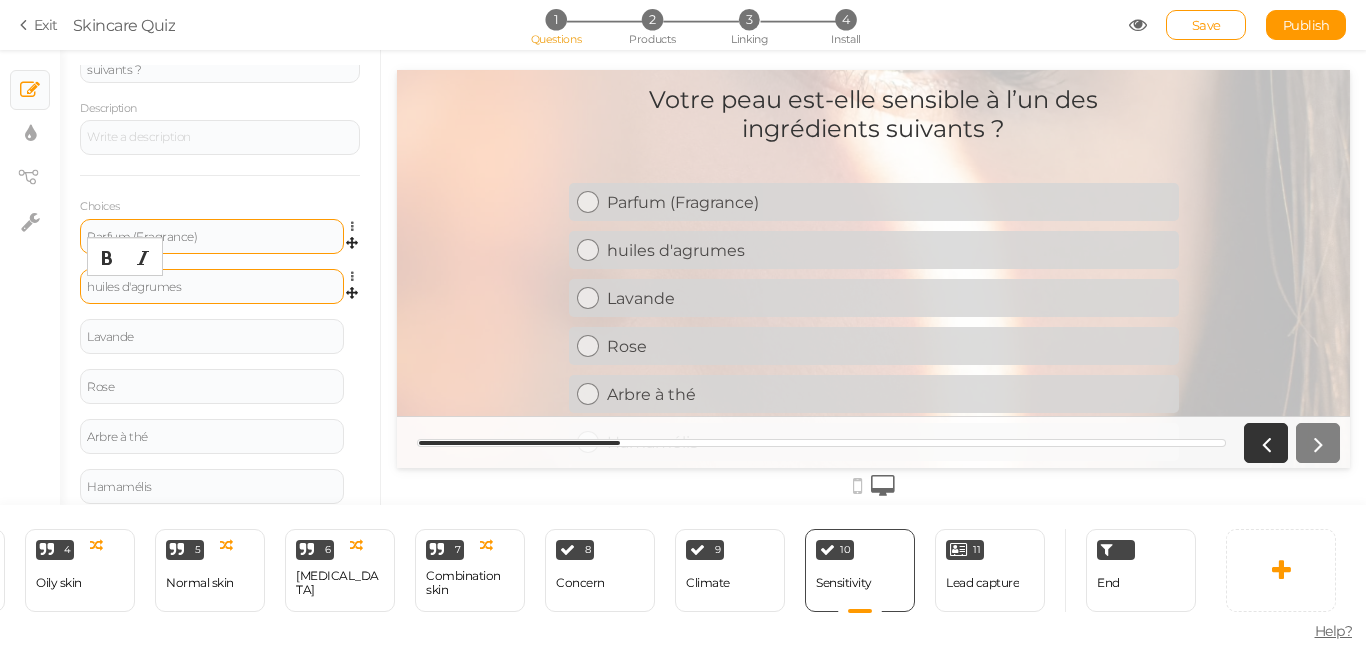 click on "huiles d'agrumes" at bounding box center [212, 287] 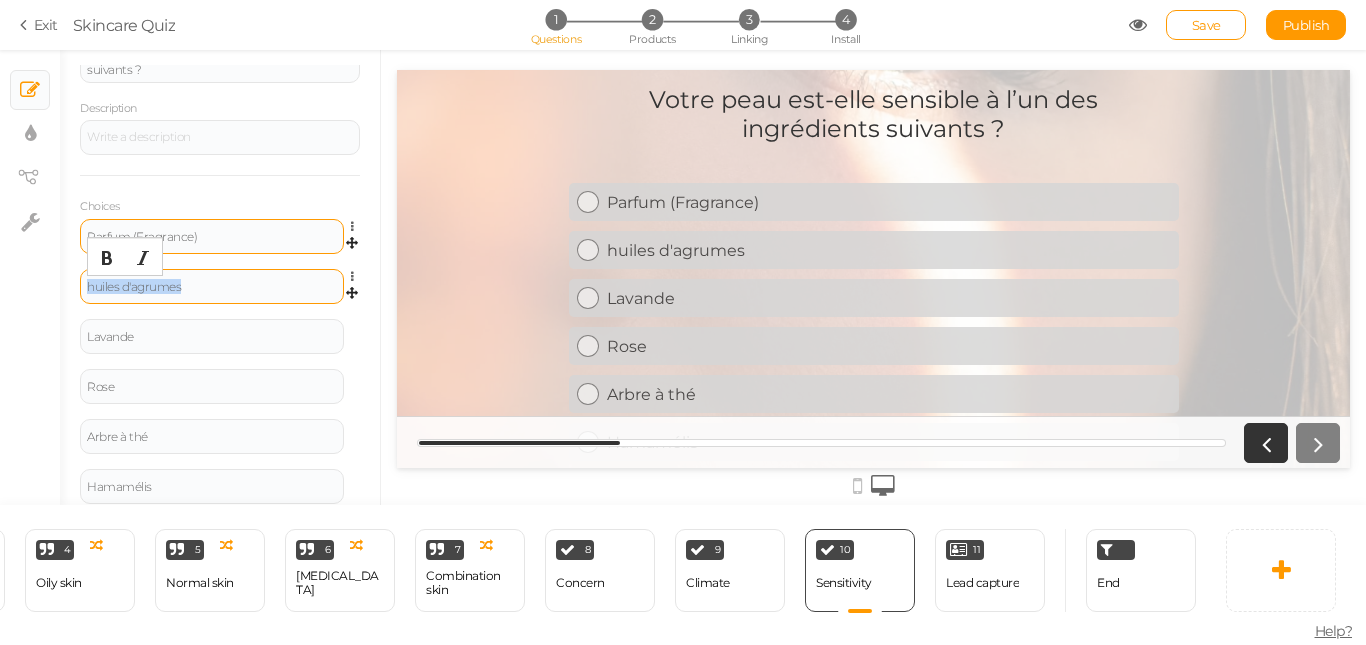 click on "huiles d'agrumes" at bounding box center (212, 287) 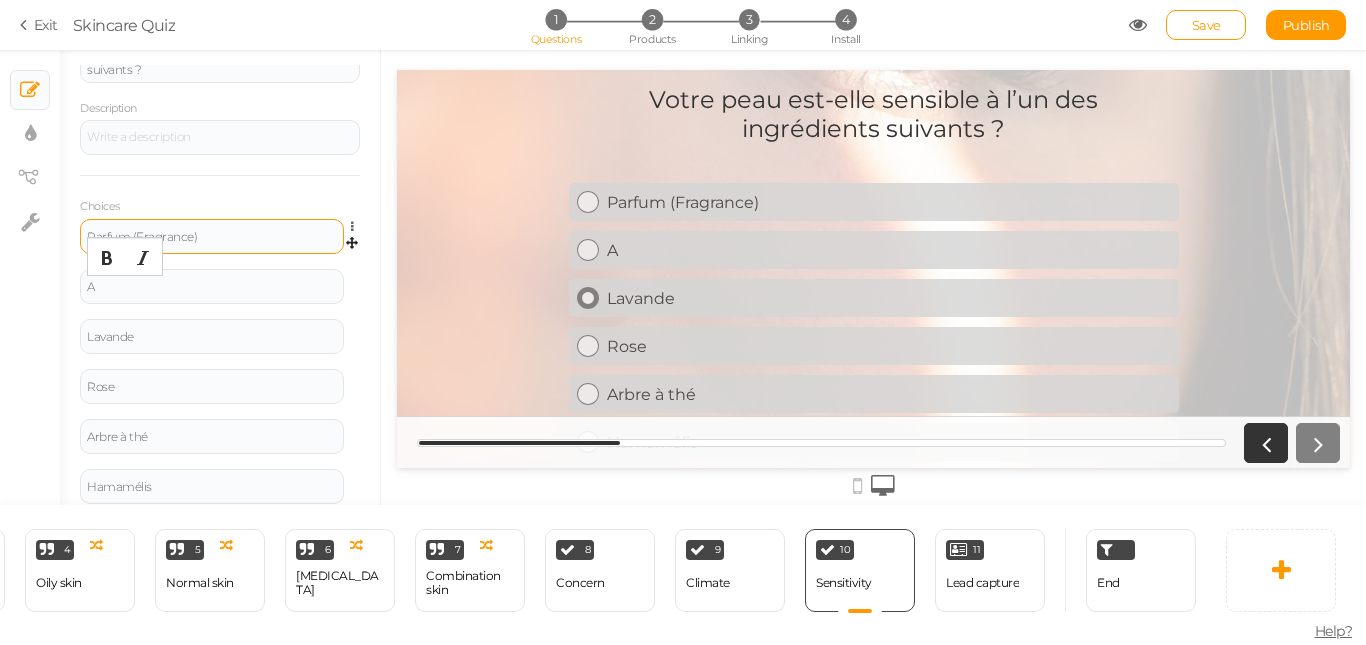type 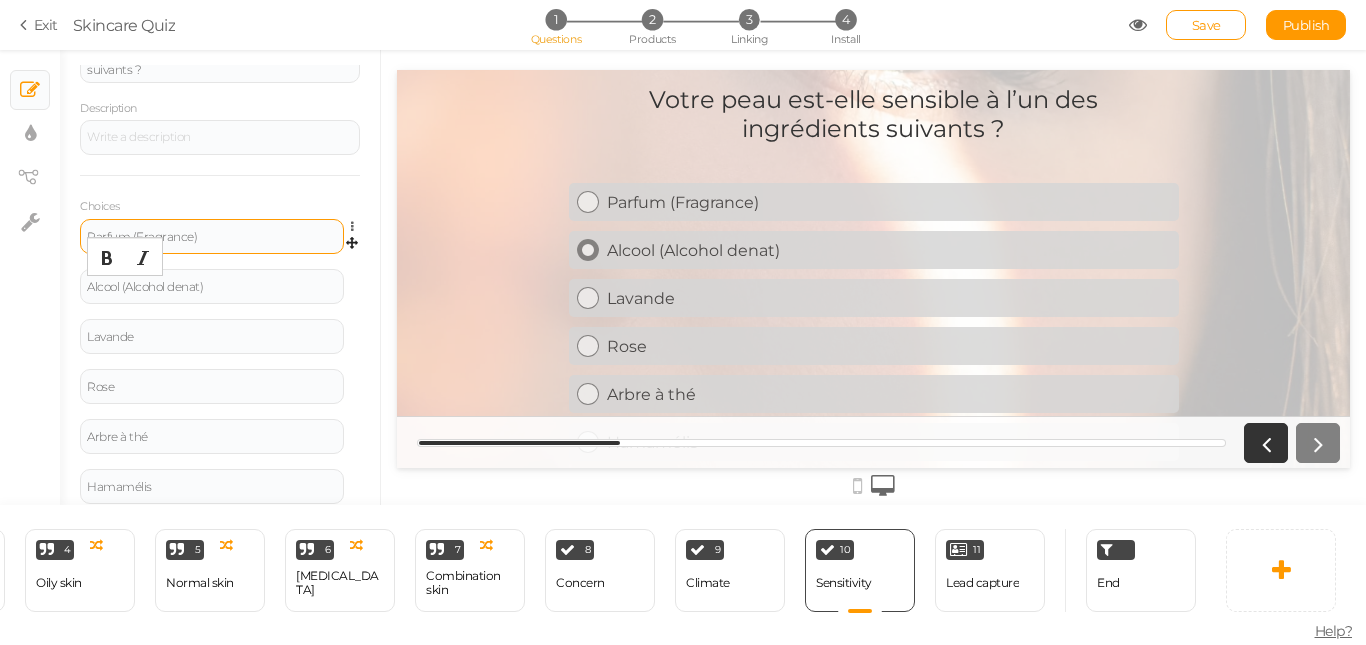 click on "Alcool (Alcohol denat)" at bounding box center [889, 250] 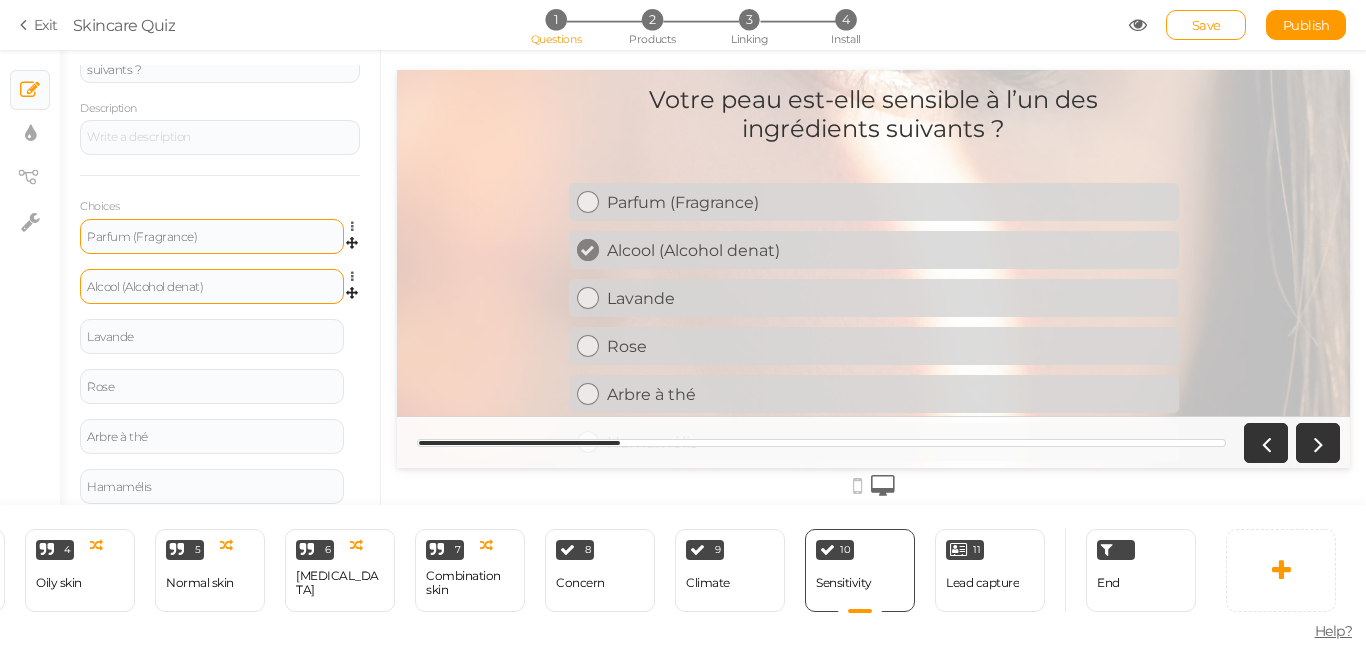 click on "Alcool (Alcohol denat)" at bounding box center (212, 287) 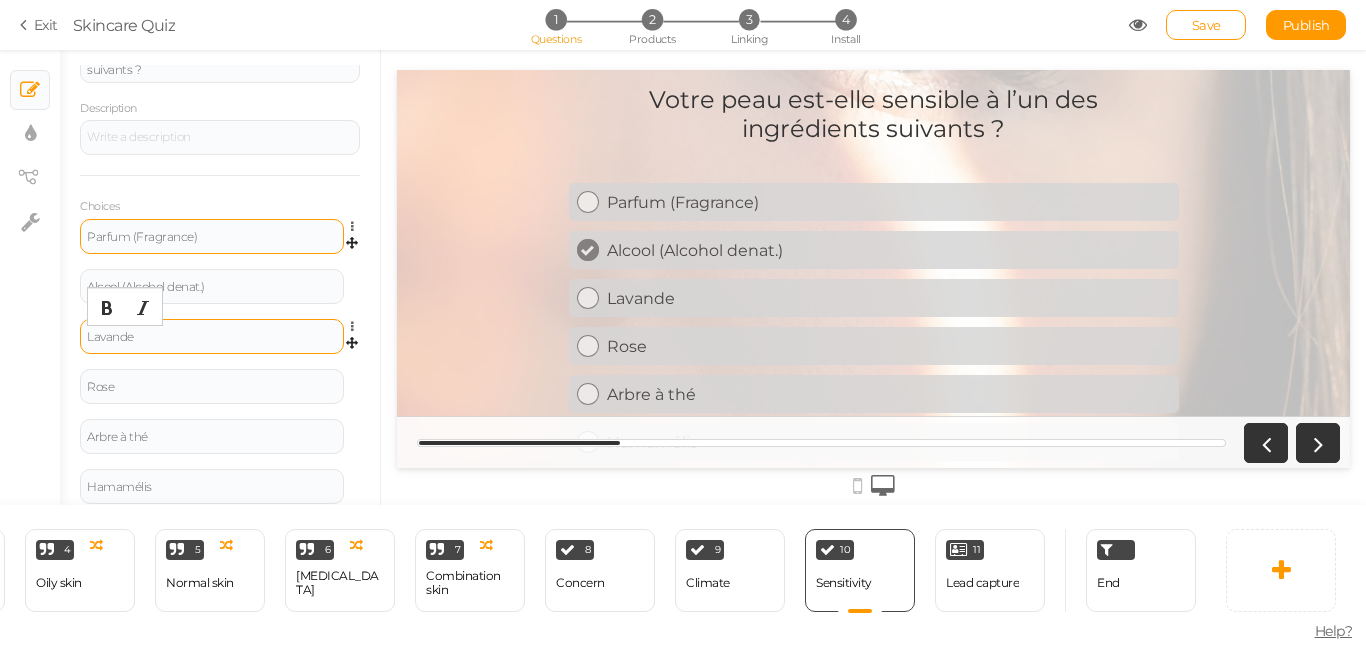 click on "Lavande" at bounding box center [212, 337] 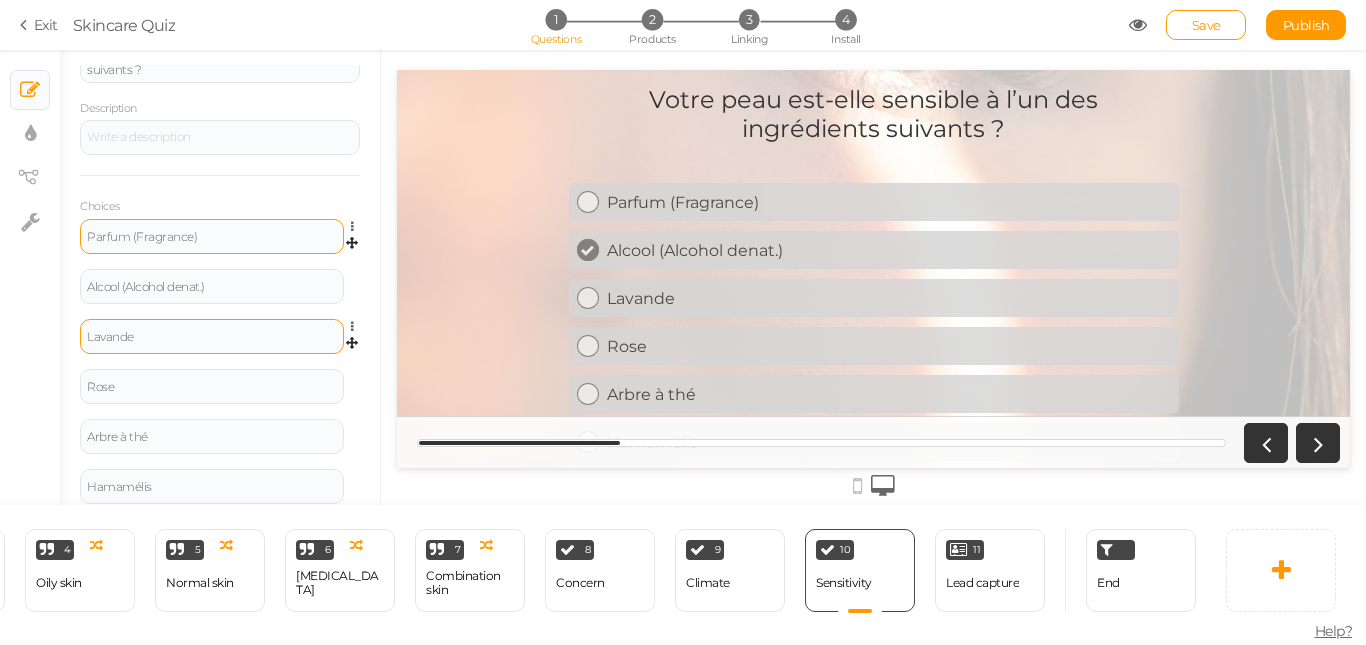 click on "Lavande" at bounding box center [212, 336] 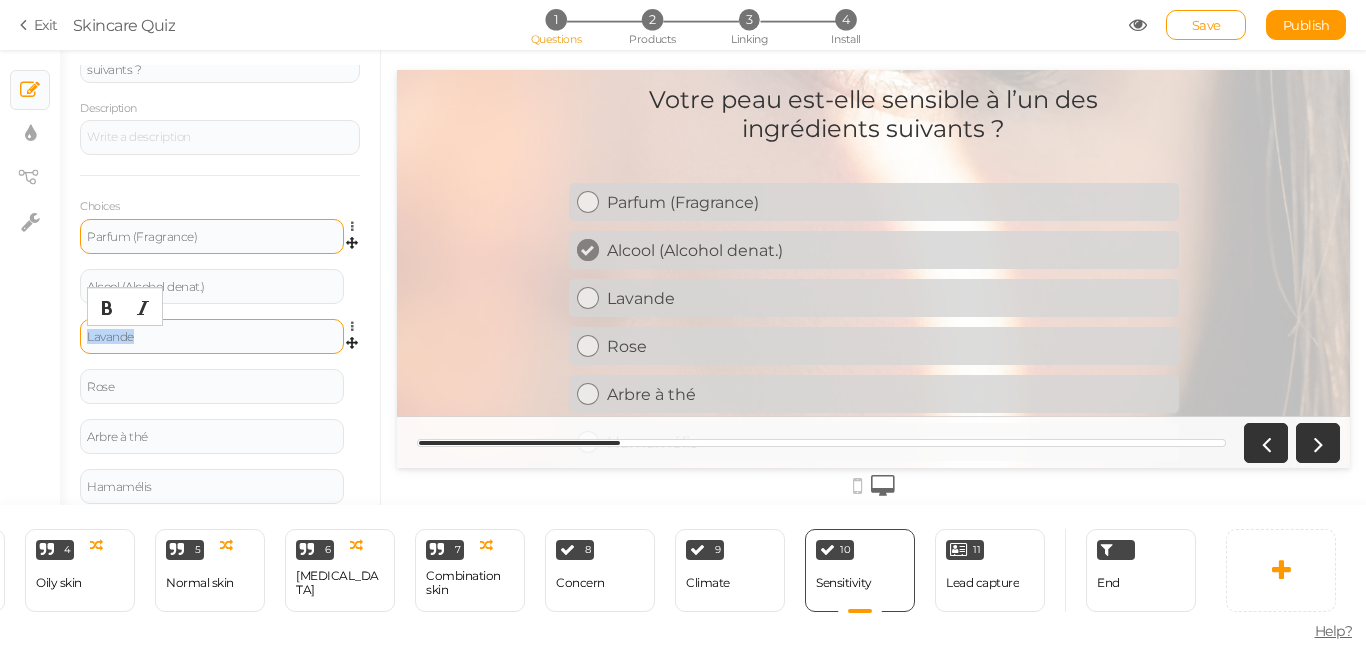 click on "Lavande" at bounding box center [212, 337] 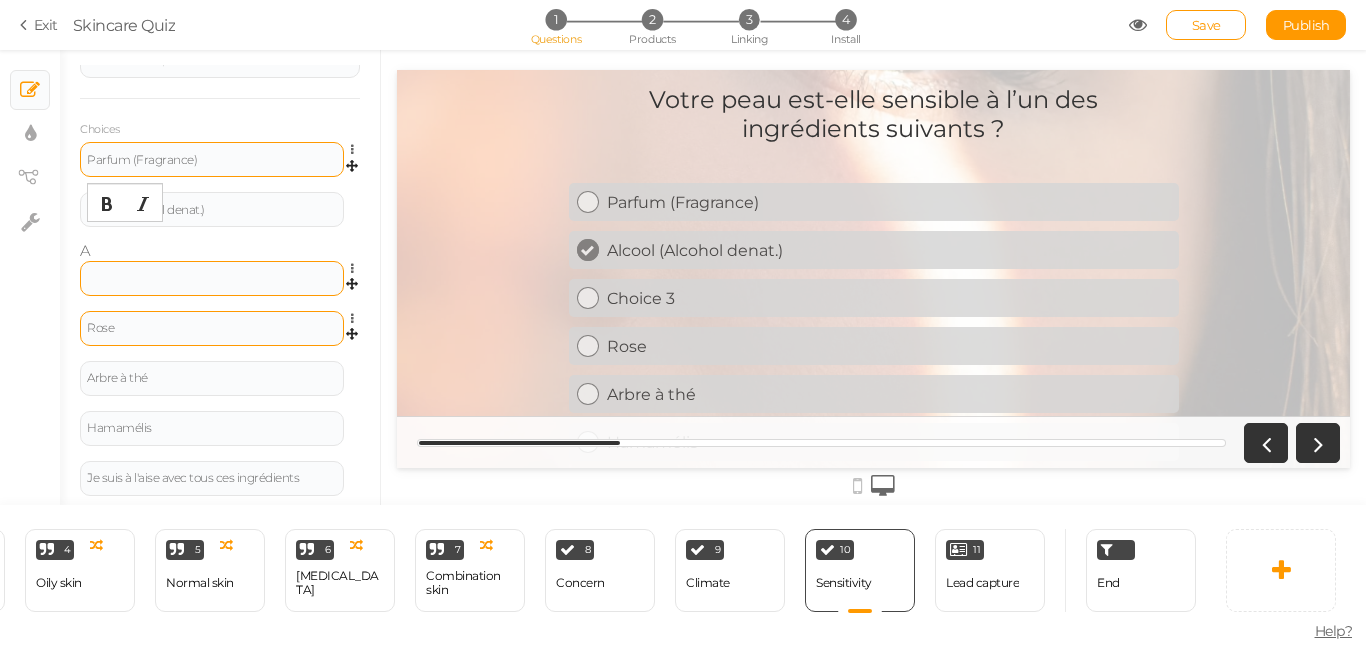 scroll, scrollTop: 229, scrollLeft: 0, axis: vertical 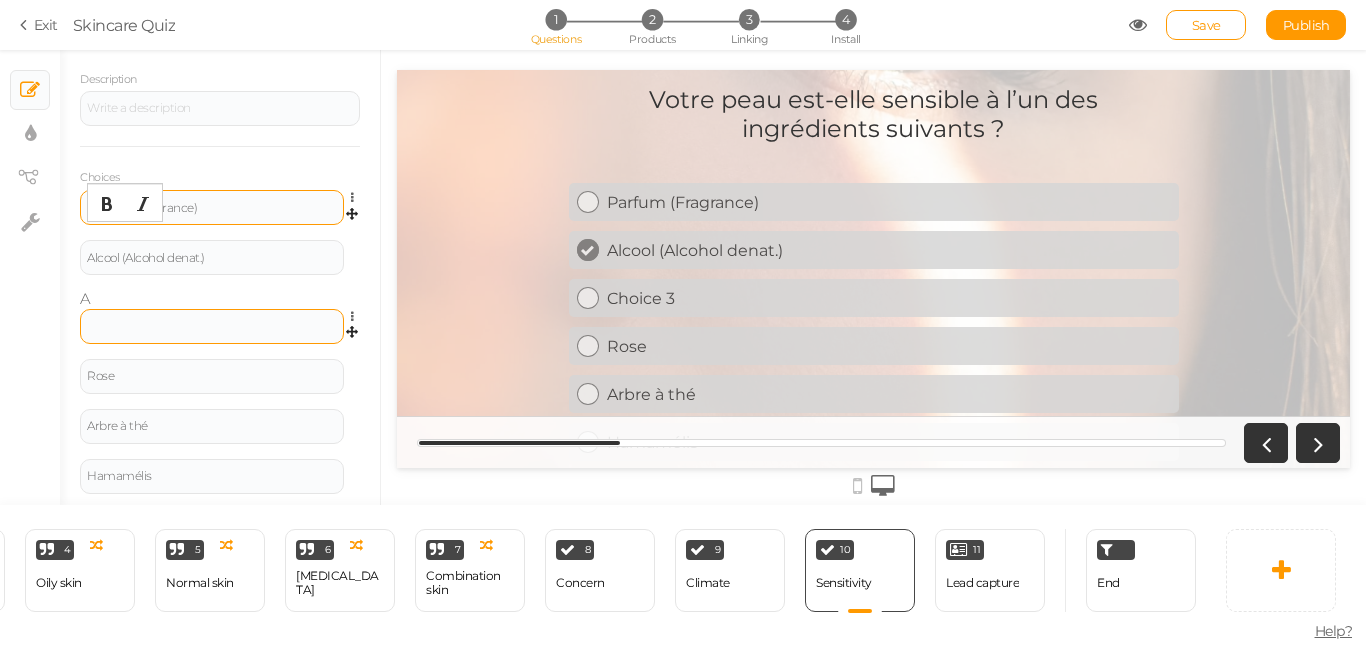 click at bounding box center (212, 326) 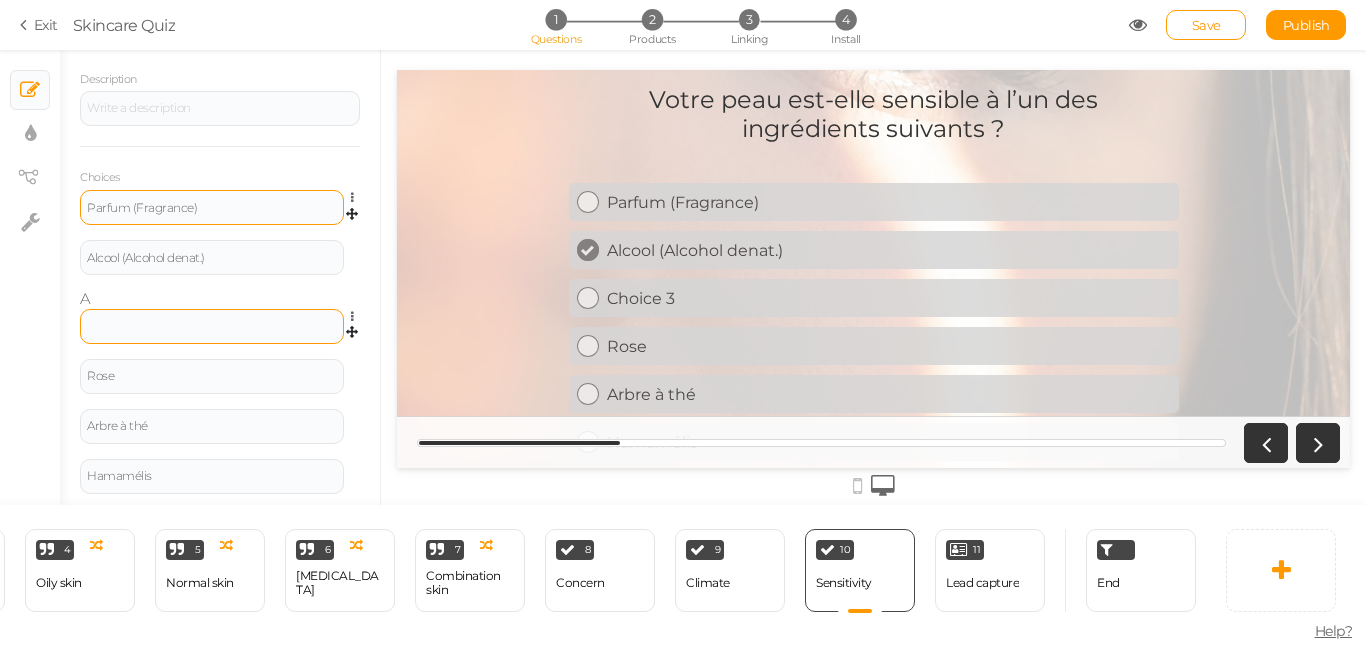 click at bounding box center [212, 326] 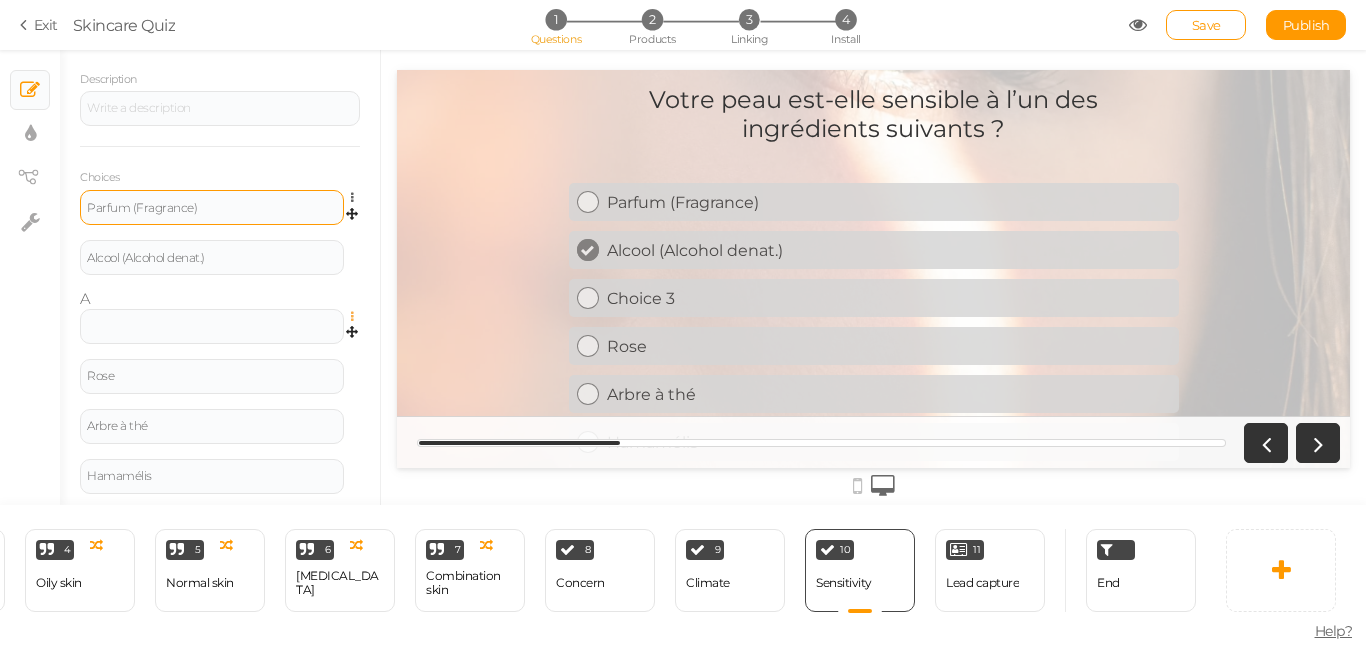 click at bounding box center (357, 317) 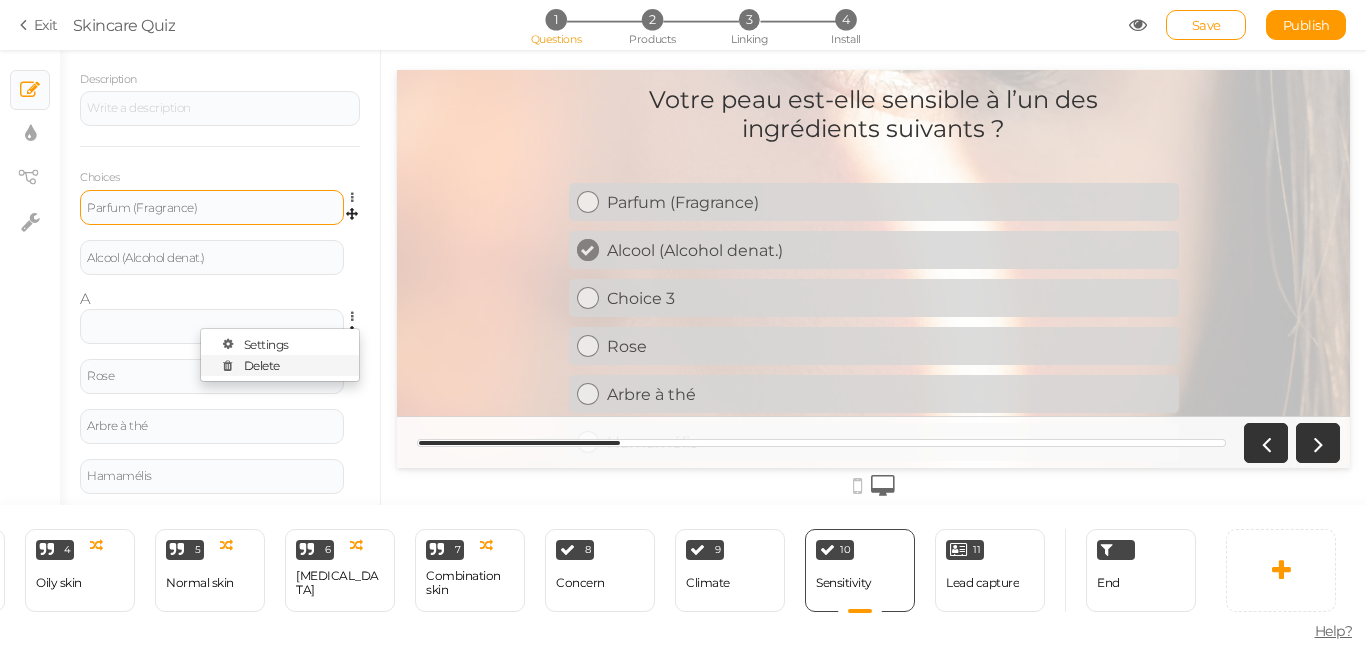 click on "Delete" at bounding box center [262, 365] 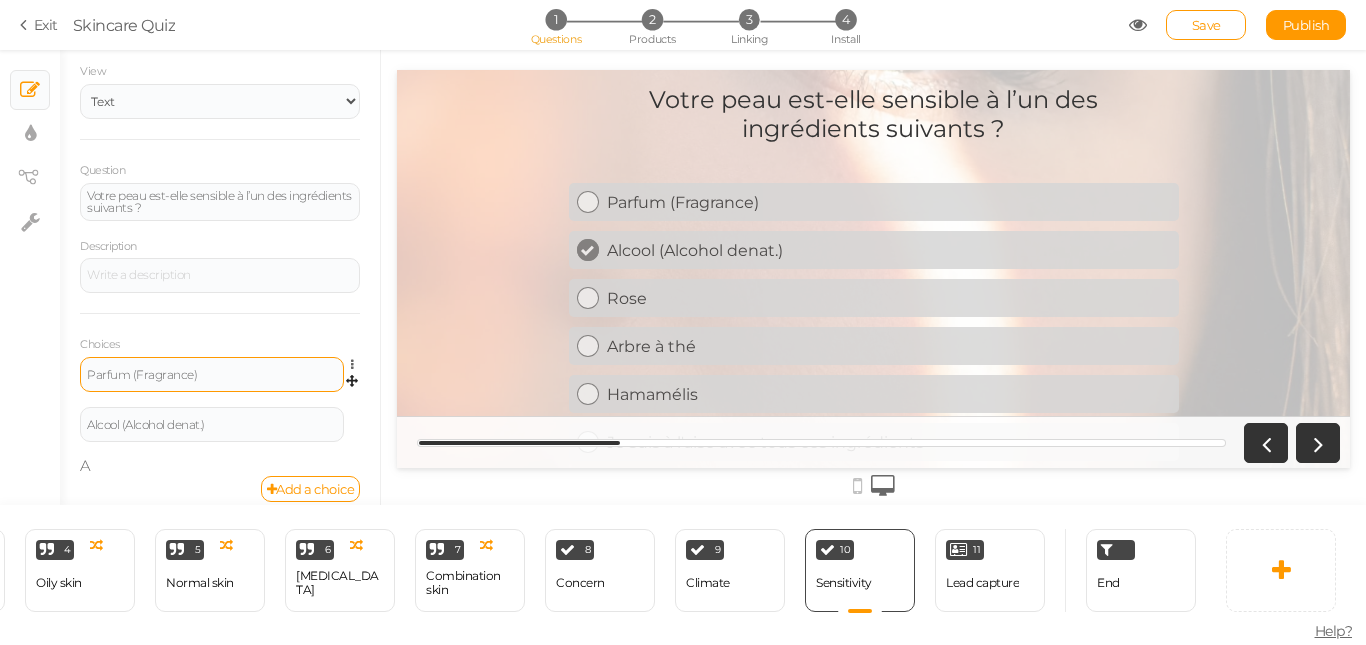 scroll, scrollTop: 79, scrollLeft: 0, axis: vertical 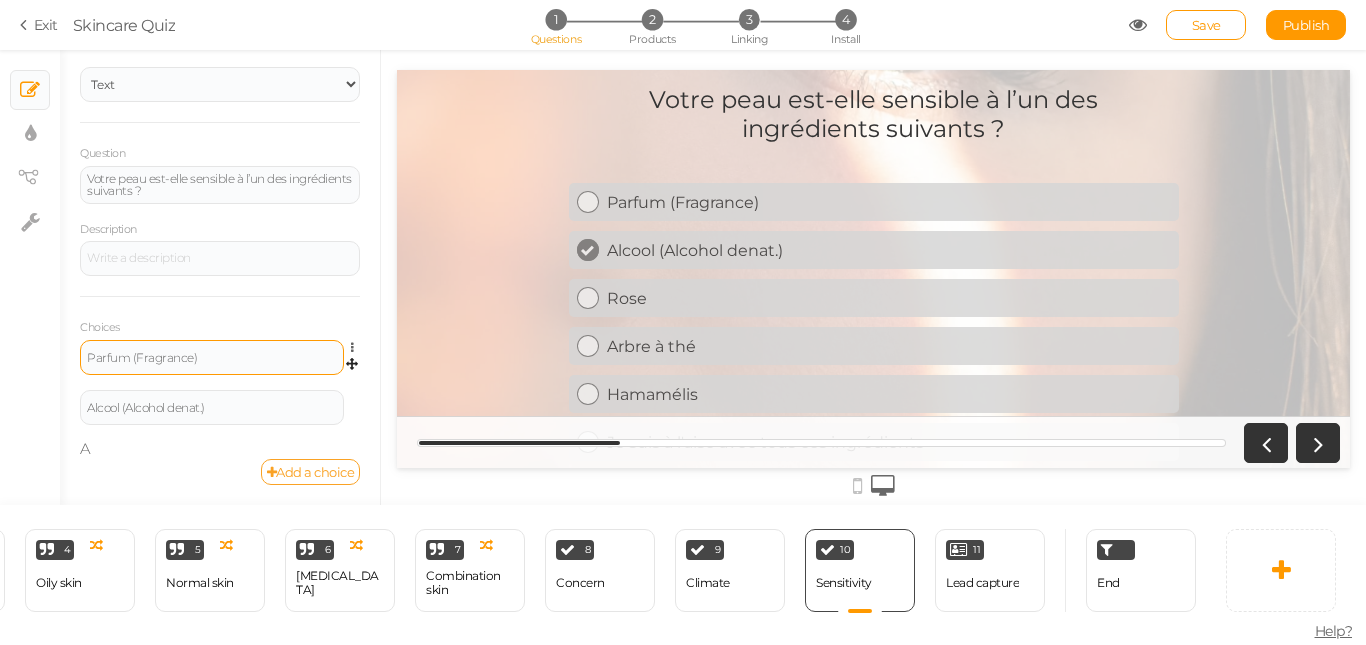 click on "Add a choice" at bounding box center (311, 472) 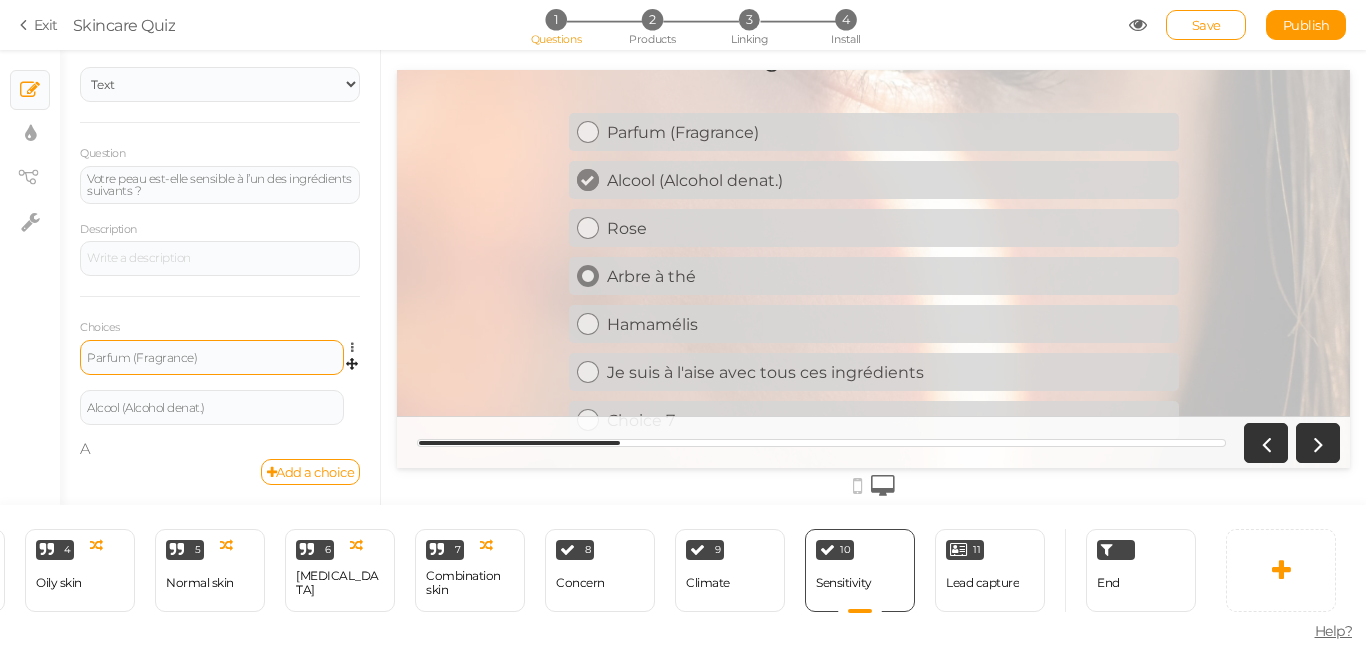 scroll, scrollTop: 98, scrollLeft: 0, axis: vertical 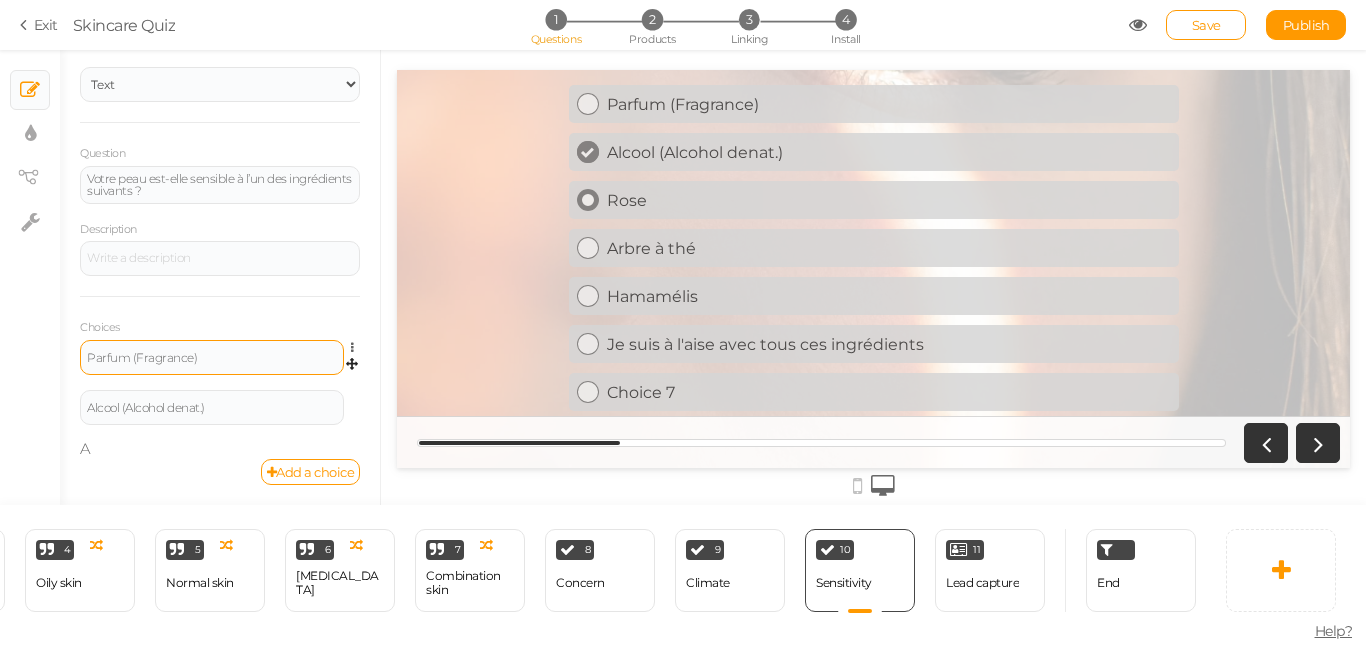 click on "Rose" at bounding box center (889, 200) 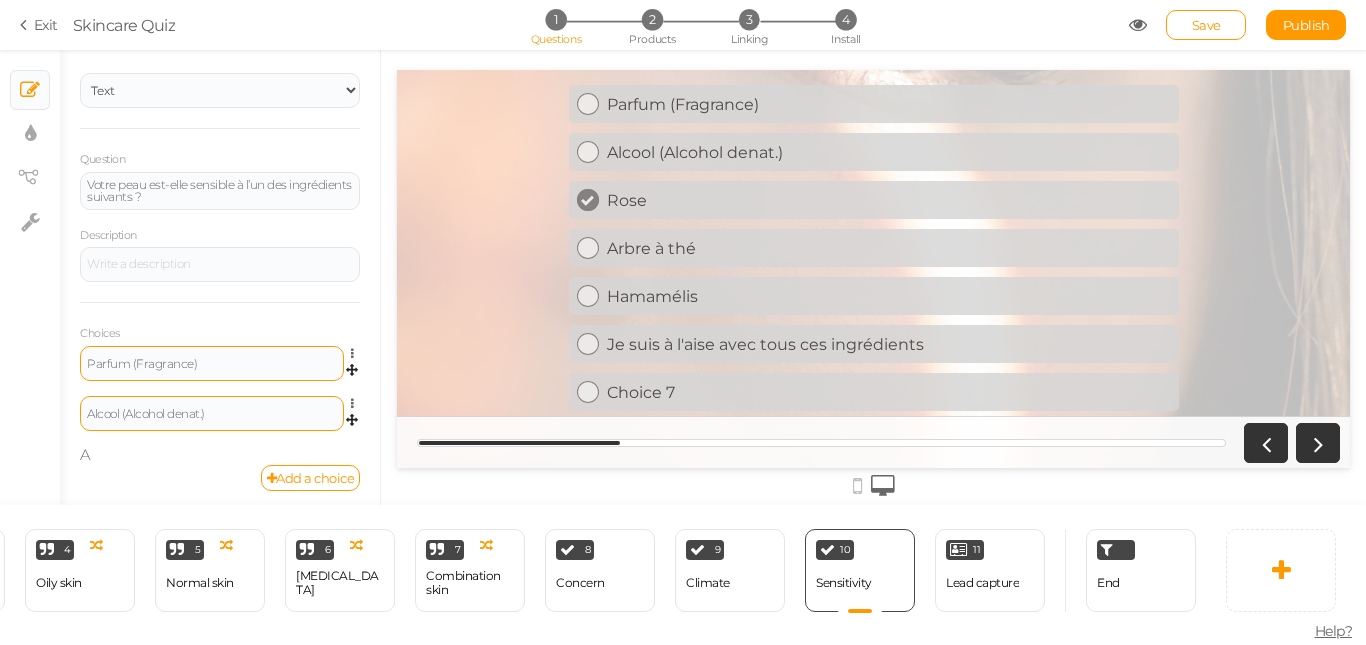 scroll, scrollTop: 79, scrollLeft: 0, axis: vertical 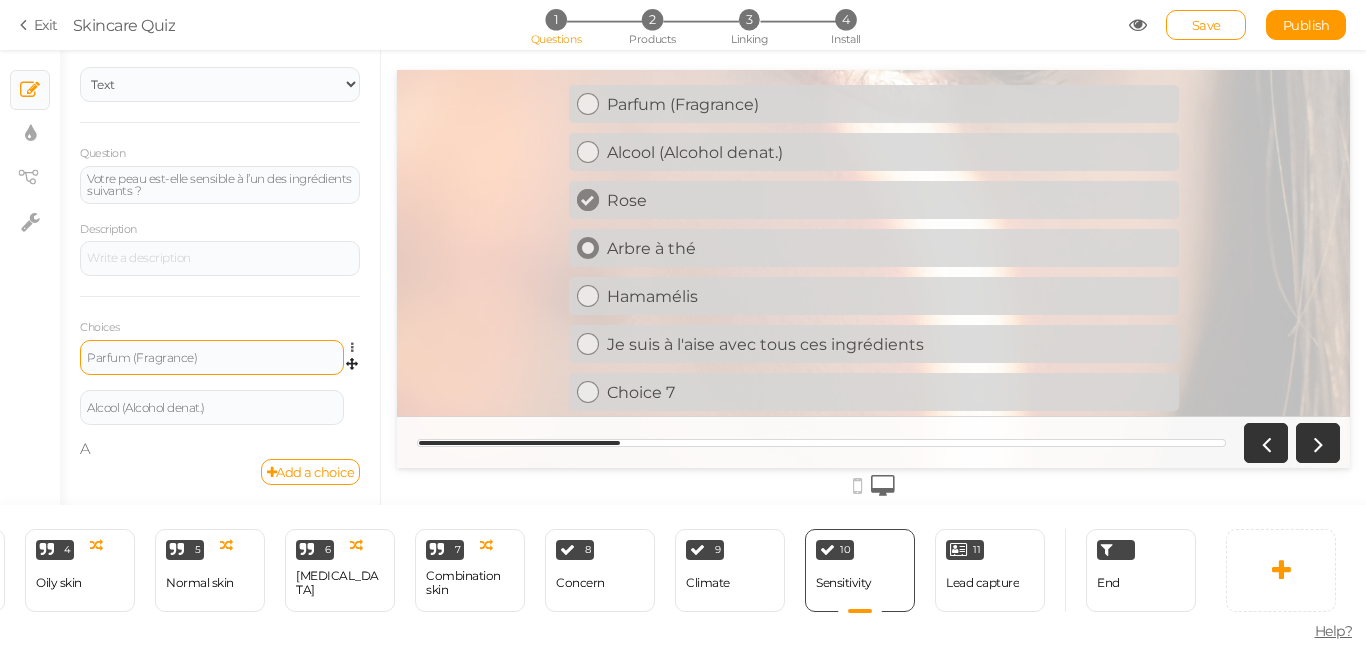 click on "Arbre à thé" at bounding box center (889, 248) 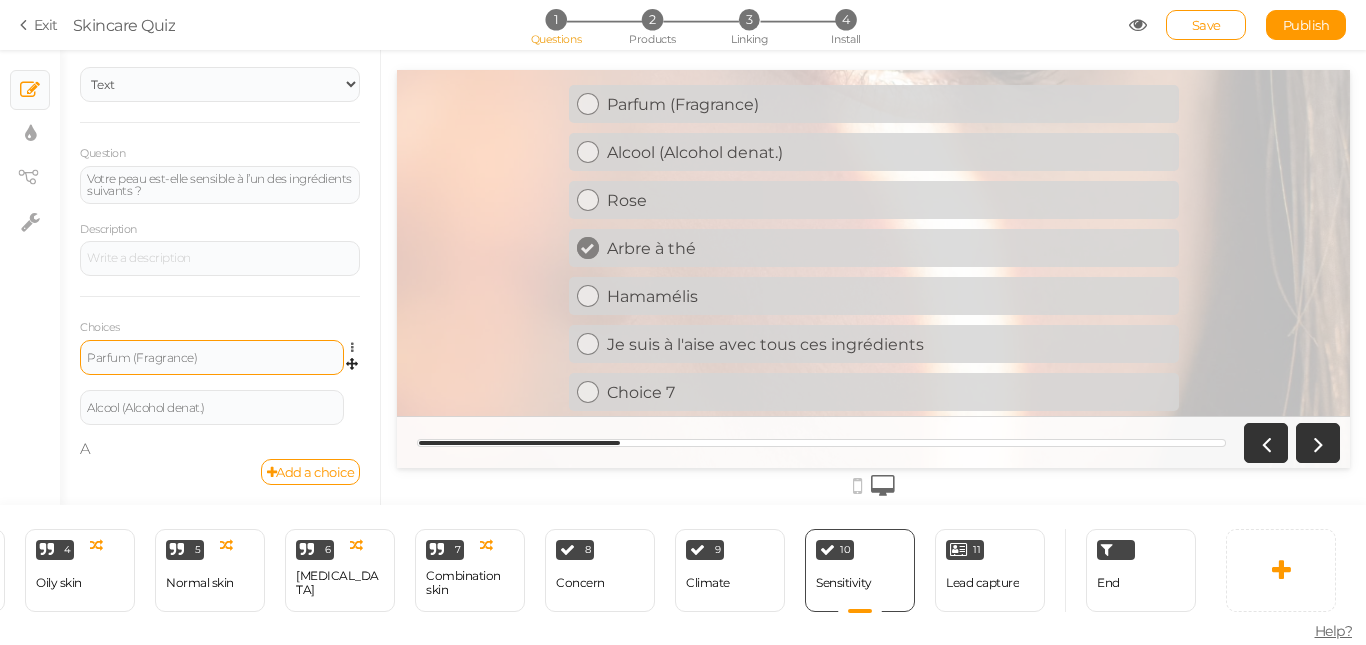 click on "Parfum (Fragrance)                         Settings             Delete                             Alcool (Alcohol denat.)                         Settings             Delete           A" at bounding box center (220, 399) 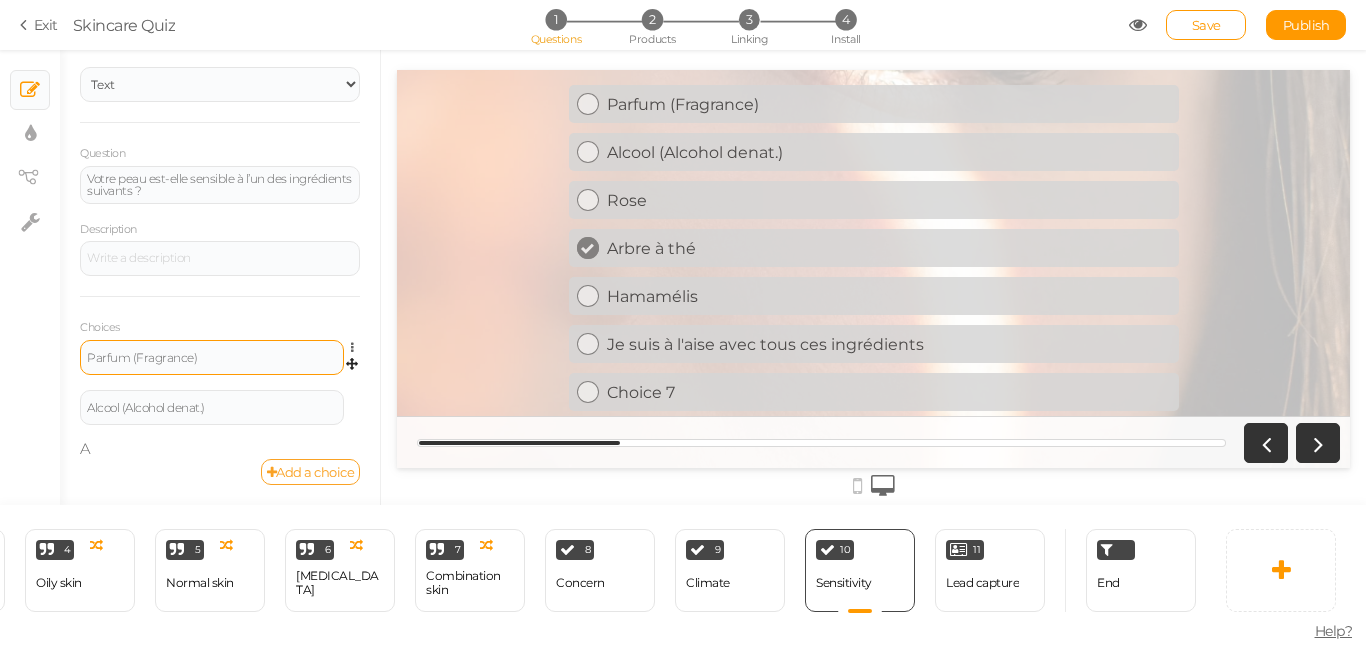 click on "General
Settings
Display
Info
View     Text Images Slider Dropdown                                 Question   Votre peau est-elle sensible à l’un des ingrédients suivants ?                         Description                                                       Choices                 Parfum (Fragrance)                         Settings             Delete                             Alcool (Alcohol denat.)                         Settings             Delete           A                        Add a choice
Optional    Allows skipping this slide.           Select a maximum number of choices     No limit   1   2   3   4   5   6   7   8   9   10                  Disable autoadvance    Disables auto-advance for this slide.           Admin name   Sensitivity
Background color         Set
11pt         p" at bounding box center [220, 285] 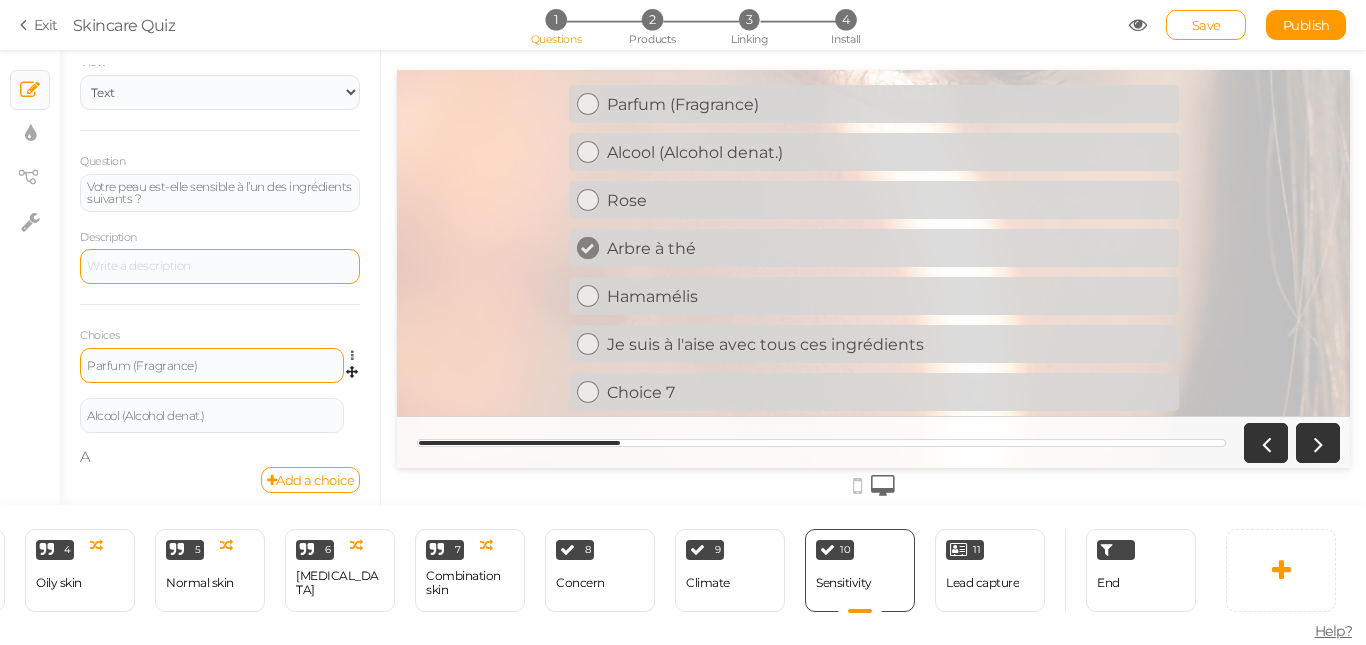 scroll, scrollTop: 79, scrollLeft: 0, axis: vertical 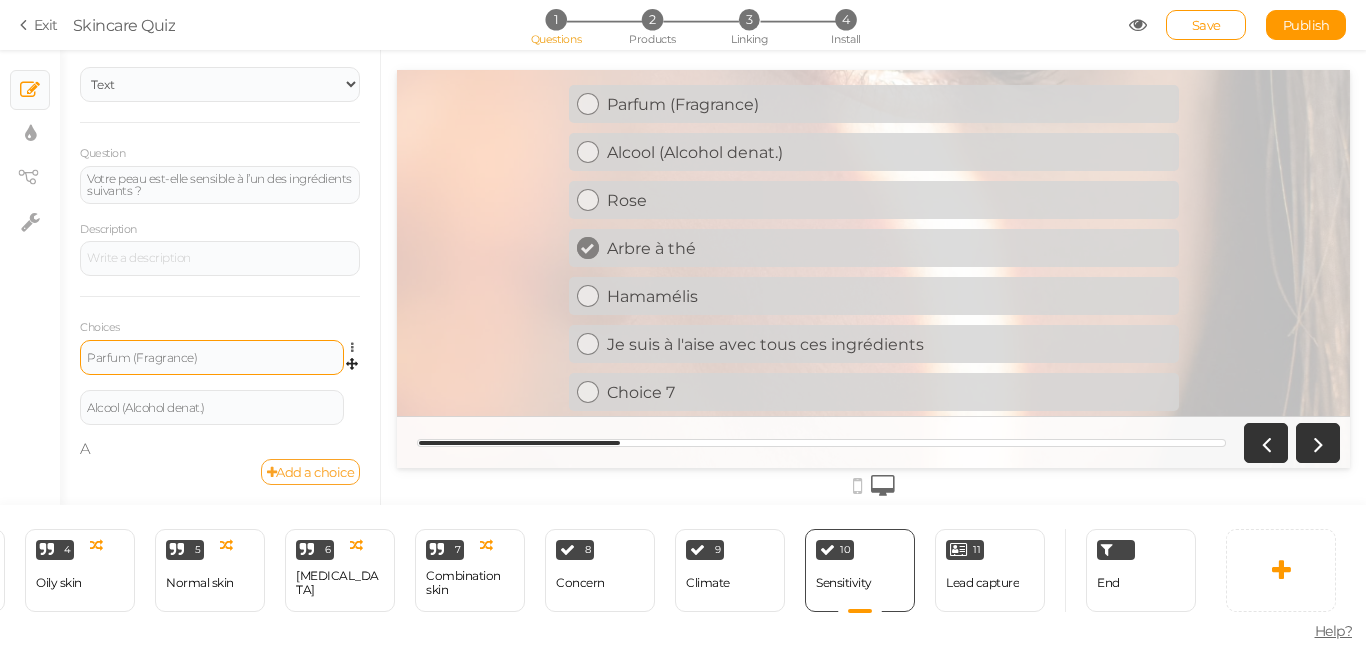 click on "Add a choice" at bounding box center (311, 472) 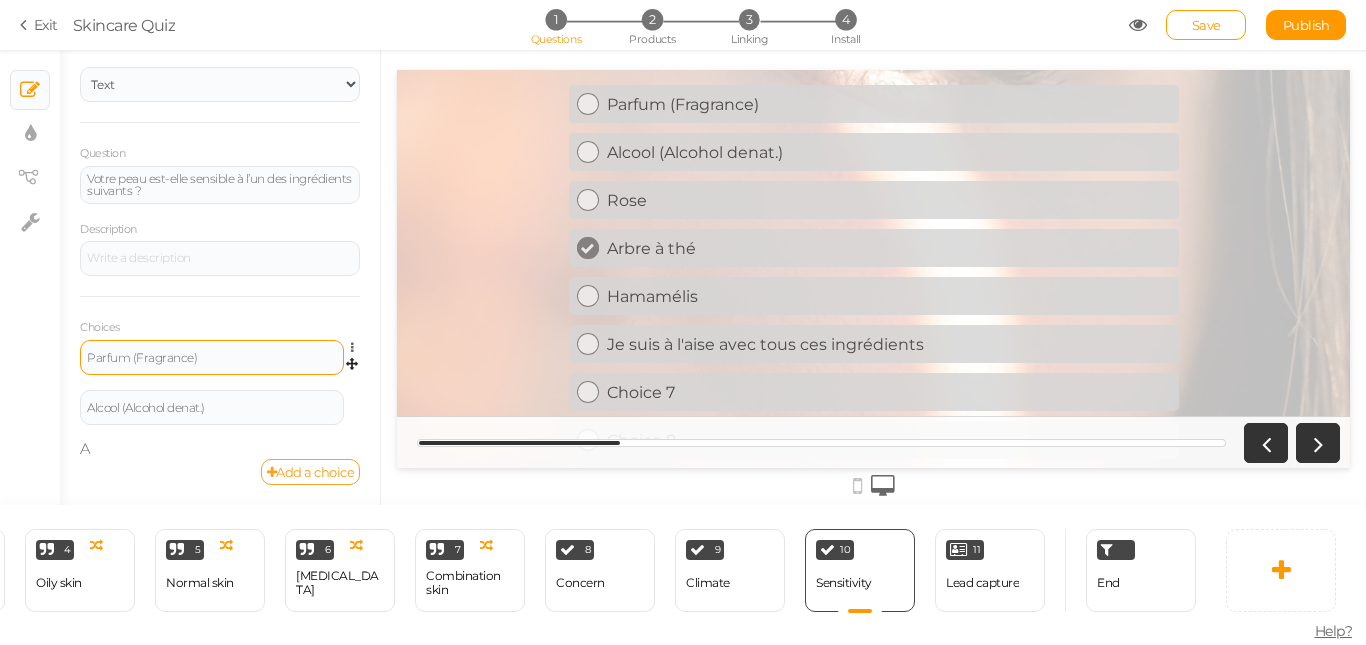 click on "Add a choice" at bounding box center (311, 472) 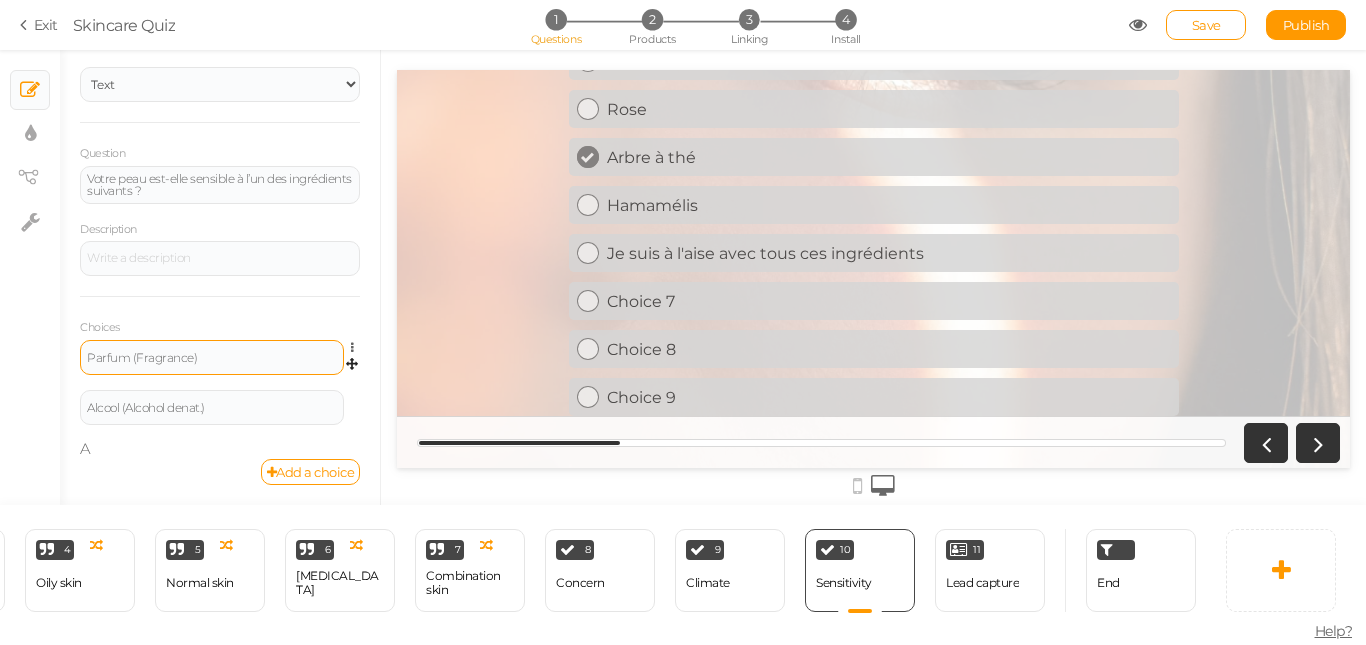 scroll, scrollTop: 194, scrollLeft: 0, axis: vertical 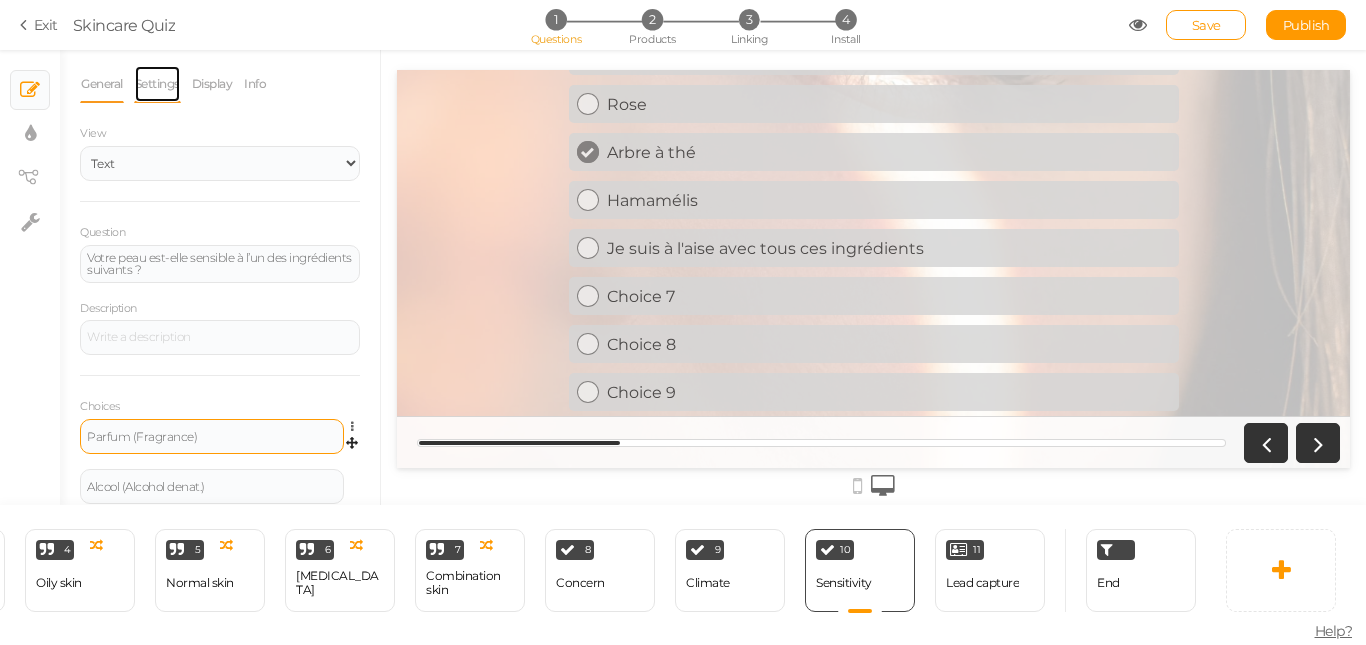 click on "Settings" at bounding box center [157, 84] 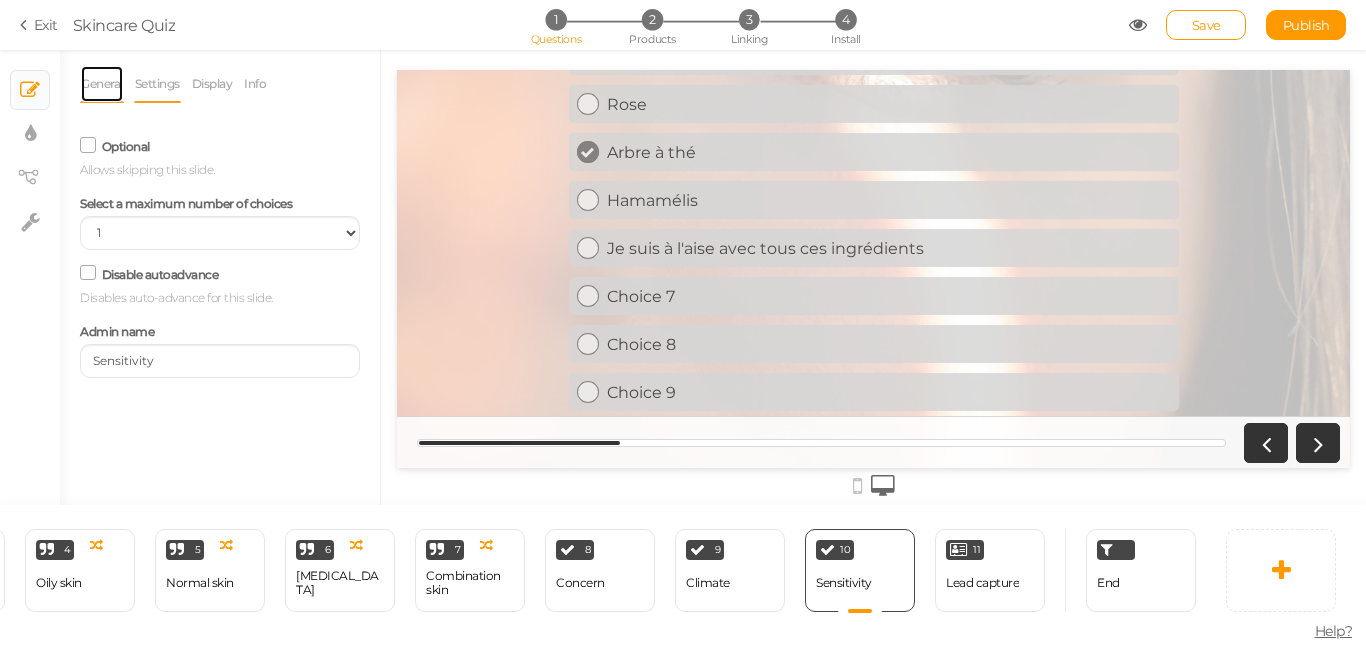 click on "General" at bounding box center (102, 84) 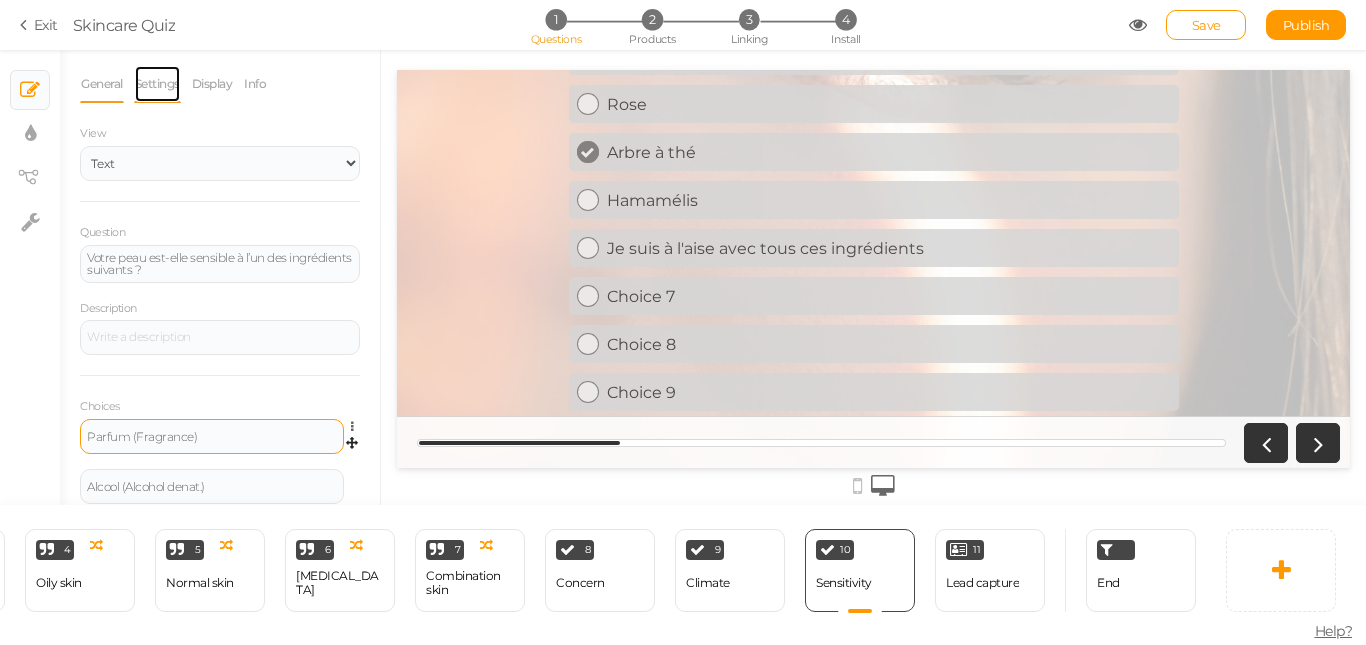 click on "Settings" at bounding box center (157, 84) 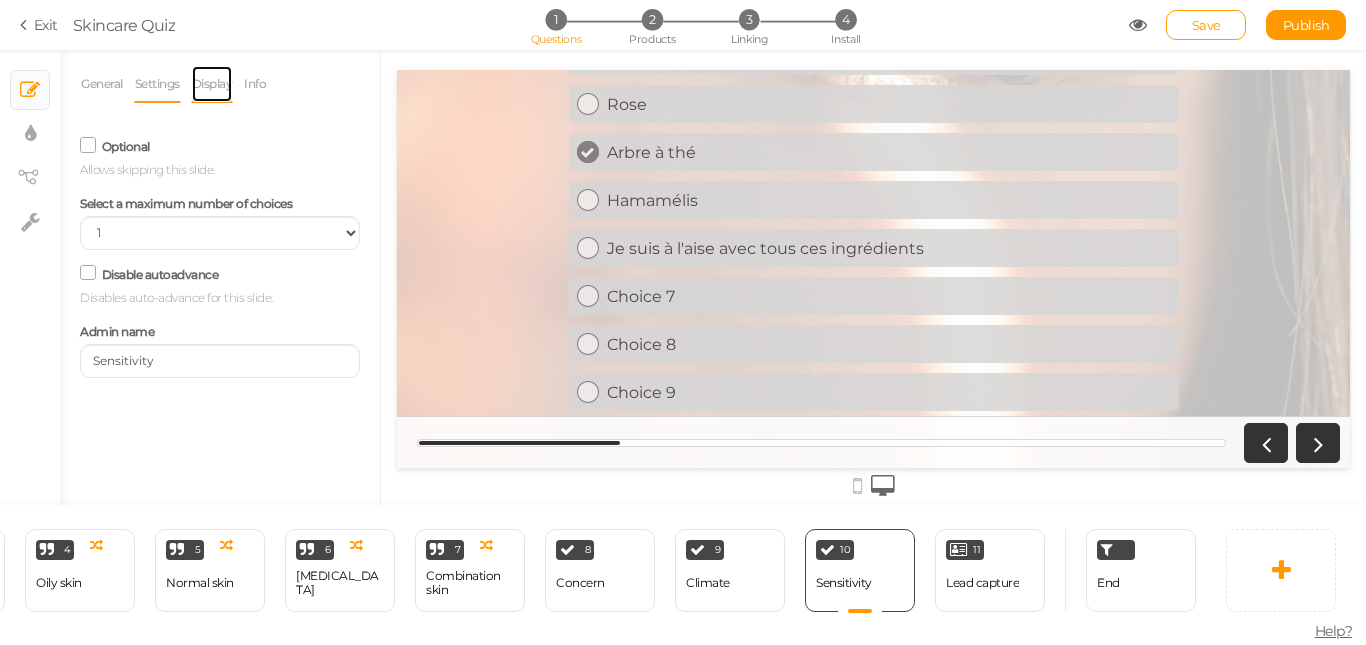 click on "Display" at bounding box center [212, 84] 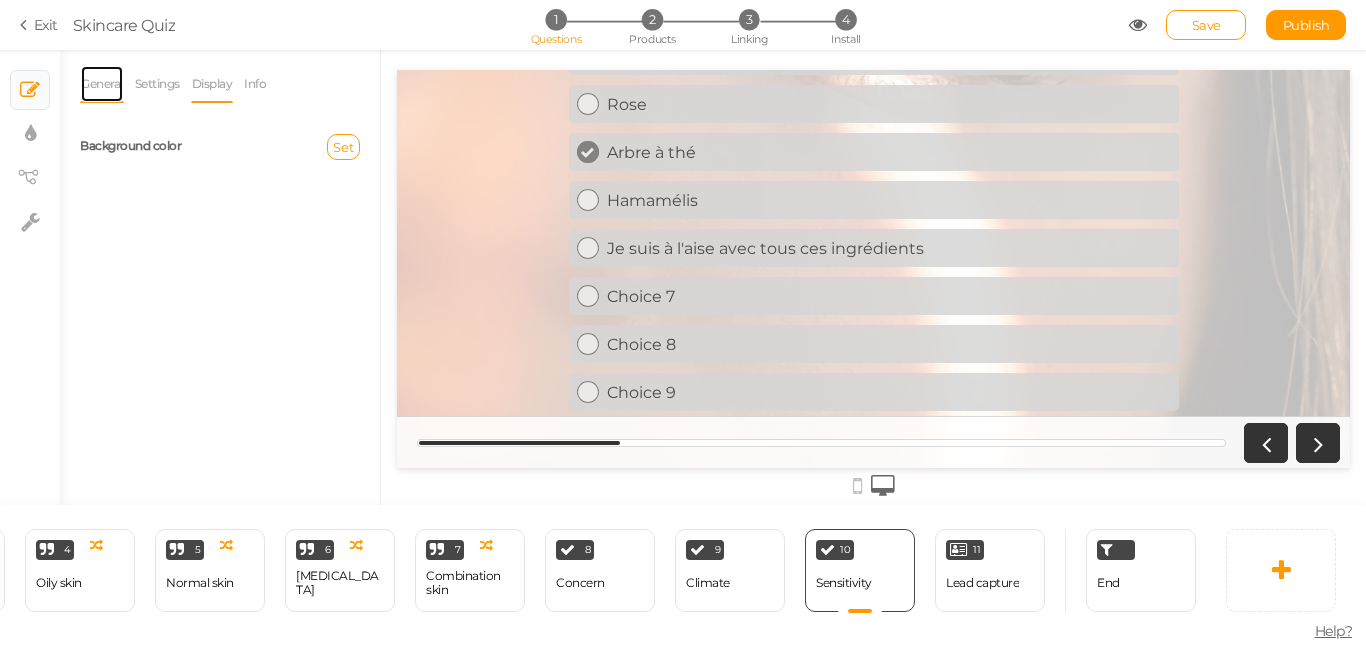 click on "General" at bounding box center [102, 84] 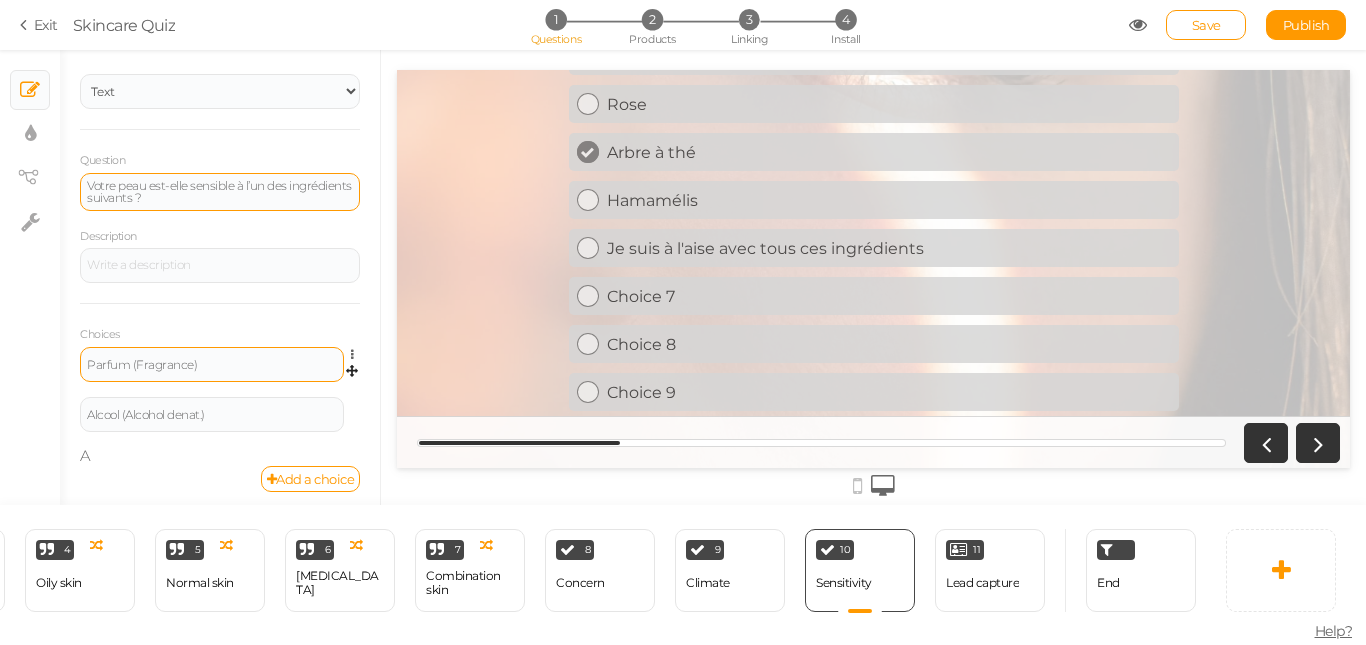 scroll, scrollTop: 79, scrollLeft: 0, axis: vertical 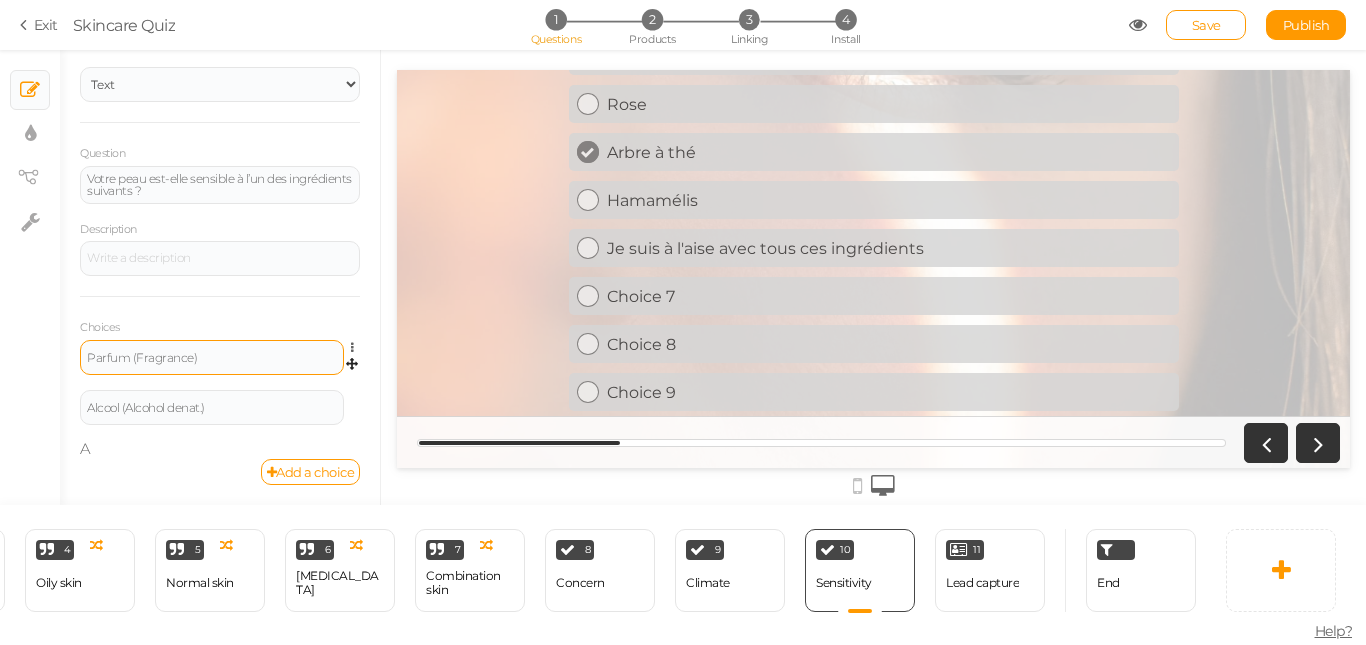 click on "Parfum (Fragrance)                         Settings             Delete                             Alcool (Alcohol denat.)                         Settings             Delete           A" at bounding box center [220, 399] 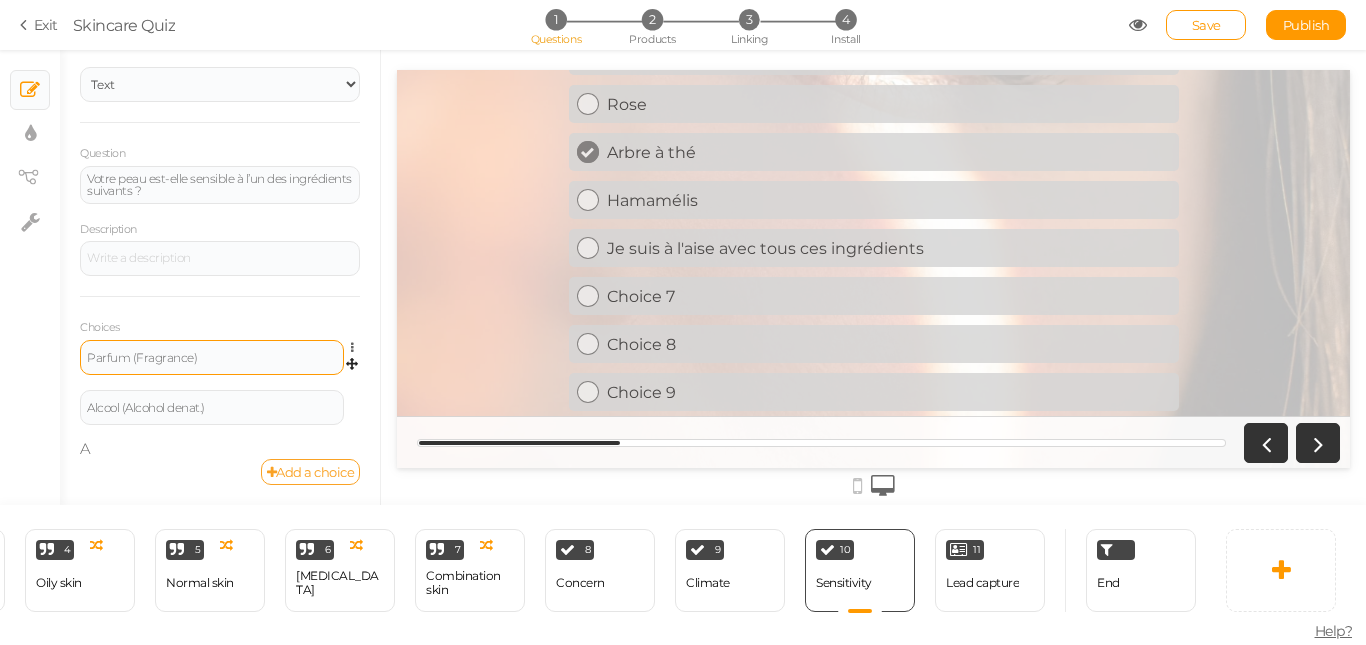 click on "Add a choice" at bounding box center [311, 472] 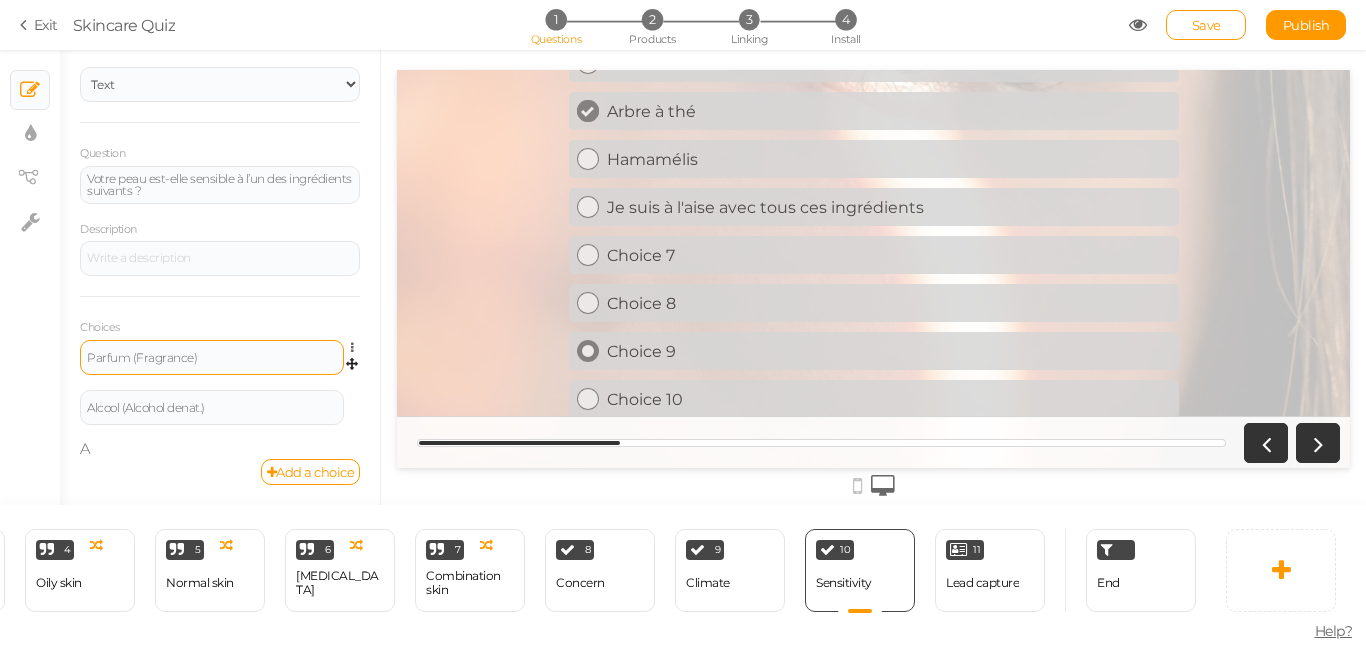 scroll, scrollTop: 242, scrollLeft: 0, axis: vertical 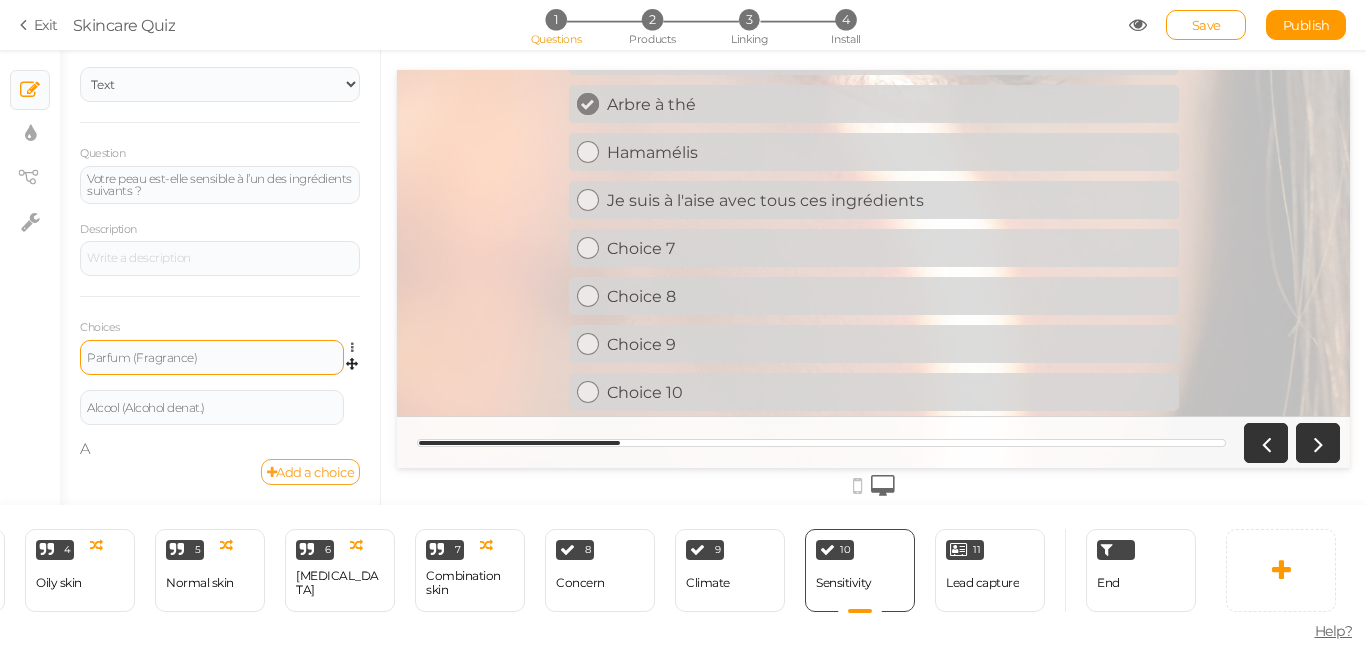 click on "Add a choice" at bounding box center (311, 472) 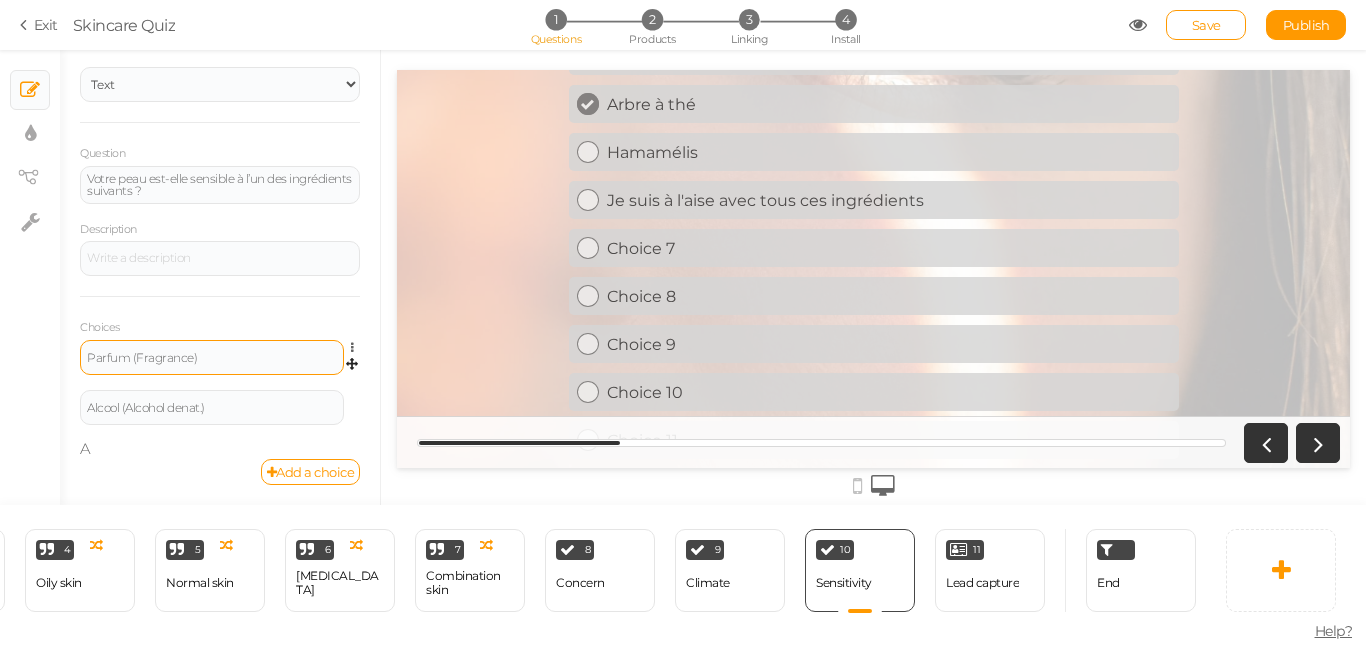 click on "Add a choice" at bounding box center (220, 472) 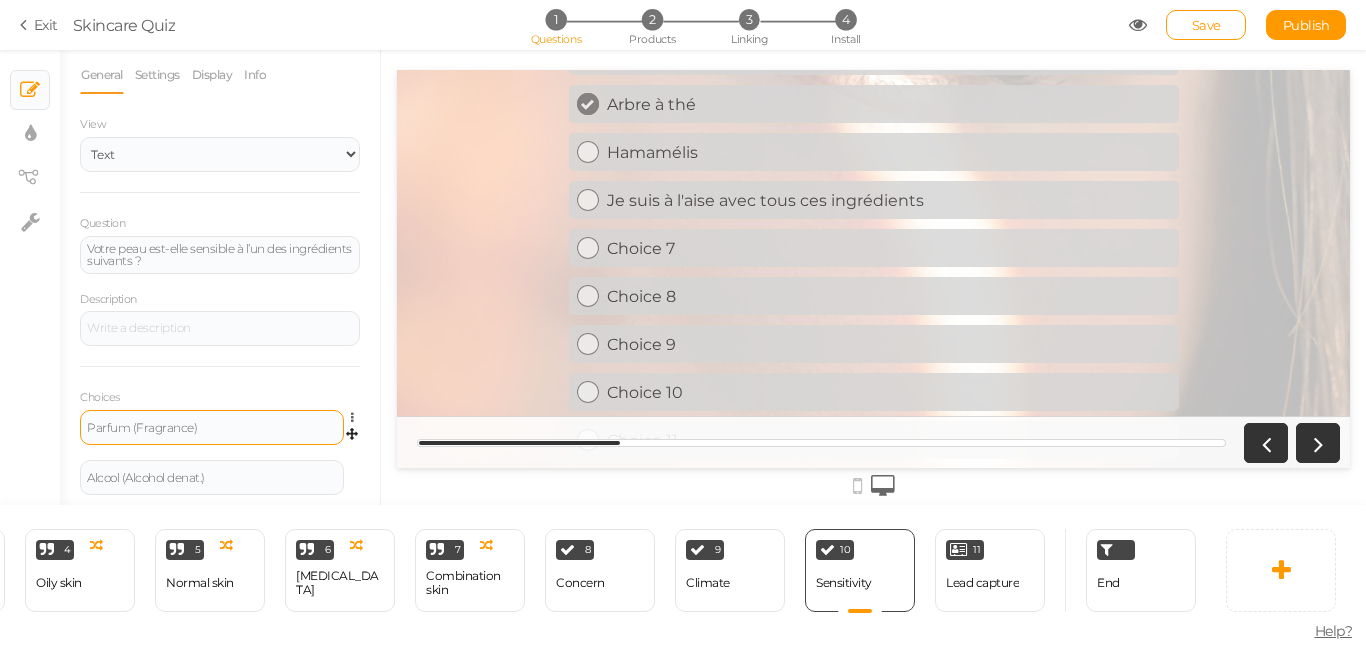 scroll, scrollTop: 0, scrollLeft: 0, axis: both 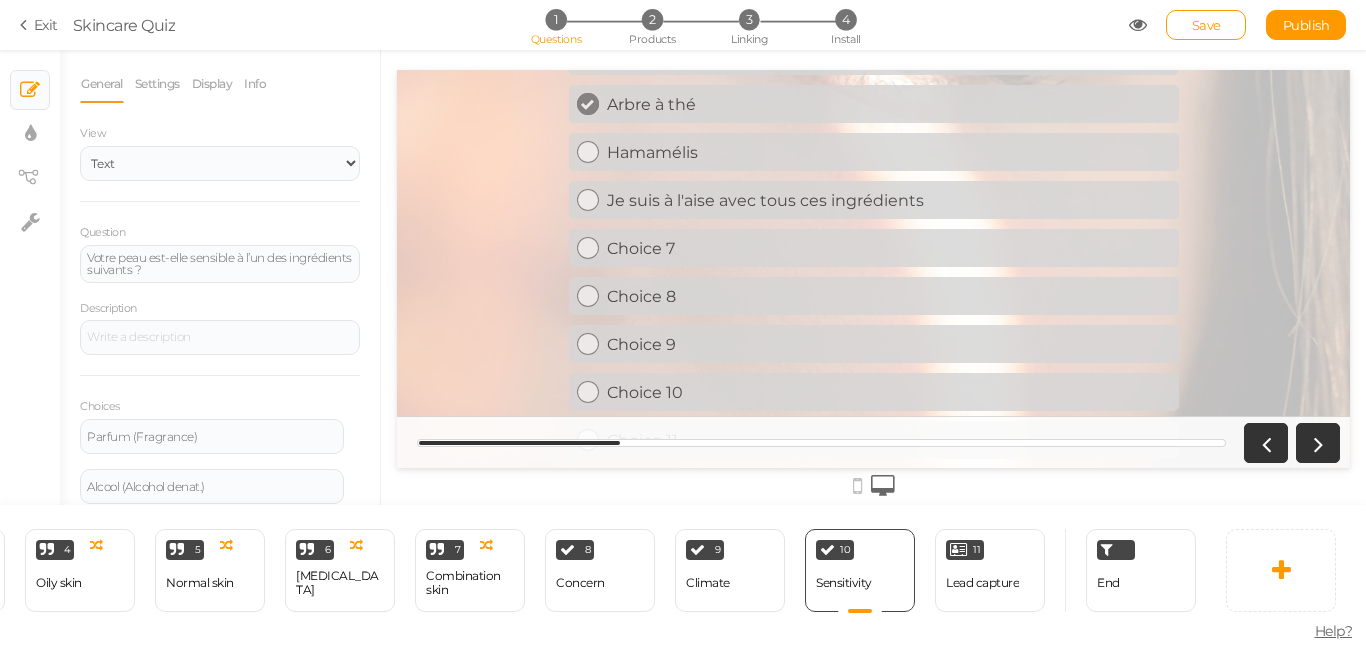 click on "Exit     Skincare Quiz           1   Questions       2   Products       3   Linking             4   Install                   Save       Publish     View published." at bounding box center (683, 25) 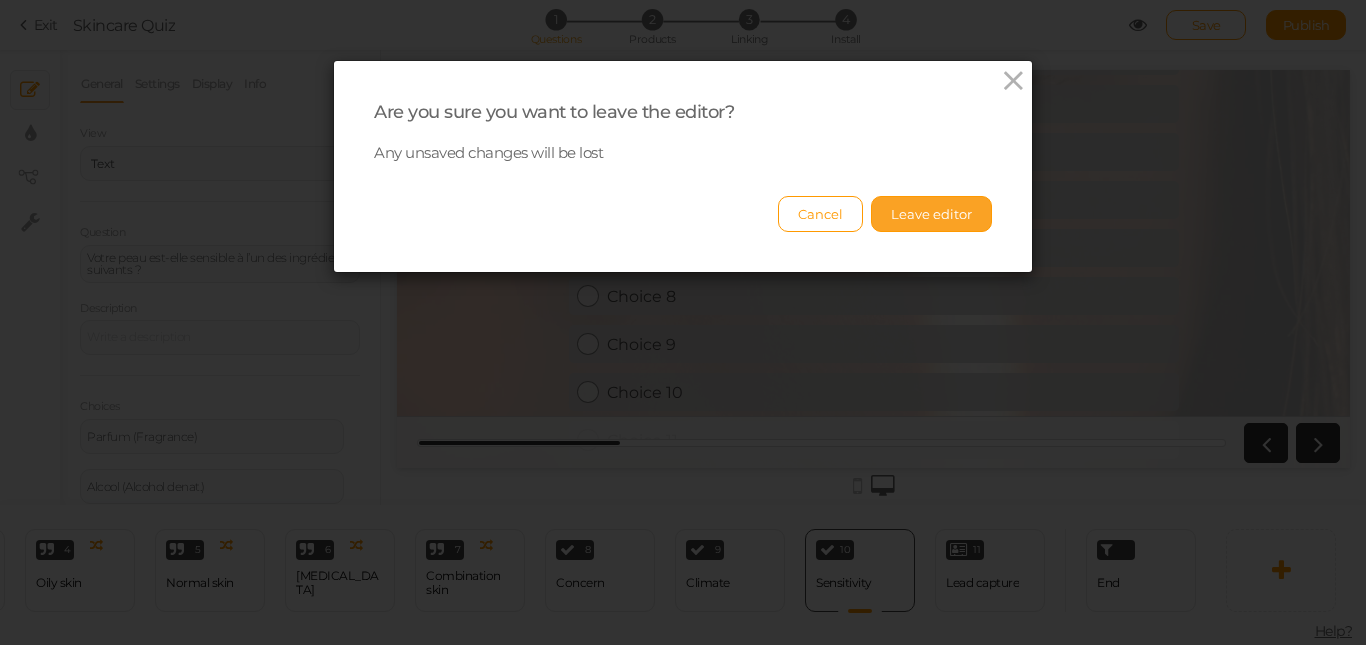 click on "Leave editor" at bounding box center (931, 214) 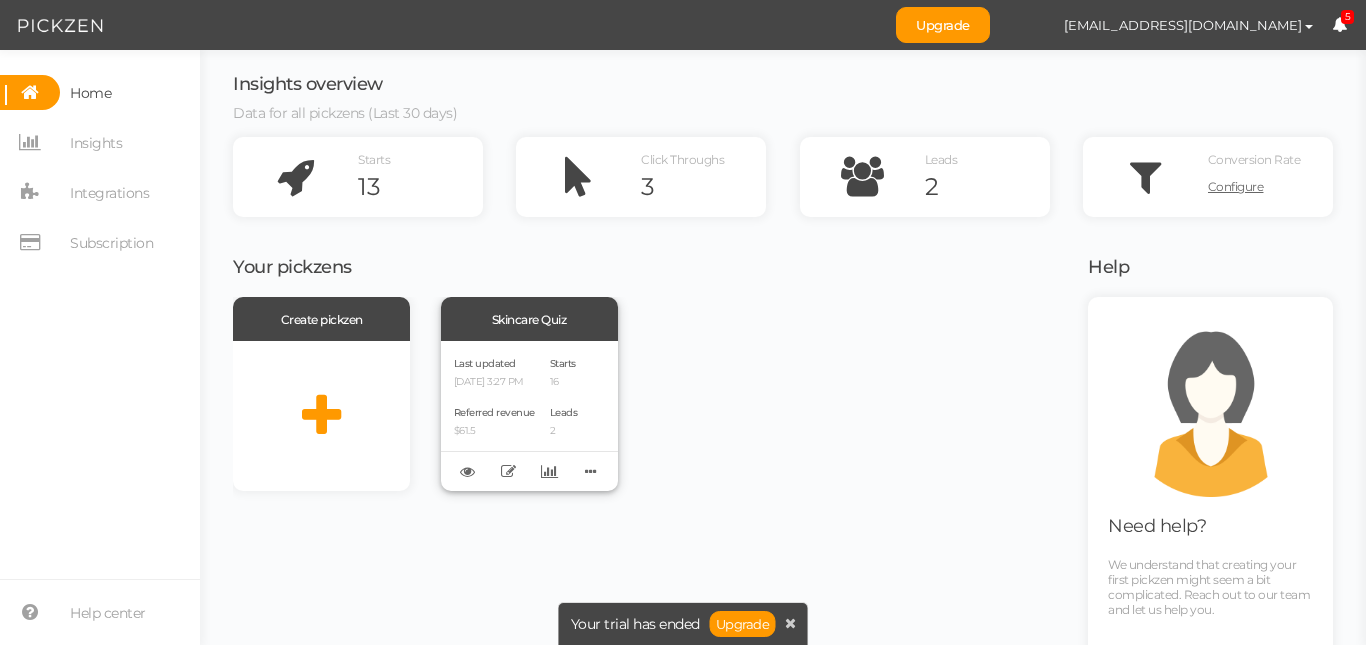 click on "Referred revenue" at bounding box center (494, 412) 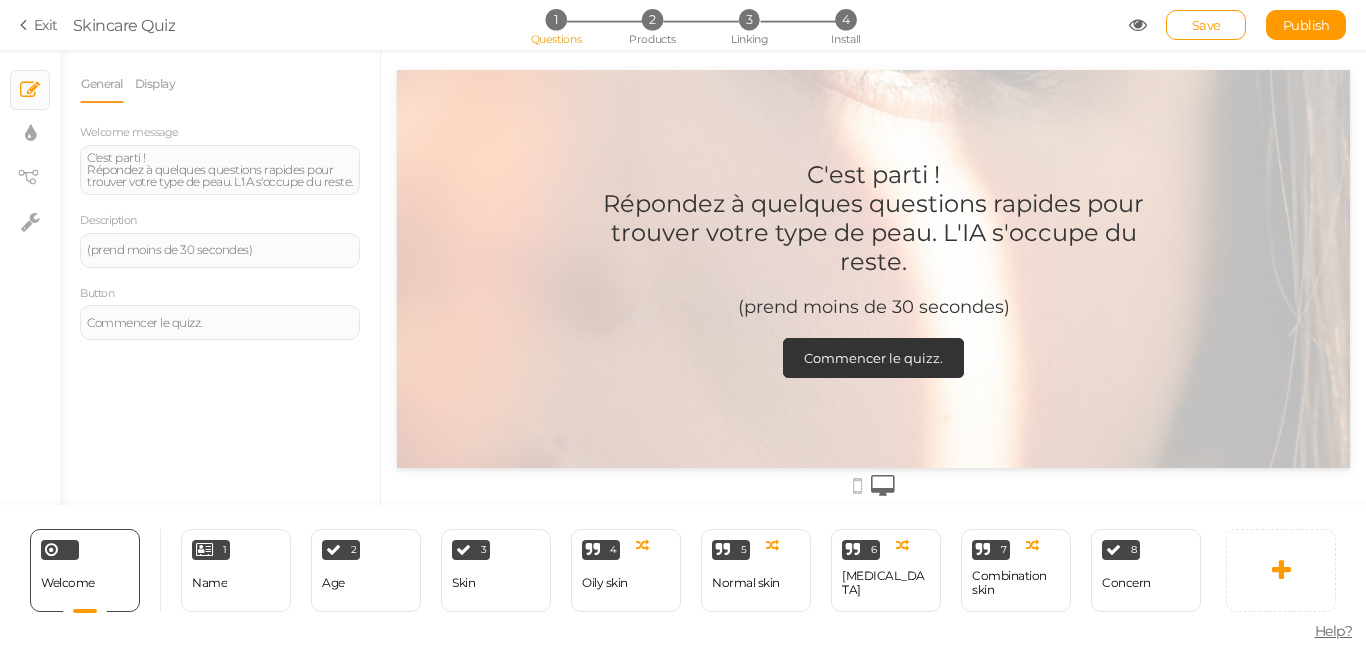 scroll, scrollTop: 0, scrollLeft: 0, axis: both 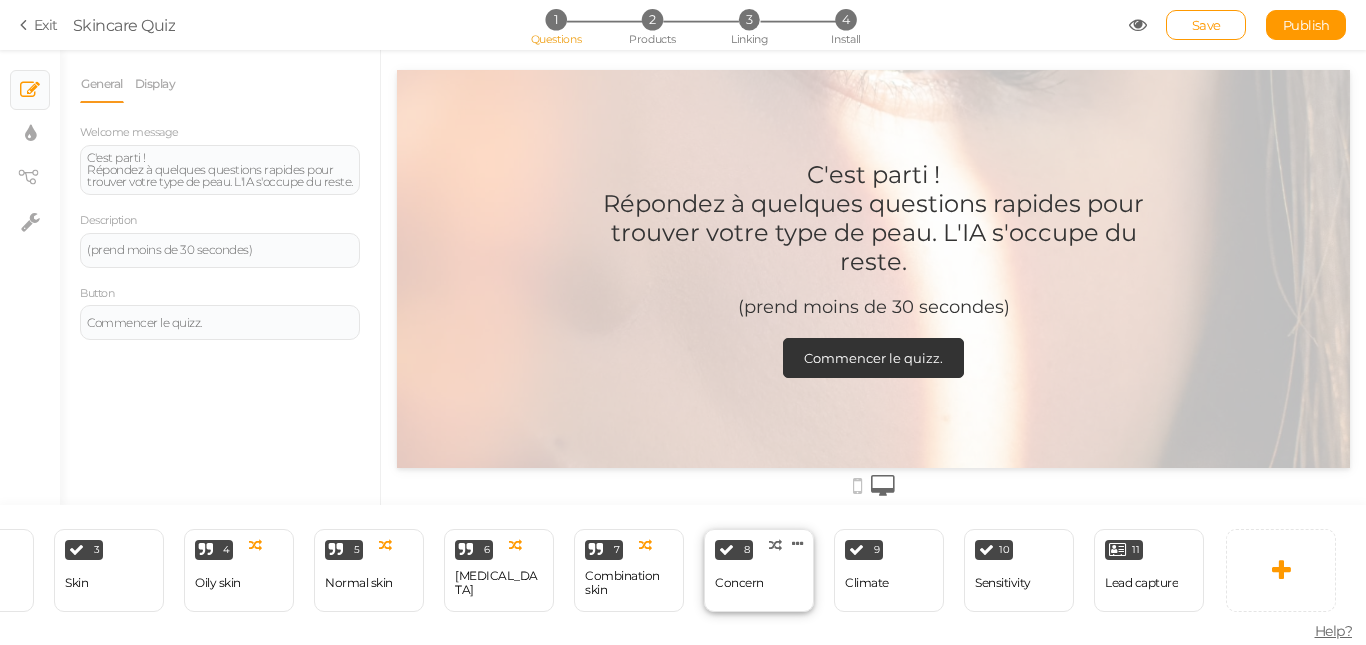 click on "8         Concern         × Define the conditions to show this slide.                     Clone             Change type             Delete" at bounding box center (759, 570) 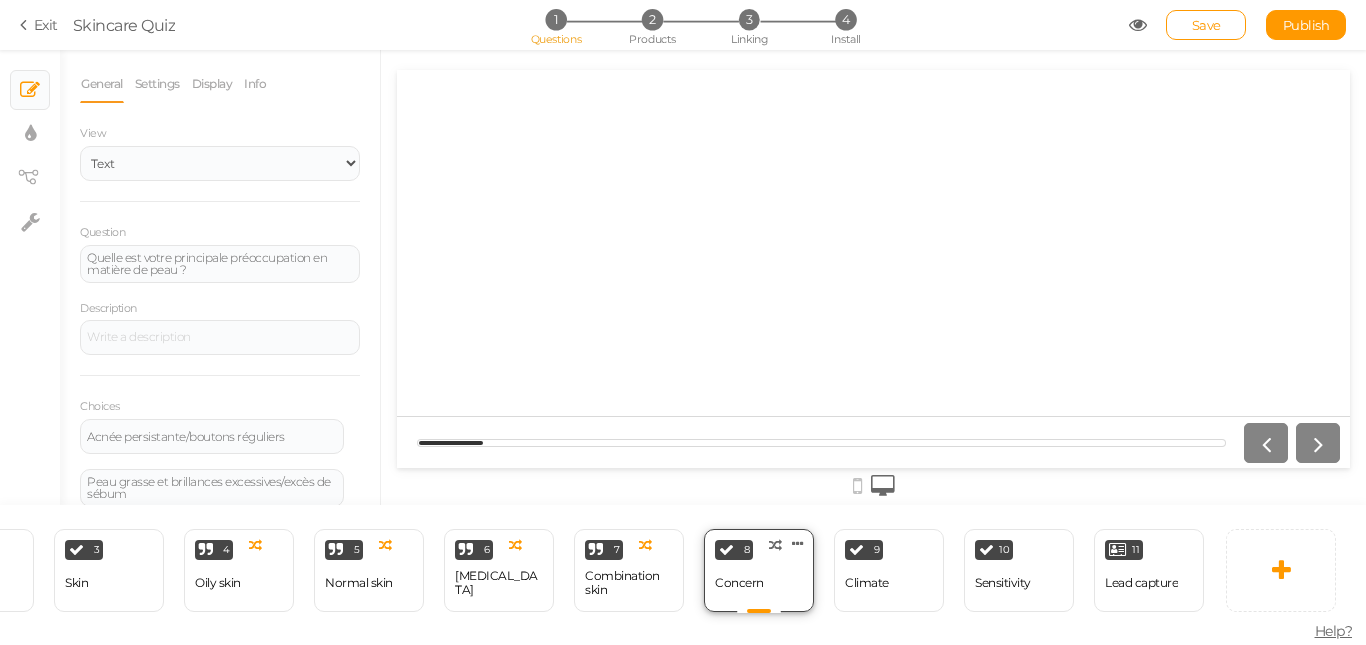 scroll, scrollTop: 0, scrollLeft: 0, axis: both 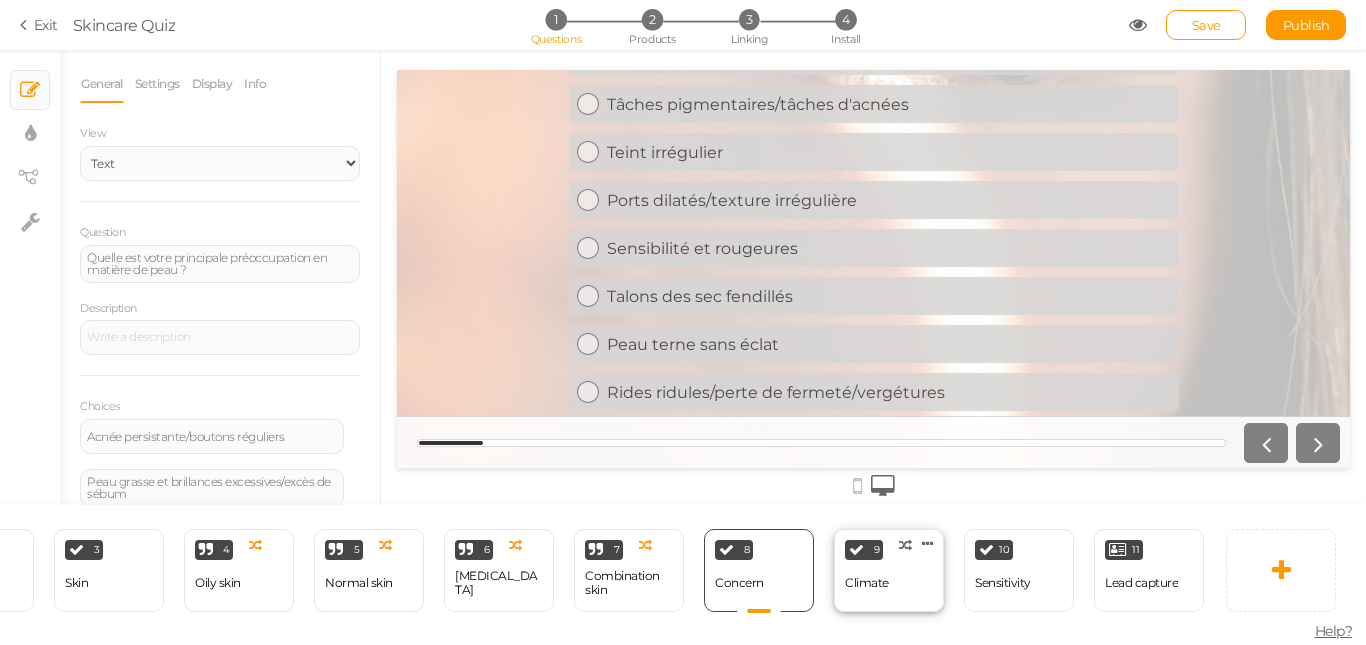 click on "Climate" at bounding box center [867, 583] 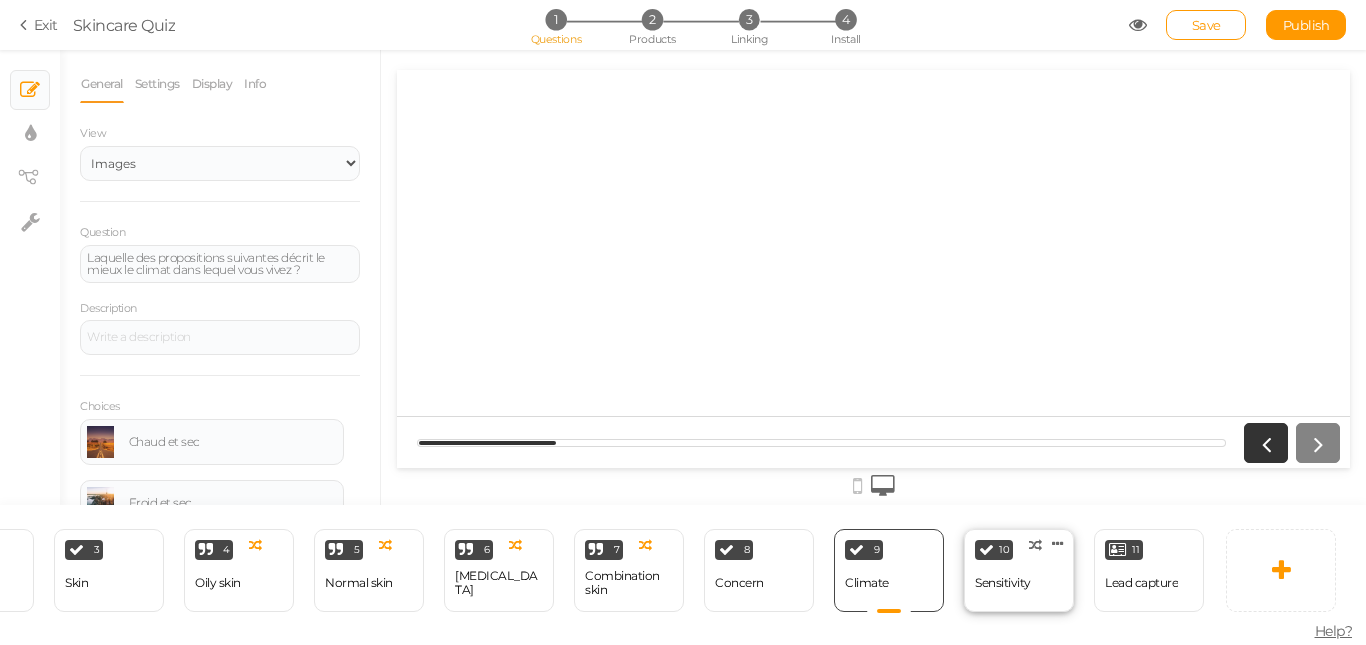 scroll, scrollTop: 0, scrollLeft: 0, axis: both 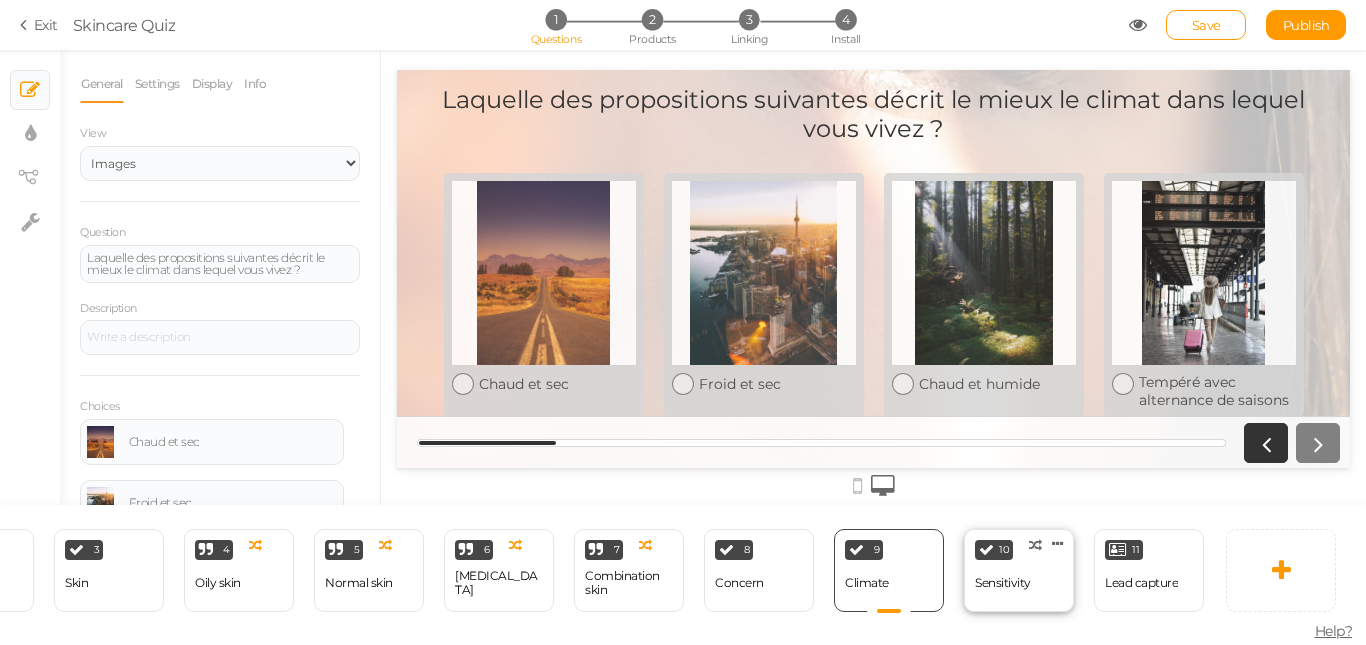 click on "10         Sensitivity         × Define the conditions to show this slide.                     Clone             Change type             Delete" at bounding box center (1019, 570) 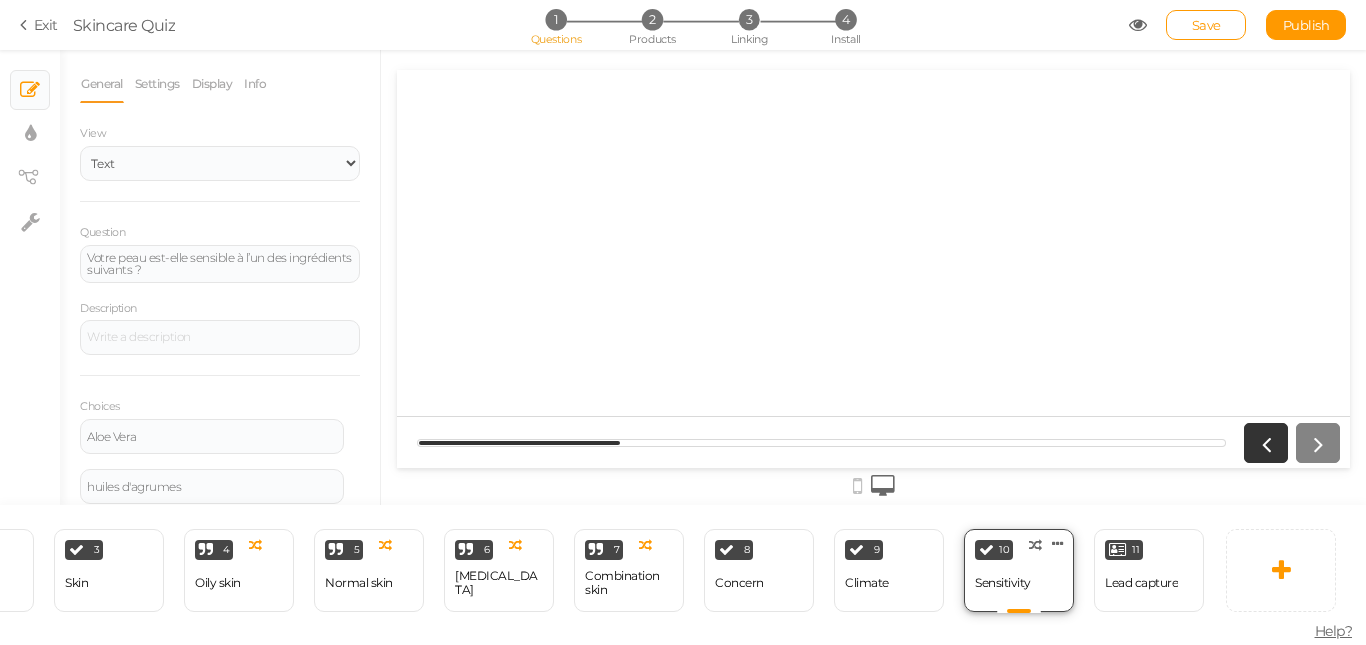 scroll, scrollTop: 0, scrollLeft: 0, axis: both 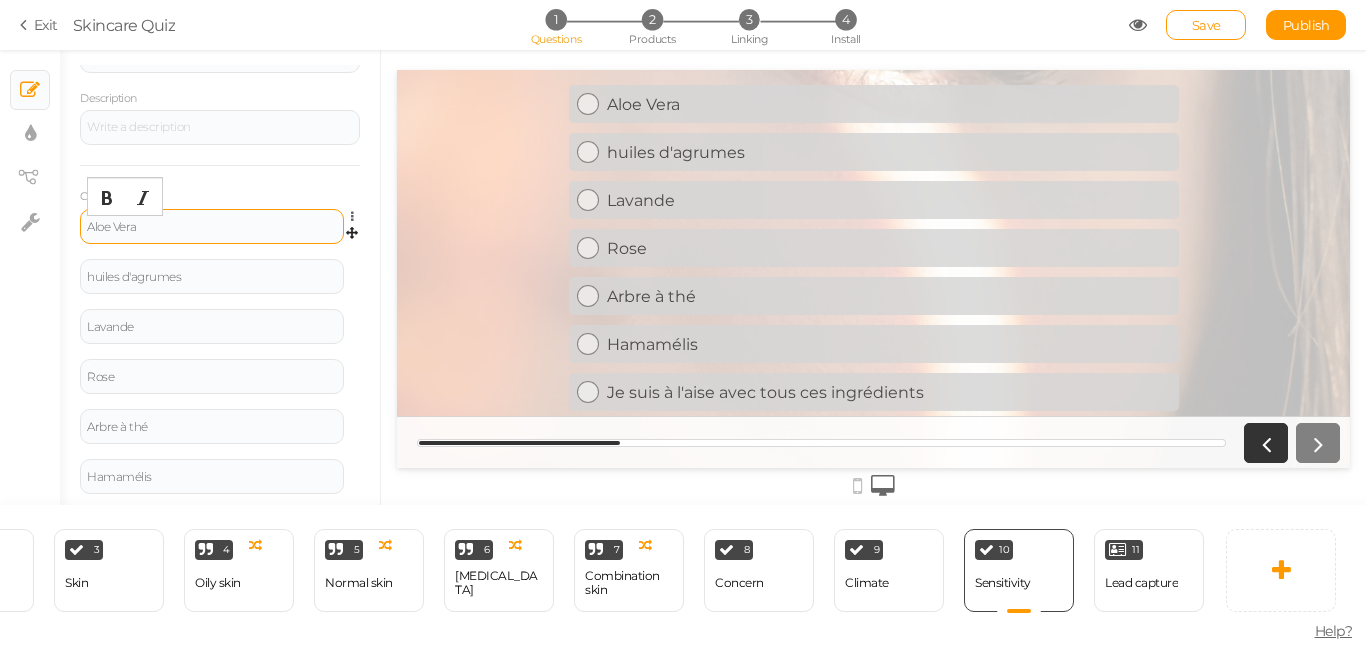 click on "Aloe Vera" at bounding box center (212, 227) 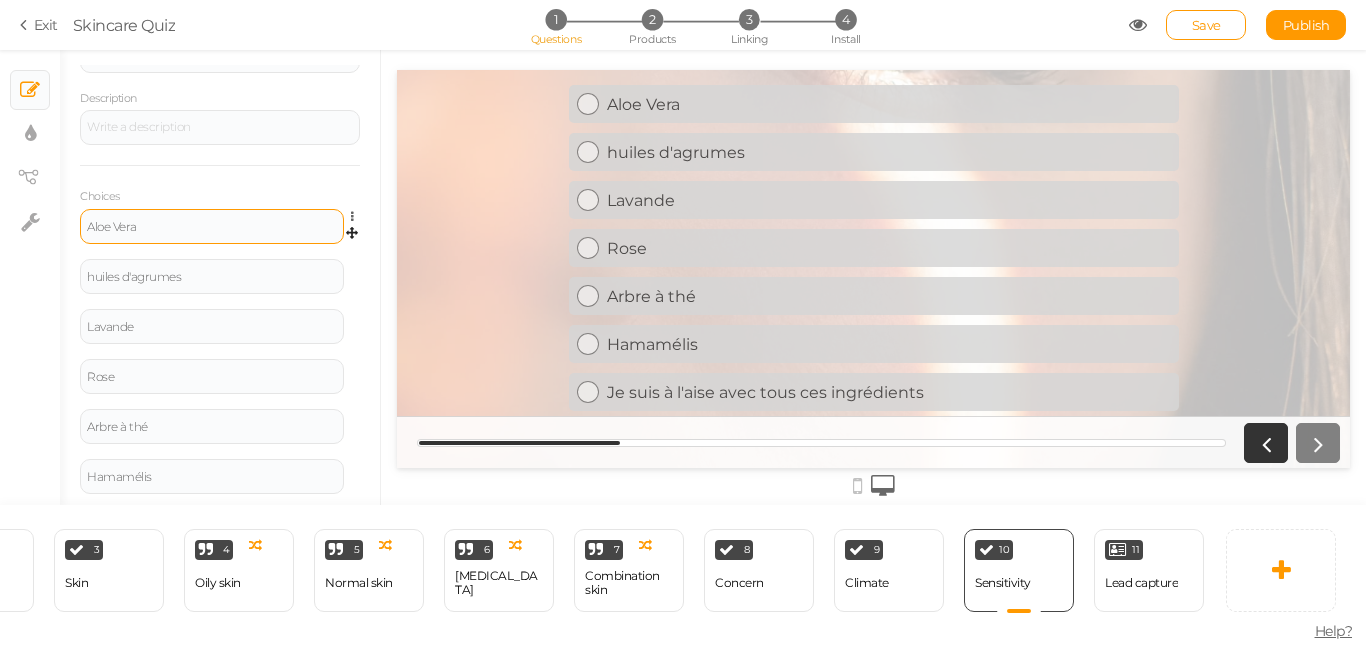 click on "Aloe Vera" at bounding box center [212, 226] 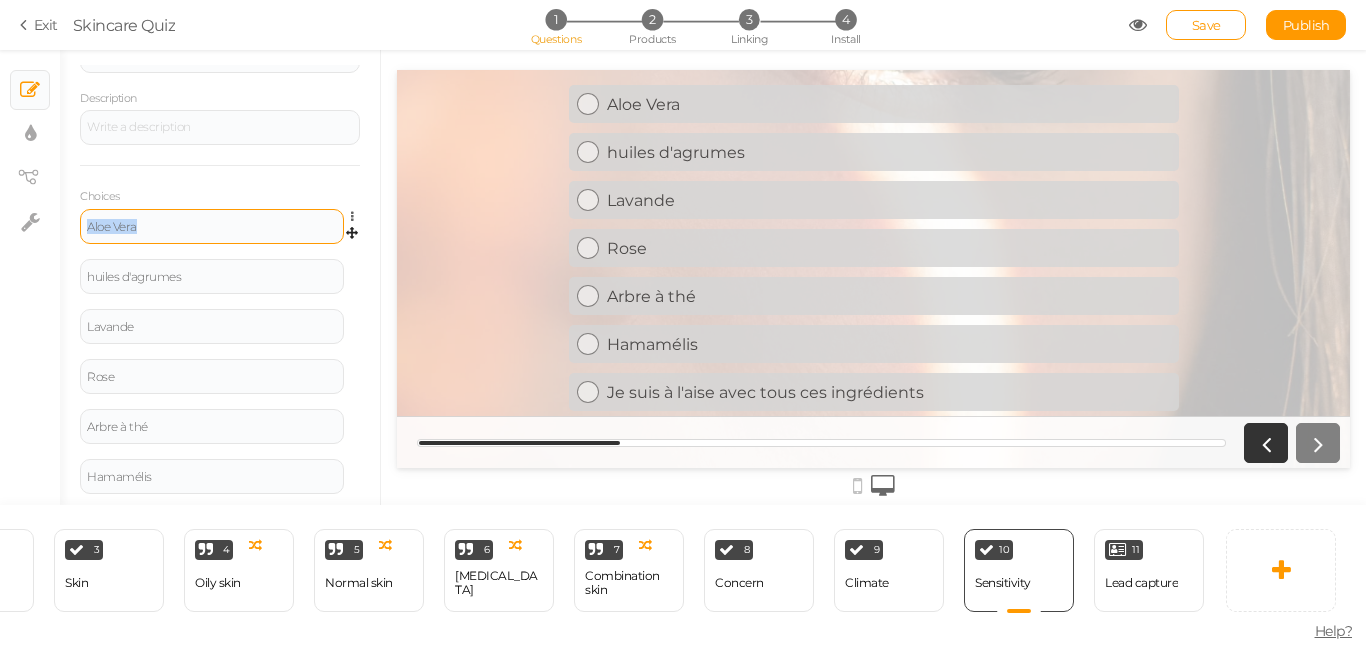 click on "Aloe Vera" at bounding box center [212, 227] 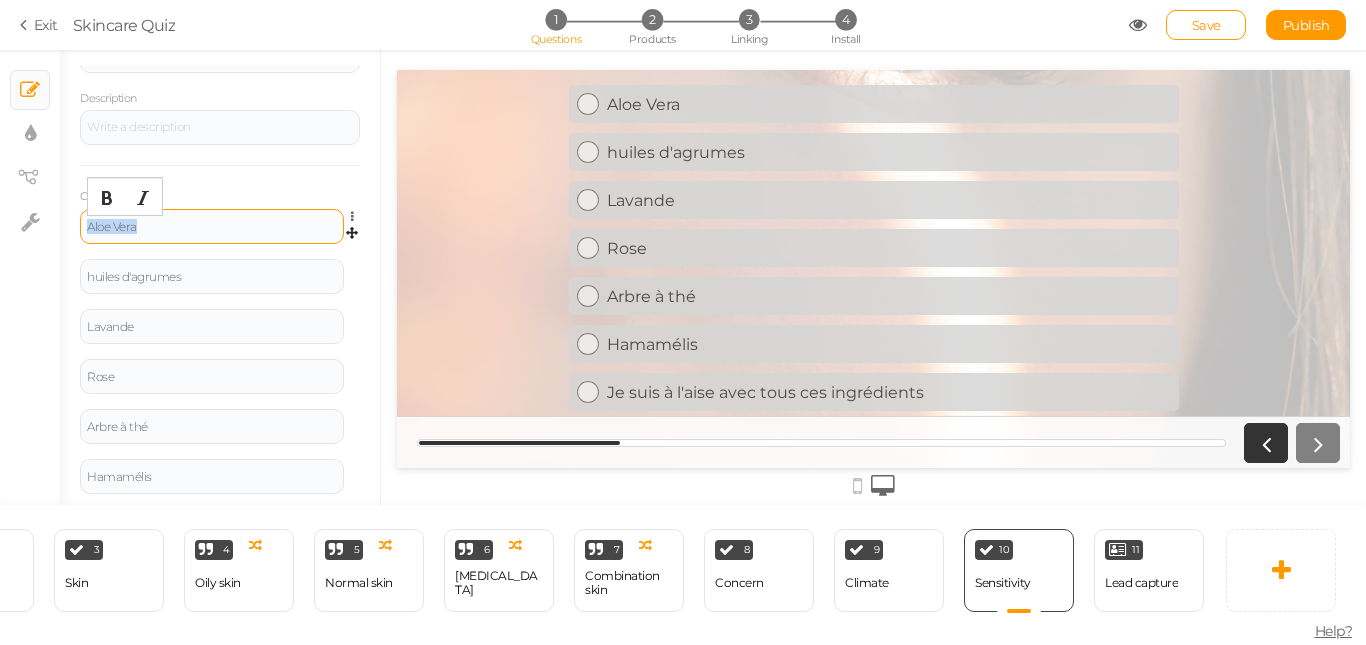 click on "Aloe Vera" at bounding box center [212, 227] 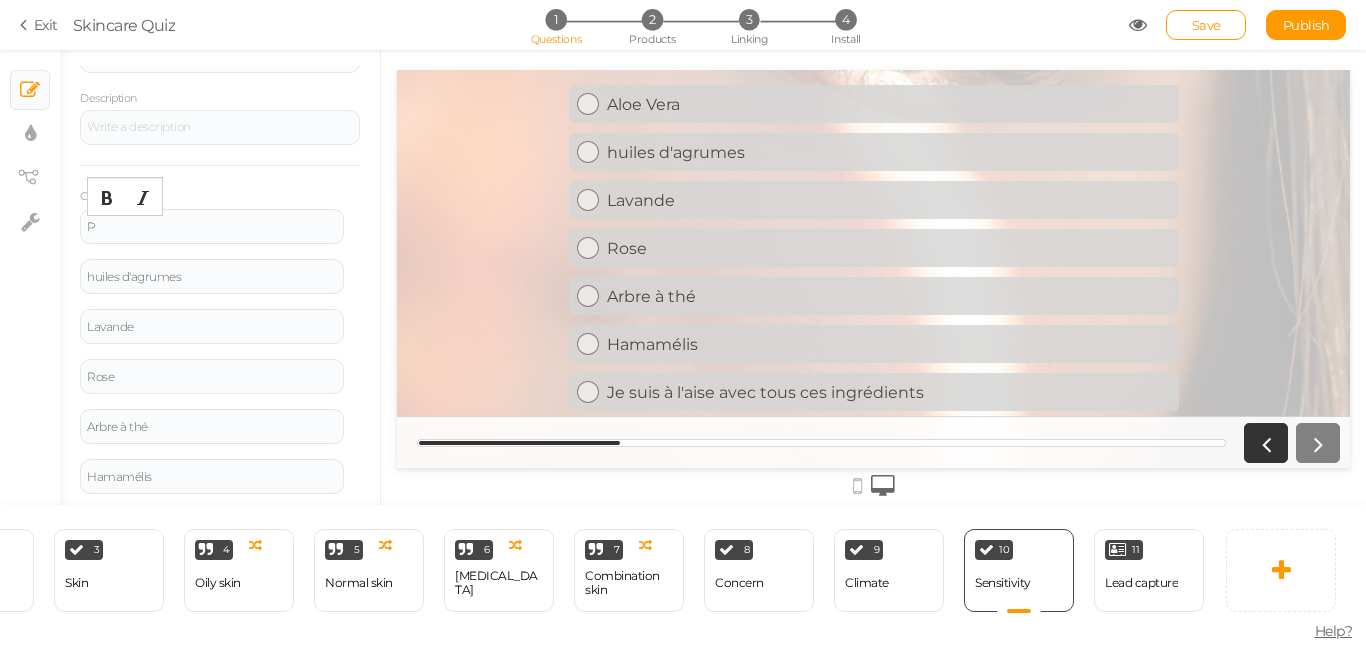 type 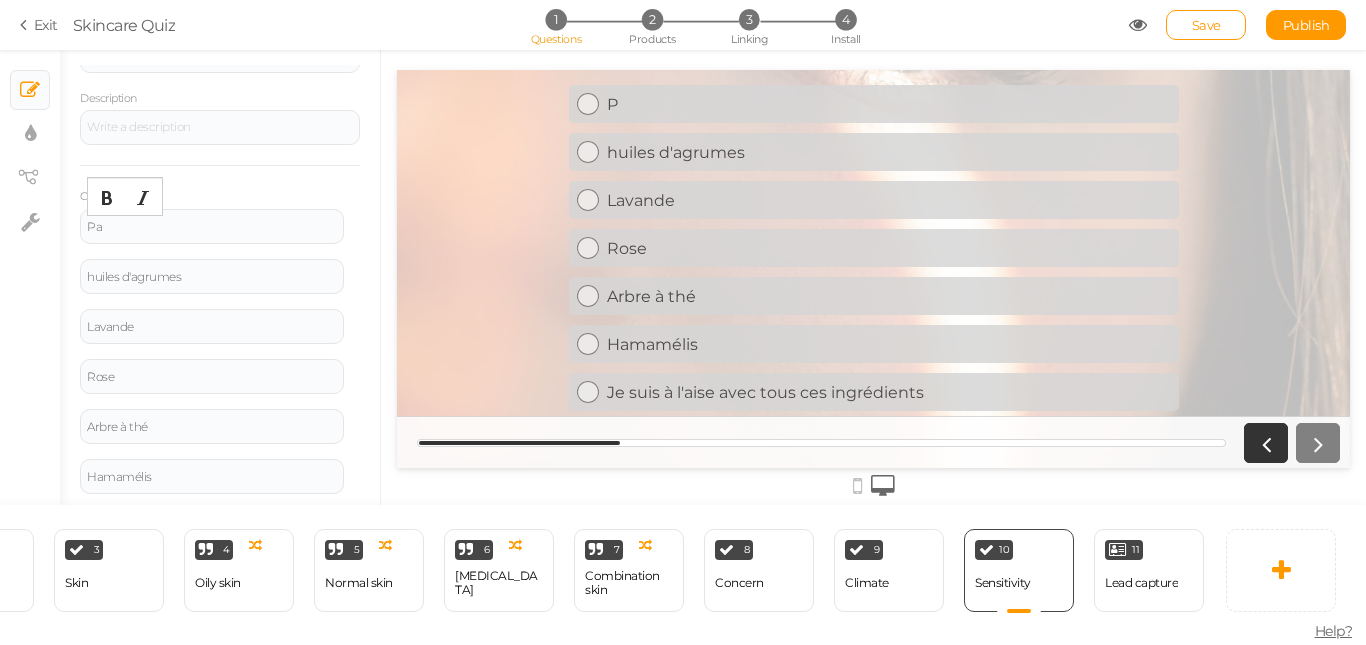scroll, scrollTop: 98, scrollLeft: 0, axis: vertical 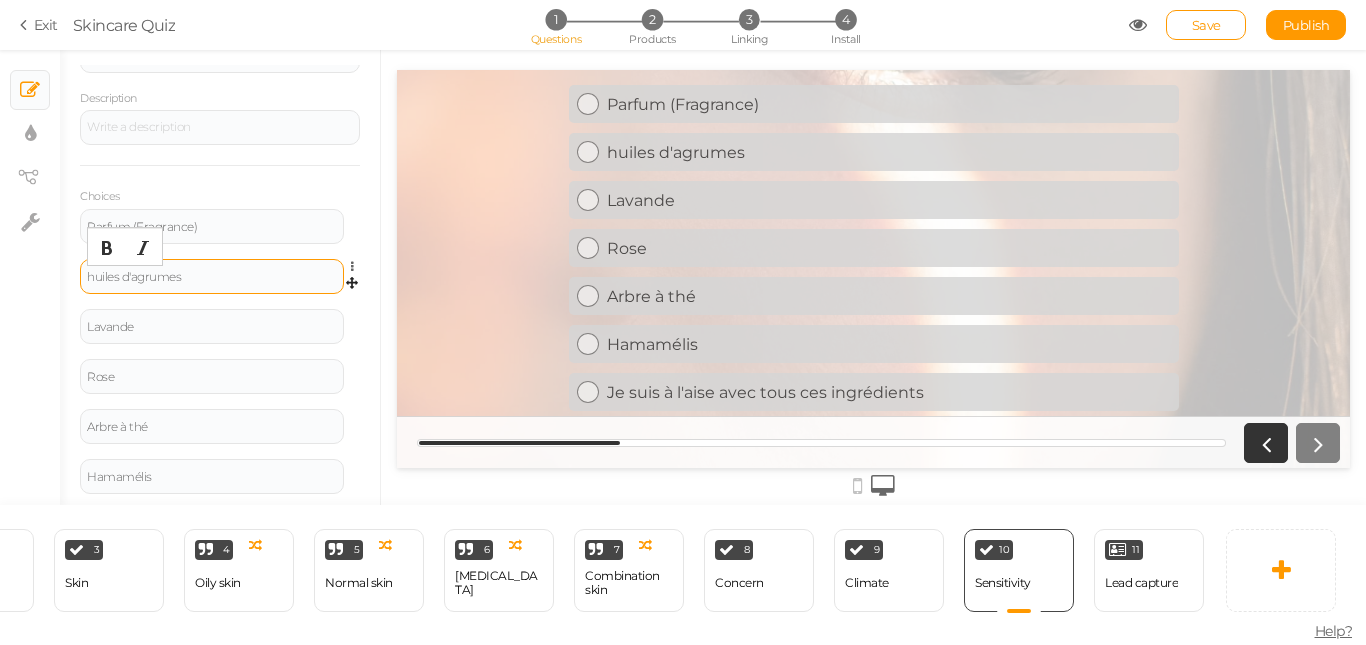 click on "huiles d'agrumes" at bounding box center [212, 277] 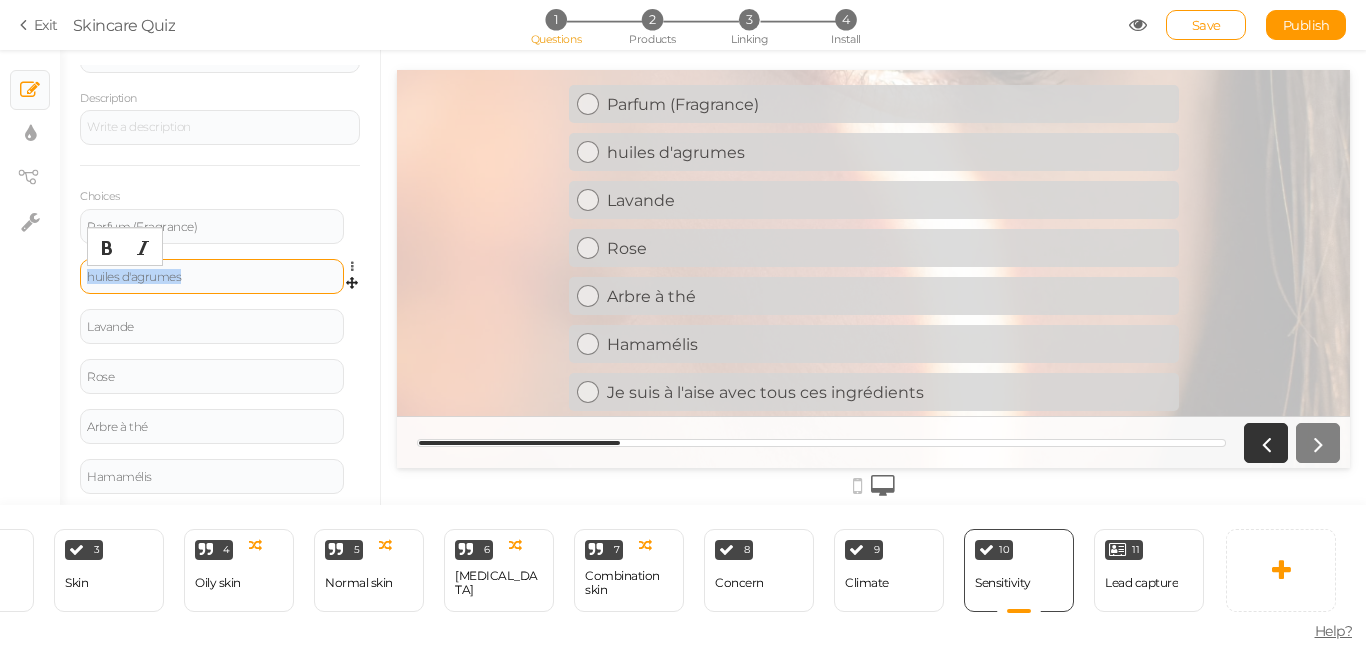 click on "huiles d'agrumes" at bounding box center (212, 277) 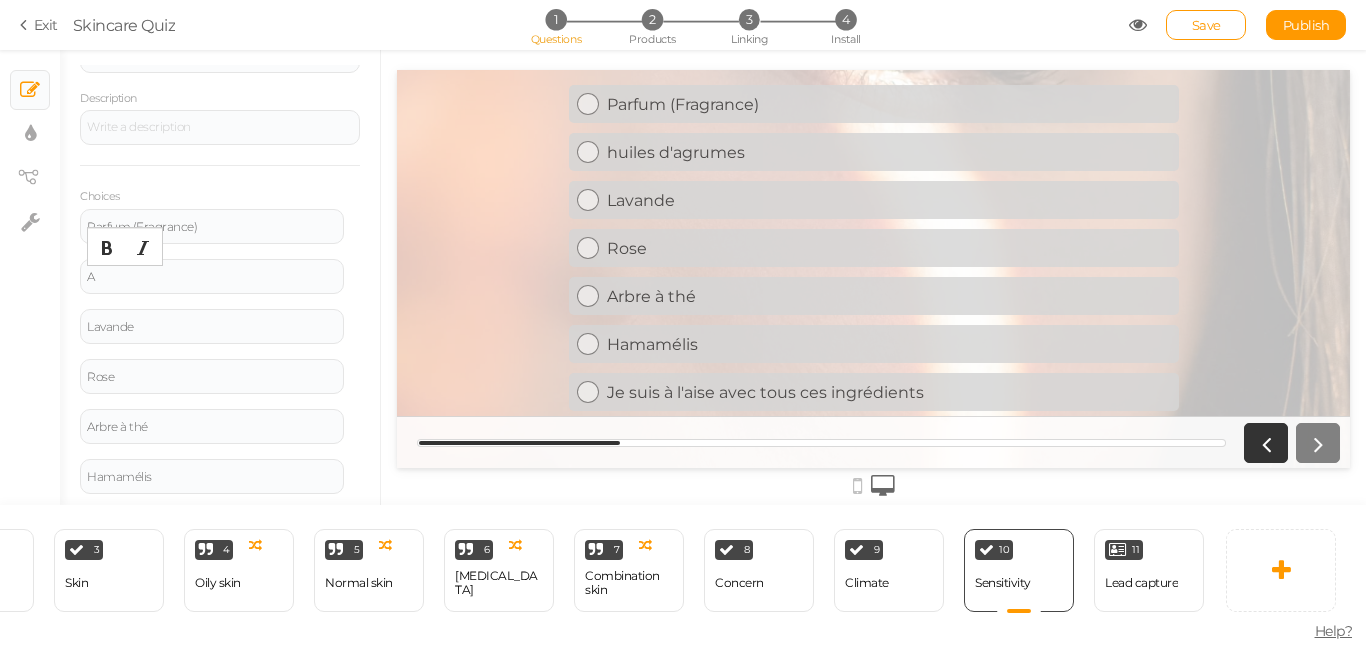 type 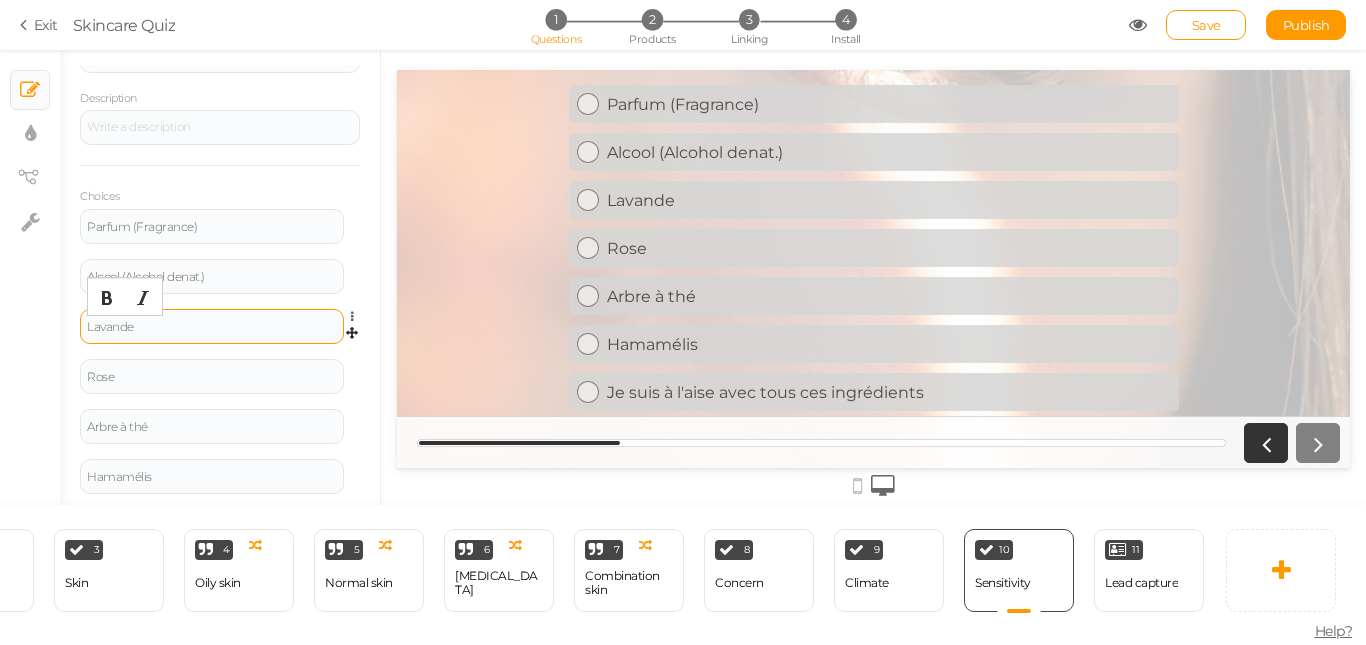 click on "Lavande" at bounding box center [212, 327] 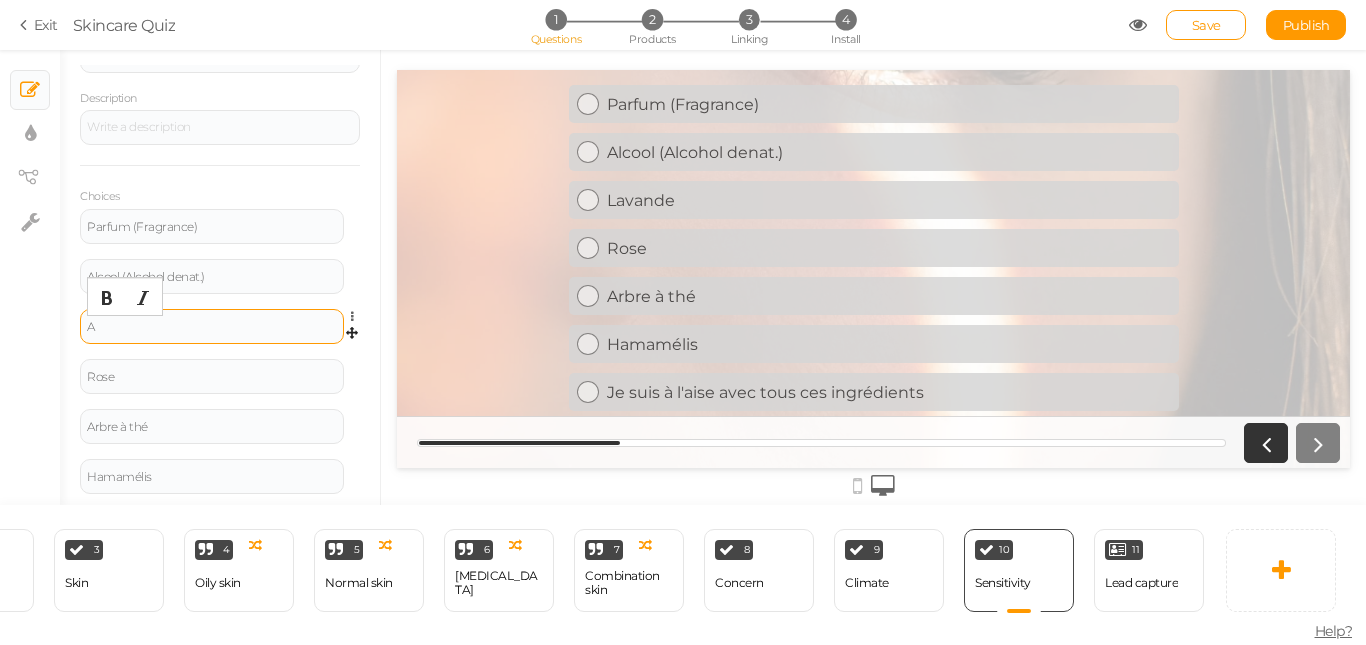 type 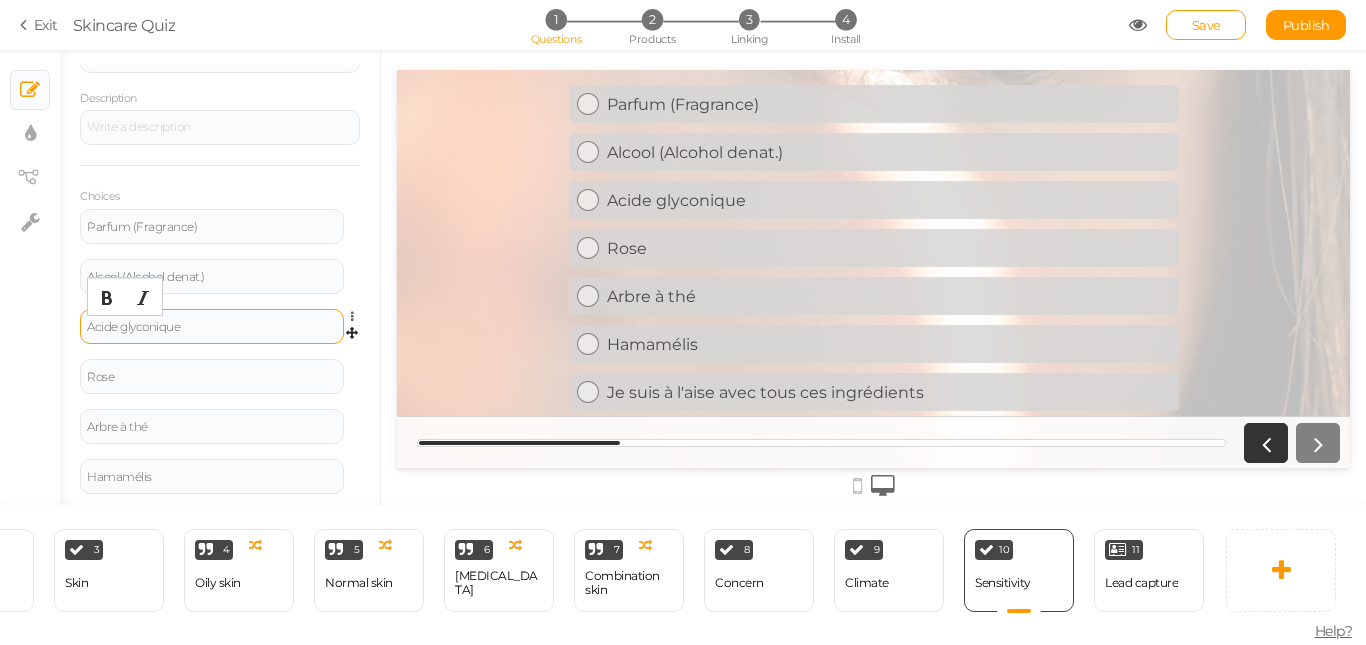 click on "Acide glyconique" at bounding box center (212, 327) 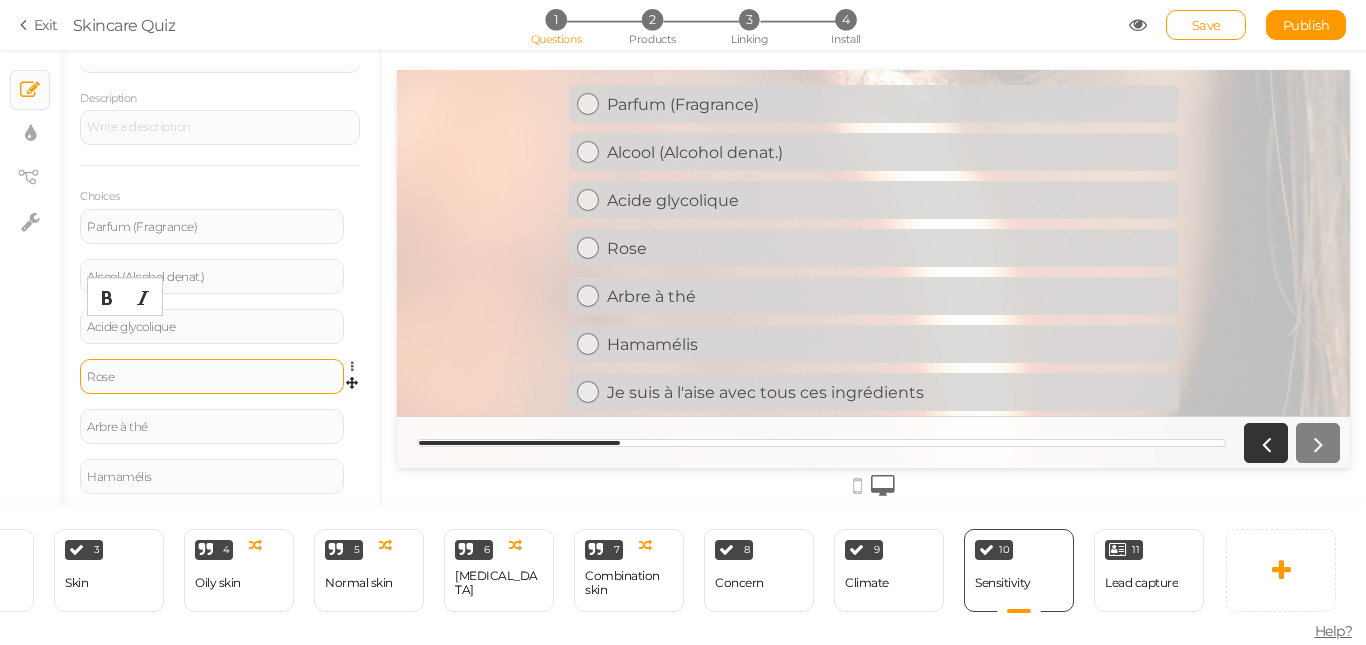 click on "Rose" at bounding box center (212, 376) 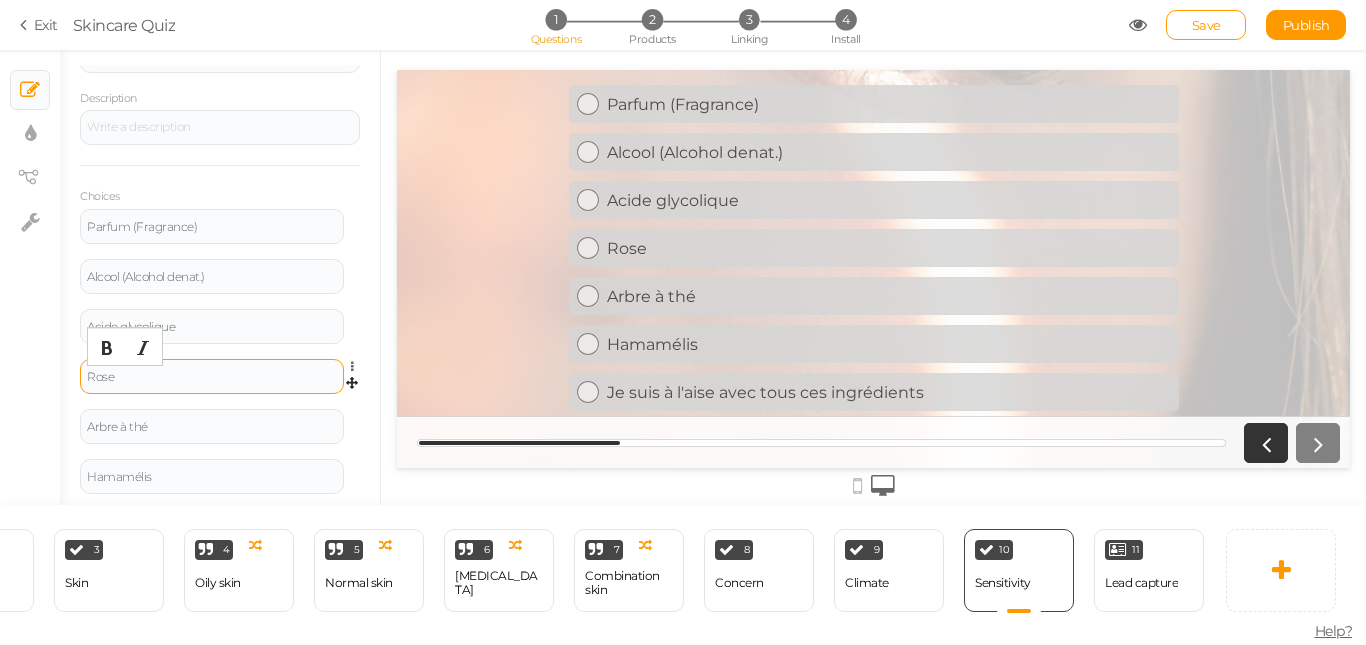 click on "Rose" at bounding box center [212, 377] 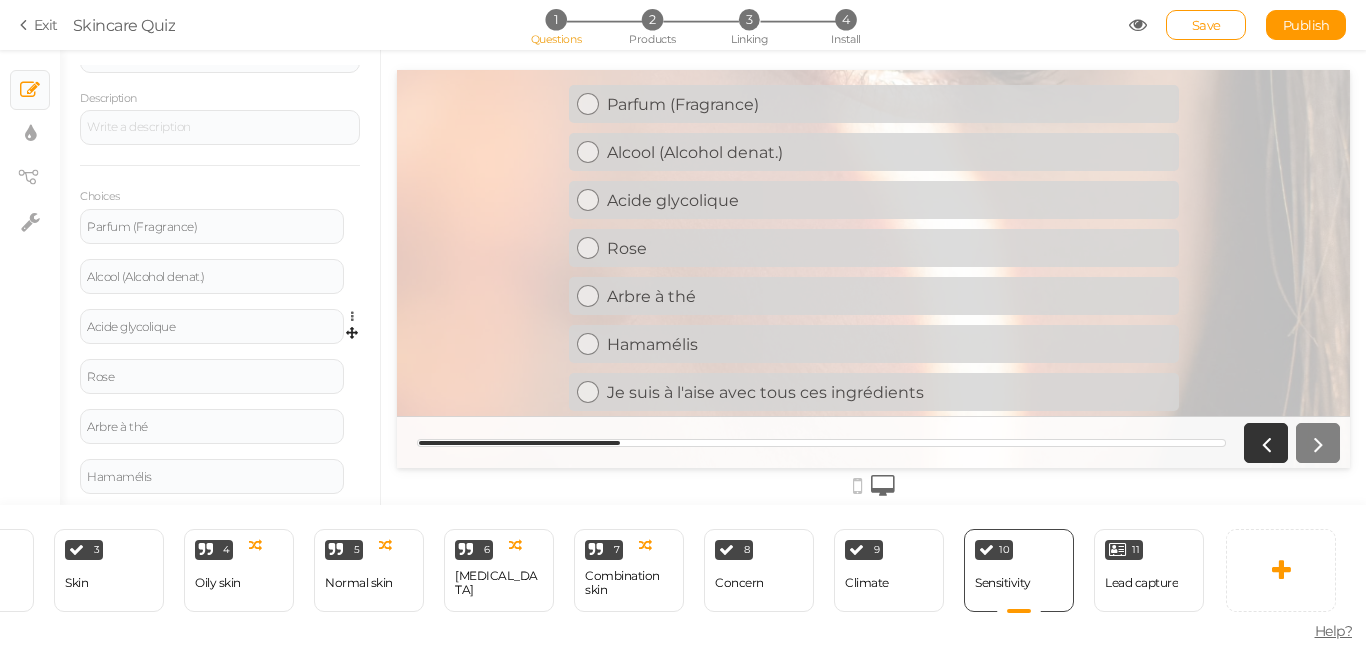 click on "Acide glycolique                         Settings             Delete" at bounding box center (220, 334) 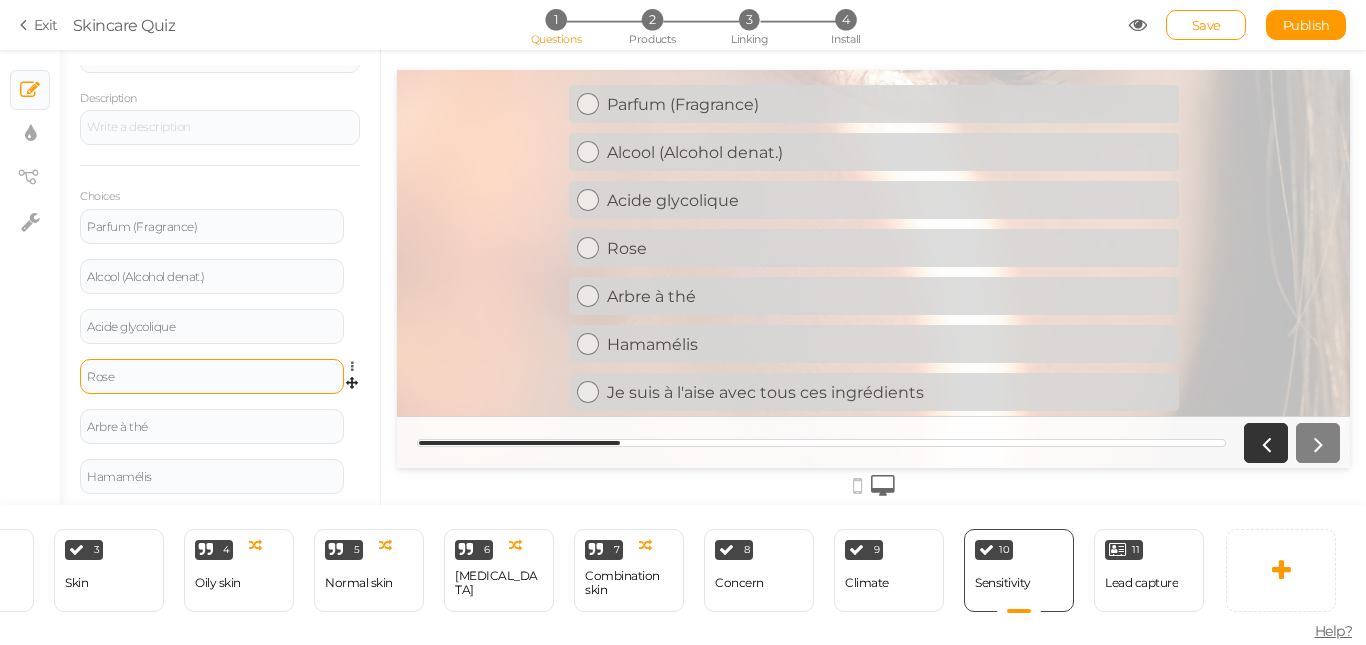 click on "Rose" at bounding box center (212, 376) 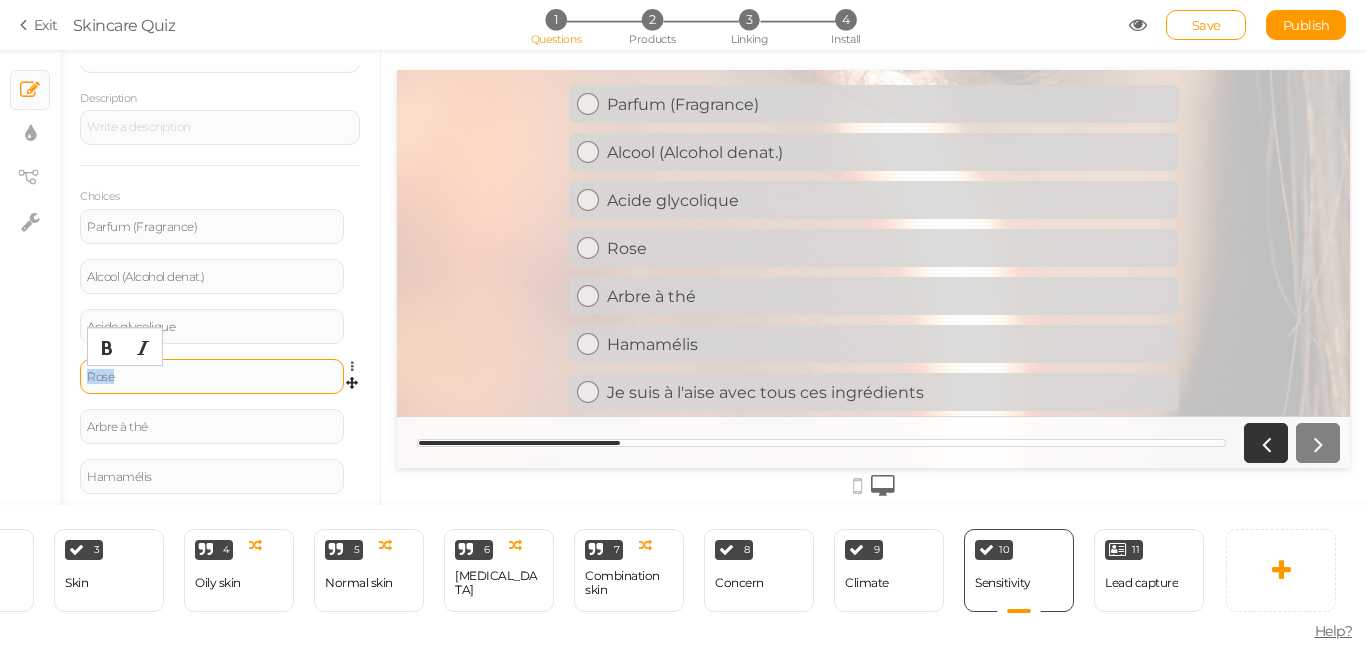 click on "Rose" at bounding box center [212, 377] 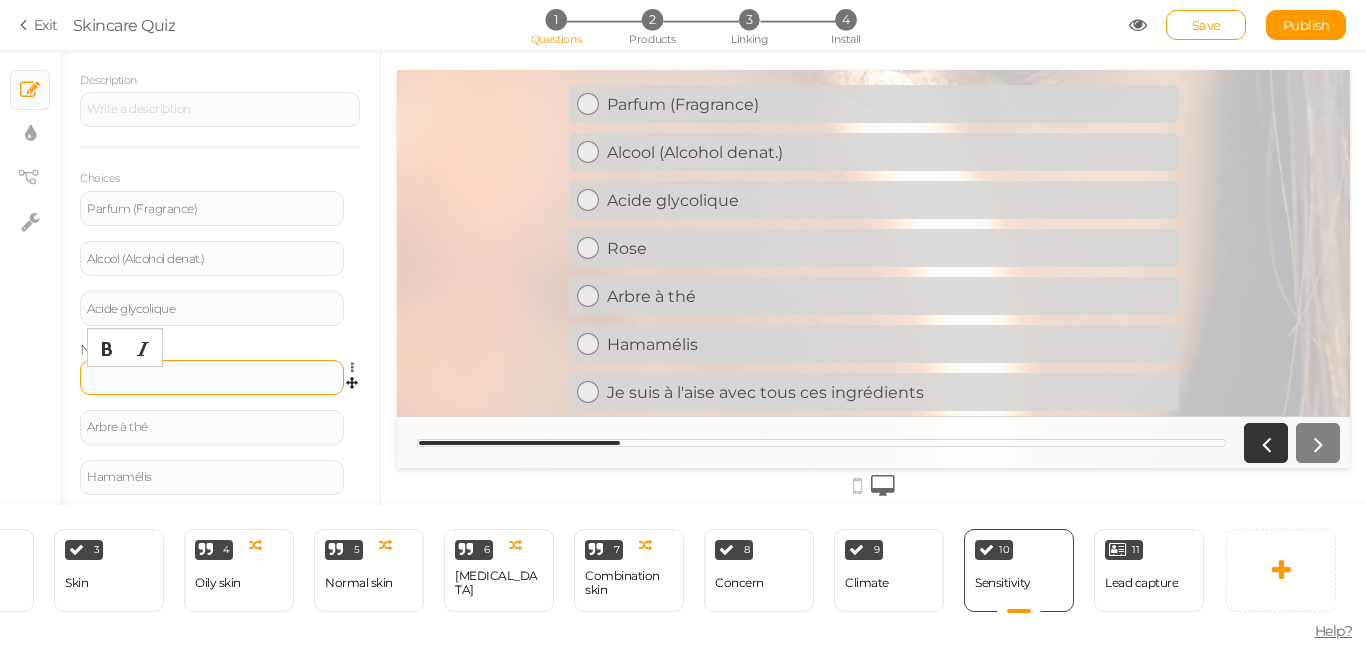 scroll, scrollTop: 234, scrollLeft: 0, axis: vertical 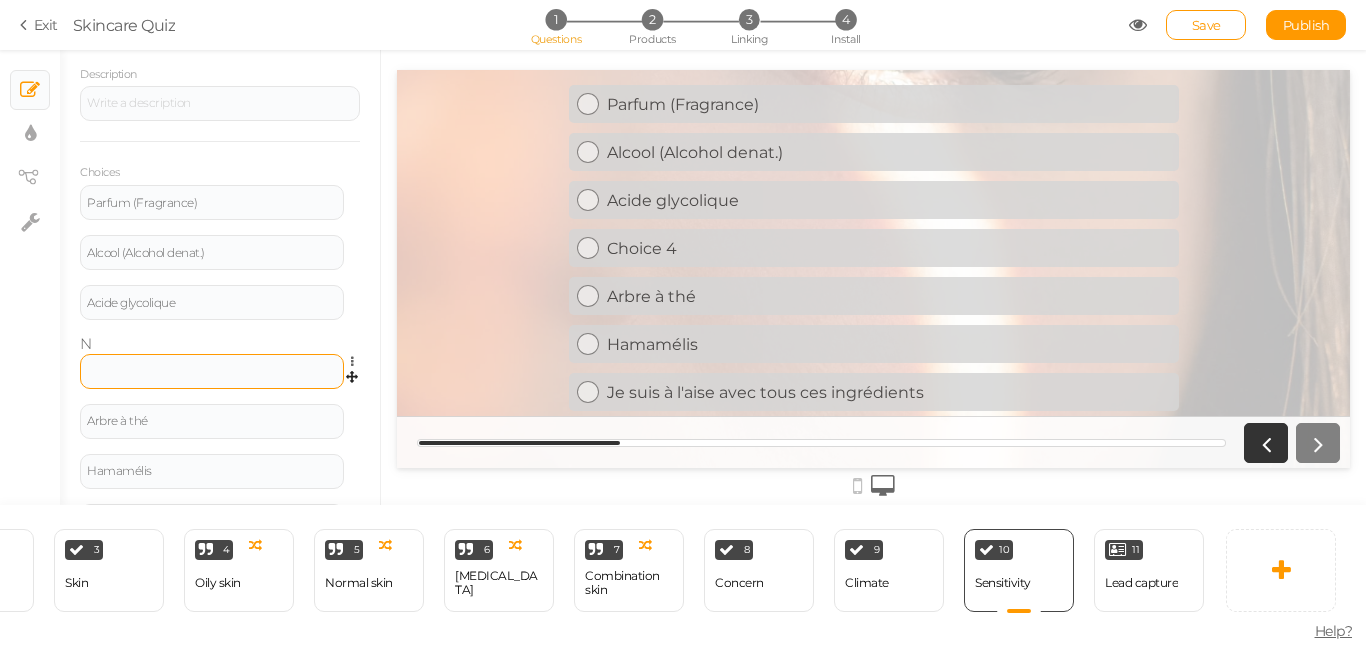click at bounding box center [212, 371] 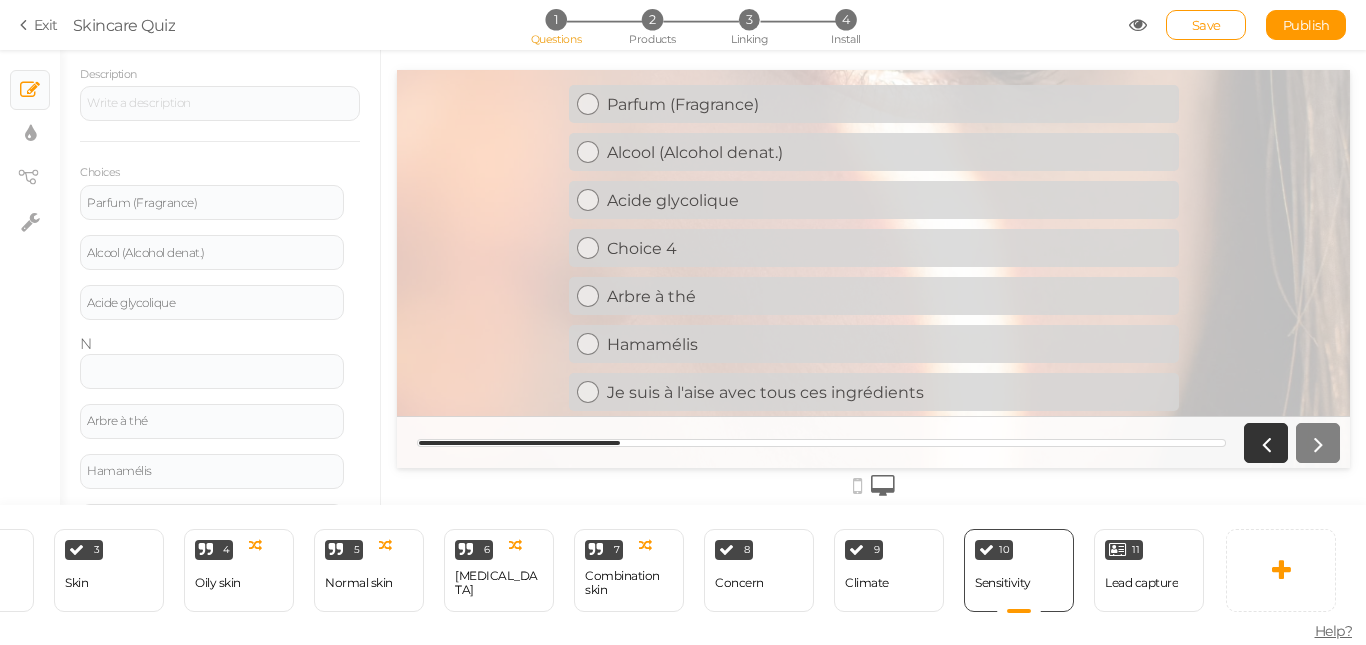 click on "Parfum (Fragrance)                         Settings             Delete                             Alcool (Alcohol denat.)                         Settings             Delete                             Acide glycolique                         Settings             Delete           N                         Settings             Delete                             Arbre à thé                         Settings             Delete                             Hamamélis                         Settings             Delete                             Je suis à l'aise avec tous ces ingrédients                         Settings             Delete" at bounding box center (220, 369) 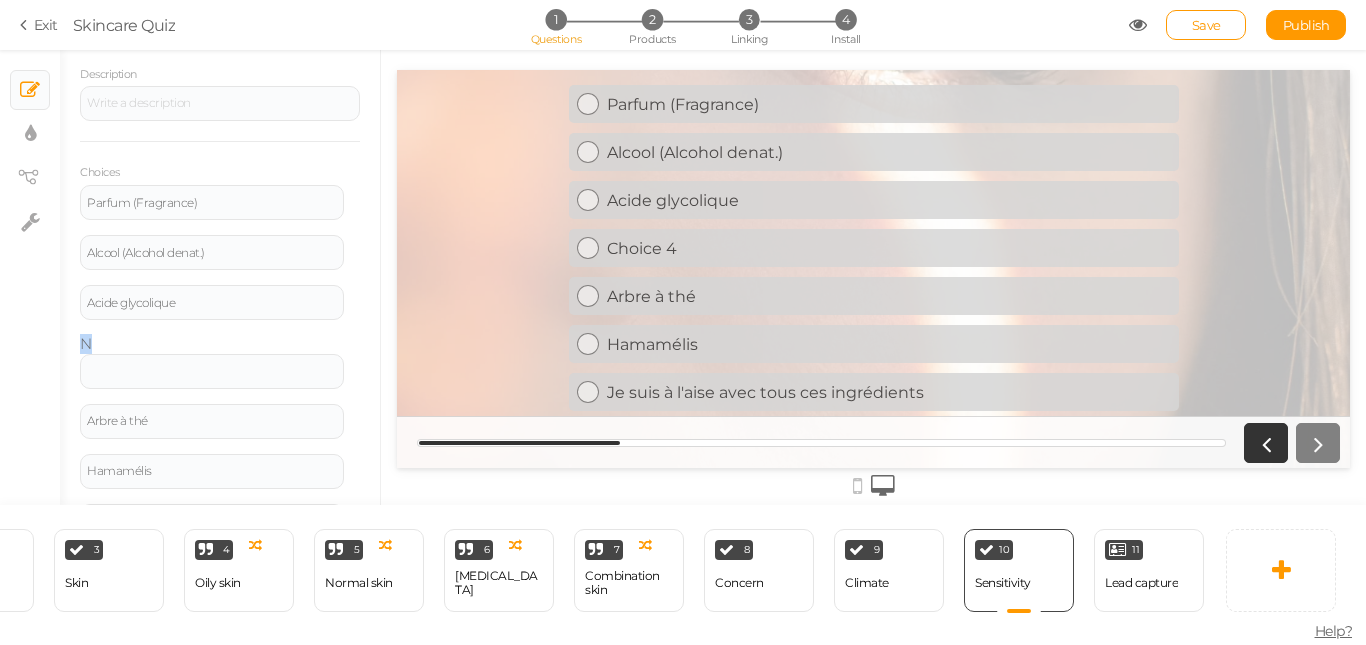 click on "Parfum (Fragrance)                         Settings             Delete                             Alcool (Alcohol denat.)                         Settings             Delete                             Acide glycolique                         Settings             Delete           N                         Settings             Delete                             Arbre à thé                         Settings             Delete                             Hamamélis                         Settings             Delete                             Je suis à l'aise avec tous ces ingrédients                         Settings             Delete" at bounding box center (220, 369) 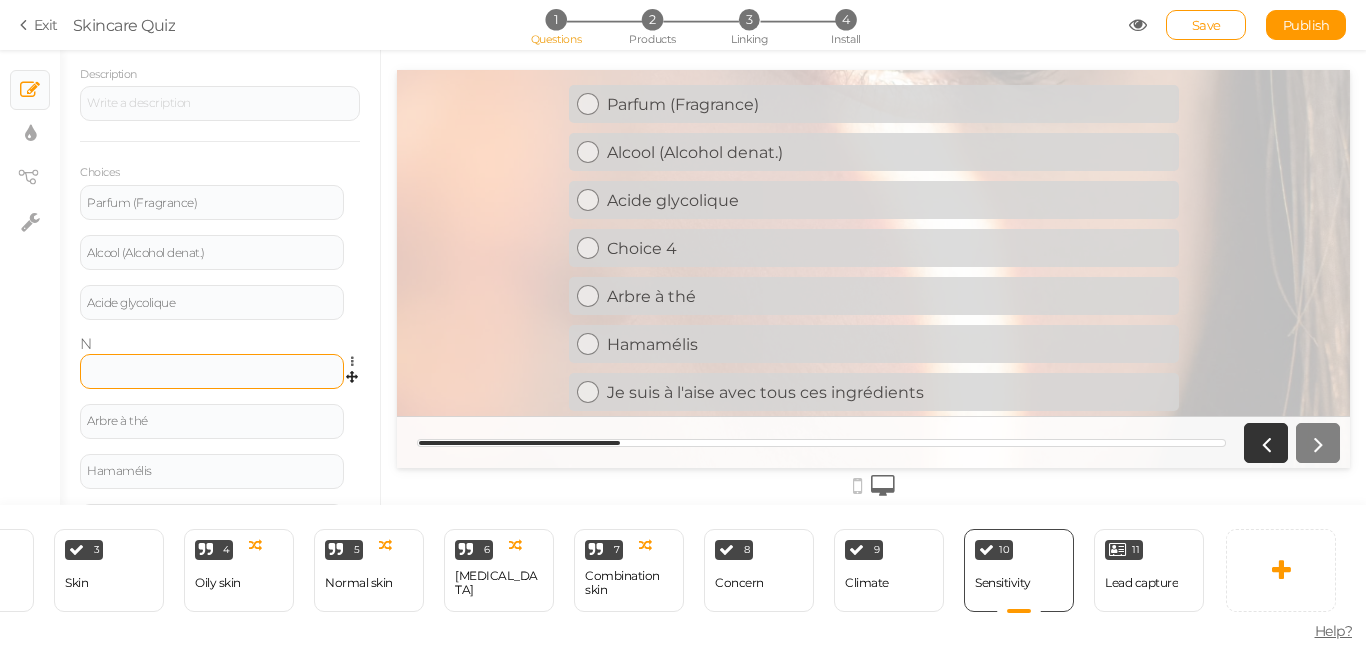 click at bounding box center [212, 371] 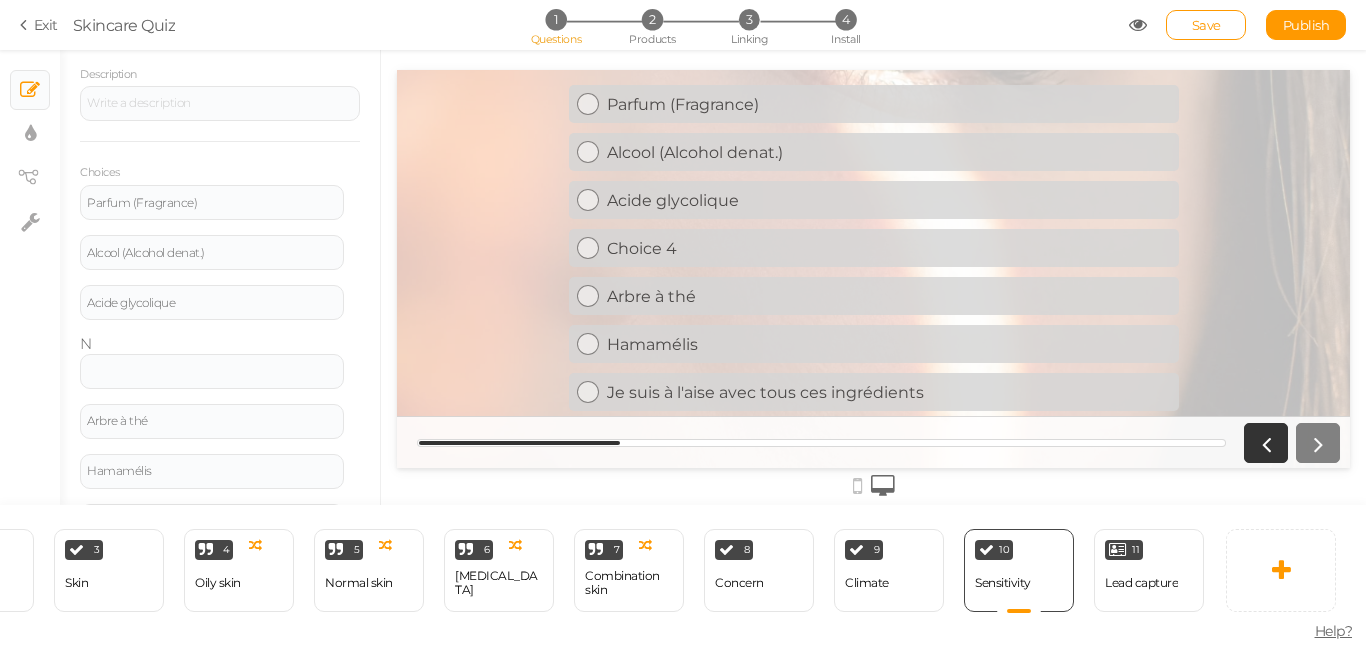 click on "Parfum (Fragrance)                         Settings             Delete                             Alcool (Alcohol denat.)                         Settings             Delete                             Acide glycolique                         Settings             Delete           N                         Settings             Delete                             Arbre à thé                         Settings             Delete                             Hamamélis                         Settings             Delete                             Je suis à l'aise avec tous ces ingrédients                         Settings             Delete" at bounding box center (220, 369) 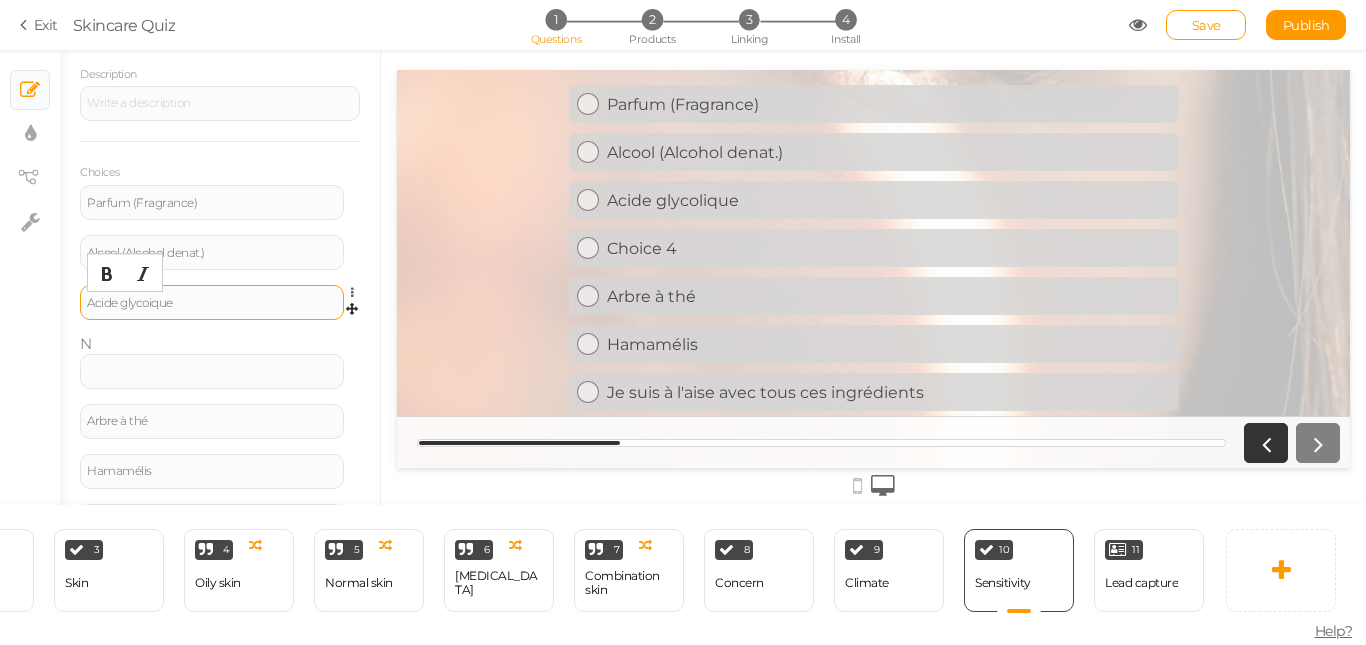 click on "Acide glycoique" at bounding box center [212, 302] 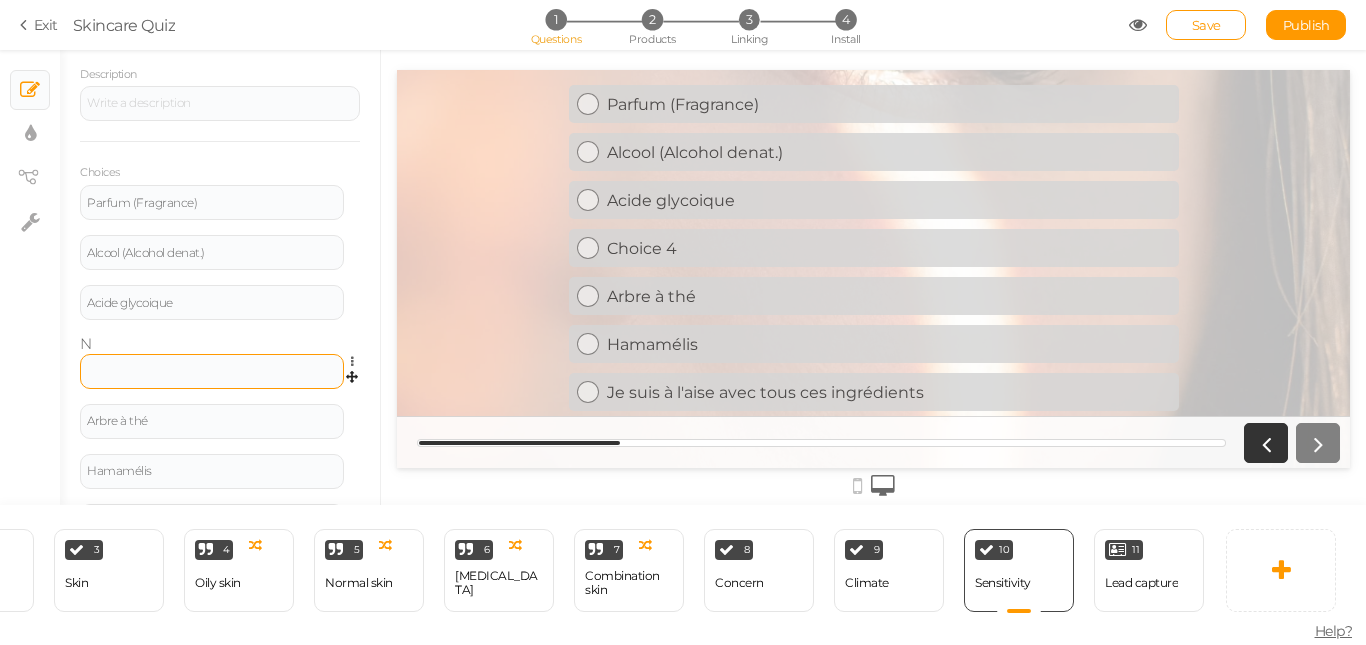click at bounding box center [212, 371] 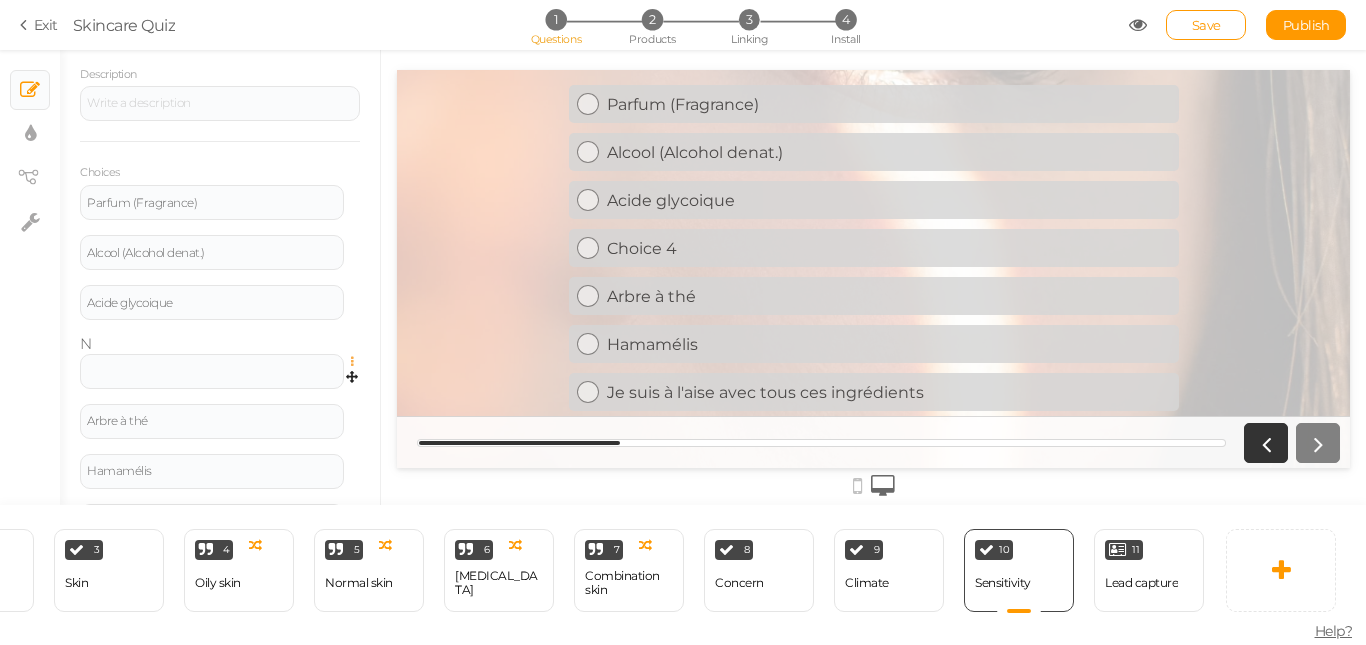 click at bounding box center (357, 362) 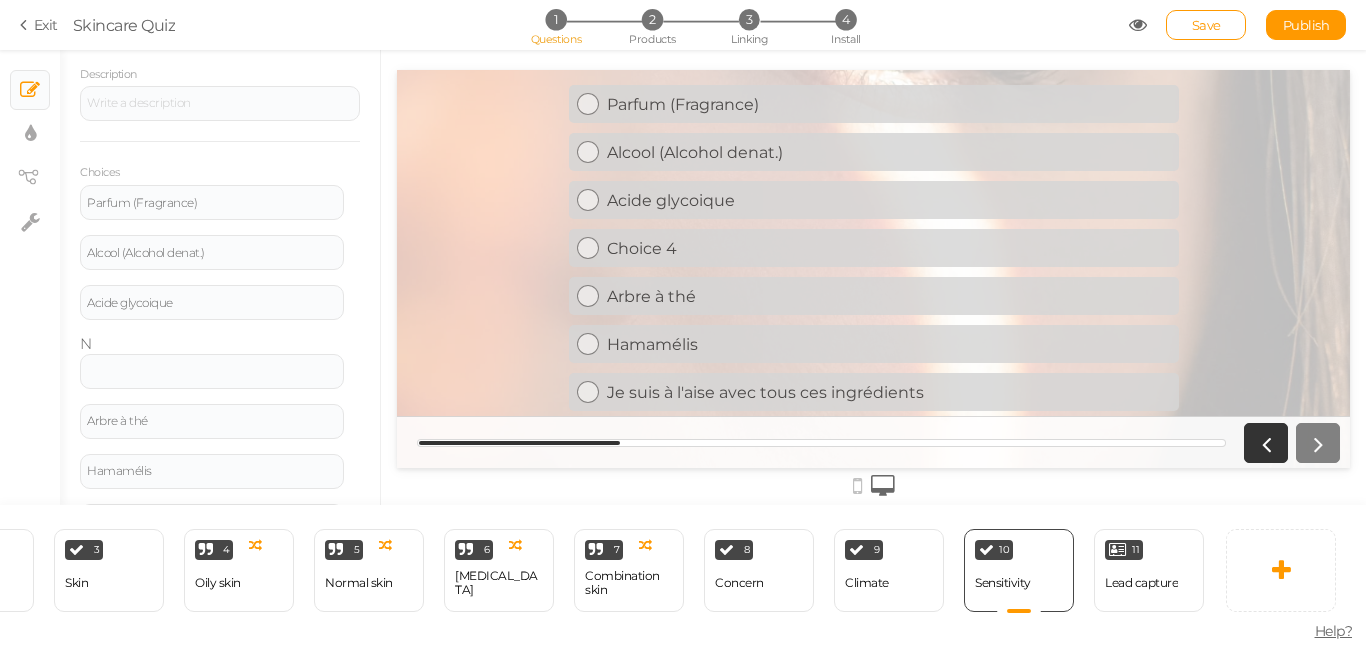 click on "Parfum (Fragrance)                         Settings             Delete                             Alcool (Alcohol denat.)                         Settings             Delete                             Acide glycoique                         Settings             Delete           N                         Settings             Delete                             Arbre à thé                         Settings             Delete                             Hamamélis                         Settings             Delete                             Je suis à l'aise avec tous ces ingrédients                         Settings             Delete" at bounding box center [220, 369] 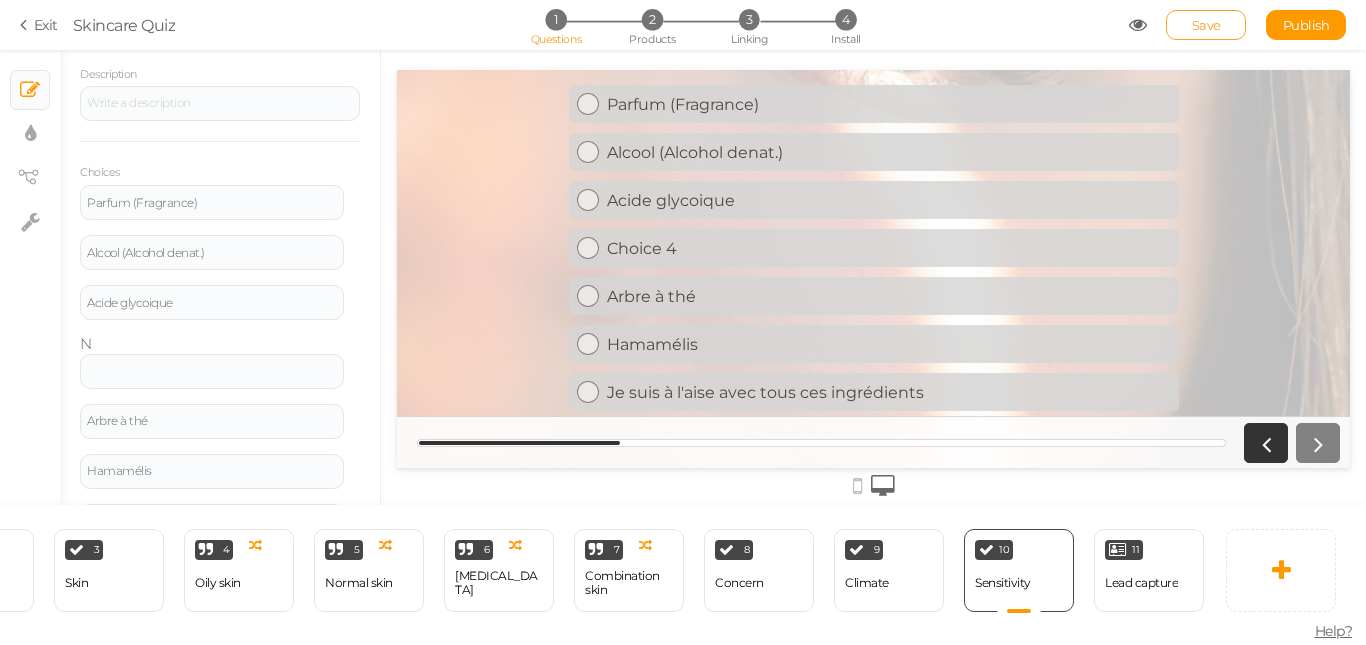 click on "Save" at bounding box center (1206, 25) 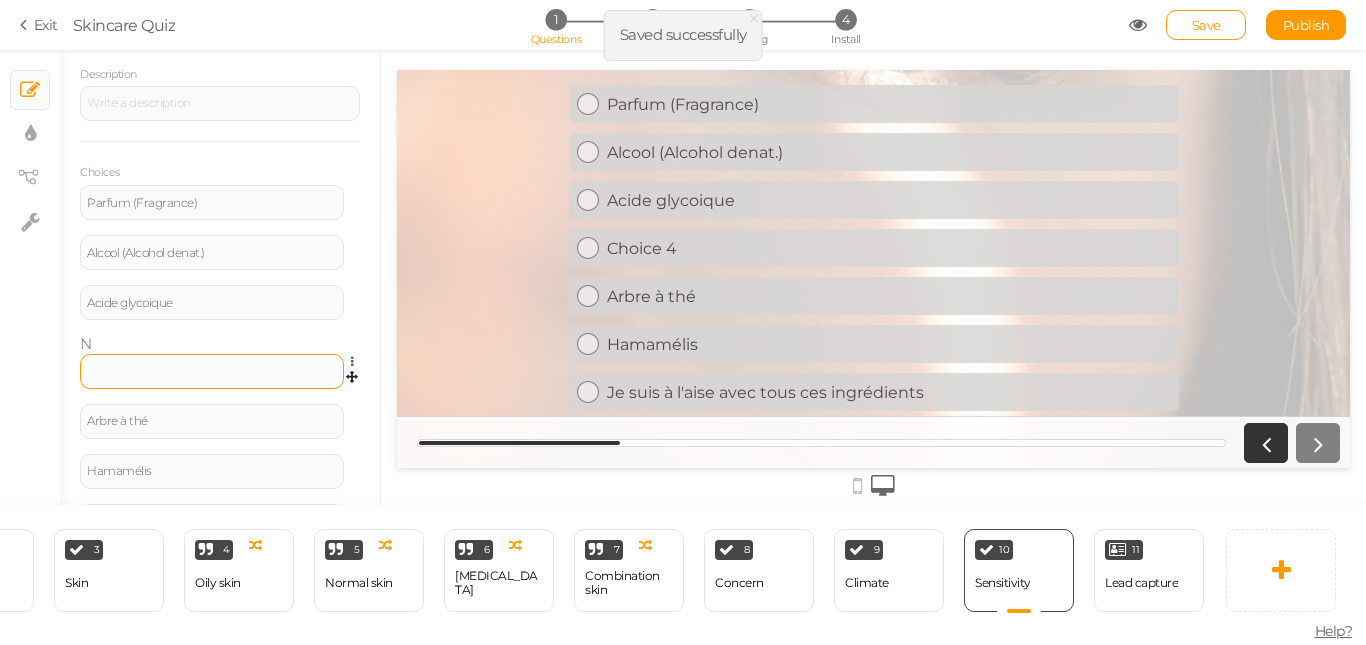 click at bounding box center (212, 371) 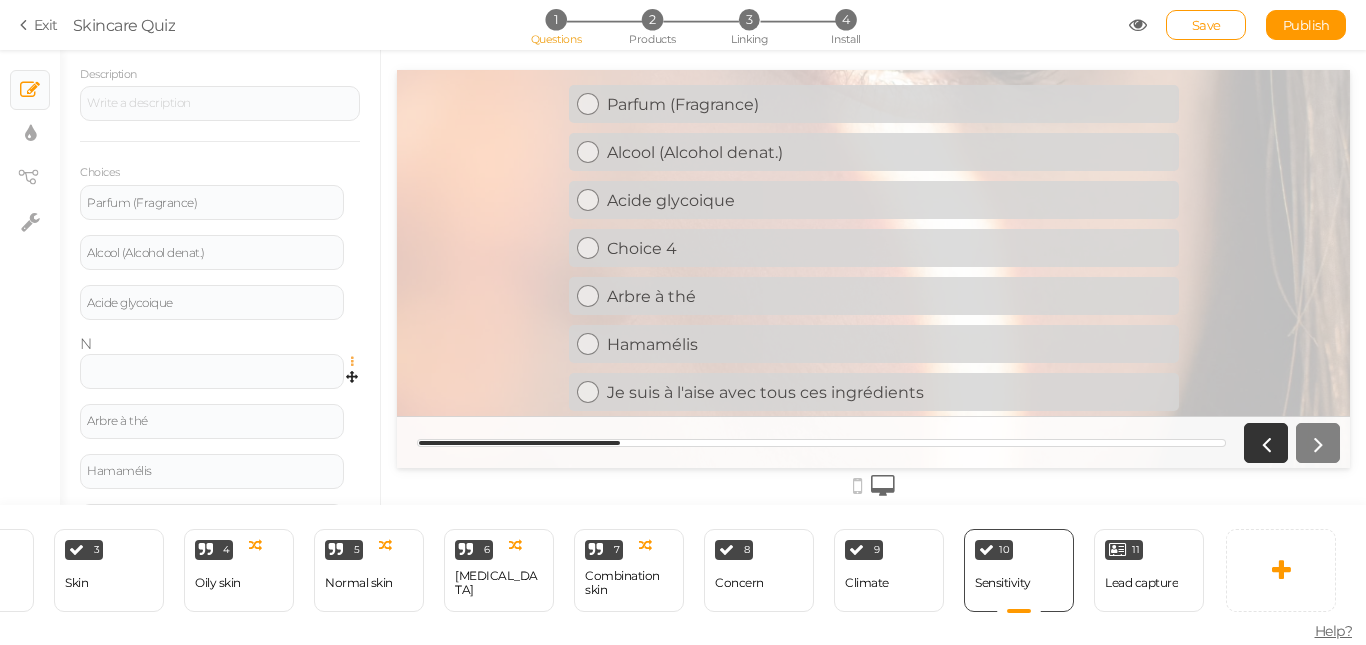 click at bounding box center [357, 362] 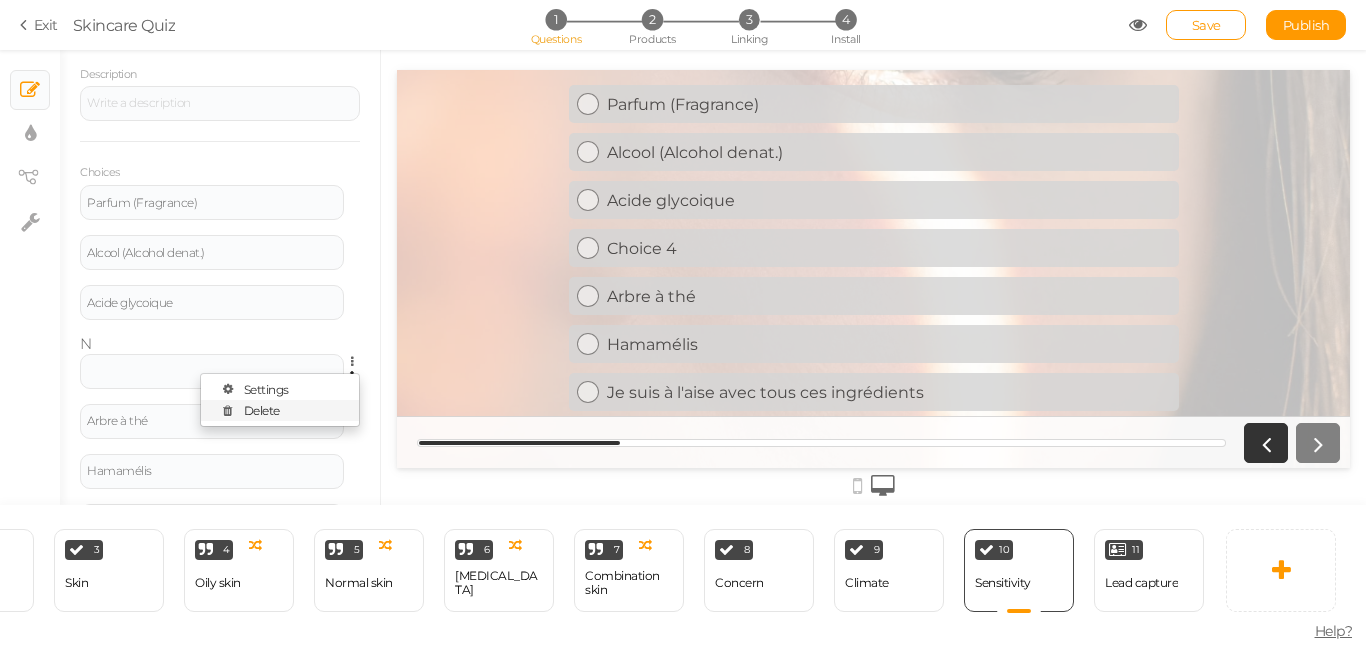 click on "Delete" at bounding box center (262, 410) 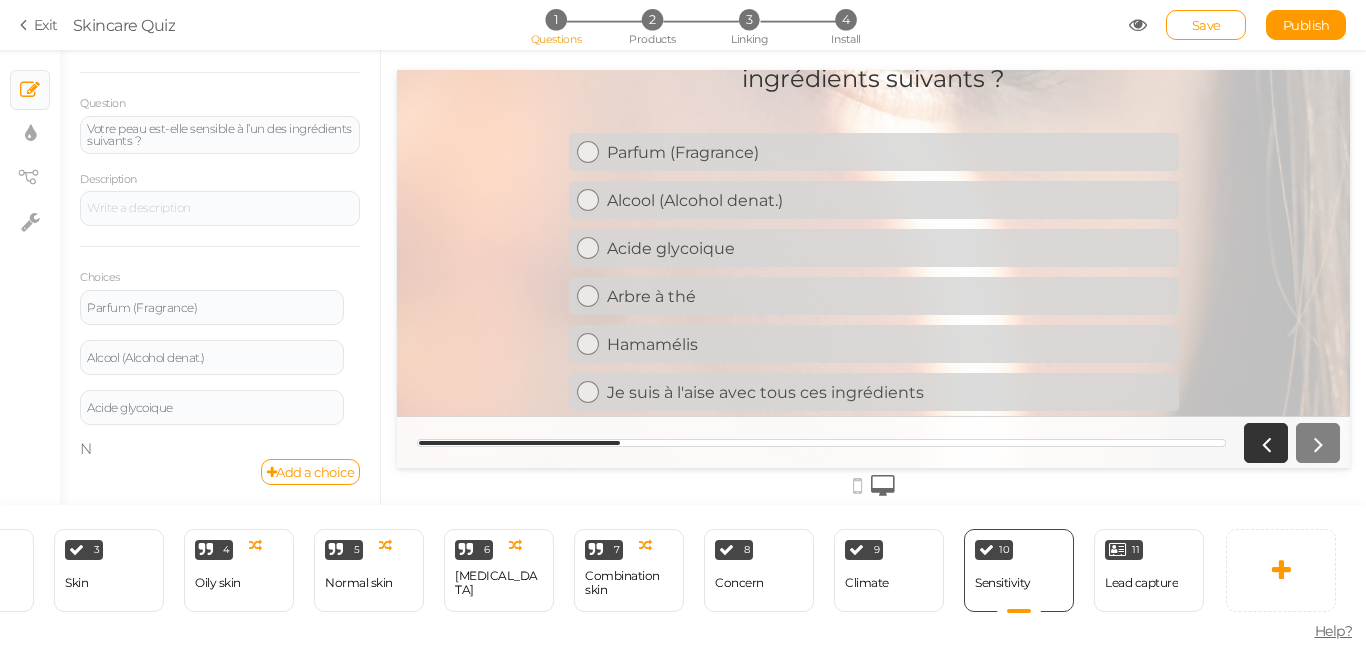 scroll, scrollTop: 50, scrollLeft: 0, axis: vertical 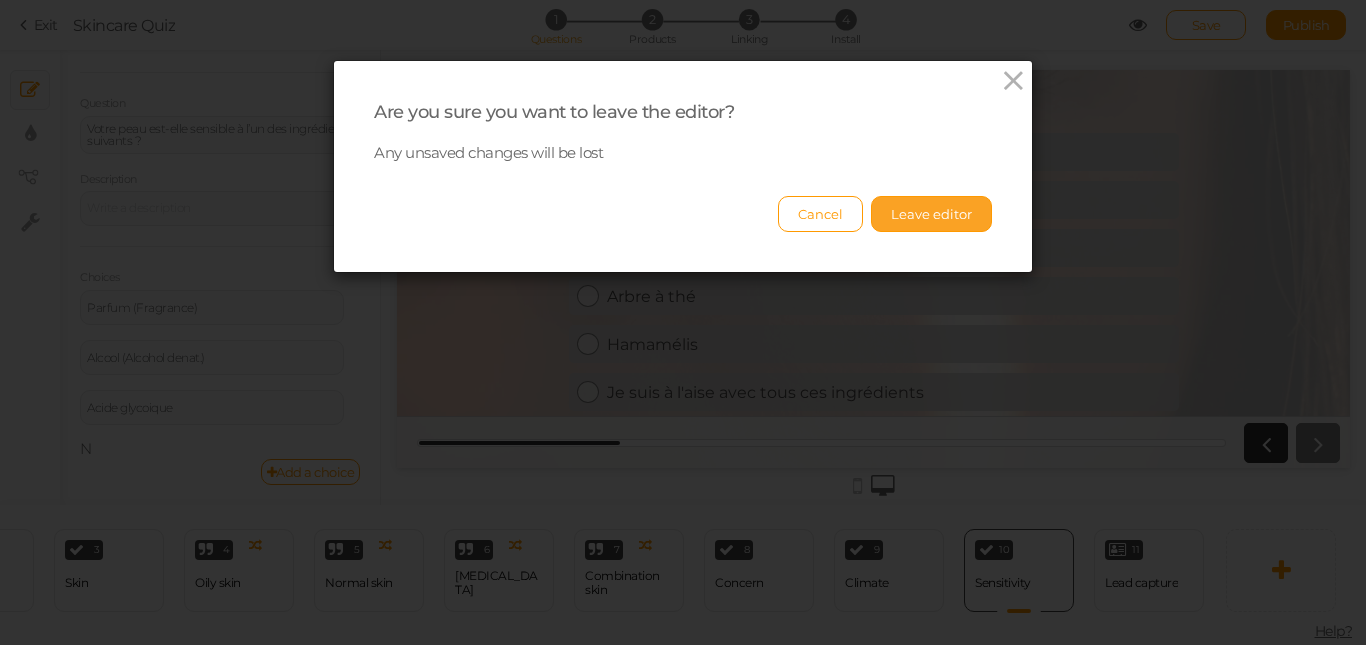 click on "Leave editor" at bounding box center (931, 214) 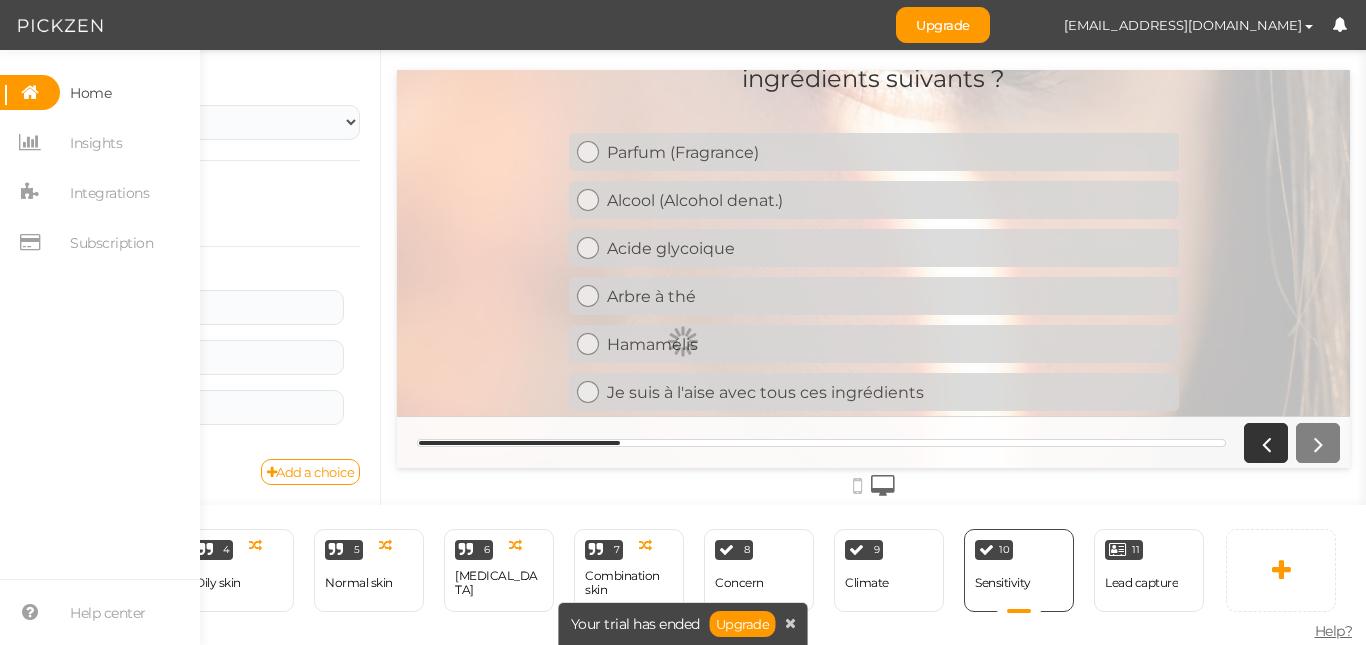 scroll, scrollTop: 41, scrollLeft: 0, axis: vertical 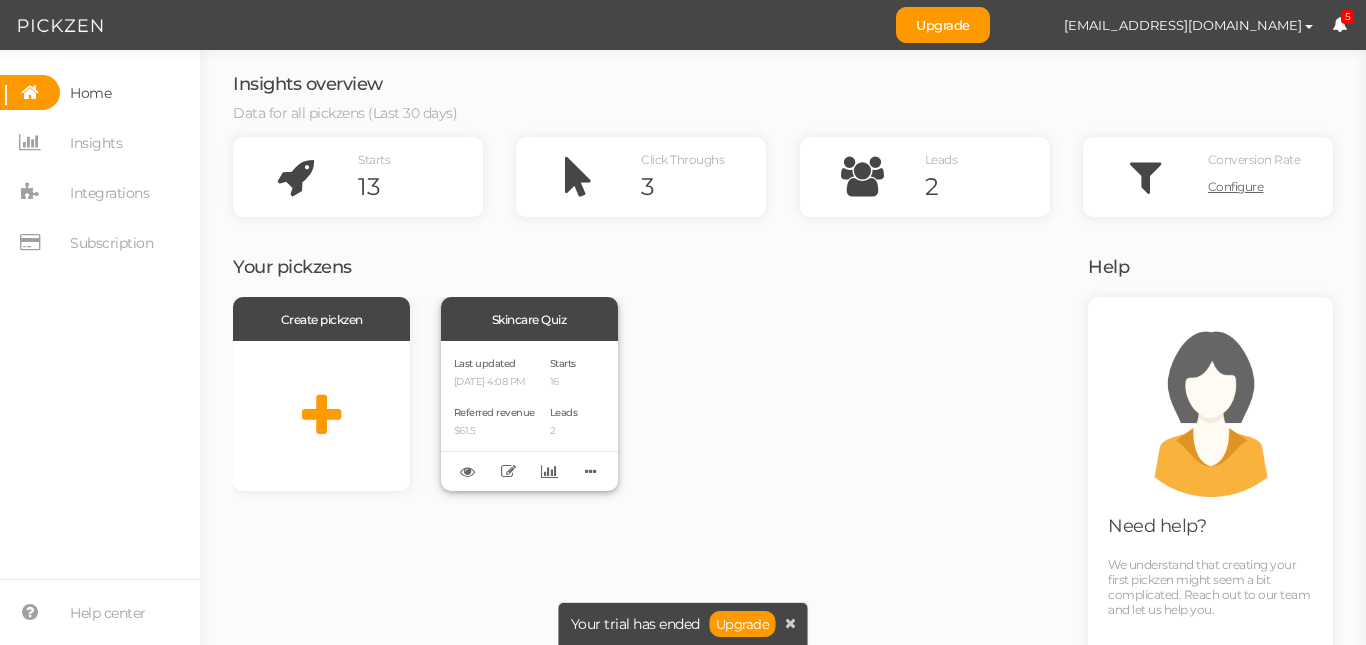 click on "Last updated   [DATE] 4:08 PM" at bounding box center [494, 371] 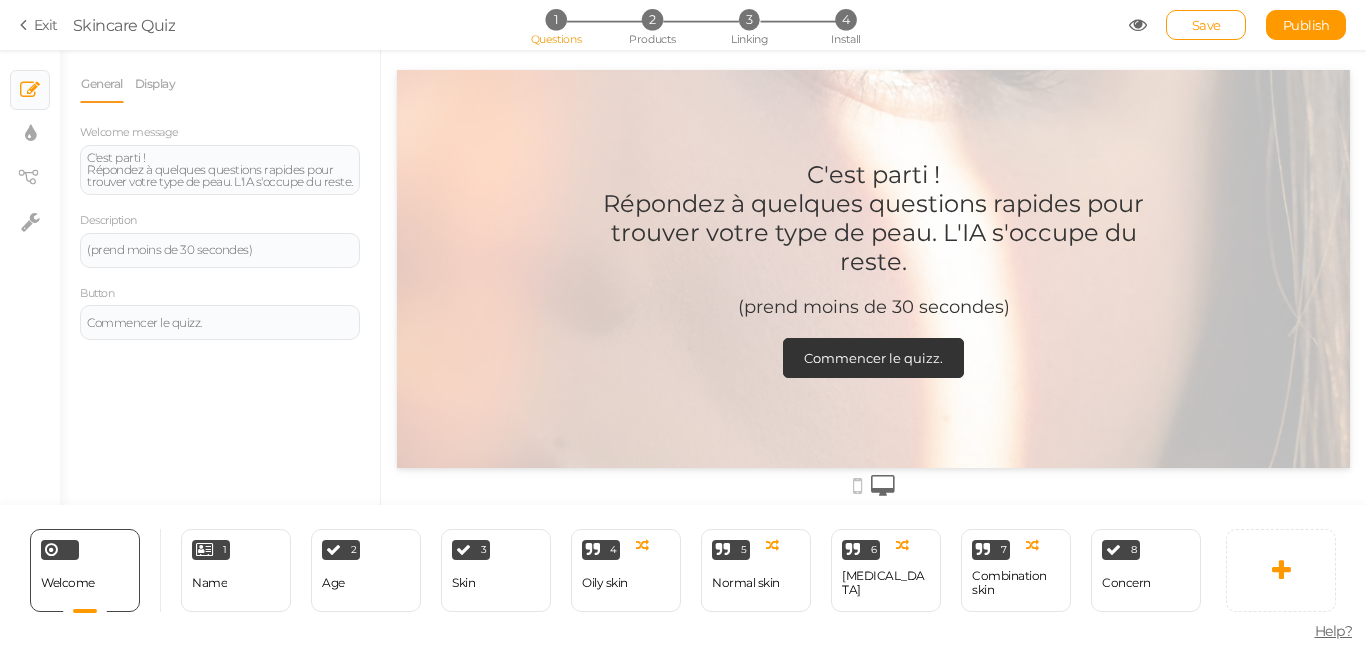 scroll, scrollTop: 0, scrollLeft: 0, axis: both 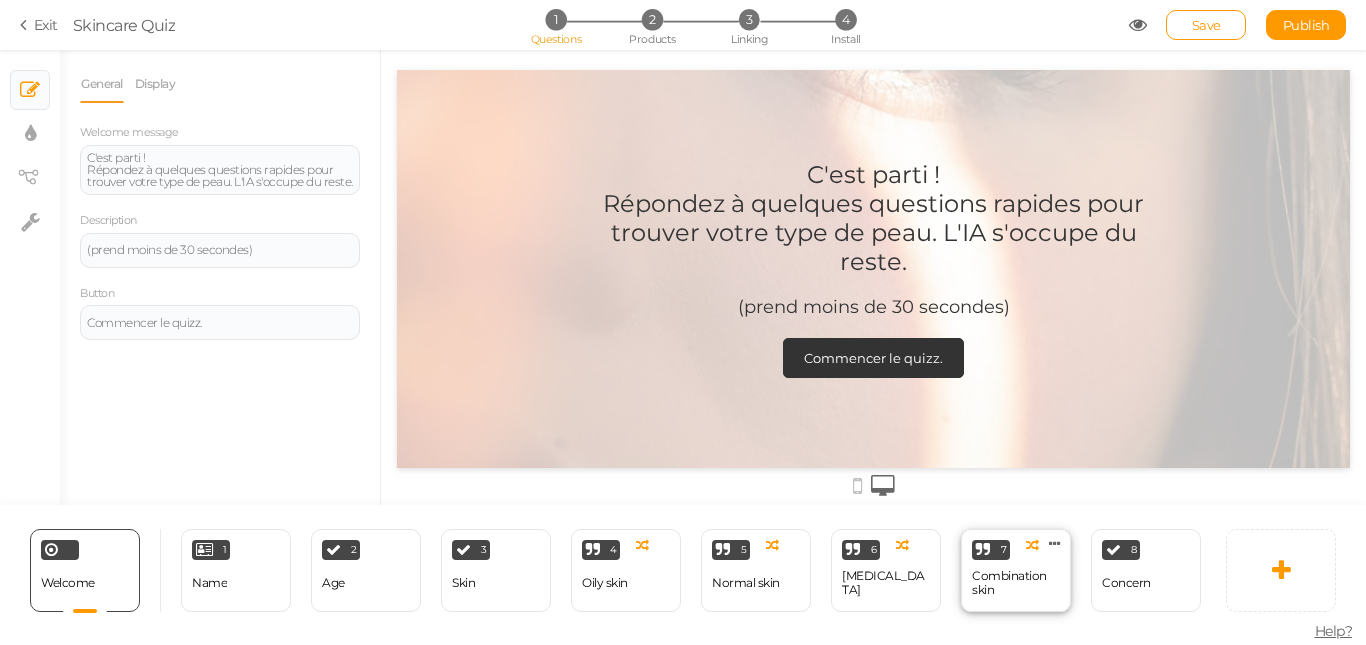 click on "7         Combination skin         × Define the conditions to show this slide.                     Clone             Change type             Delete" at bounding box center [1016, 570] 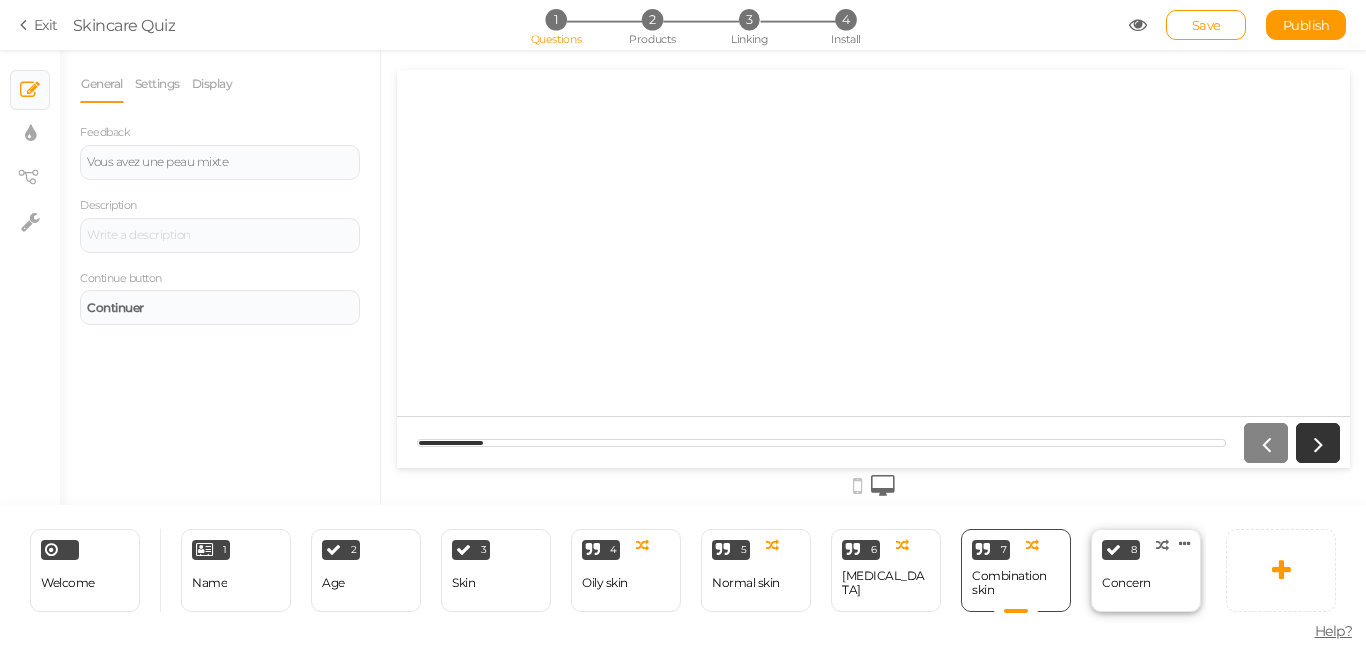 click on "Concern" at bounding box center (1126, 583) 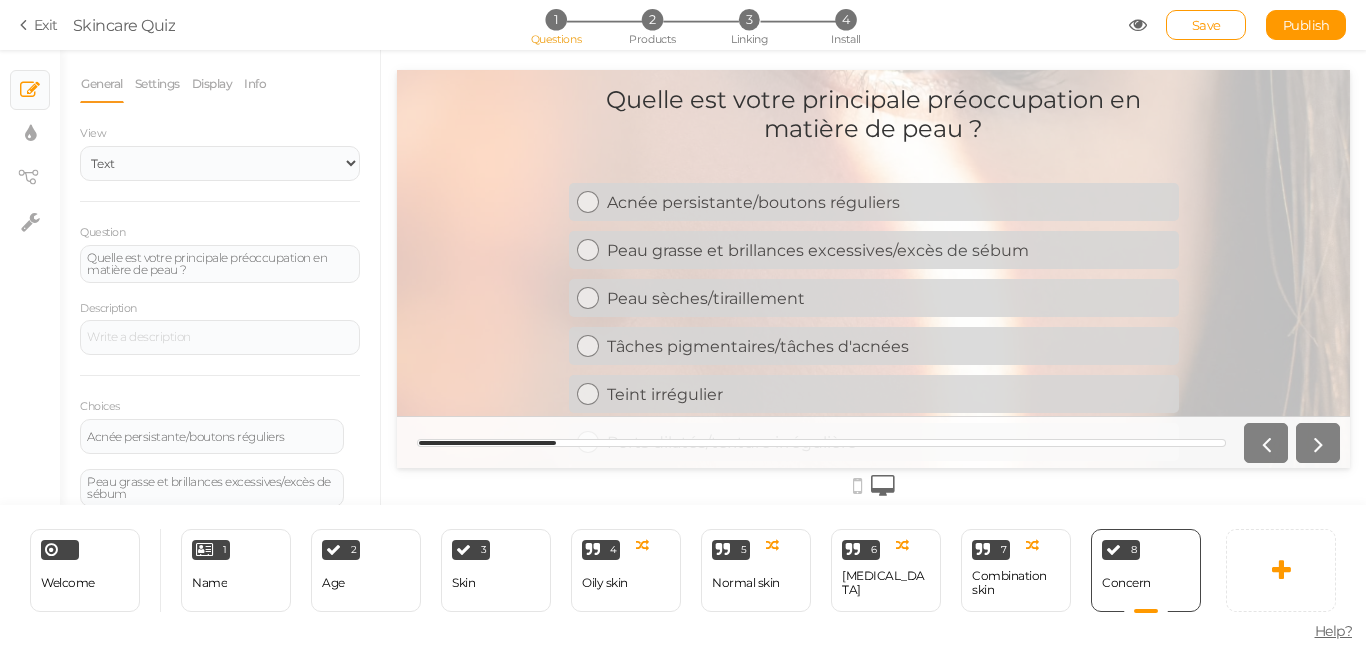 scroll, scrollTop: 0, scrollLeft: 0, axis: both 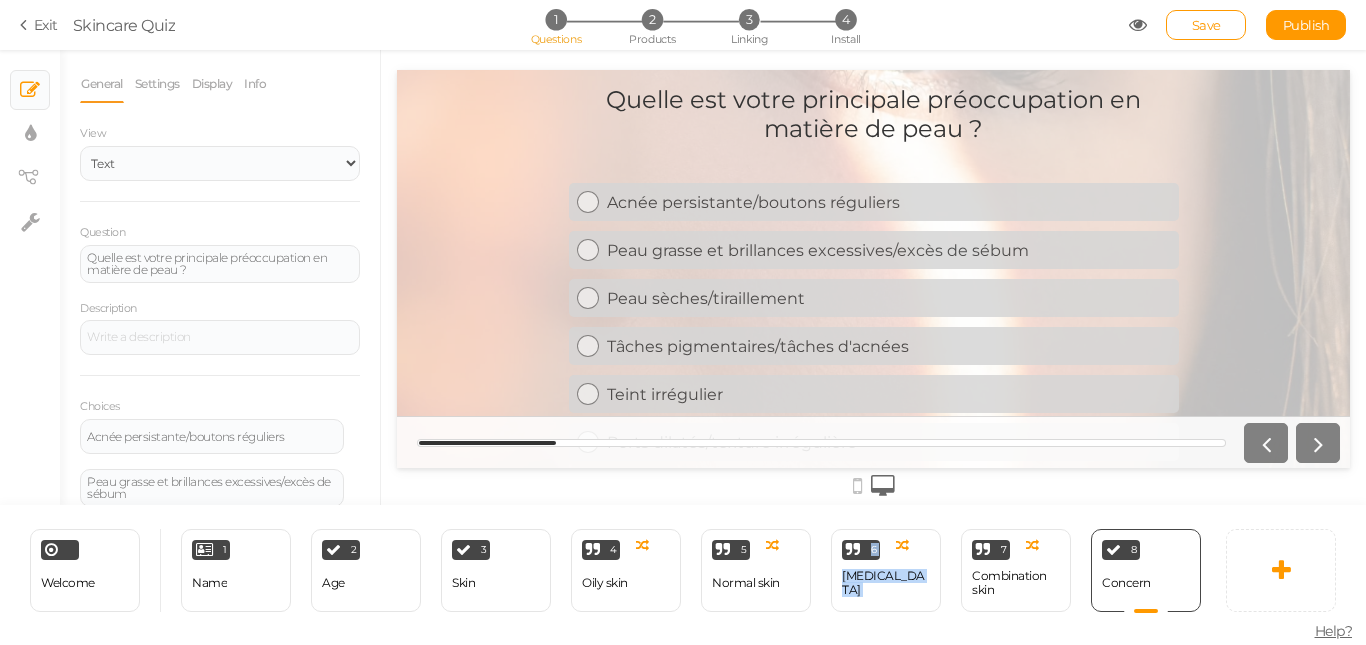 drag, startPoint x: 821, startPoint y: 619, endPoint x: 918, endPoint y: 619, distance: 97 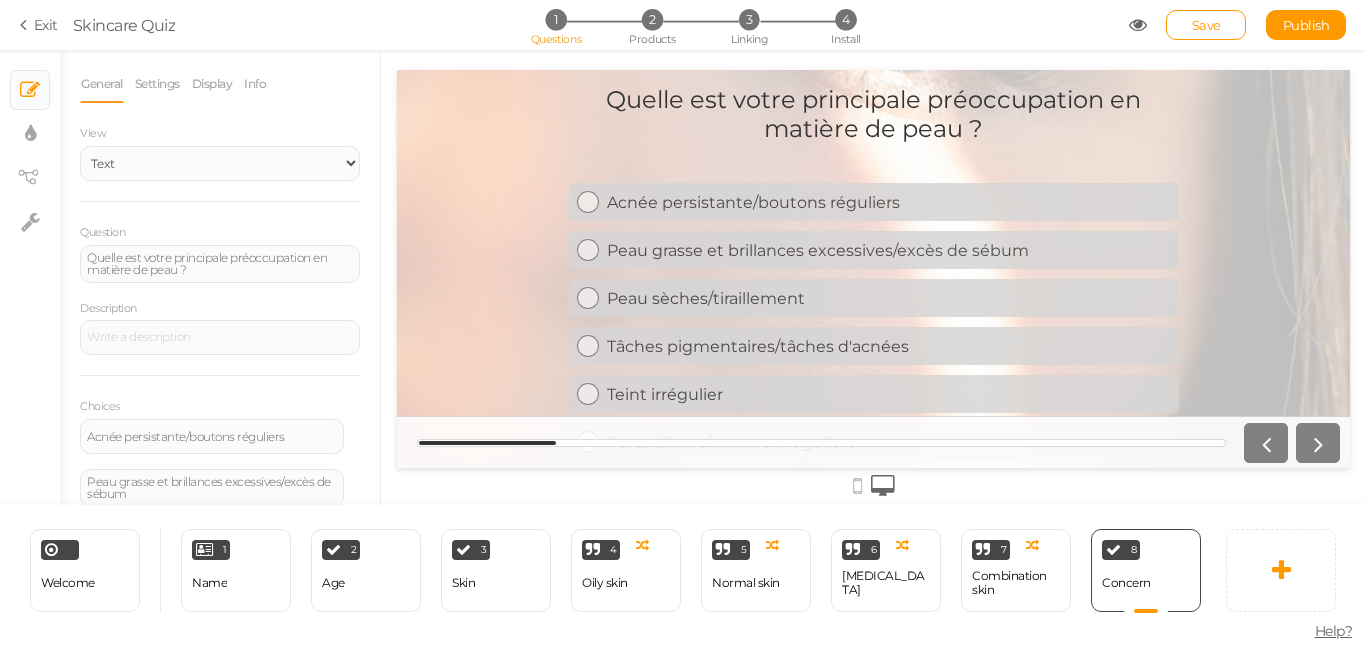 click on "Welcome                       Delete                               1         Name         × Define the conditions to show this slide.                     Clone             Change type             Delete                           2         Age         × Define the conditions to show this slide.                     Clone             Change type             Delete                           3         Skin         × Define the conditions to show this slide.                     Clone             Change type             Delete                           4         Oily skin         × Define the conditions to show this slide.                     Clone             Change type             Delete                           5         Normal skin         × Define the conditions to show this slide.                     Clone             Change type             Delete                           6         [MEDICAL_DATA]         × Define the conditions to show this slide.                     Clone" at bounding box center (603, 570) 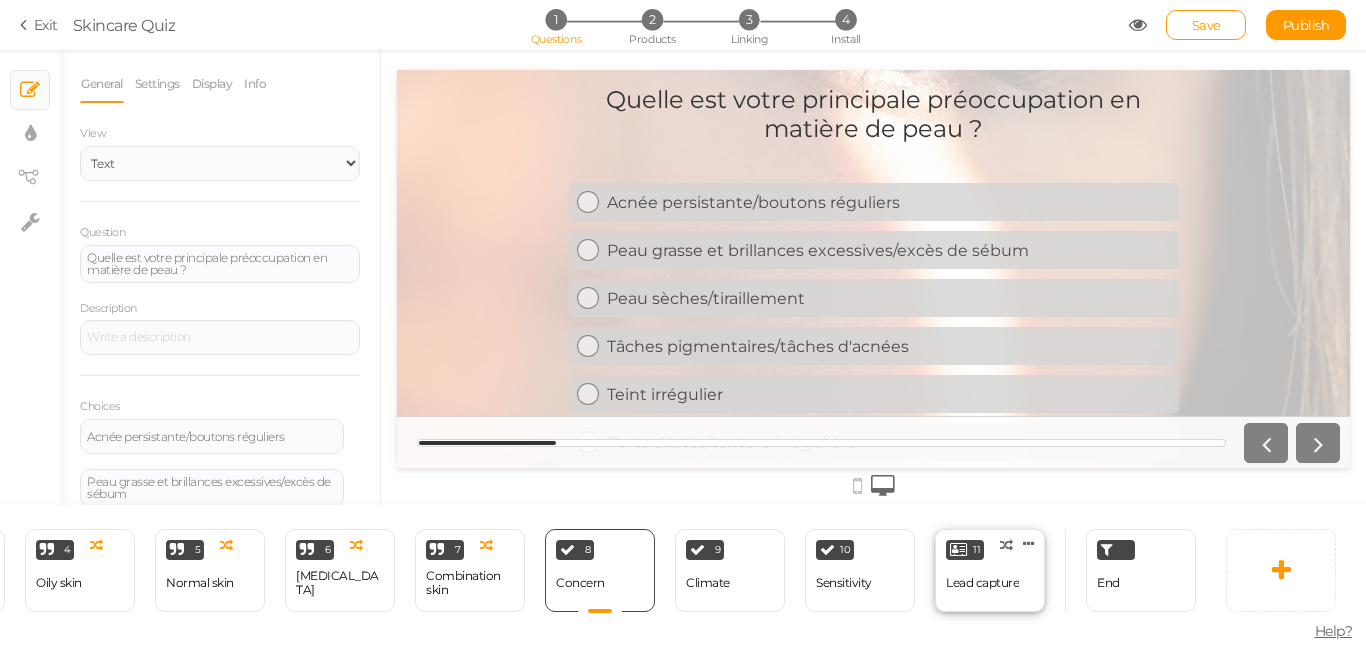 click on "Lead capture" at bounding box center [982, 583] 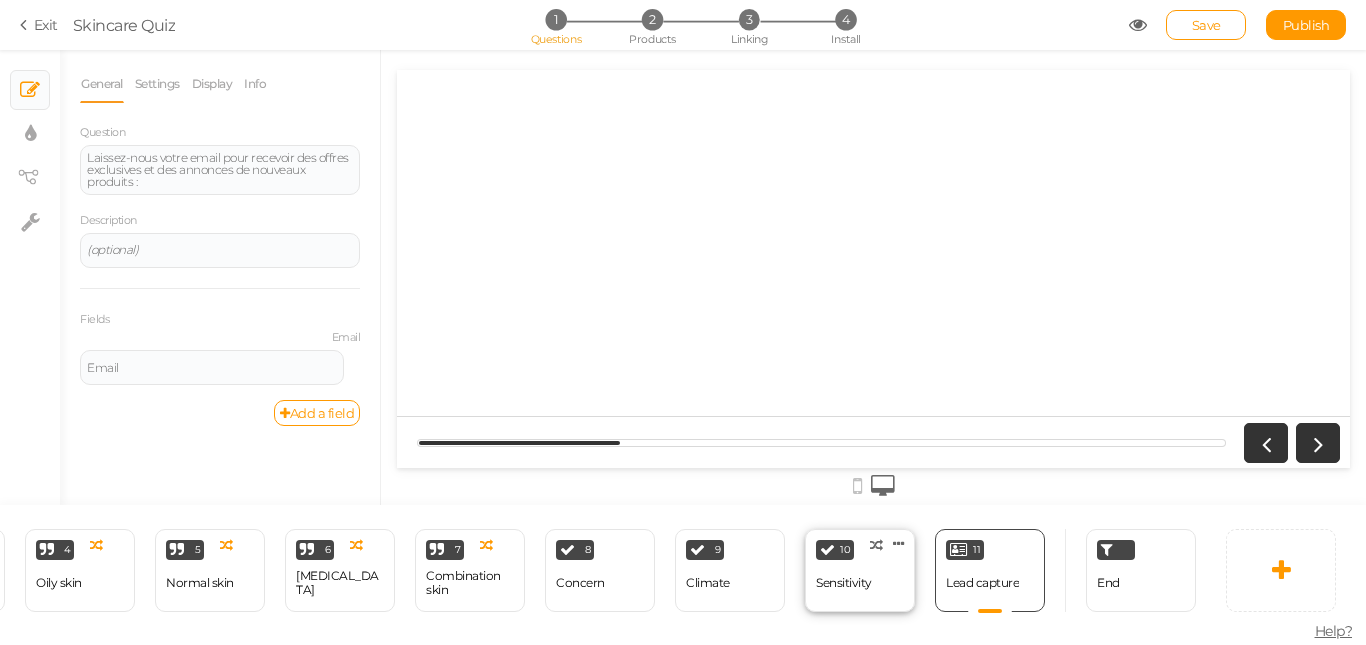 scroll, scrollTop: 0, scrollLeft: 0, axis: both 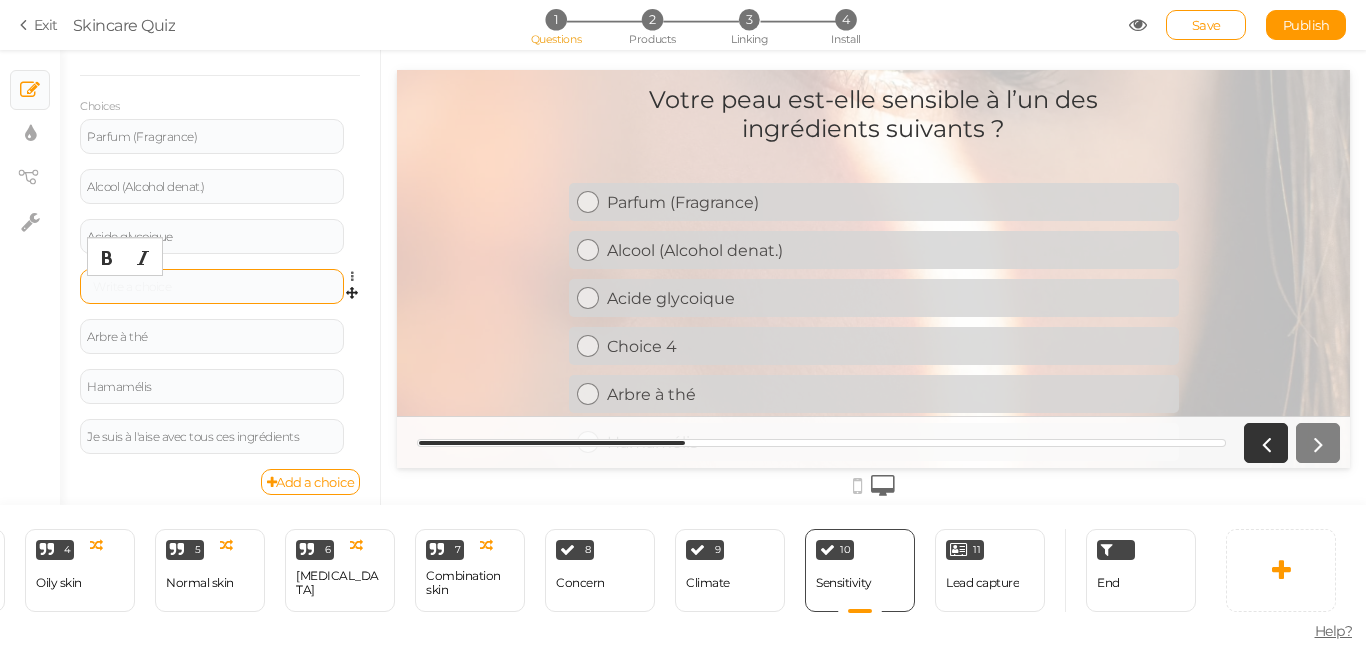 click at bounding box center (212, 287) 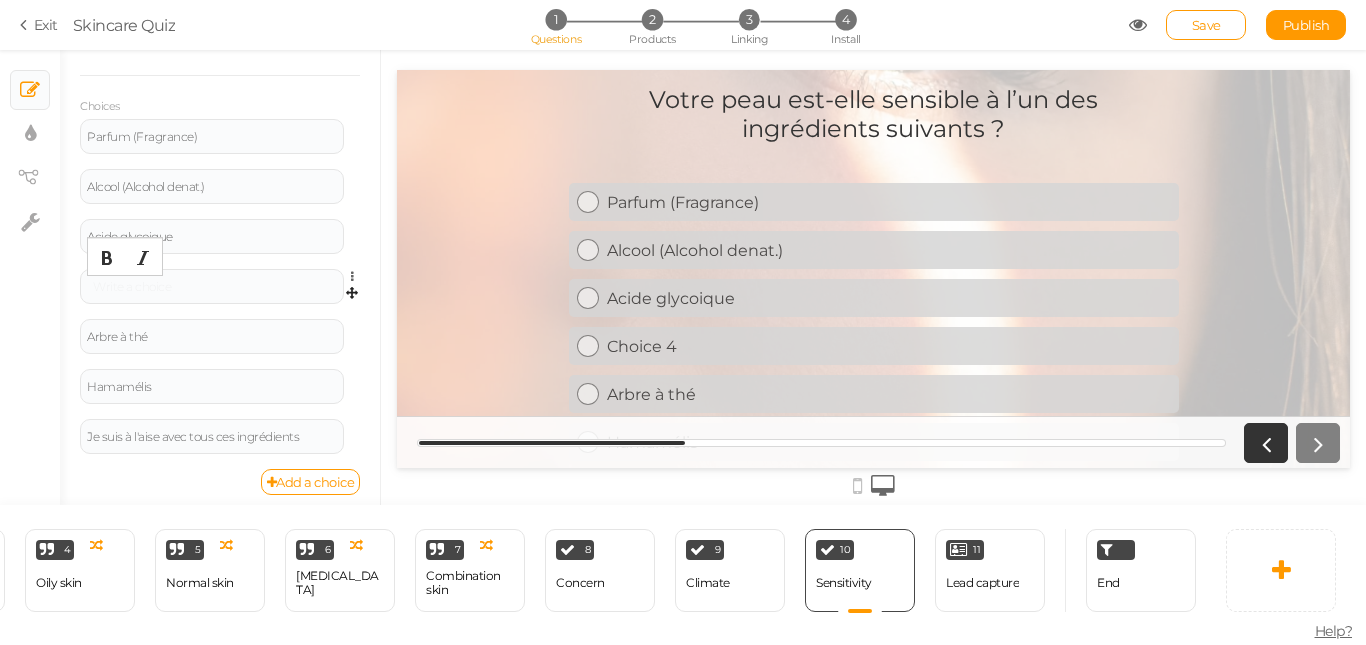 type 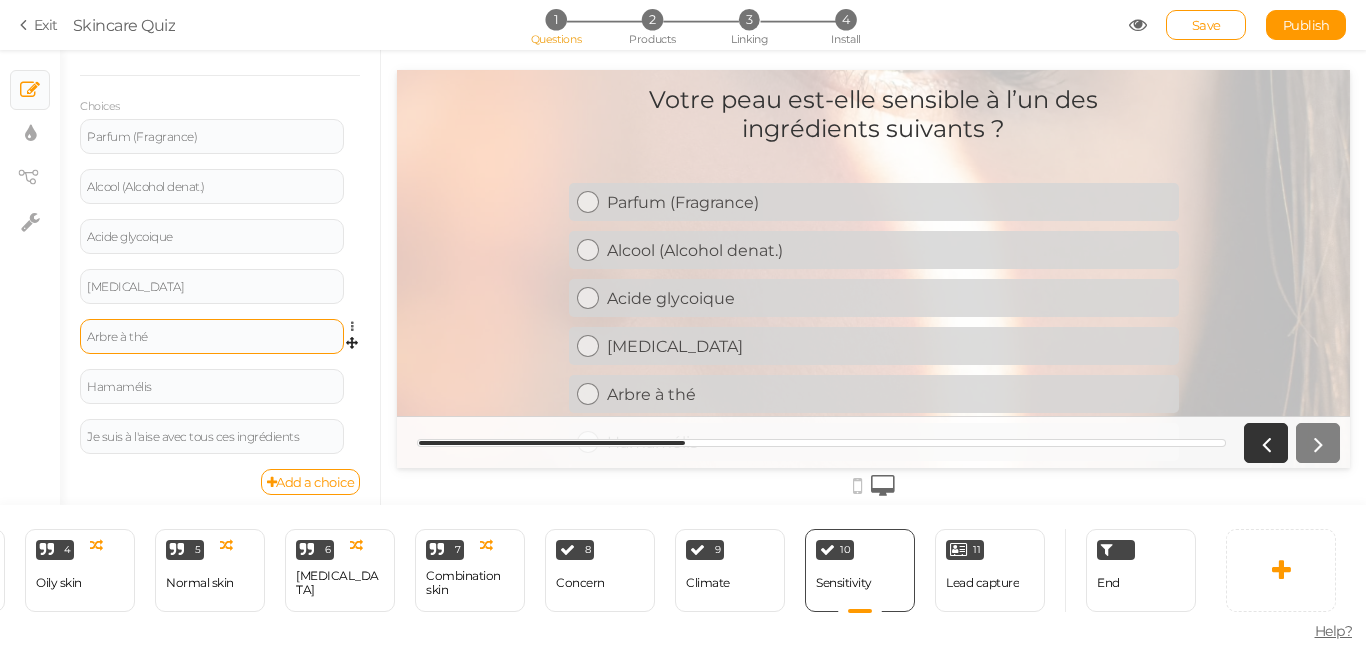 click on "Arbre à thé" at bounding box center [212, 336] 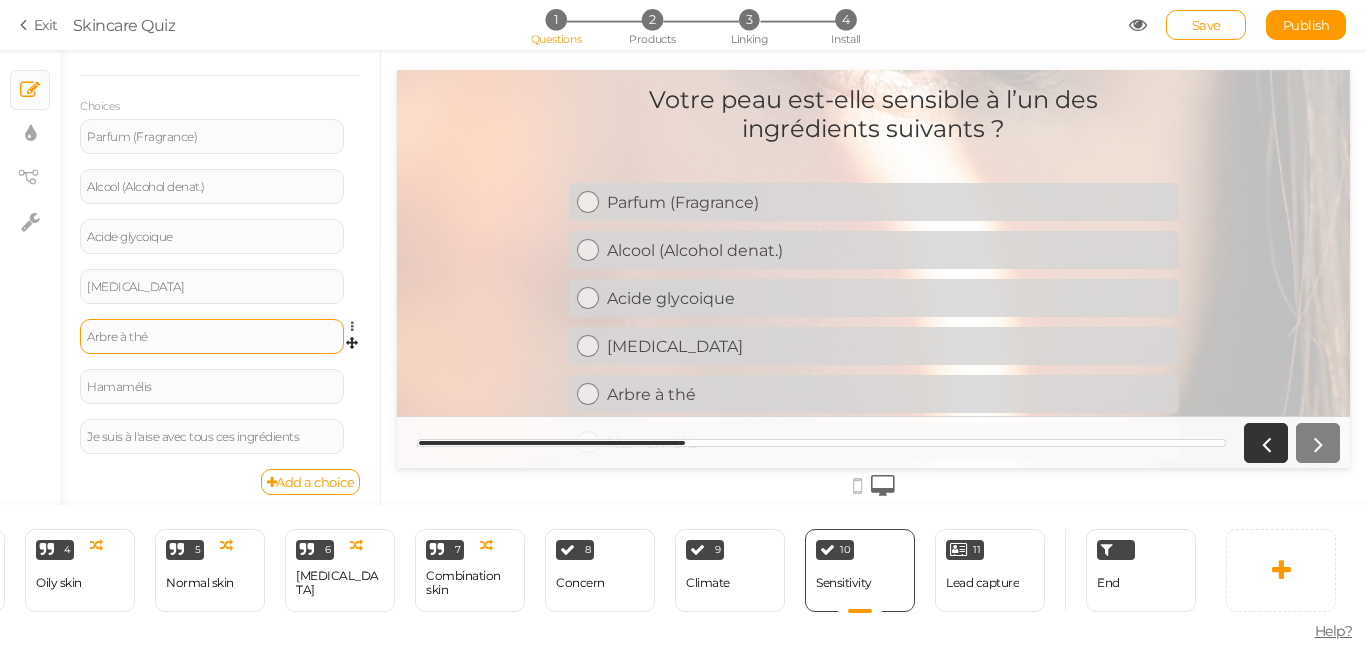 click on "Arbre à thé" at bounding box center [212, 336] 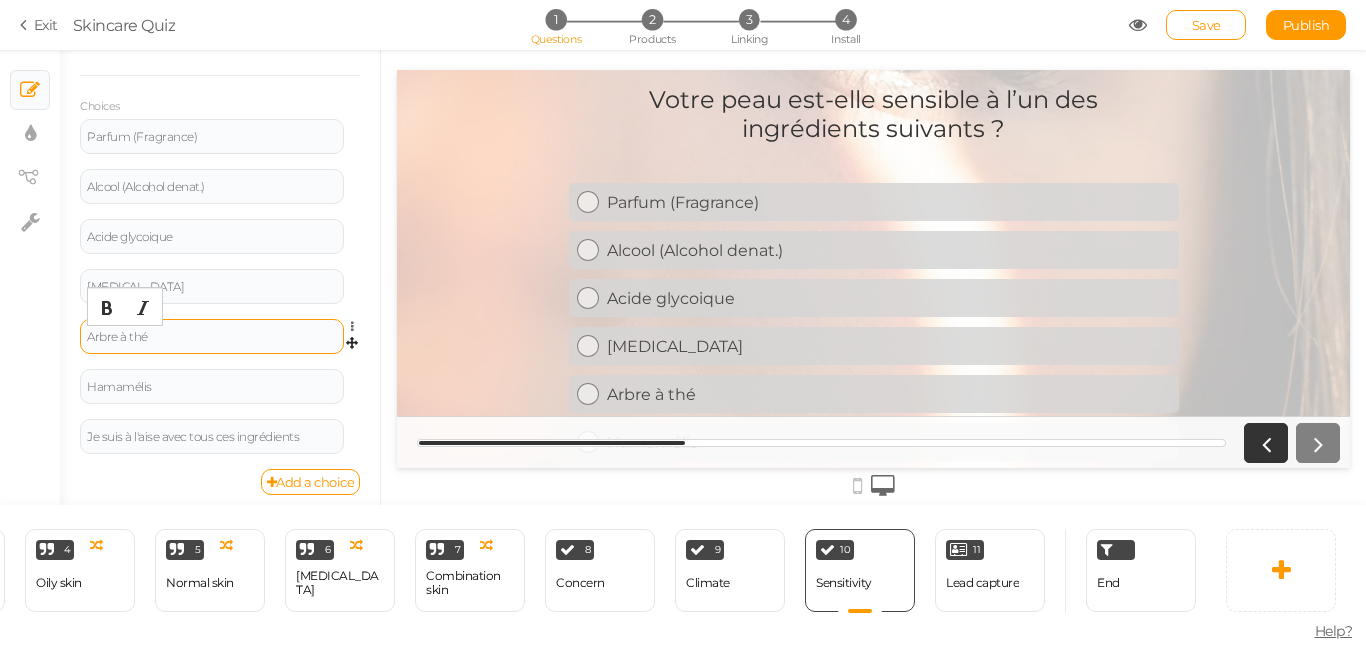 click on "Arbre à thé" at bounding box center (212, 337) 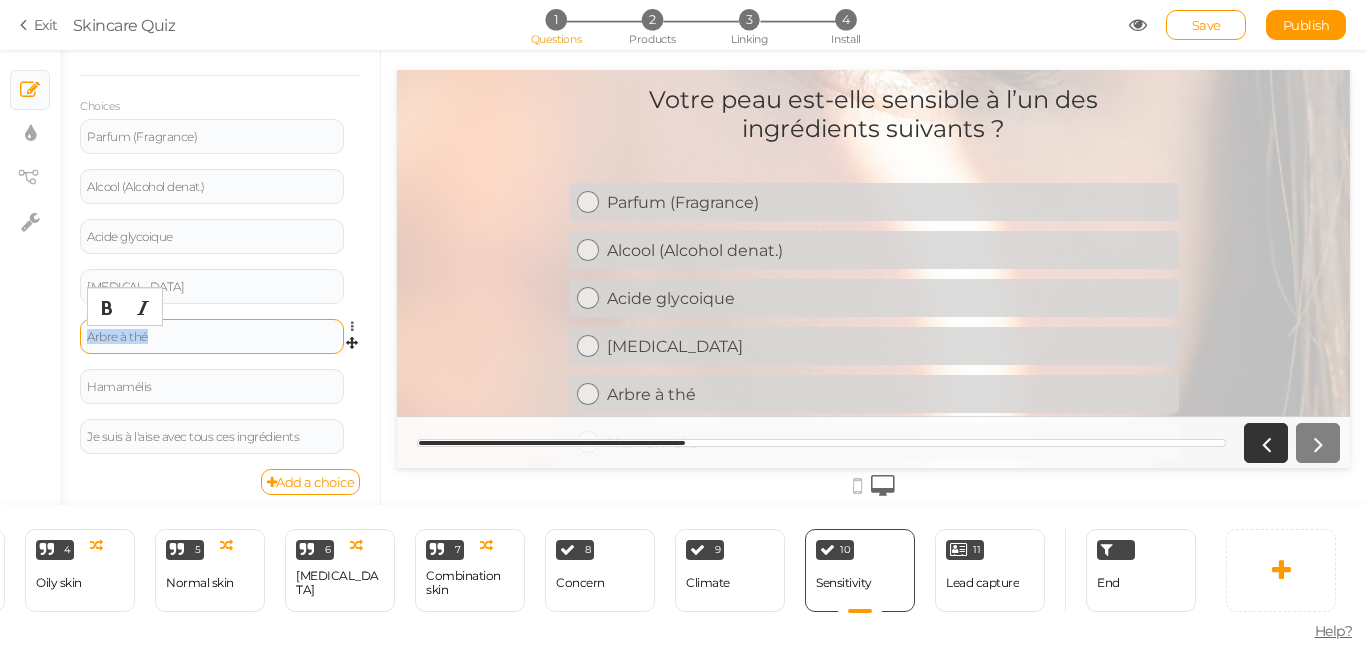 click on "Arbre à thé" at bounding box center (212, 337) 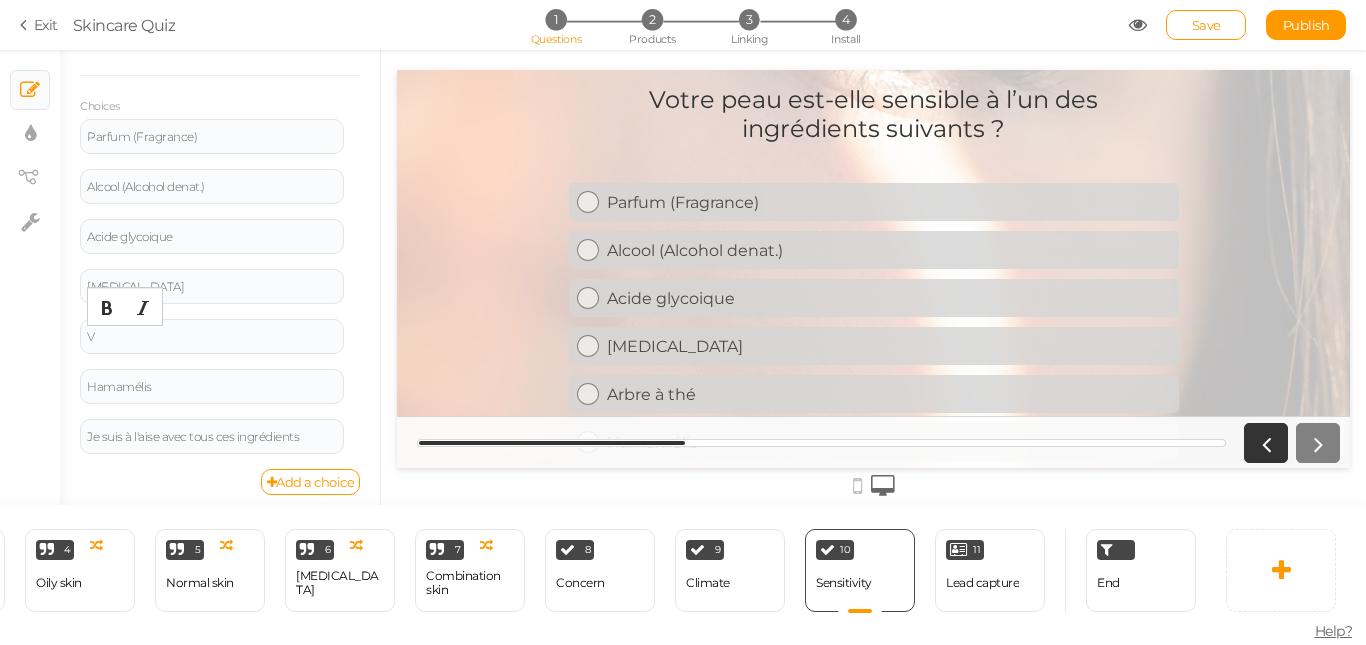 type 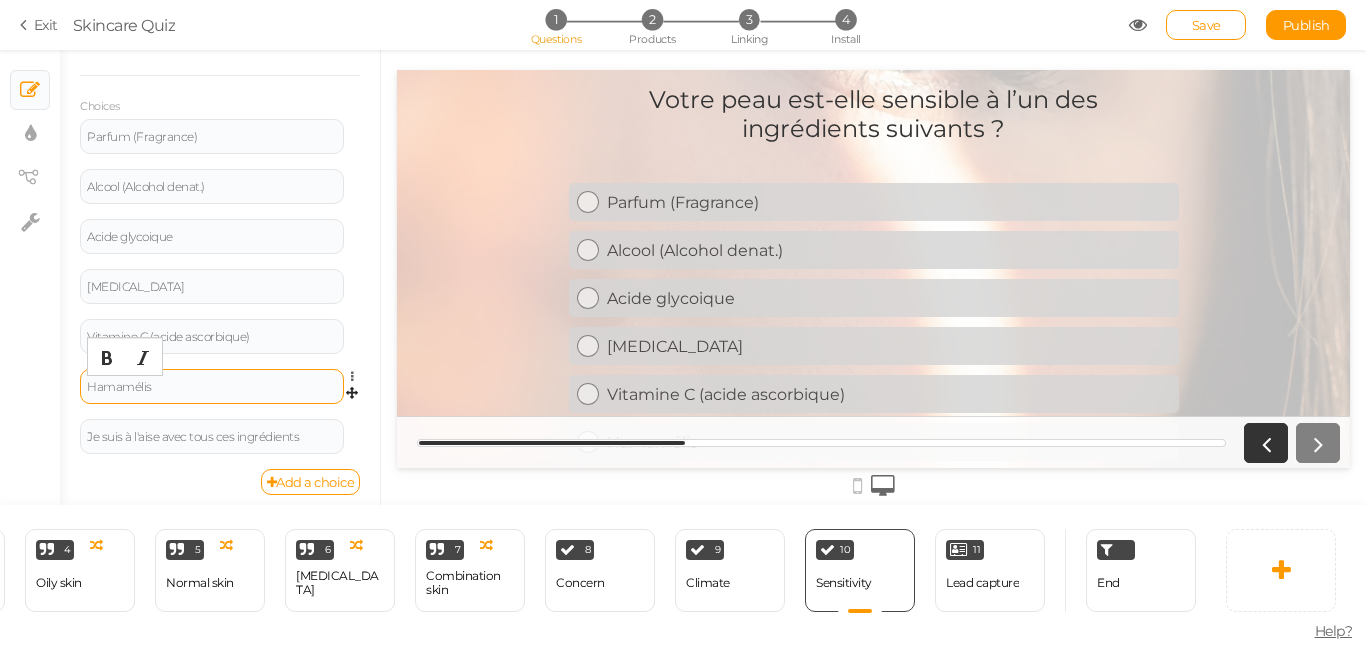 click on "Hamamélis" at bounding box center [212, 387] 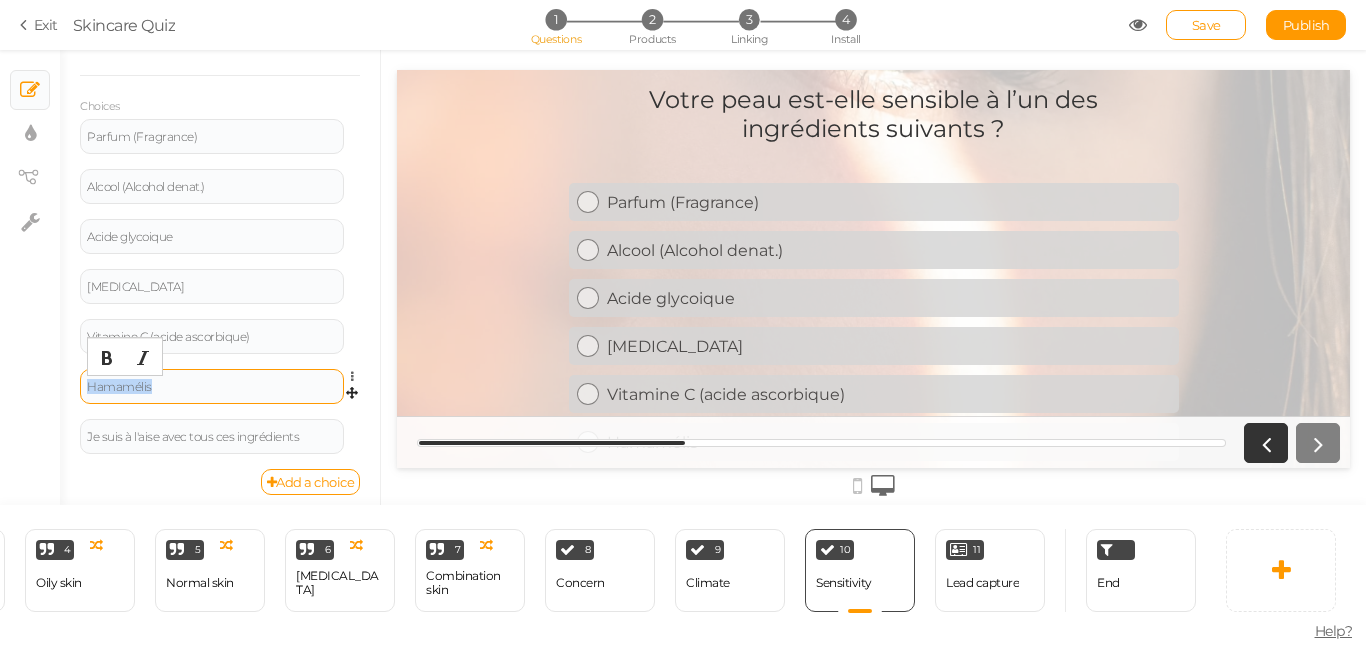 click on "Hamamélis" at bounding box center [212, 387] 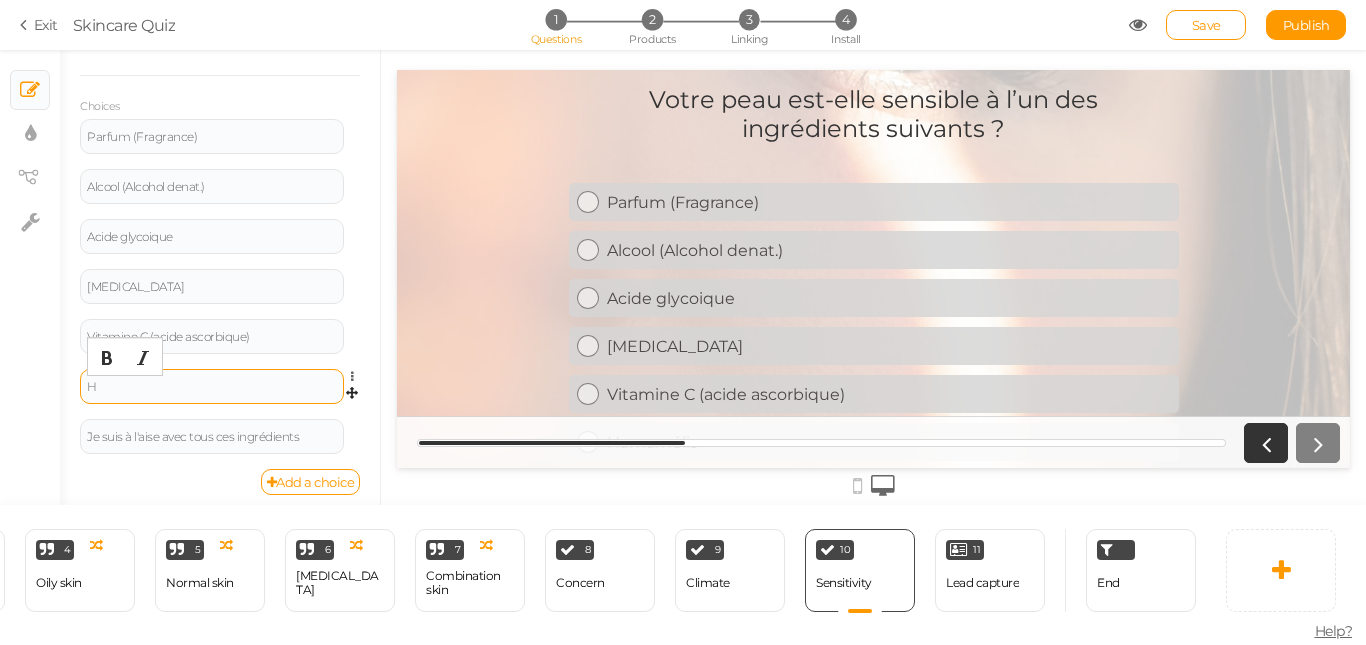 type 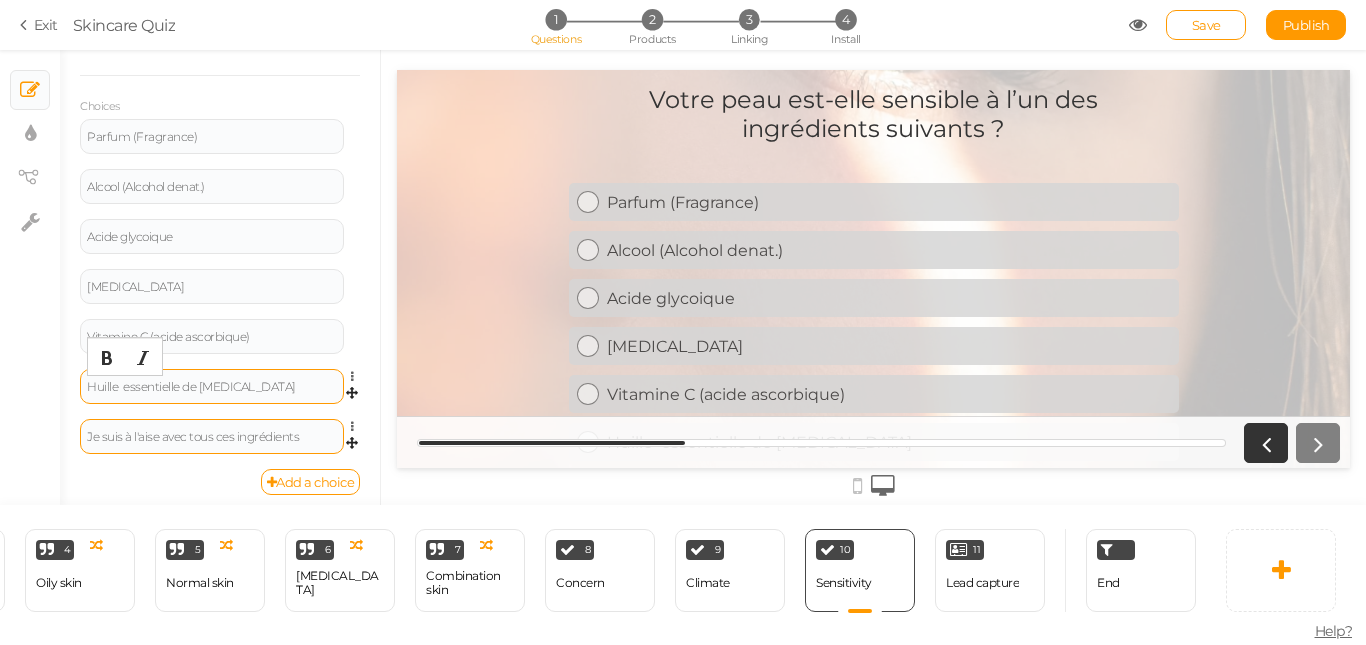 click on "Je suis à l'aise avec tous ces ingrédients" at bounding box center [212, 437] 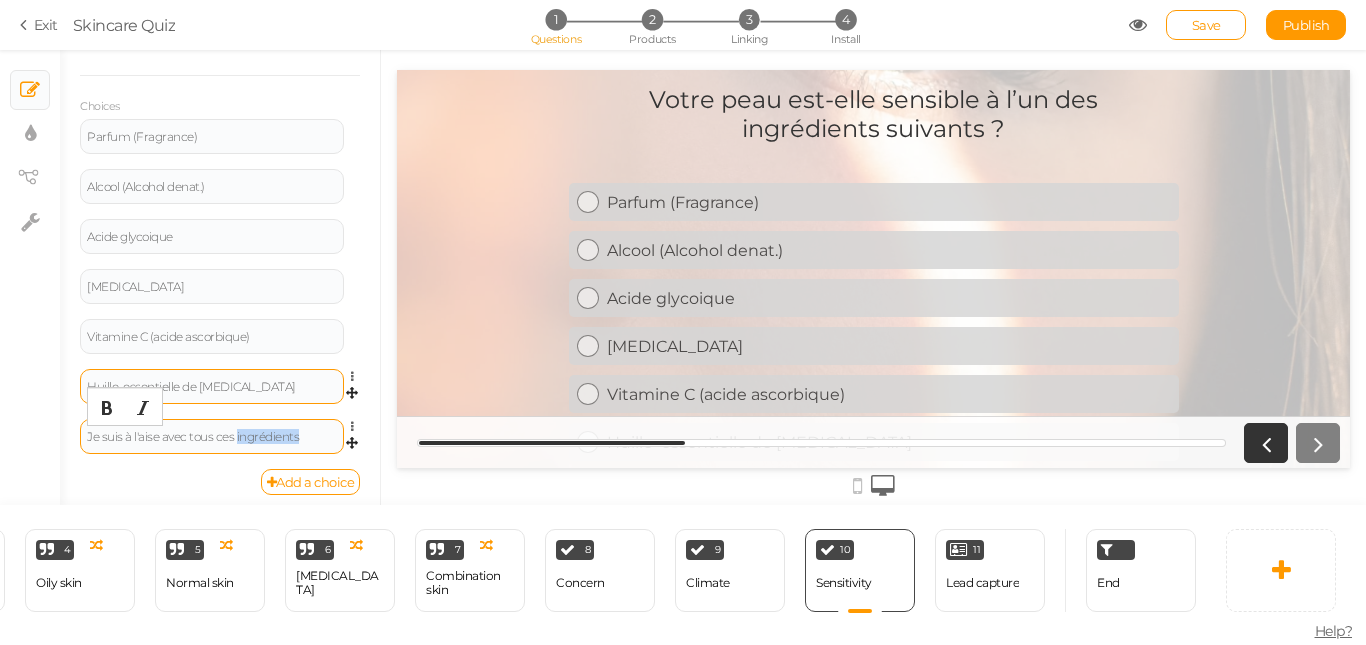 click on "Je suis à l'aise avec tous ces ingrédients" at bounding box center [212, 437] 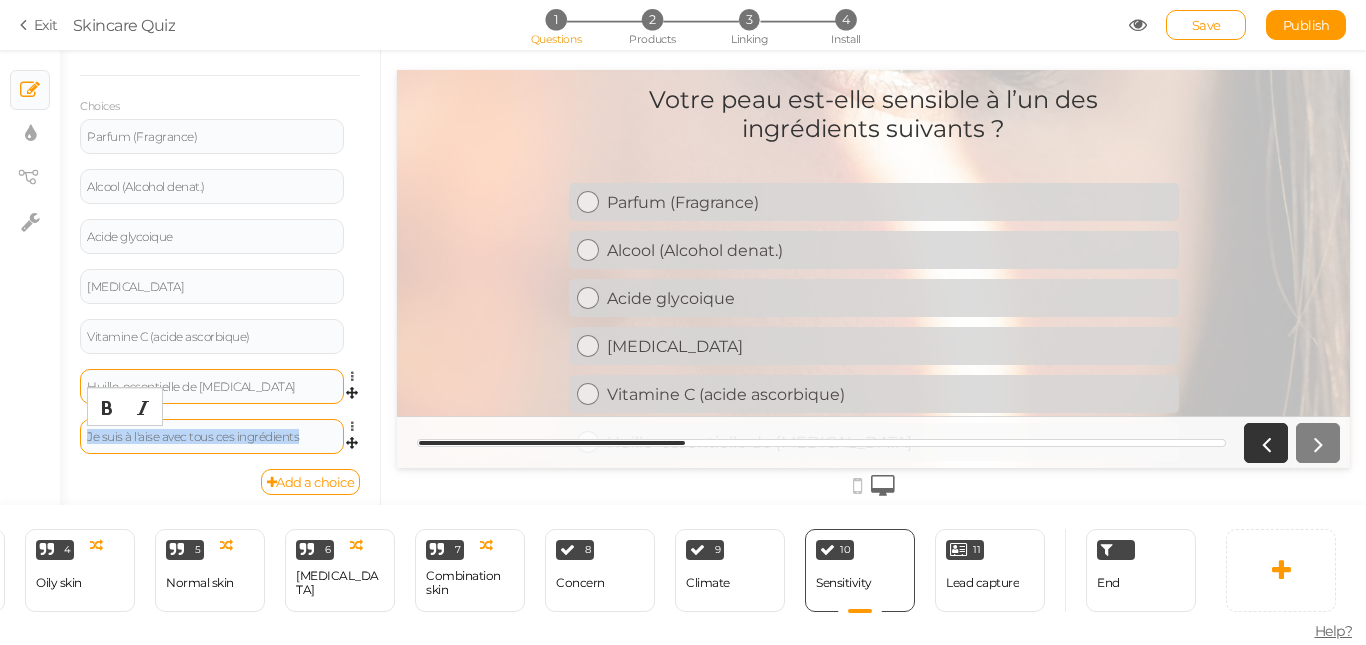 click on "Je suis à l'aise avec tous ces ingrédients" at bounding box center (212, 437) 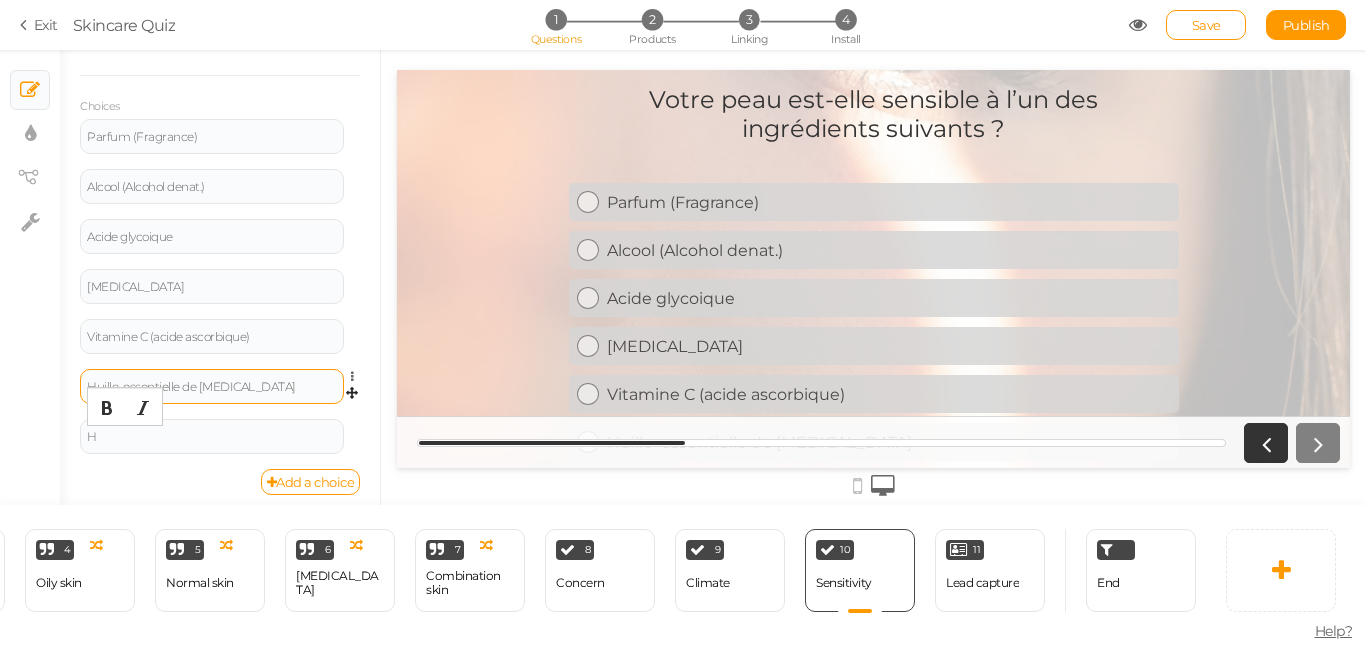 type 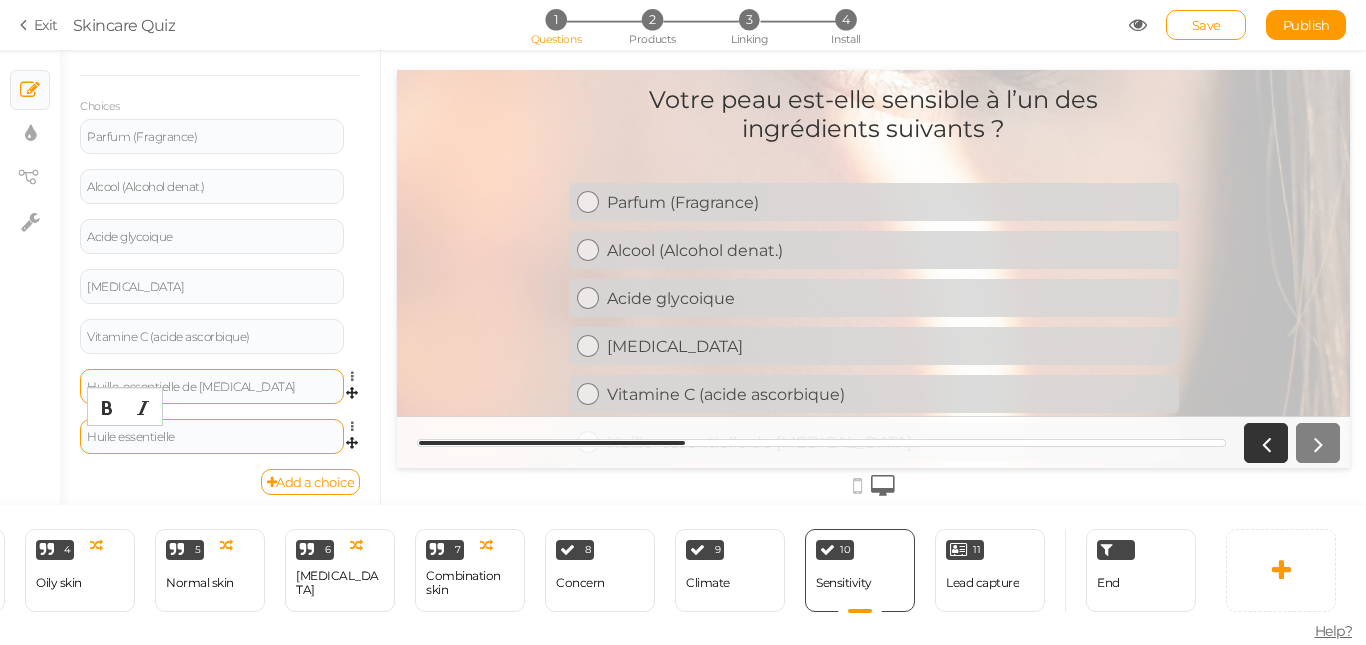 click on "Huile essentielle" at bounding box center [212, 436] 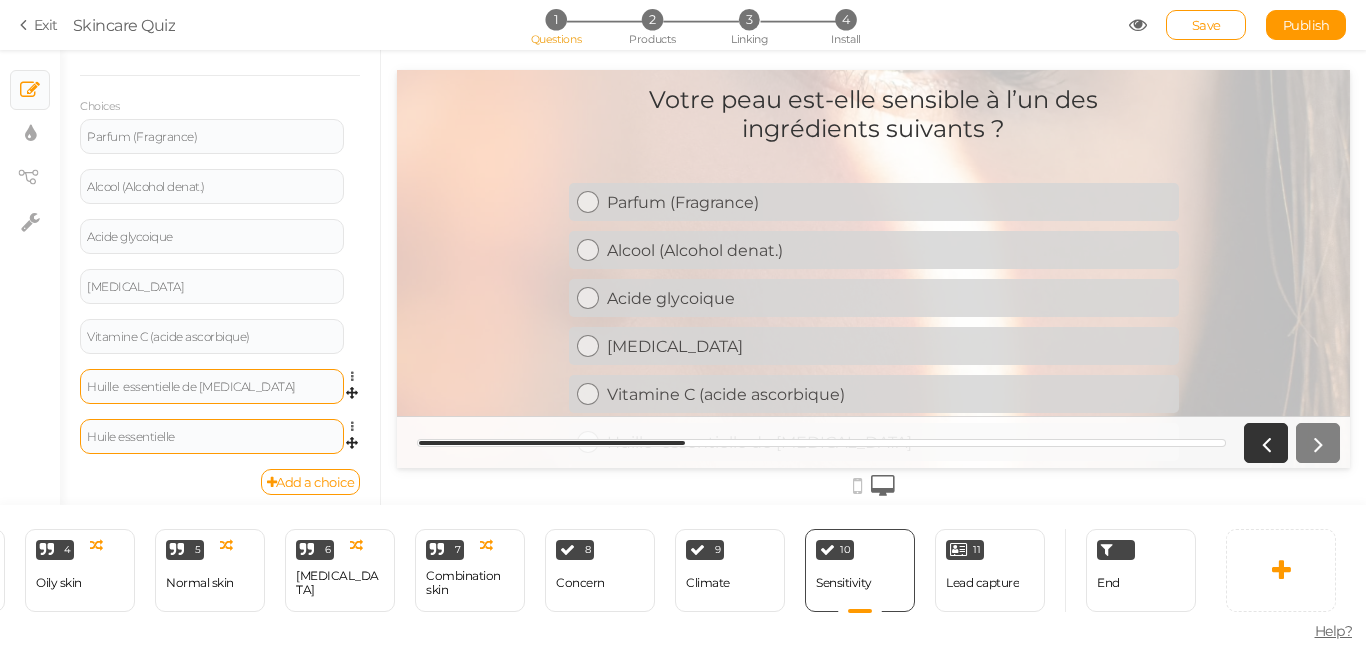 scroll, scrollTop: 310, scrollLeft: 0, axis: vertical 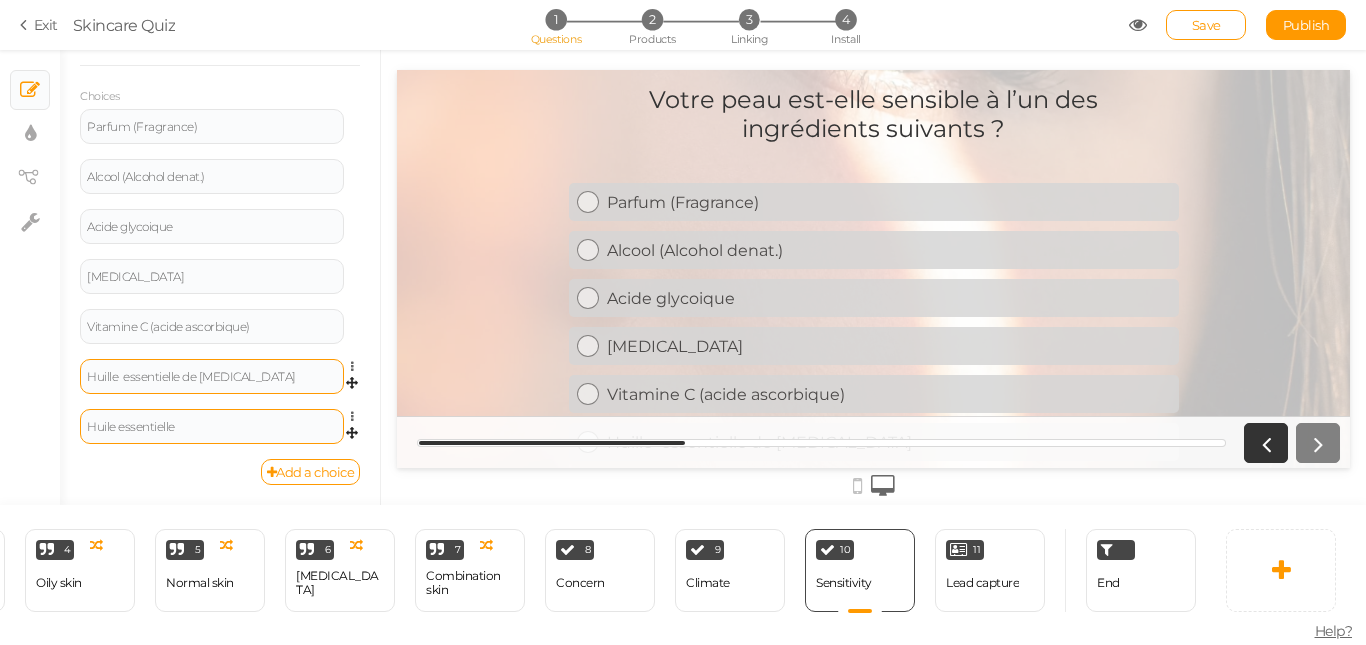 click on "Huile essentielle" at bounding box center (212, 427) 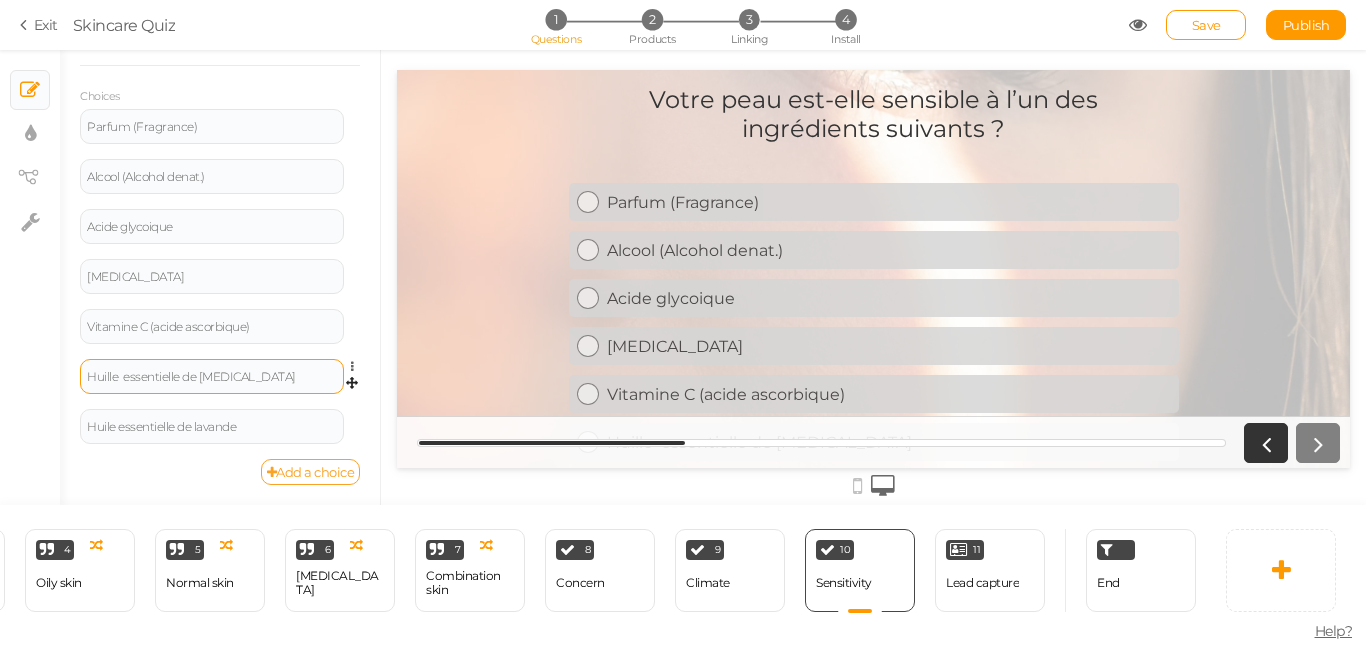 click on "Add a choice" at bounding box center (311, 472) 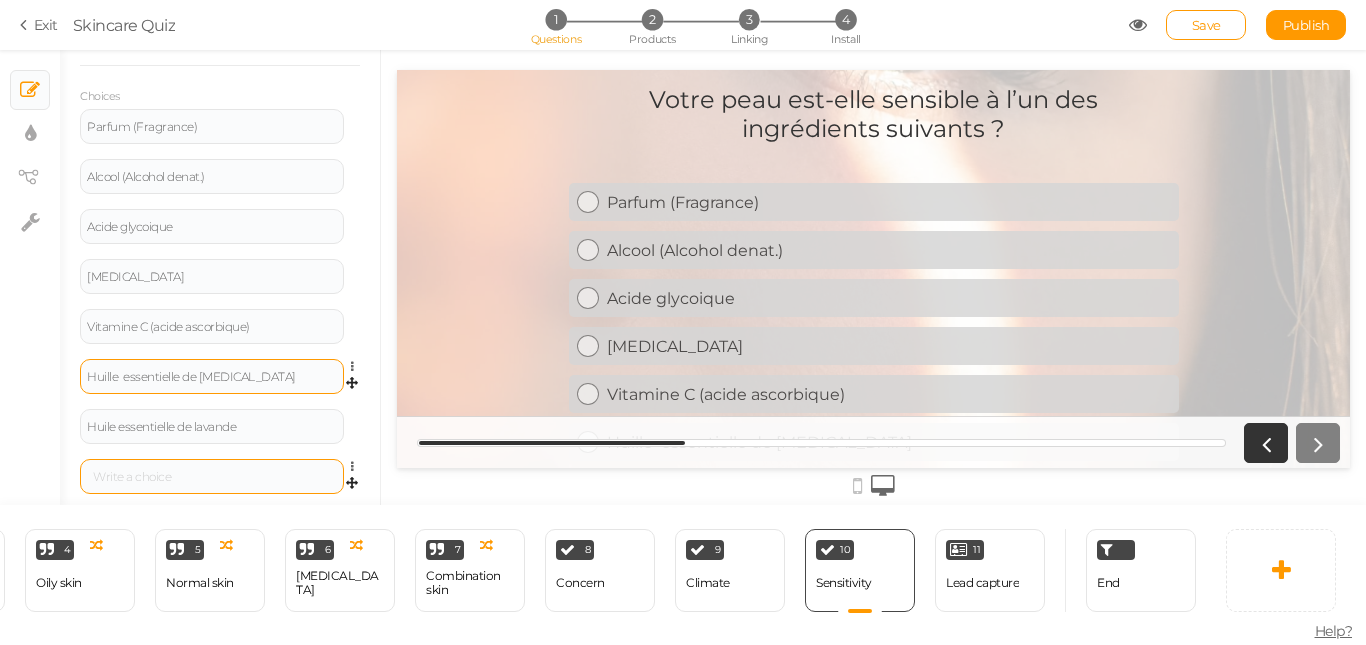 click at bounding box center (212, 477) 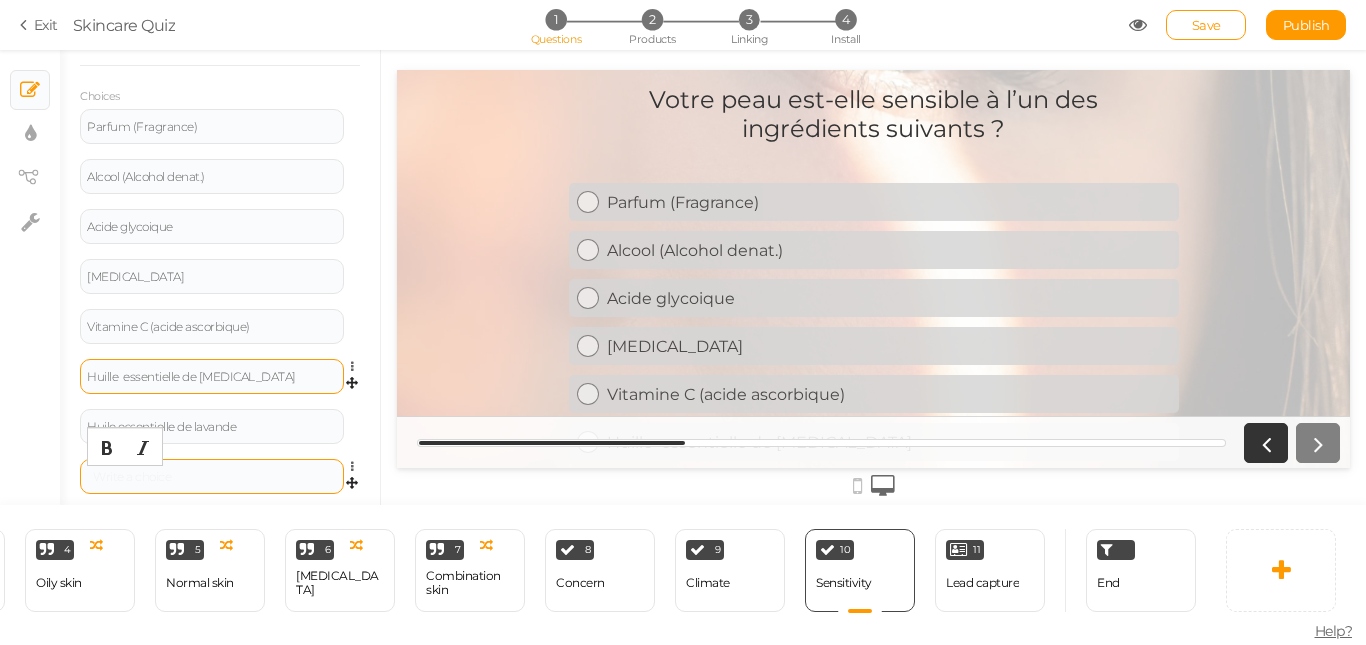 type 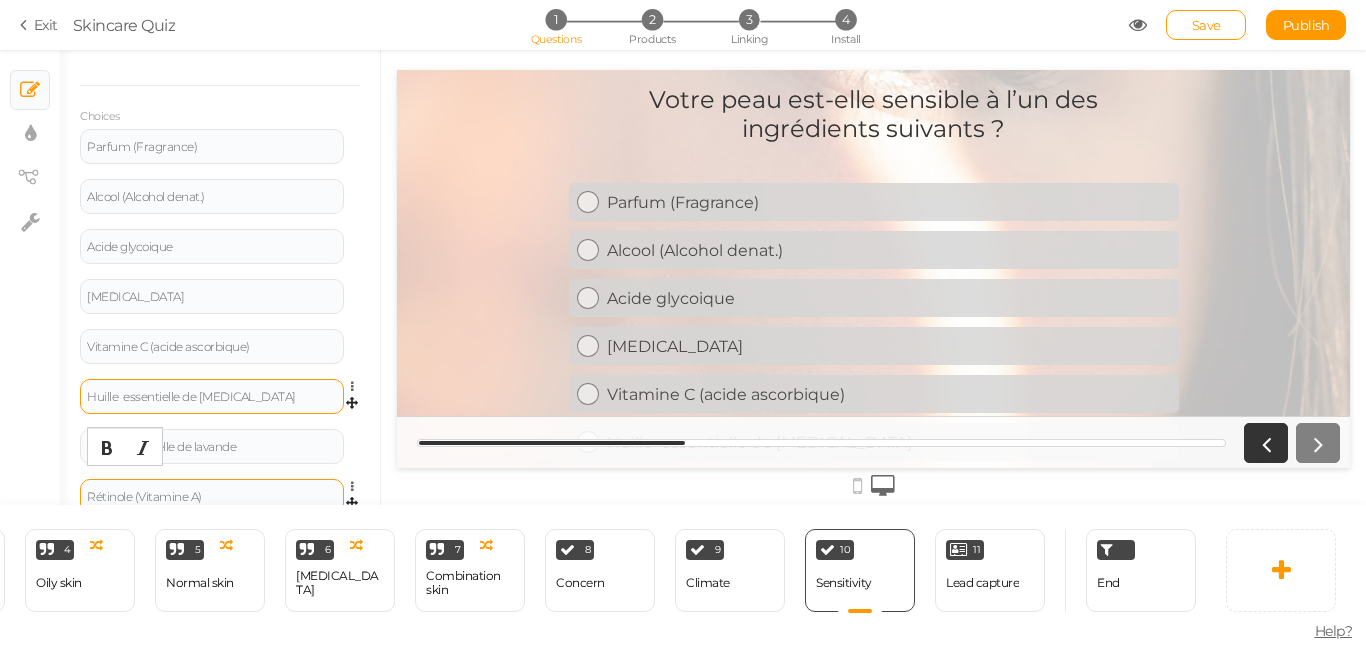 scroll, scrollTop: 360, scrollLeft: 0, axis: vertical 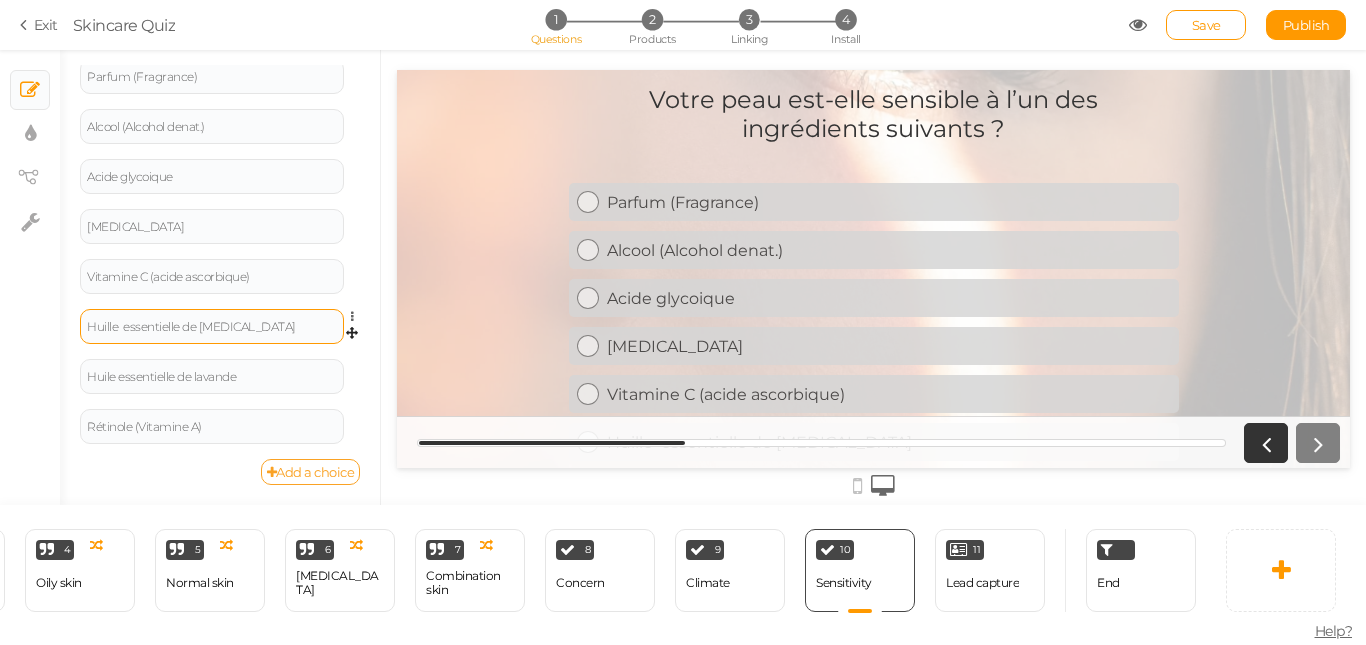 click on "Add a choice" at bounding box center [311, 472] 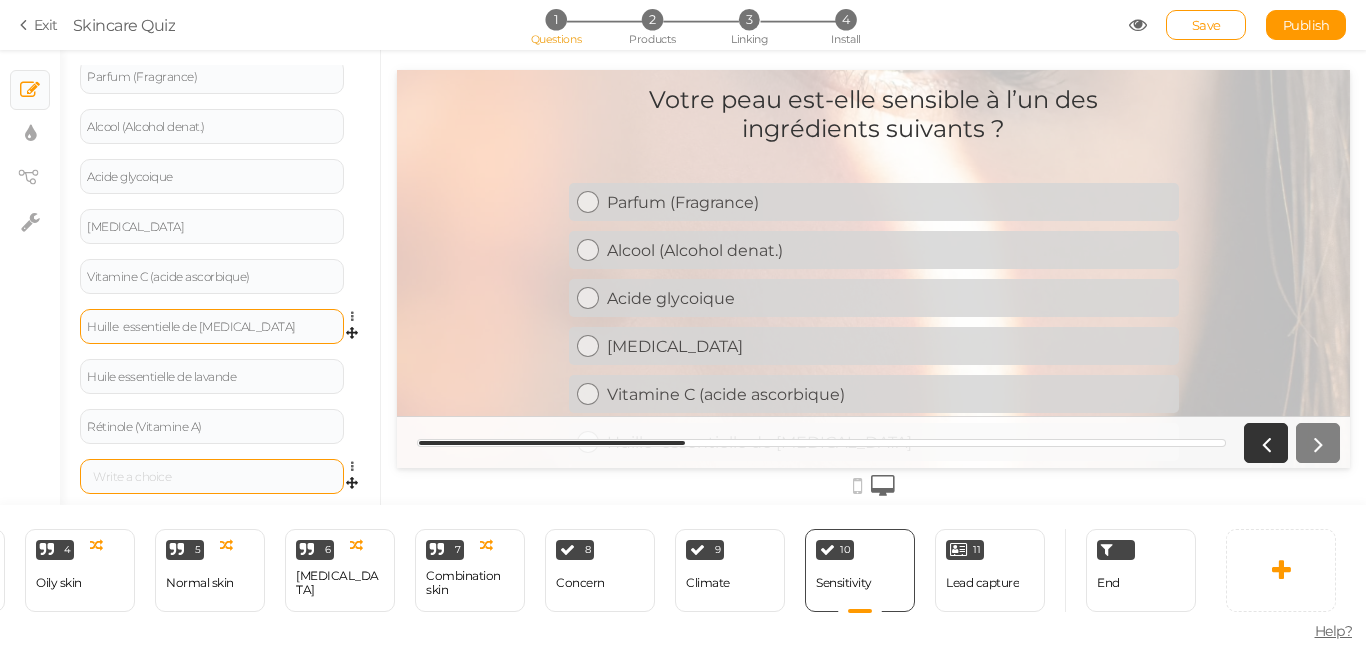 click at bounding box center (212, 477) 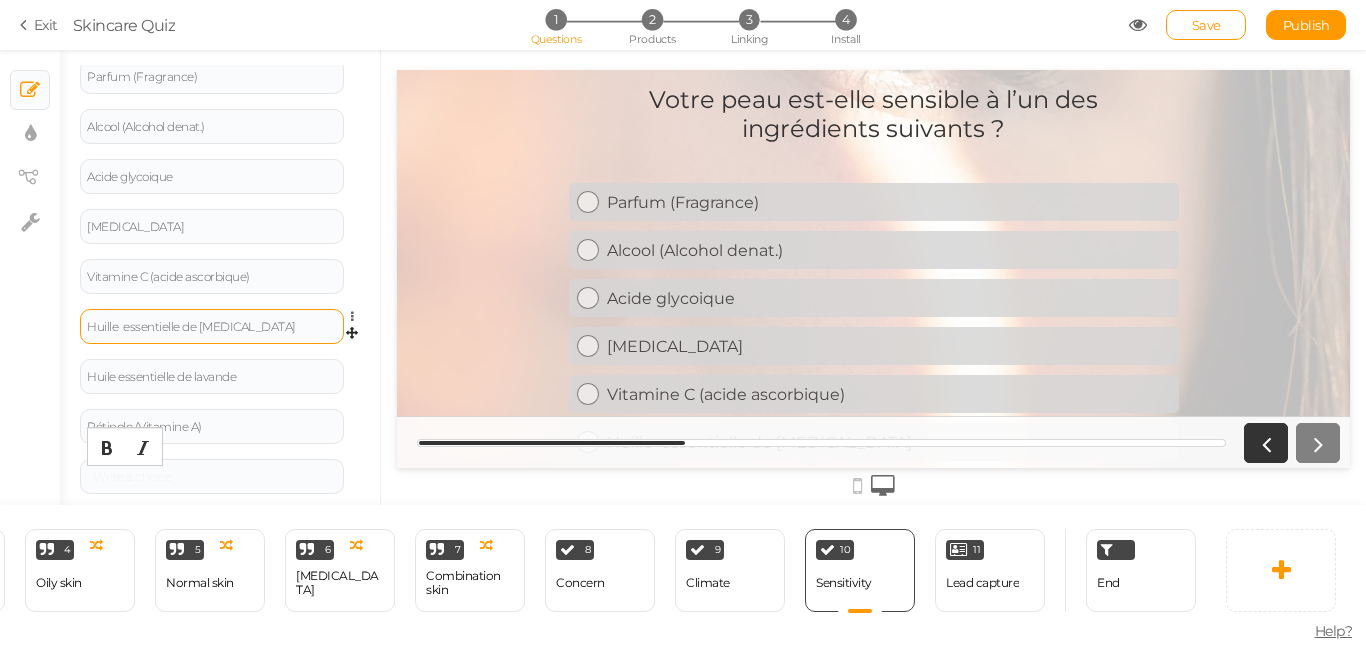type 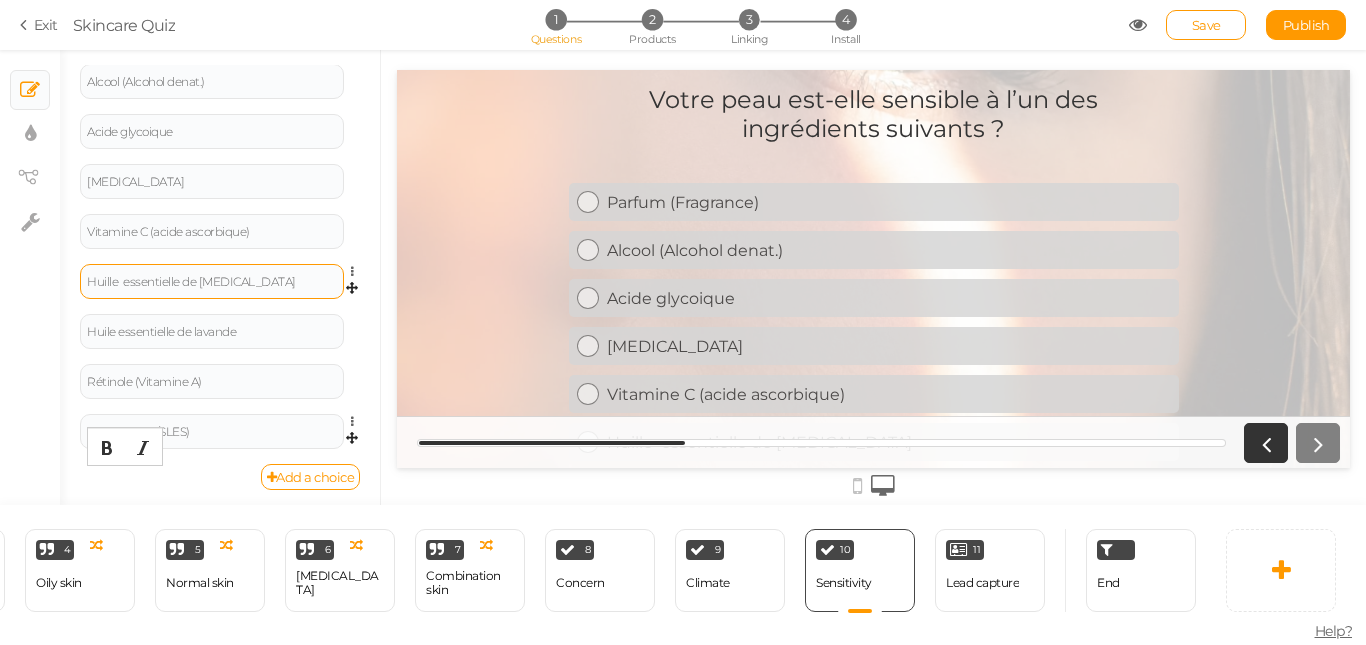 scroll, scrollTop: 410, scrollLeft: 0, axis: vertical 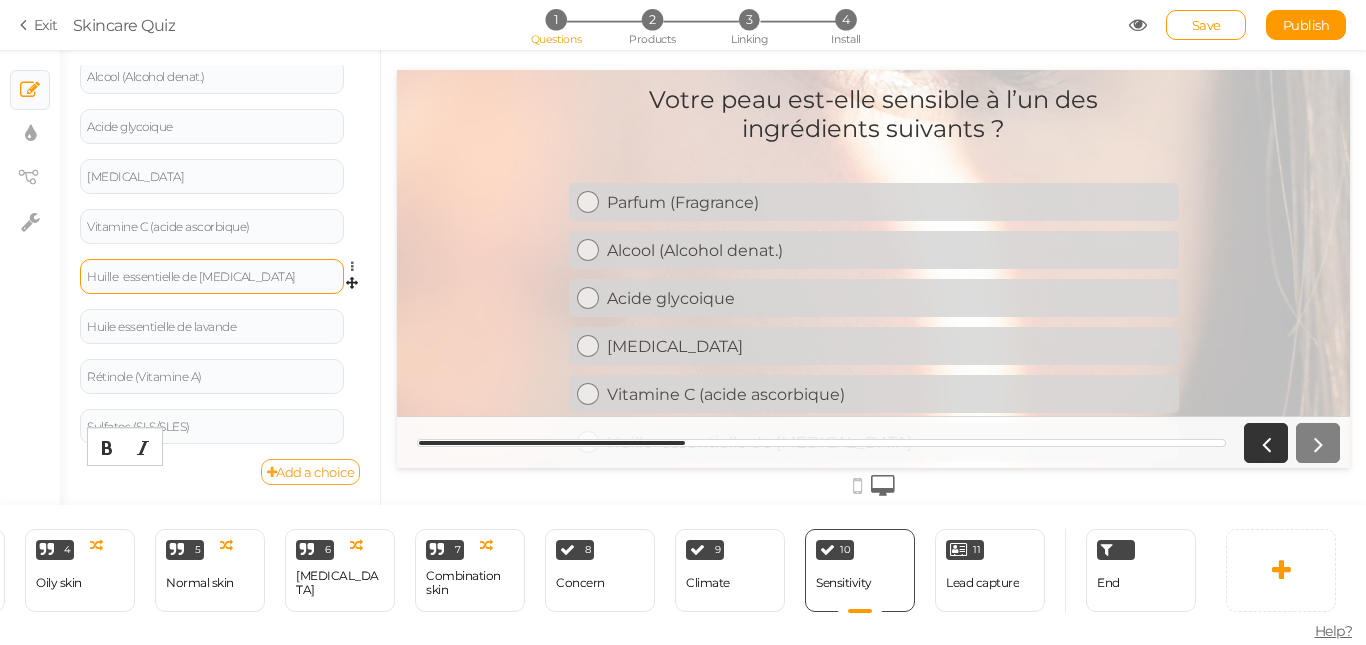 click on "Add a choice" at bounding box center (311, 472) 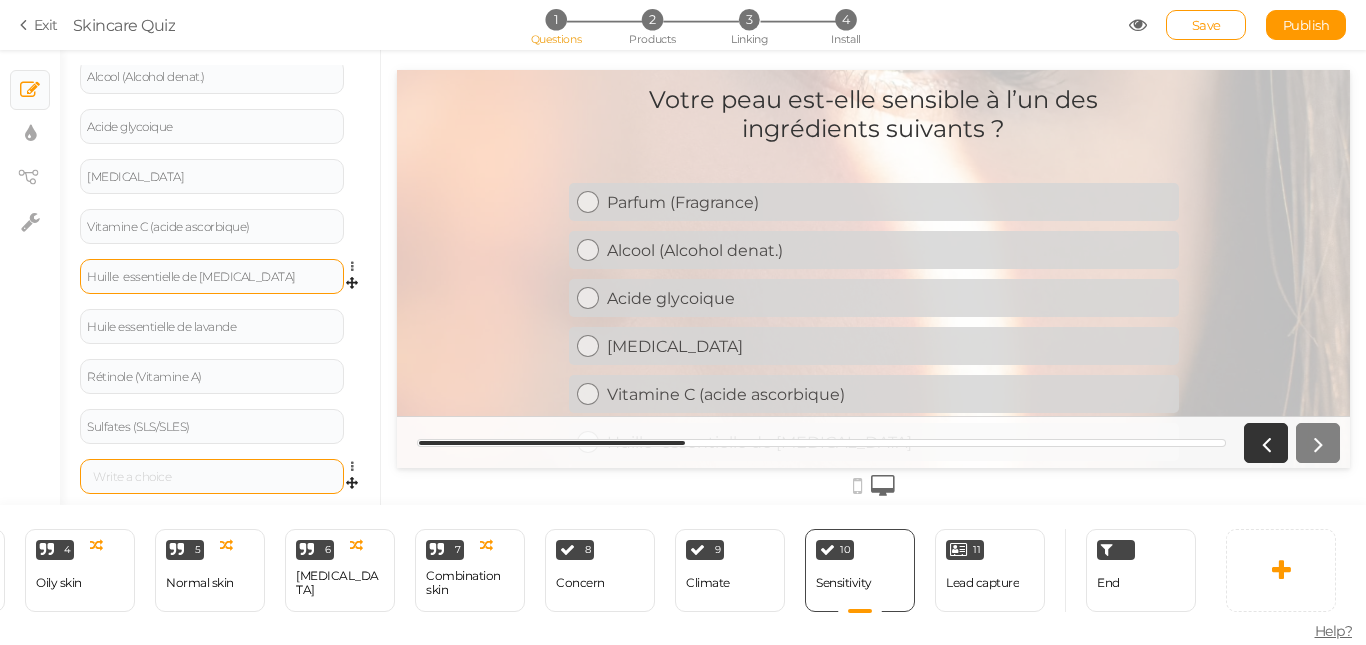 click at bounding box center [212, 476] 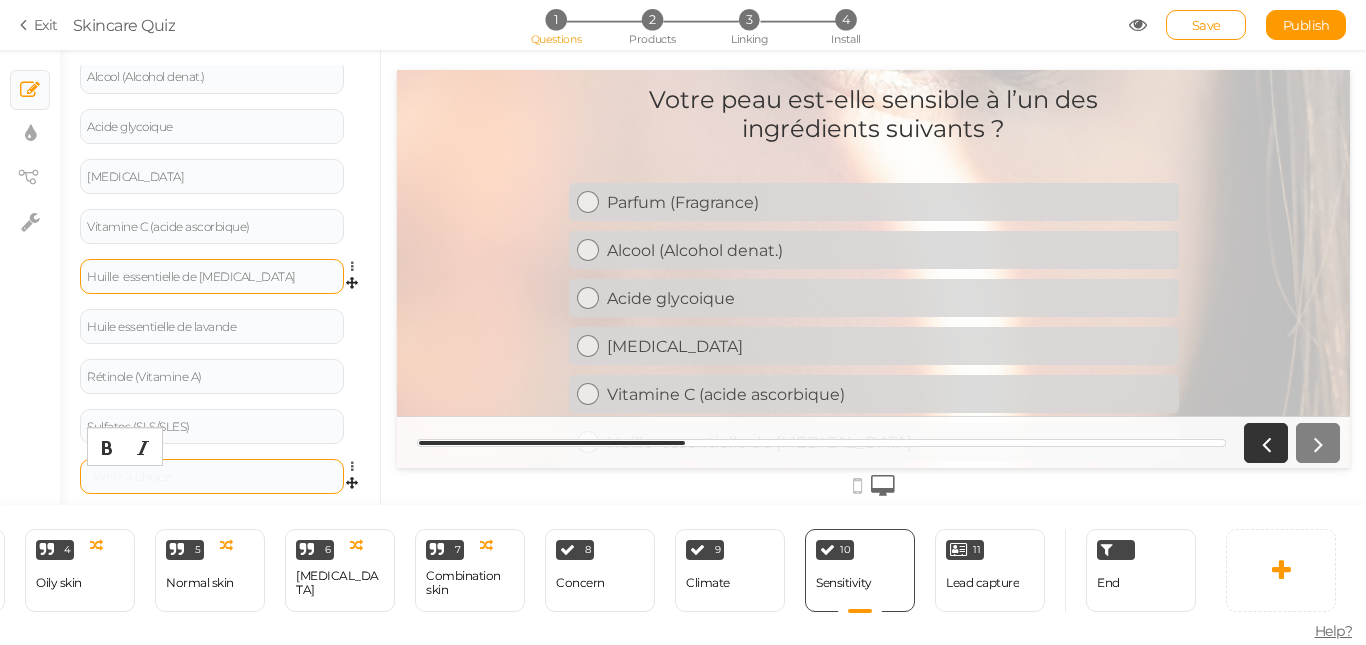 click at bounding box center (212, 477) 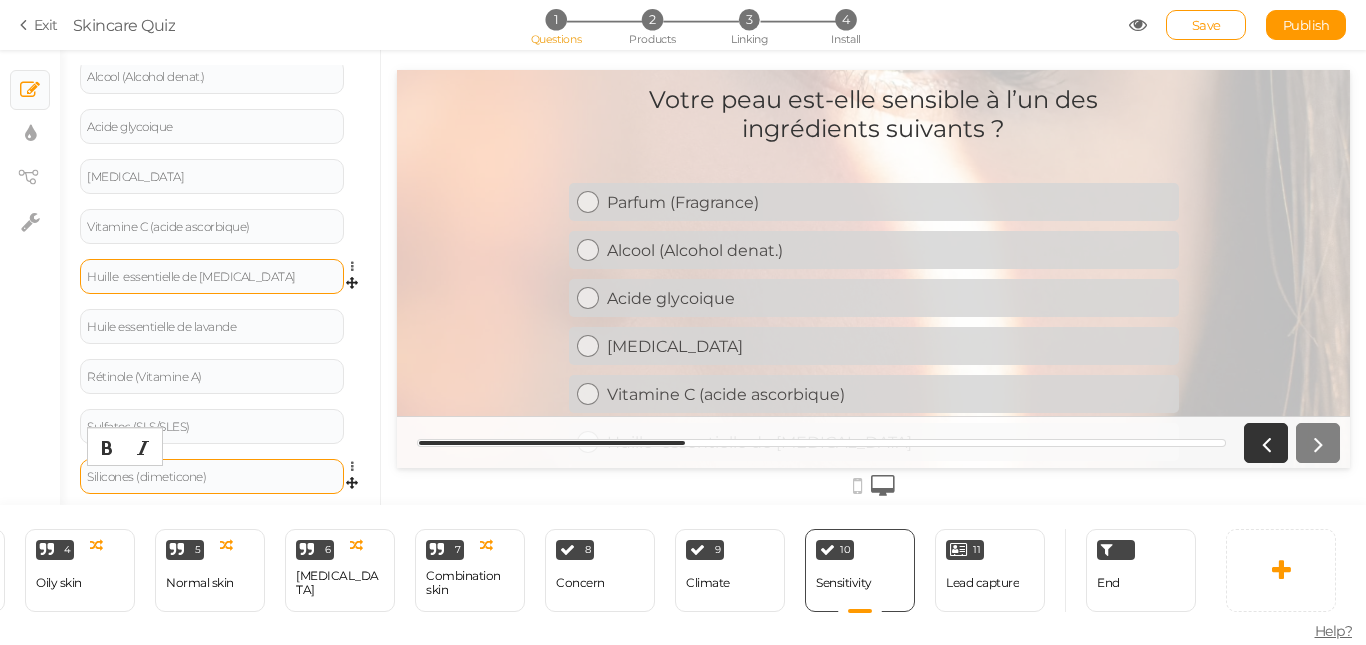 click on "Silicones (dimeticone)" at bounding box center [212, 477] 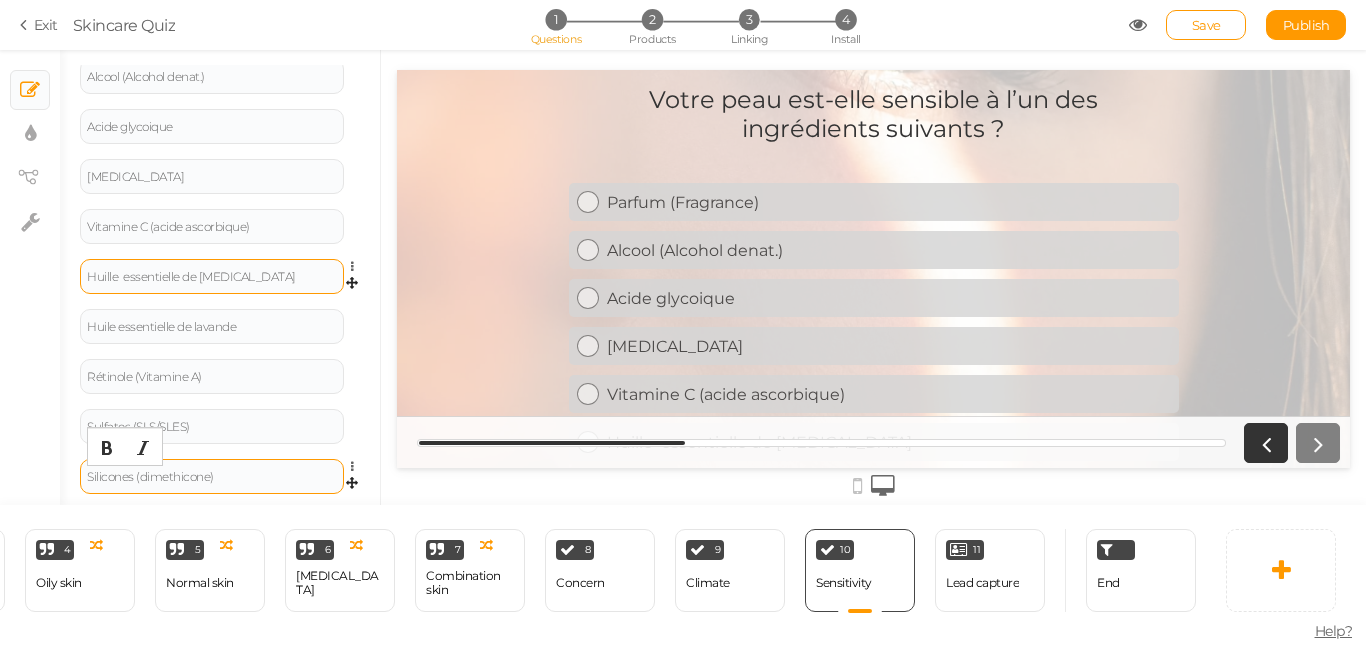 click on "Silicones (dimethicone)" at bounding box center [212, 477] 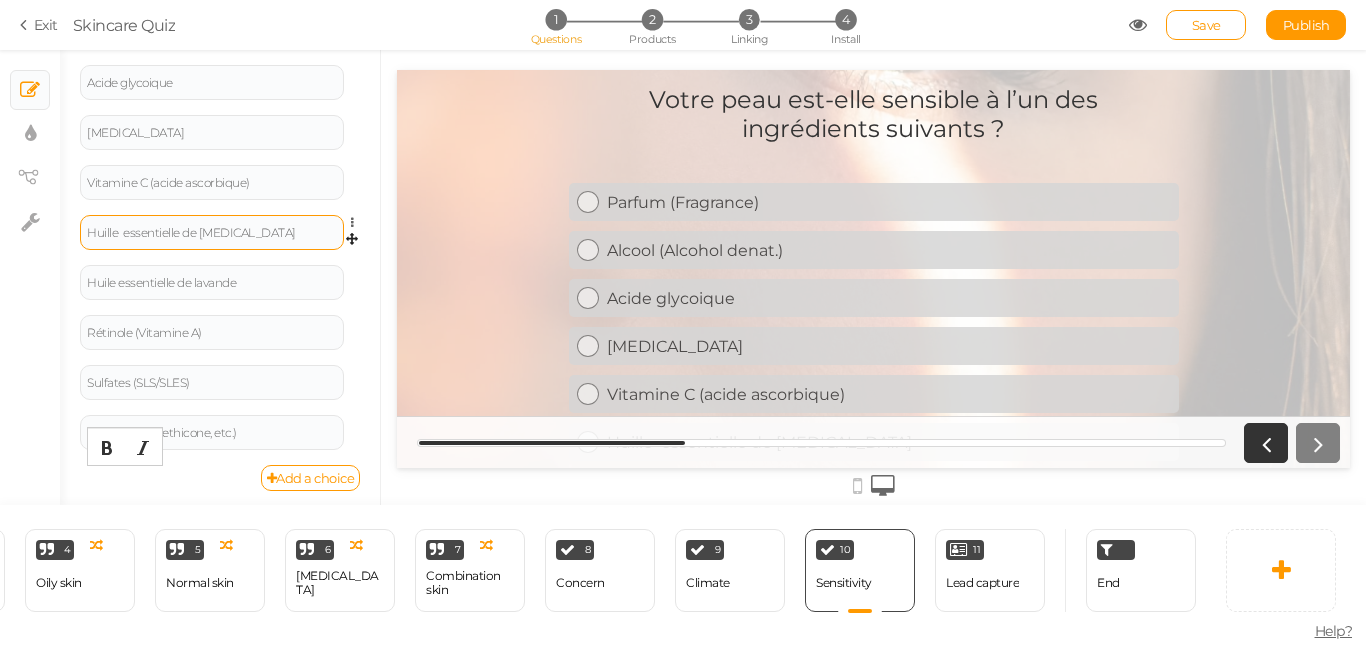 scroll, scrollTop: 460, scrollLeft: 0, axis: vertical 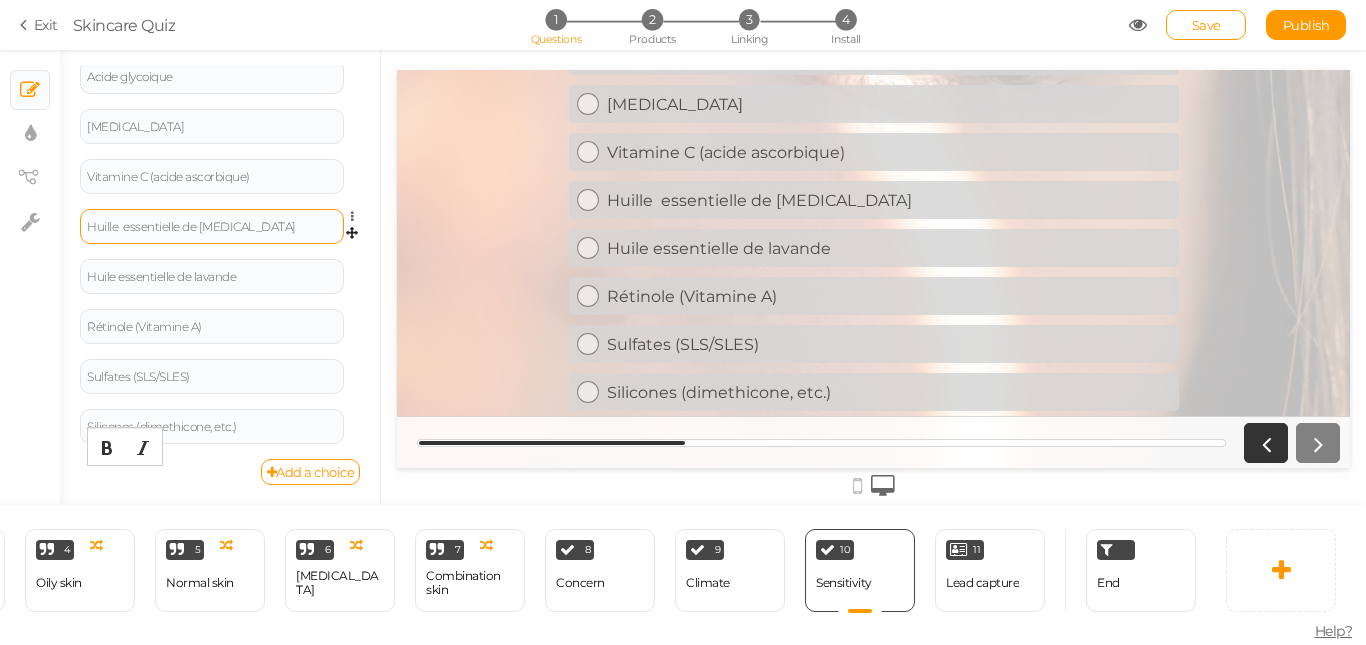click at bounding box center (1138, 25) 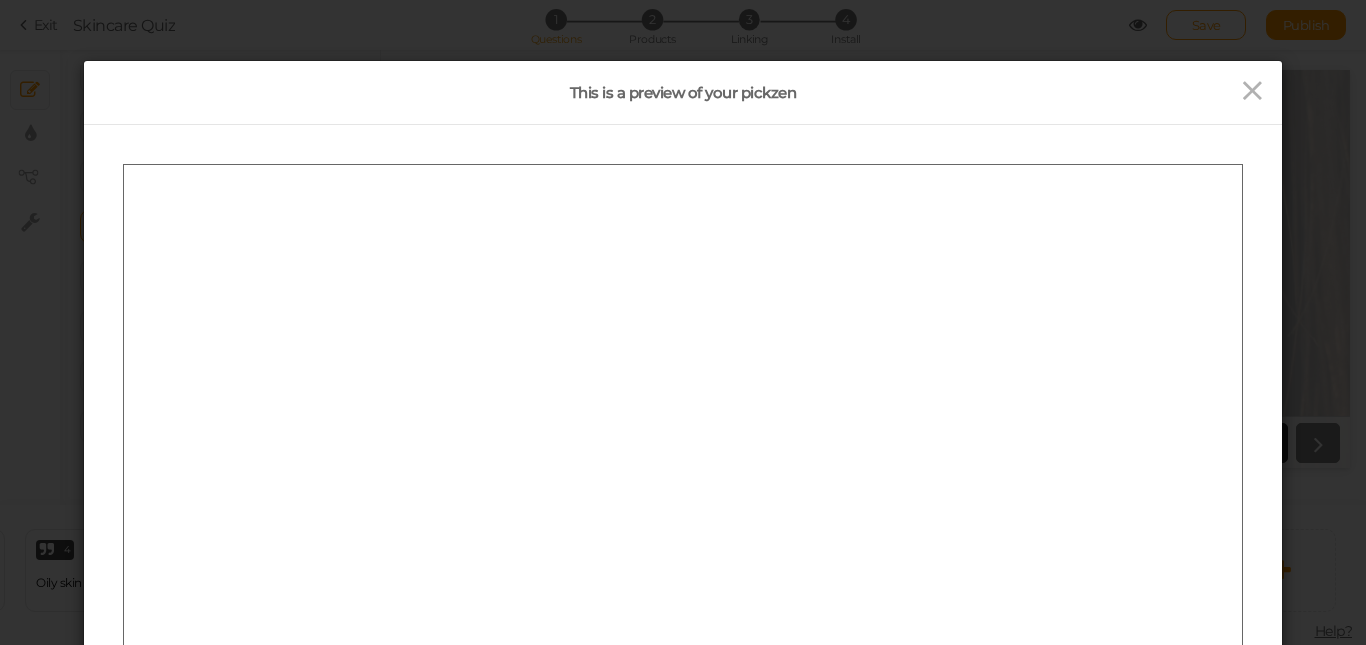 scroll, scrollTop: 0, scrollLeft: 0, axis: both 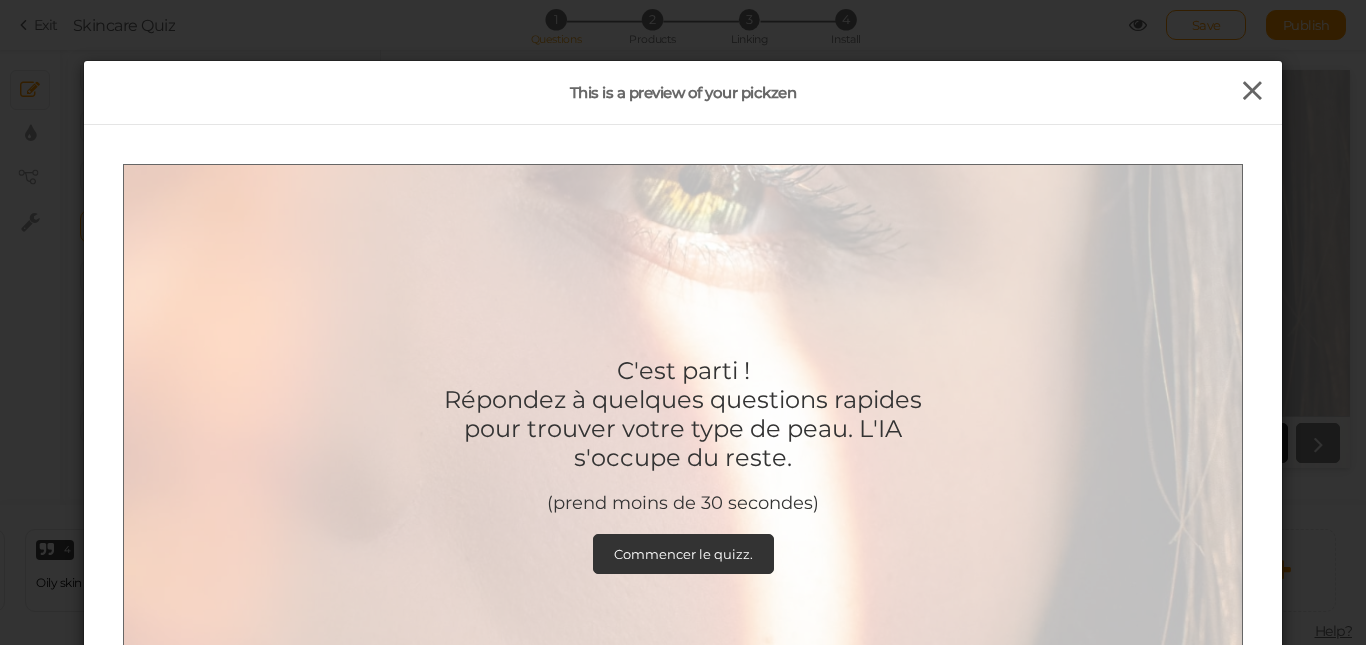 click at bounding box center (1252, 91) 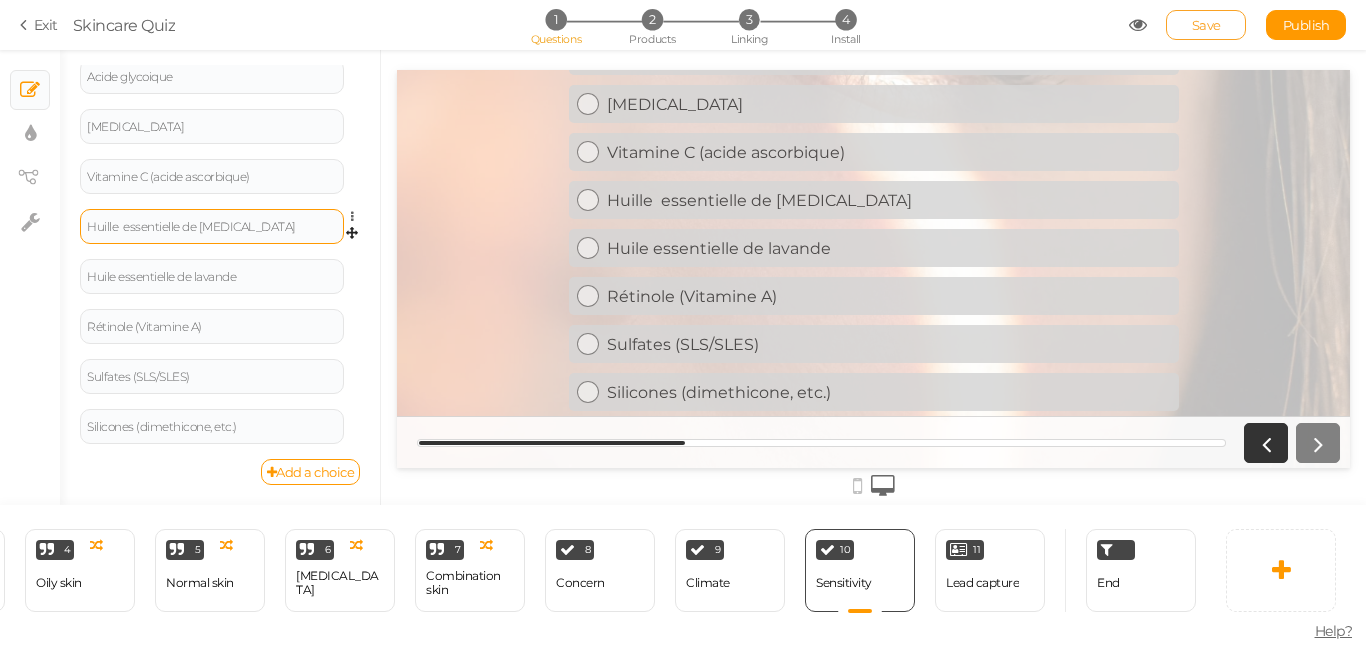 click on "Save" at bounding box center [1206, 25] 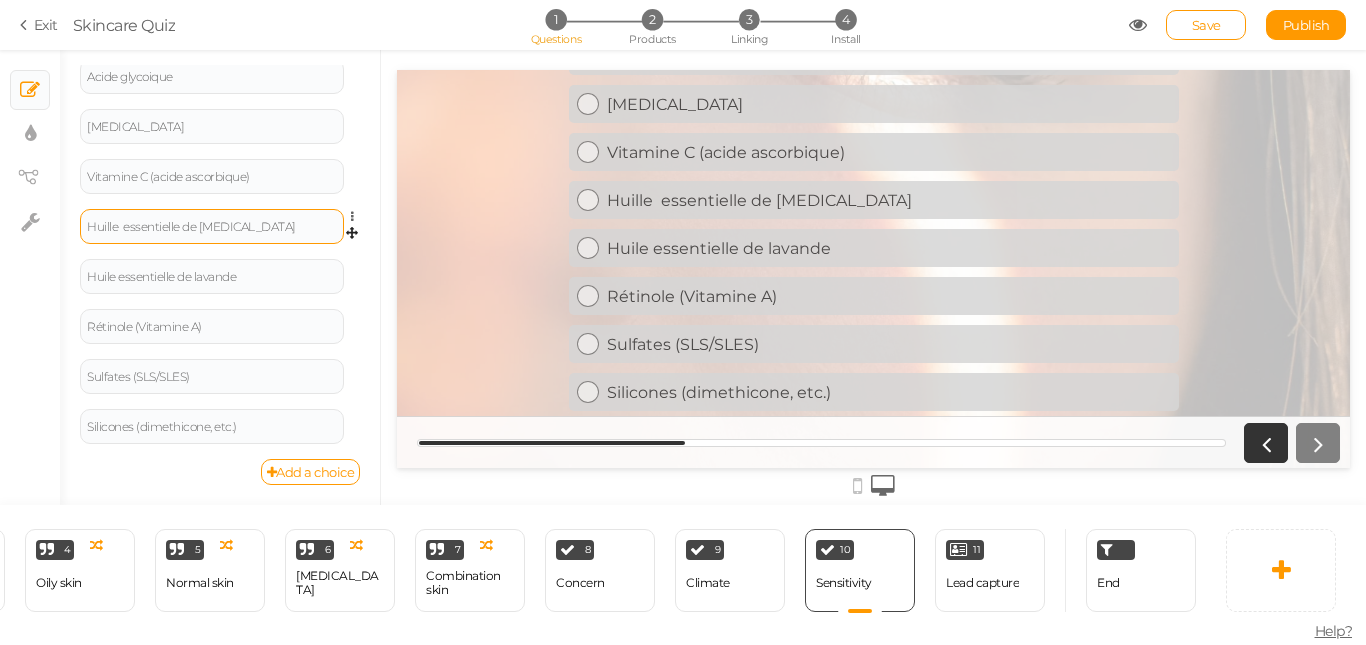 click at bounding box center (552, 443) 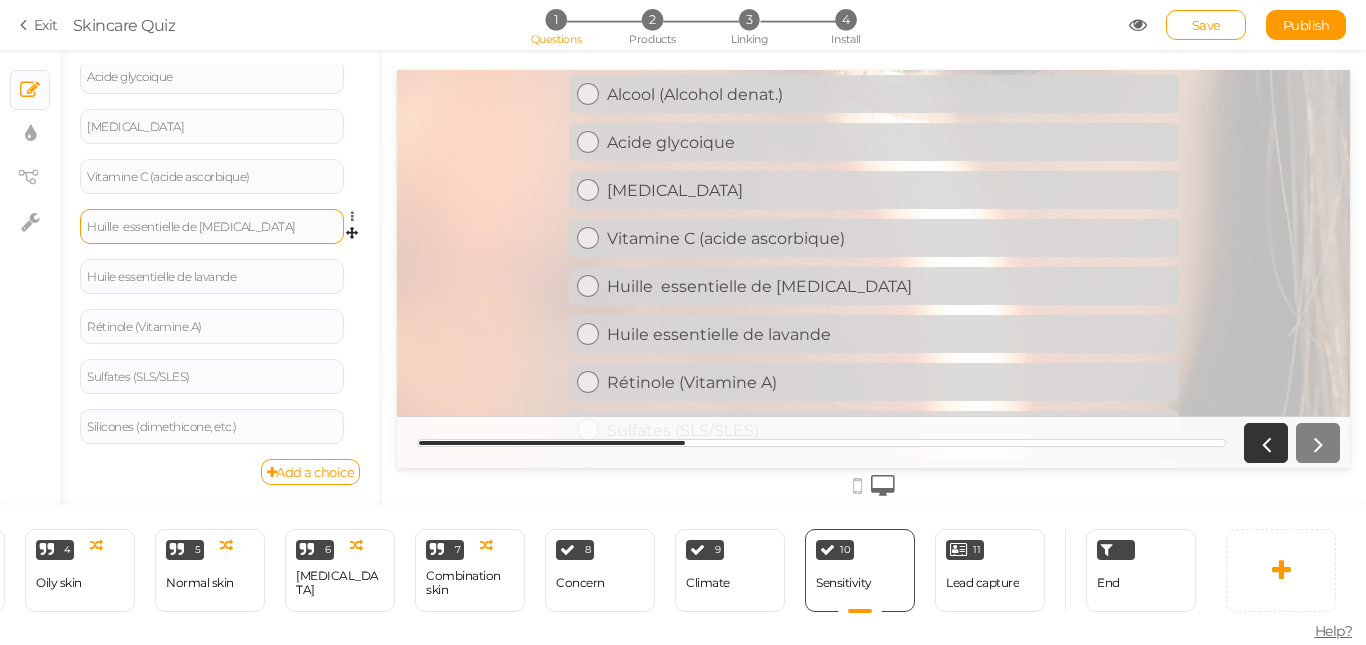 scroll, scrollTop: 242, scrollLeft: 0, axis: vertical 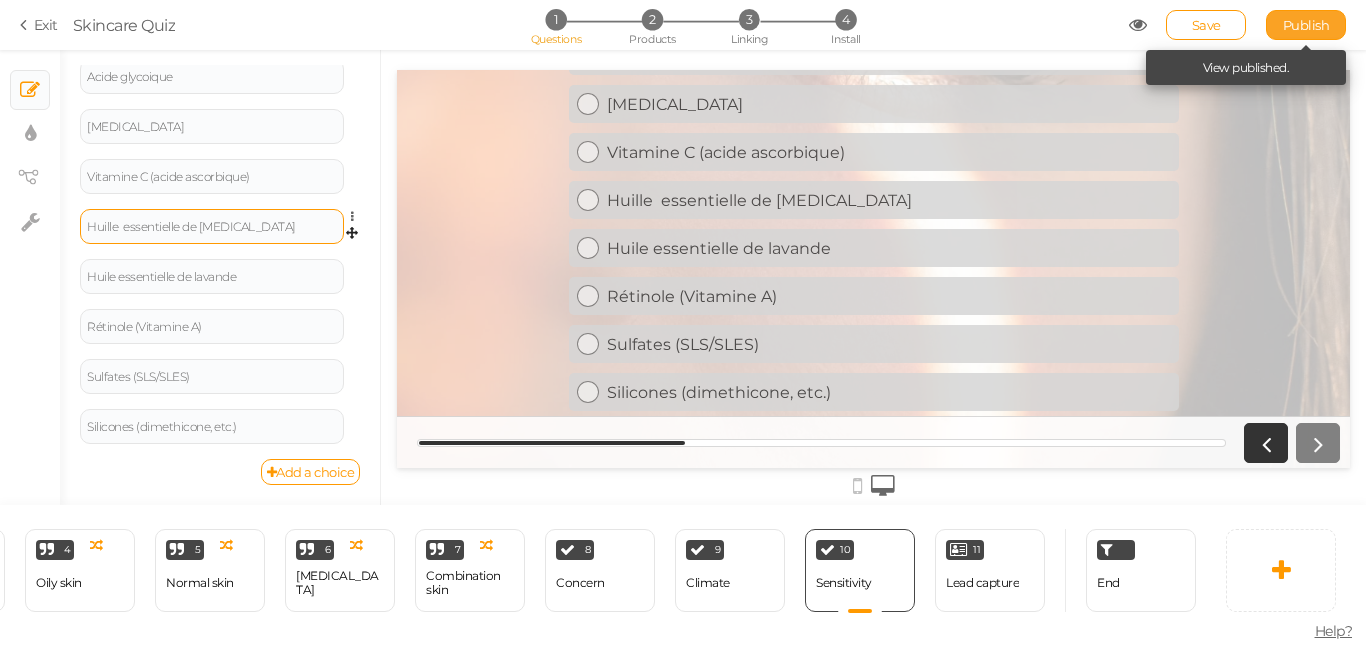 click on "Publish" at bounding box center [1306, 25] 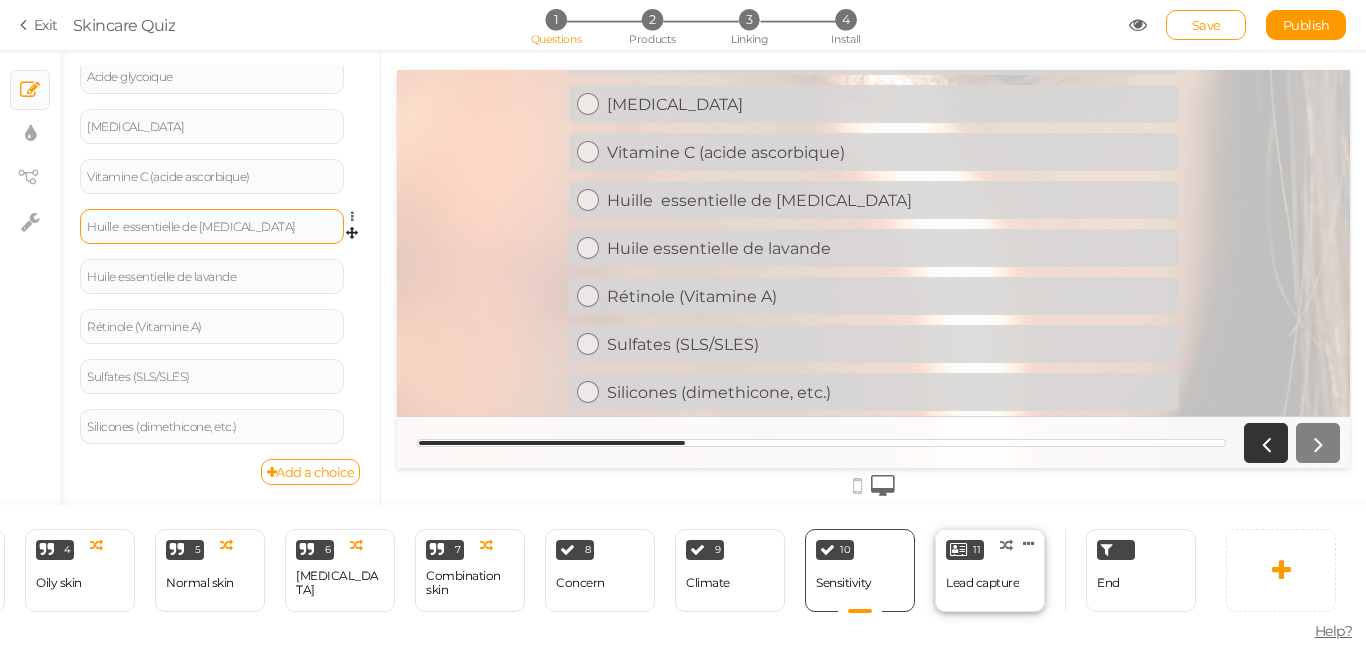 click on "11" at bounding box center [965, 550] 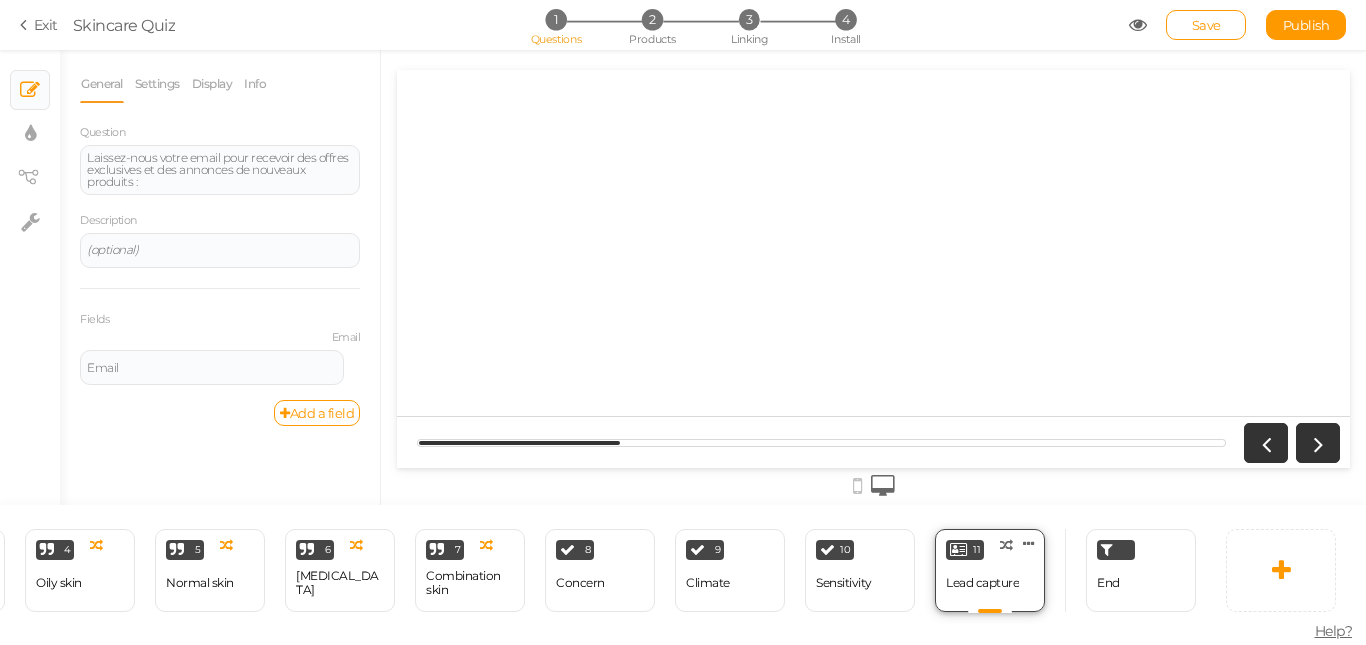 scroll, scrollTop: 0, scrollLeft: 0, axis: both 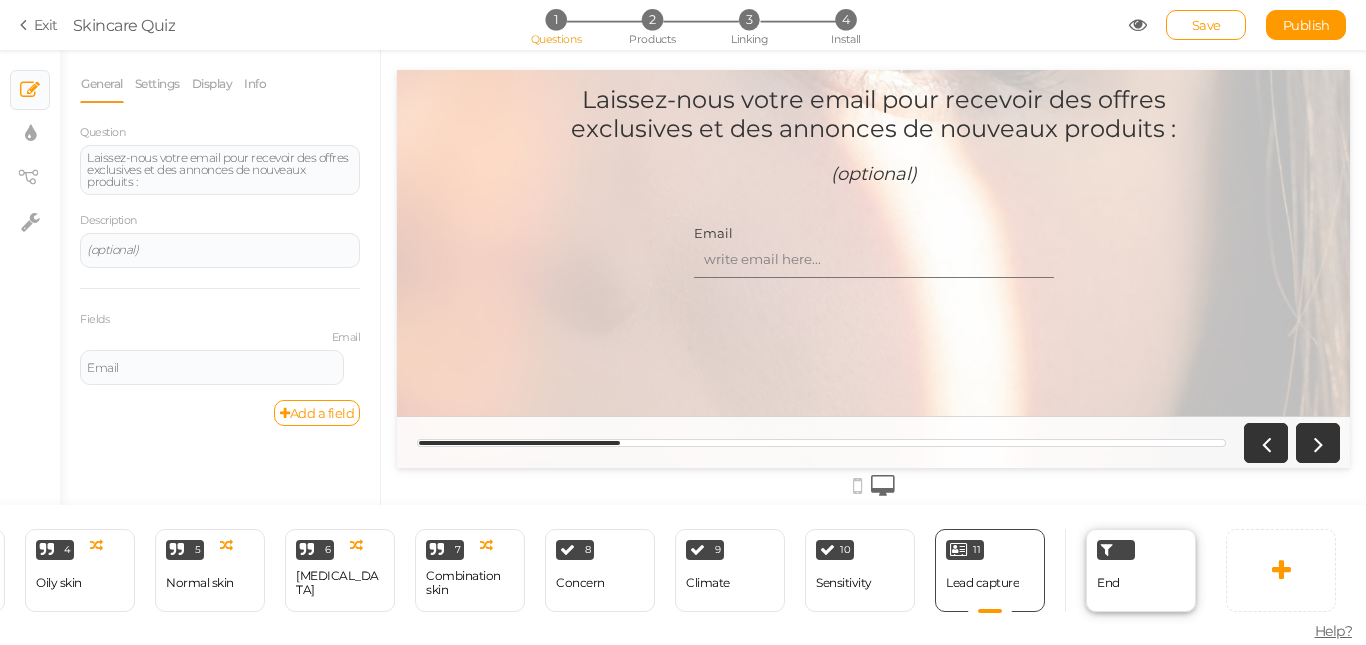 click on "End" at bounding box center [1141, 570] 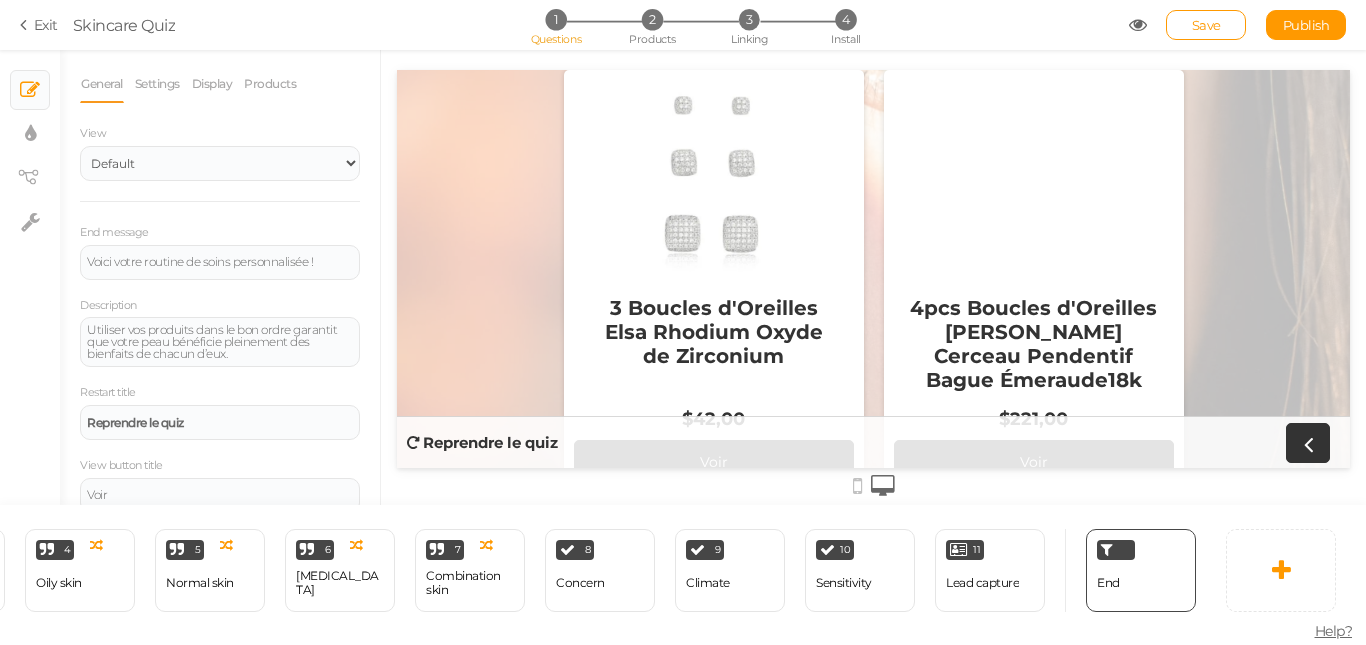 scroll, scrollTop: 200, scrollLeft: 0, axis: vertical 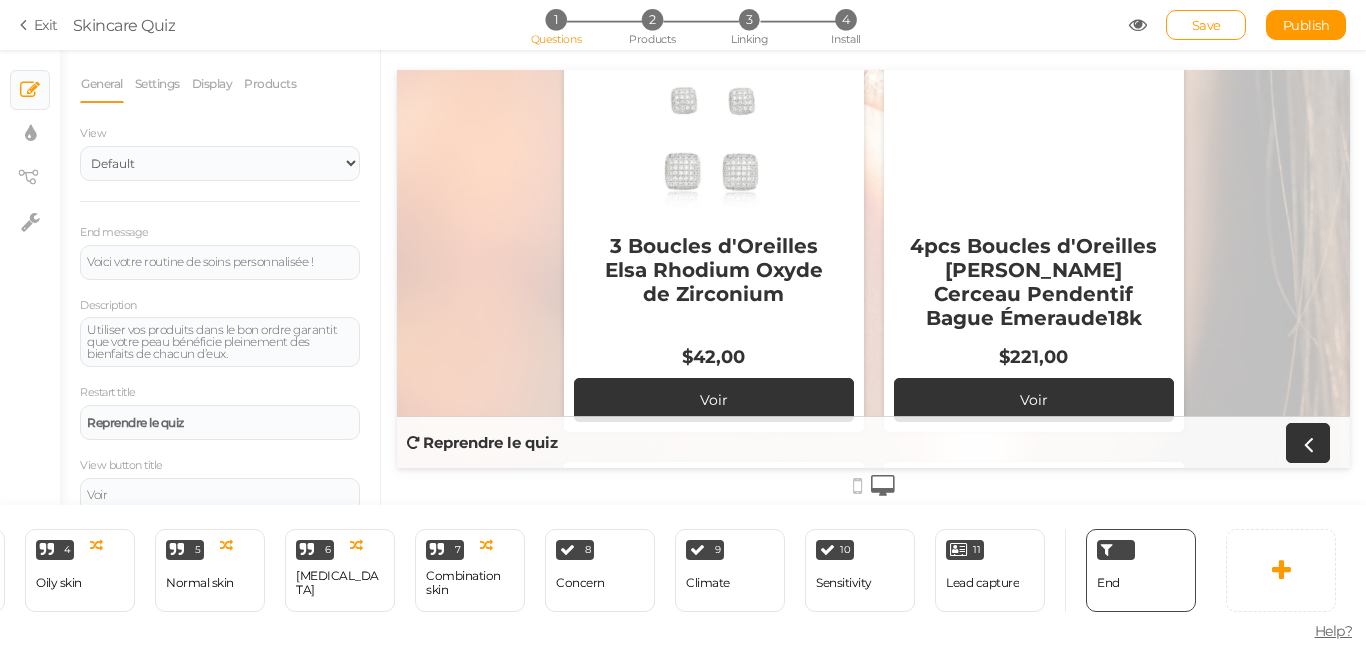 click at bounding box center (714, 118) 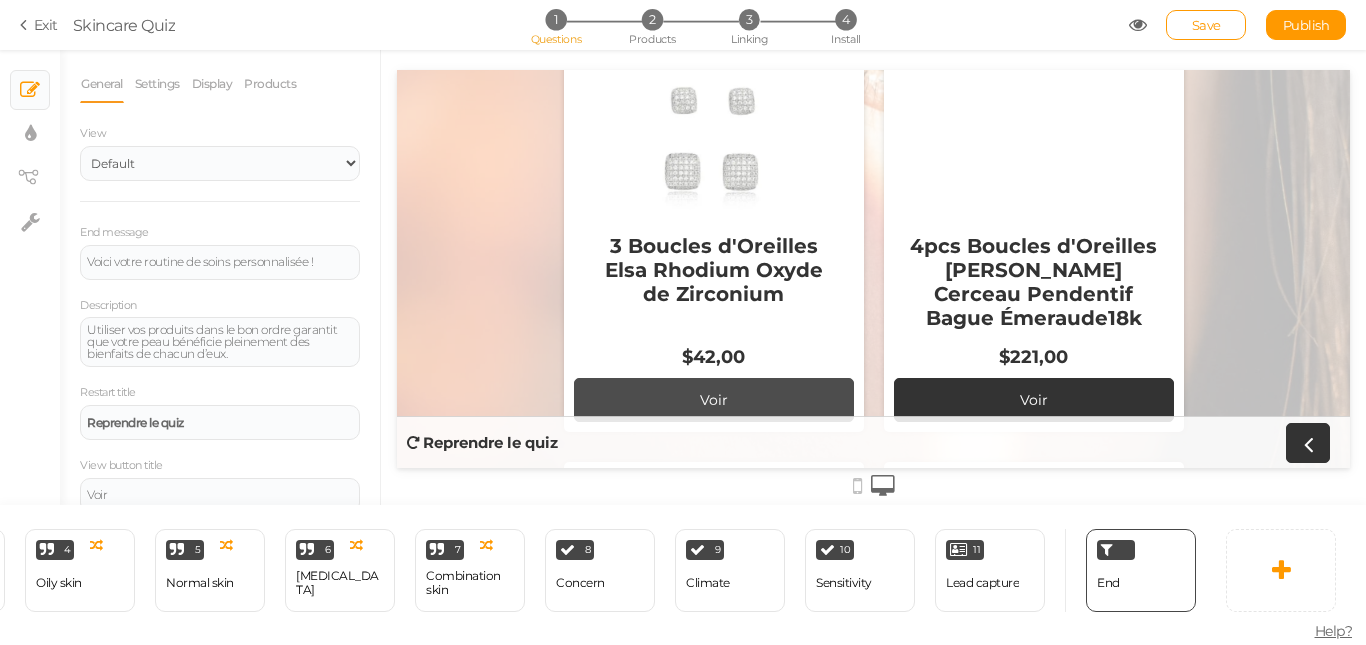 click on "Voir" at bounding box center [714, 400] 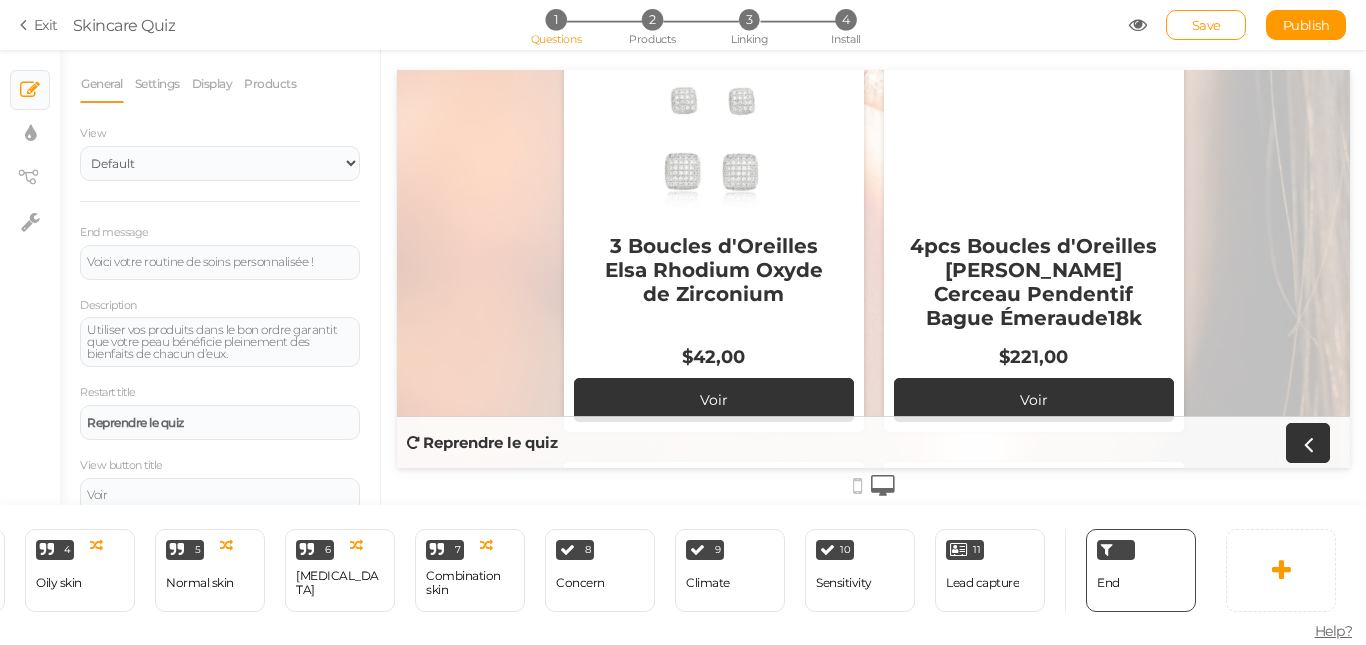 scroll, scrollTop: 300, scrollLeft: 0, axis: vertical 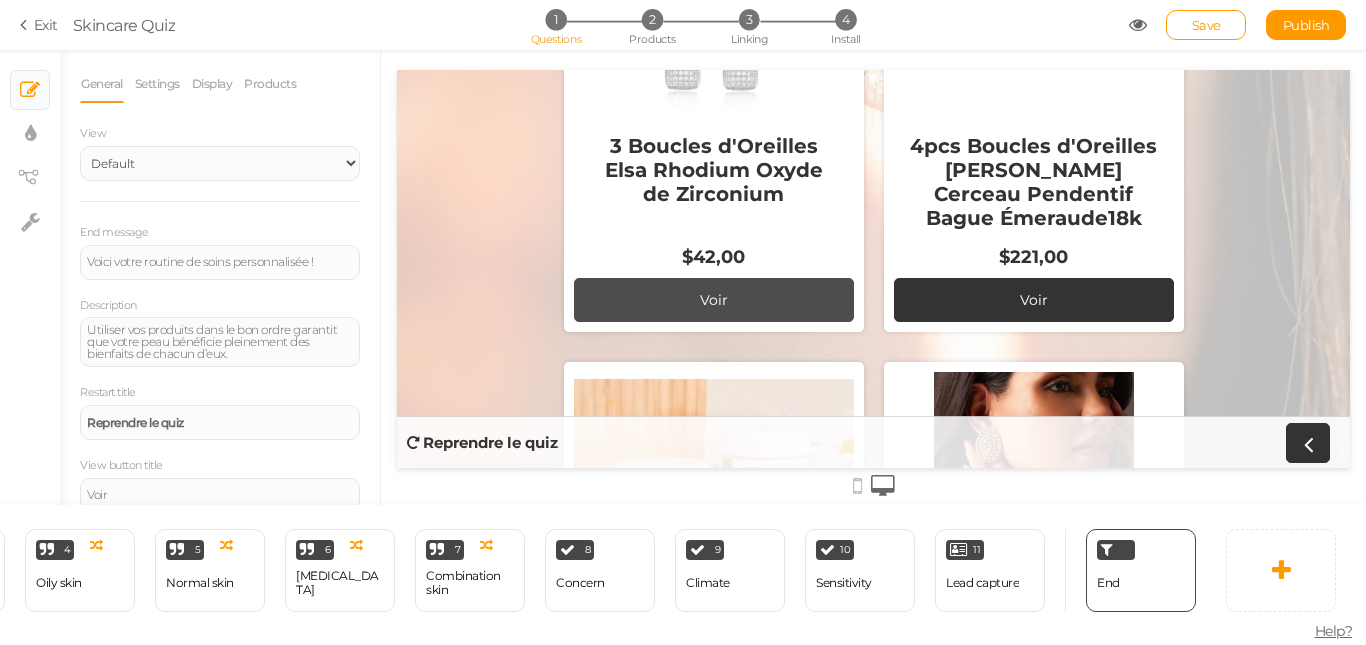 click on "Voir" at bounding box center [714, 300] 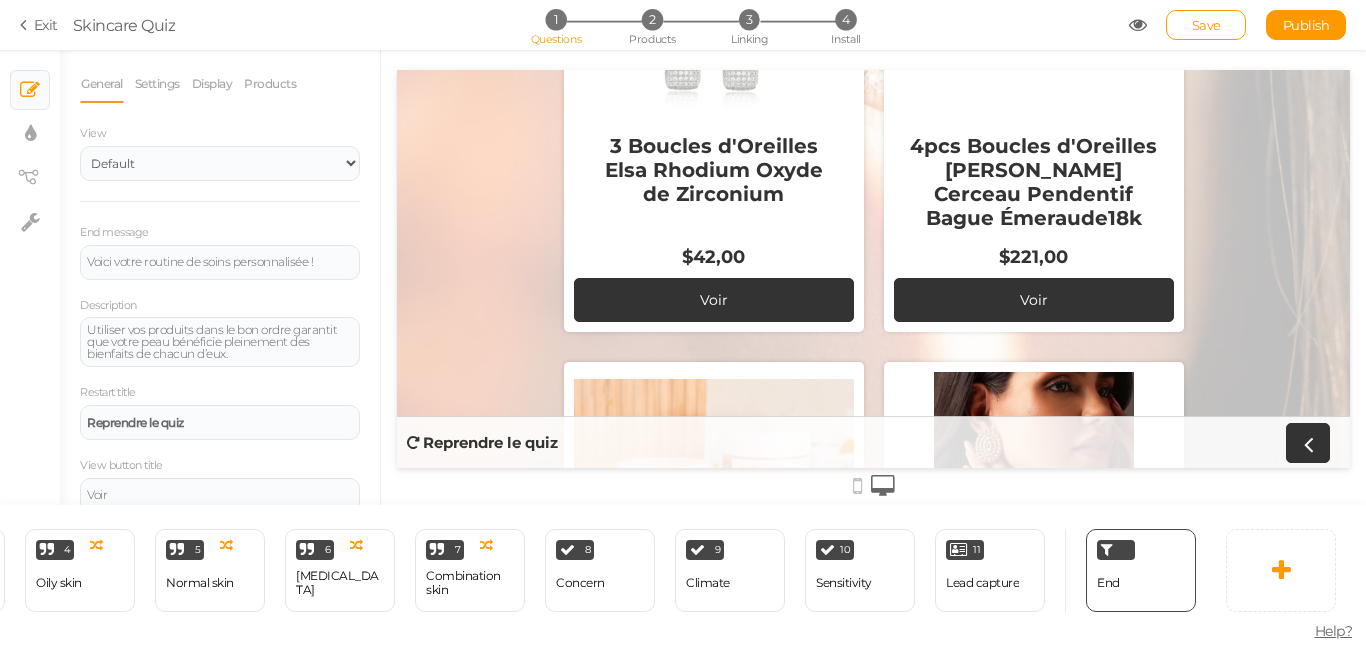click on "$42,00" at bounding box center [713, 257] 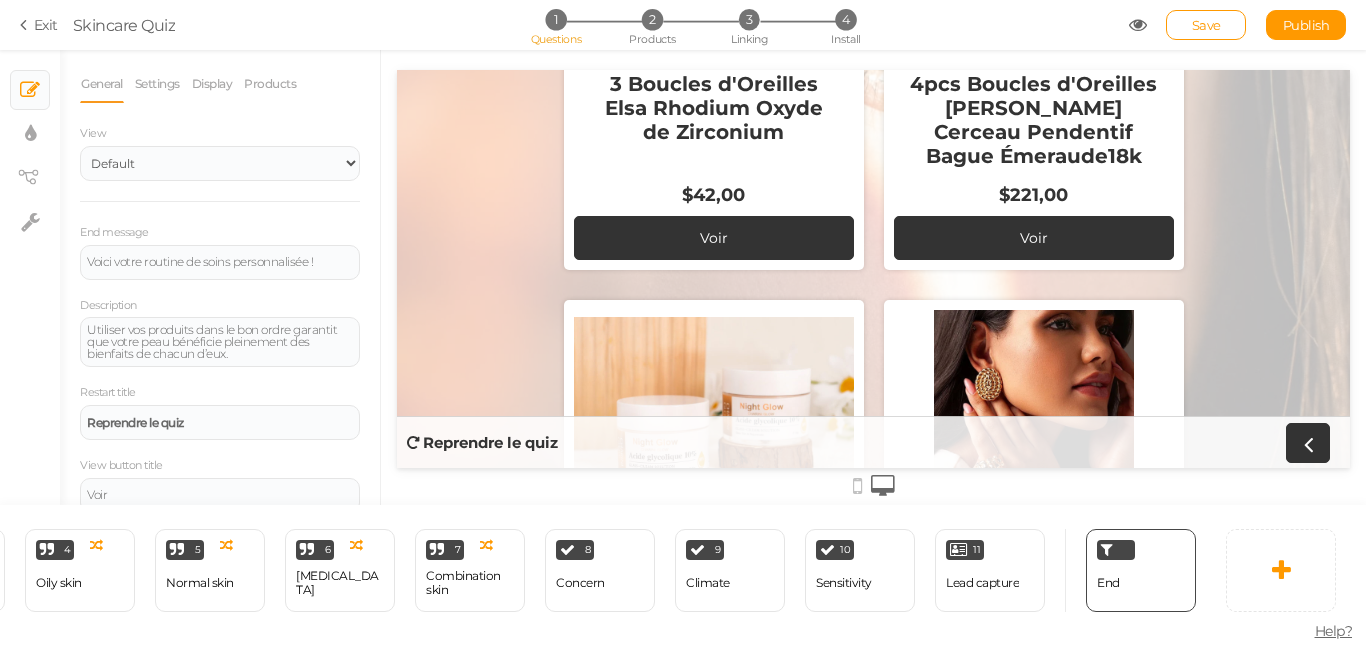 scroll, scrollTop: 500, scrollLeft: 0, axis: vertical 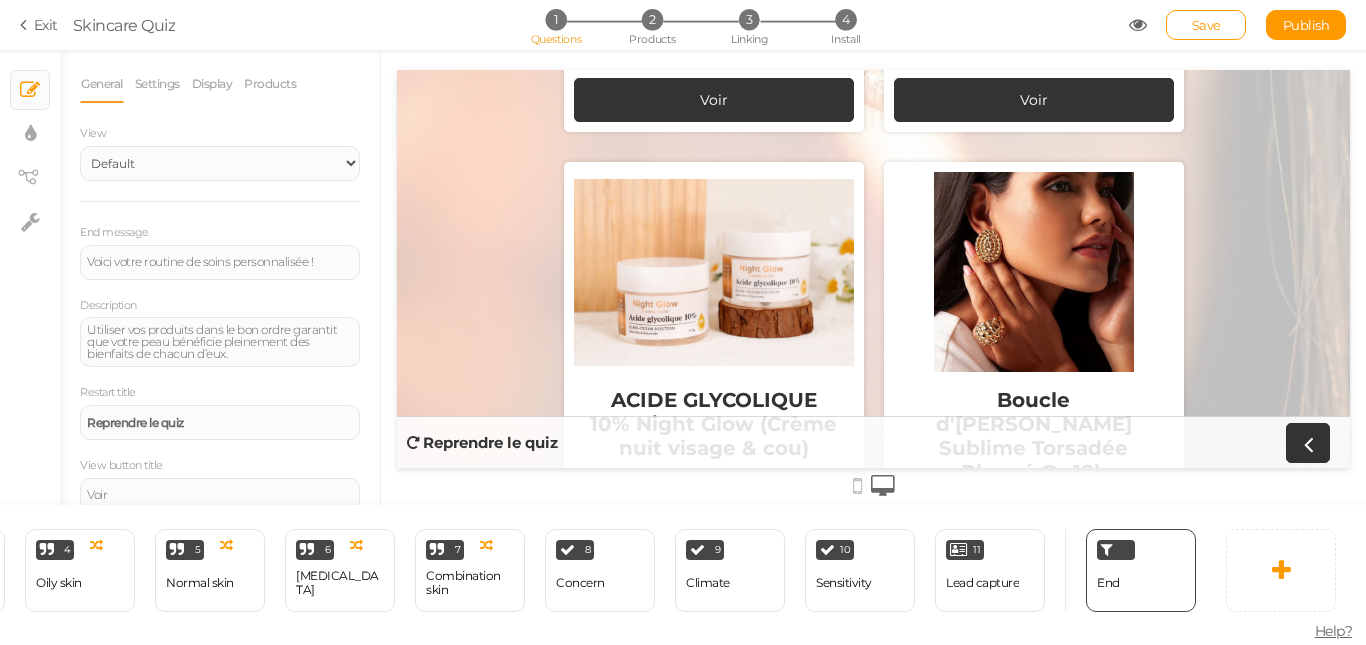 click at bounding box center [873, 484] 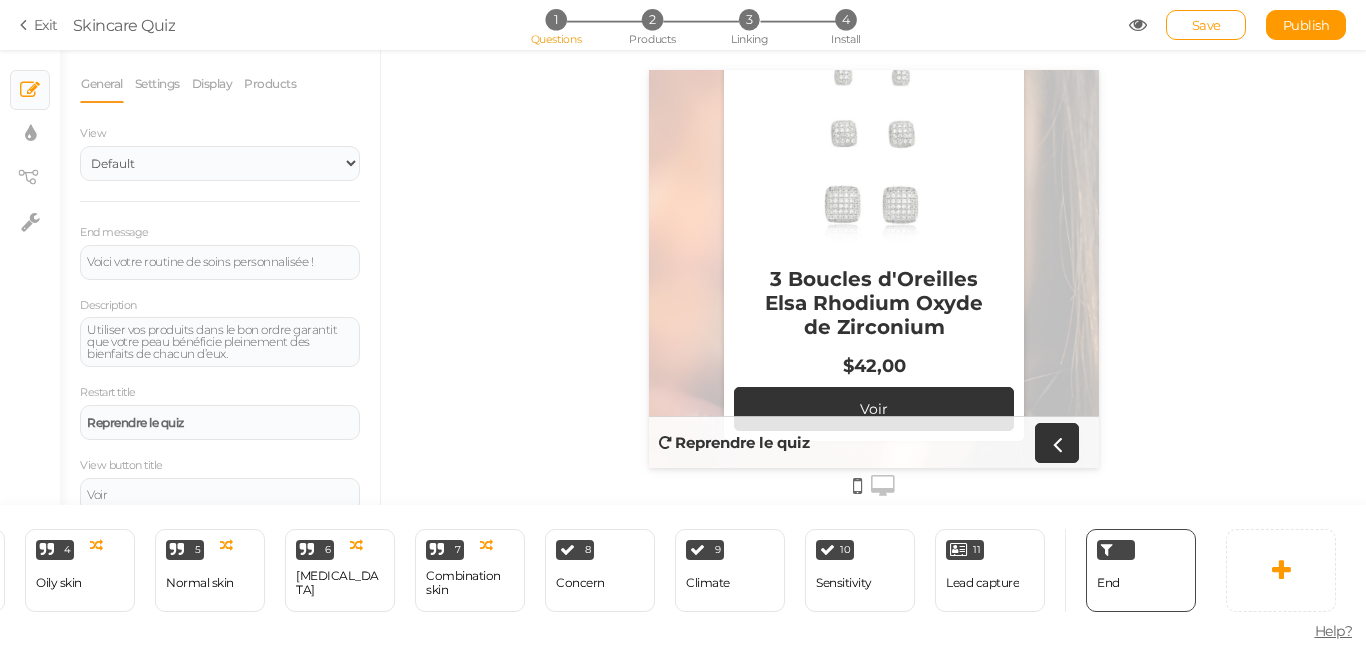 scroll, scrollTop: 300, scrollLeft: 0, axis: vertical 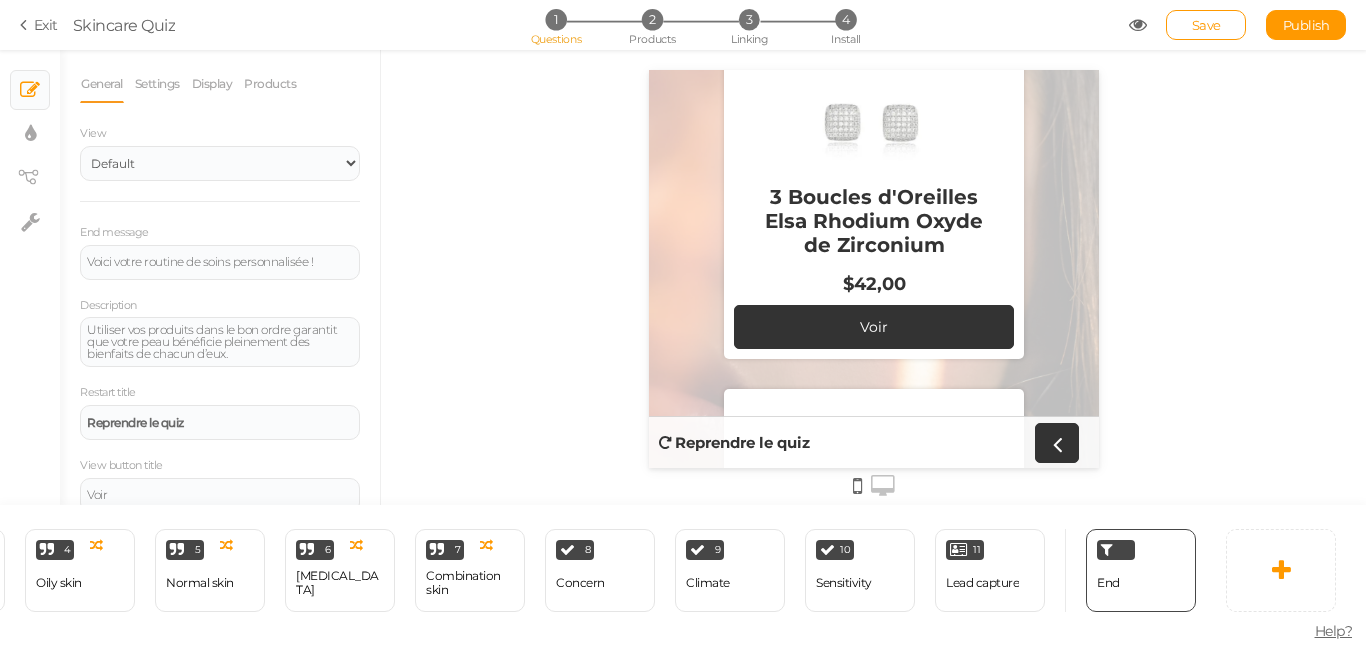 click on "3 Boucles d'Oreilles Elsa Rhodium Oxyde de Zirconium" at bounding box center [873, 221] 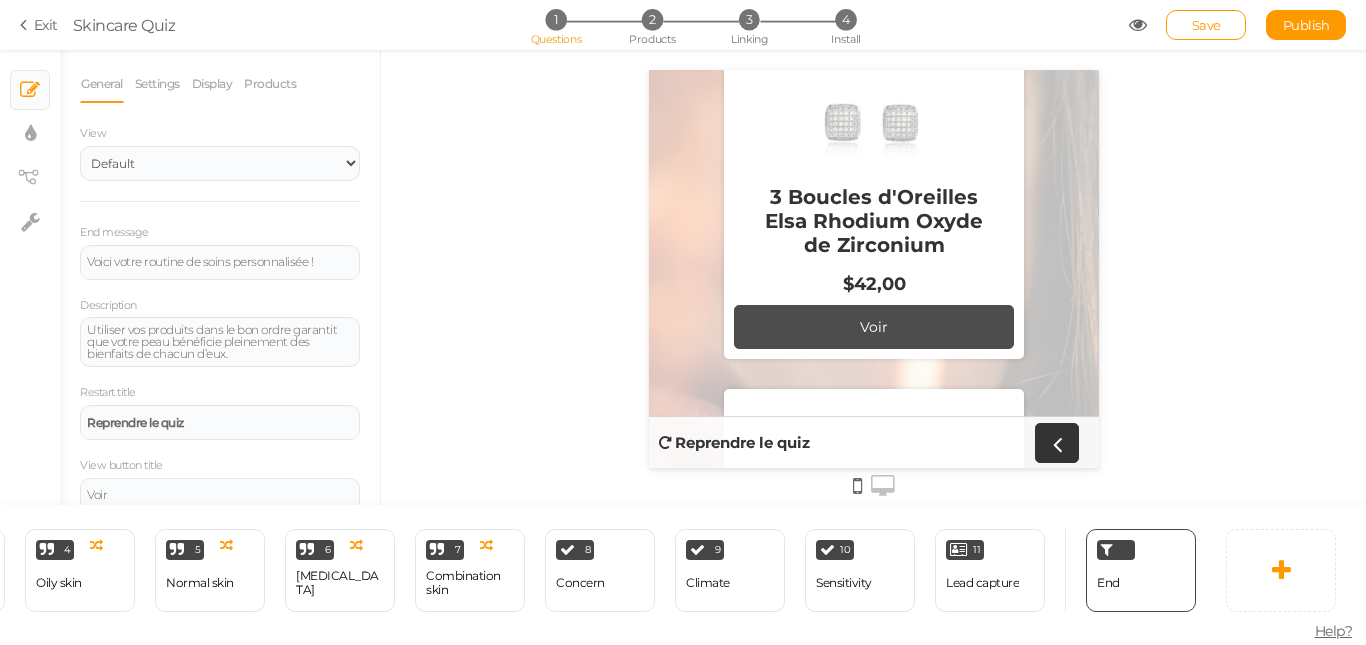 click on "Voir" at bounding box center (873, 327) 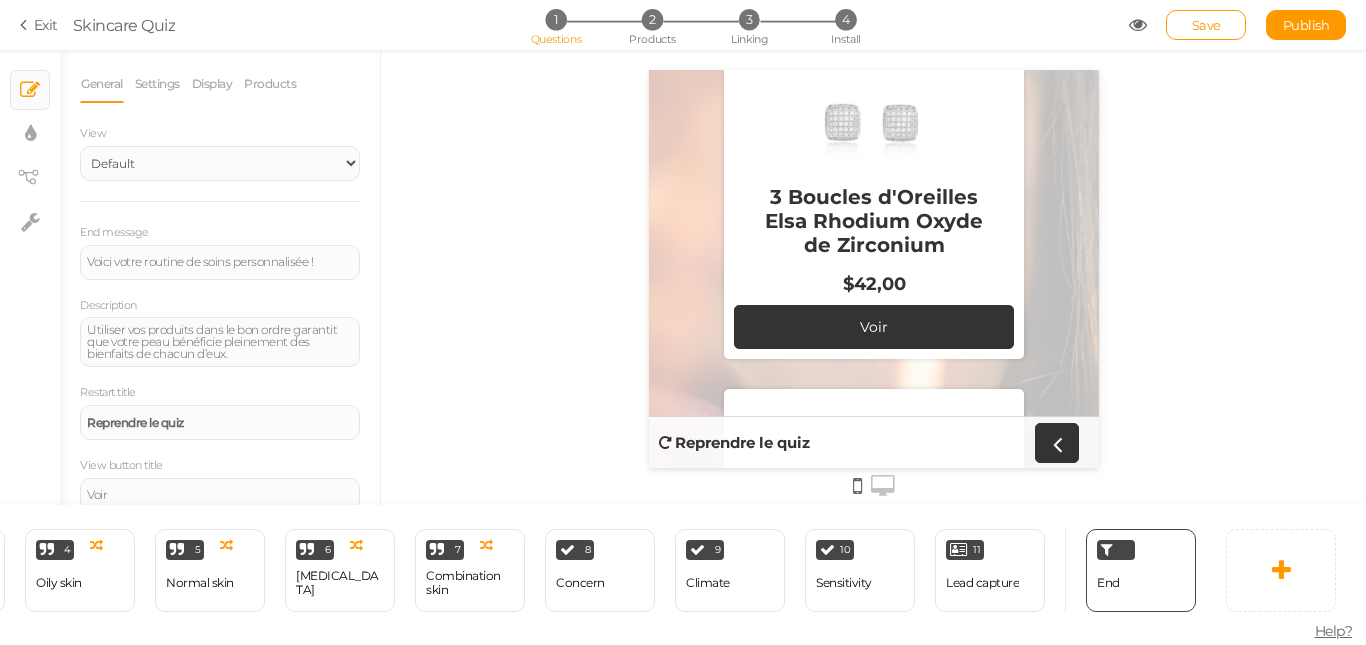 click at bounding box center [883, 486] 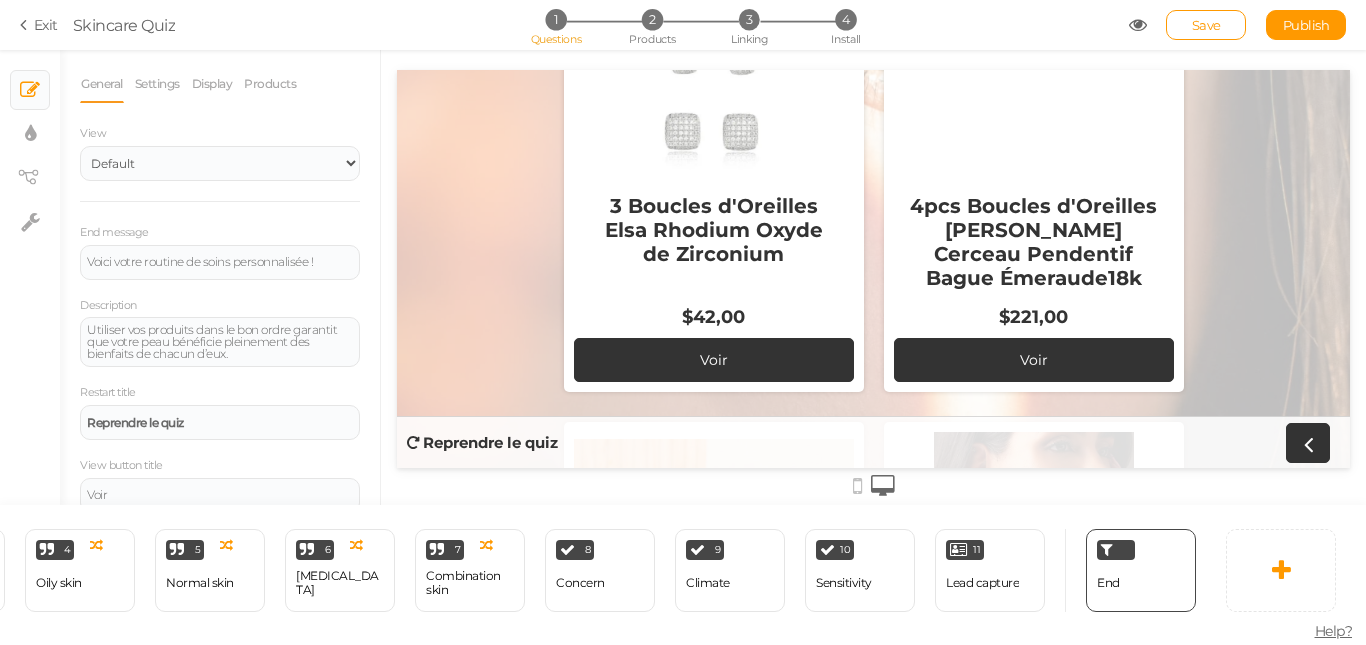 scroll, scrollTop: 300, scrollLeft: 0, axis: vertical 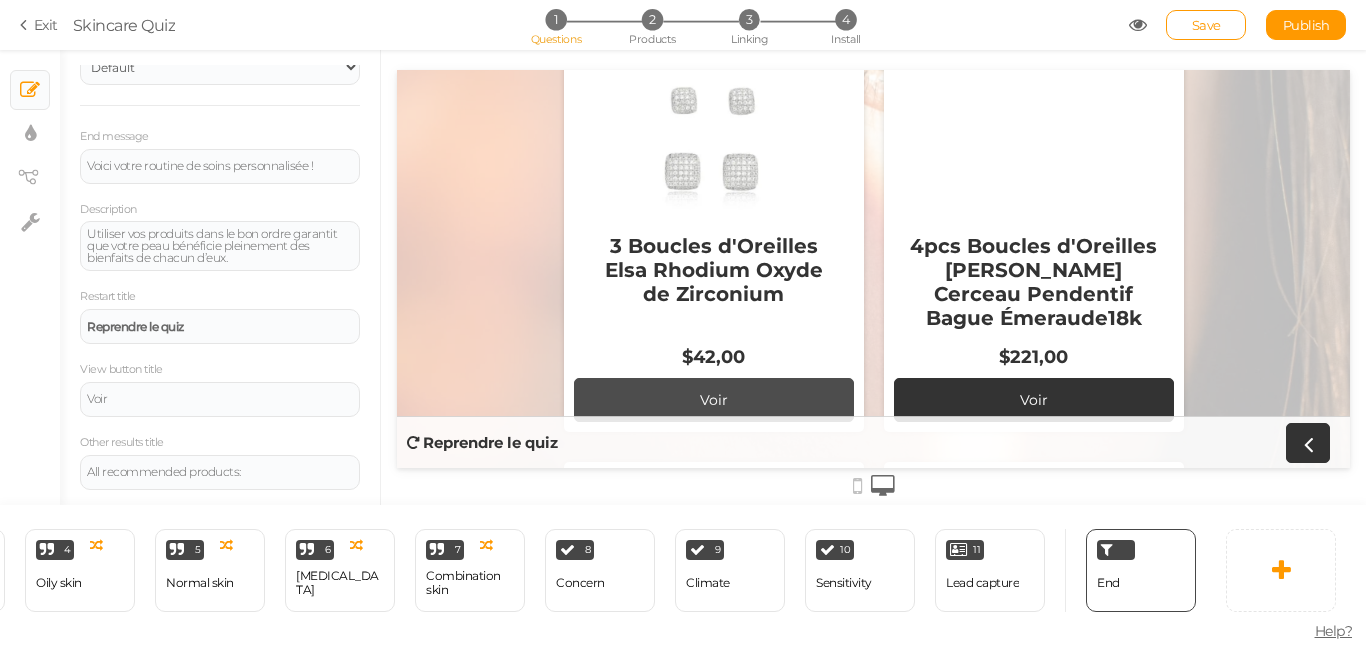 click on "Voir" at bounding box center (714, 400) 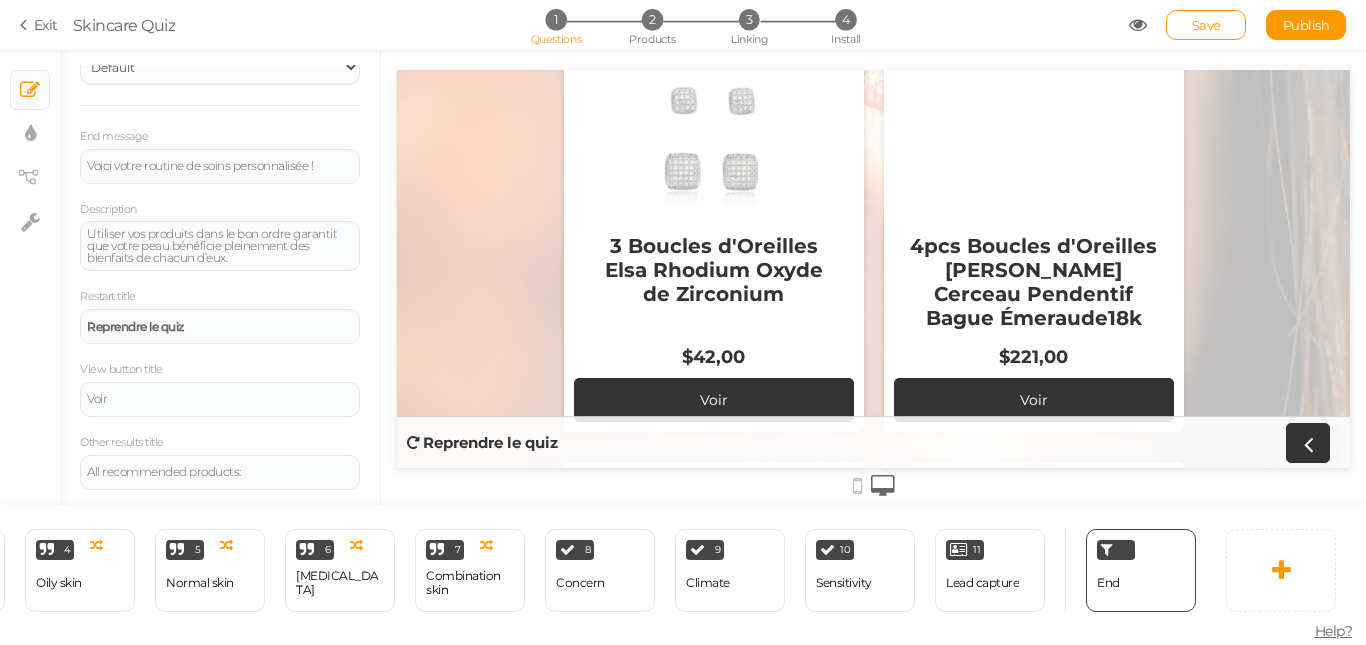 drag, startPoint x: 703, startPoint y: 386, endPoint x: 475, endPoint y: 292, distance: 246.61711 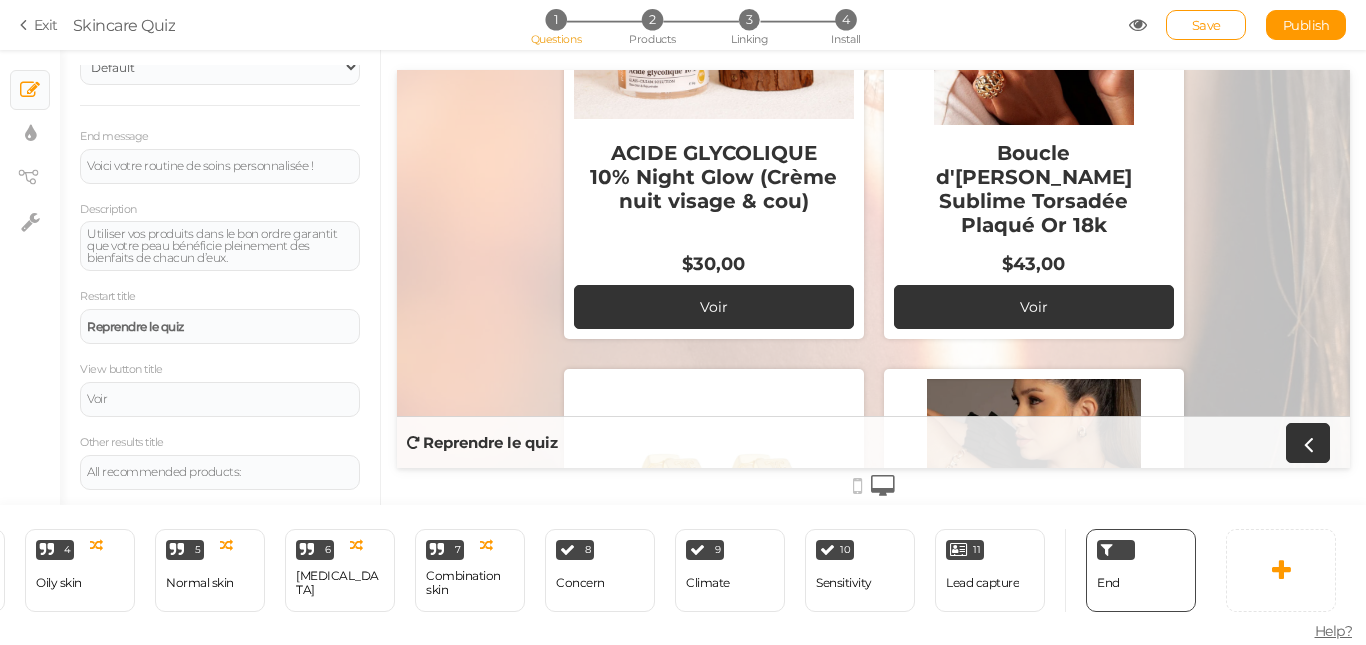 scroll, scrollTop: 700, scrollLeft: 0, axis: vertical 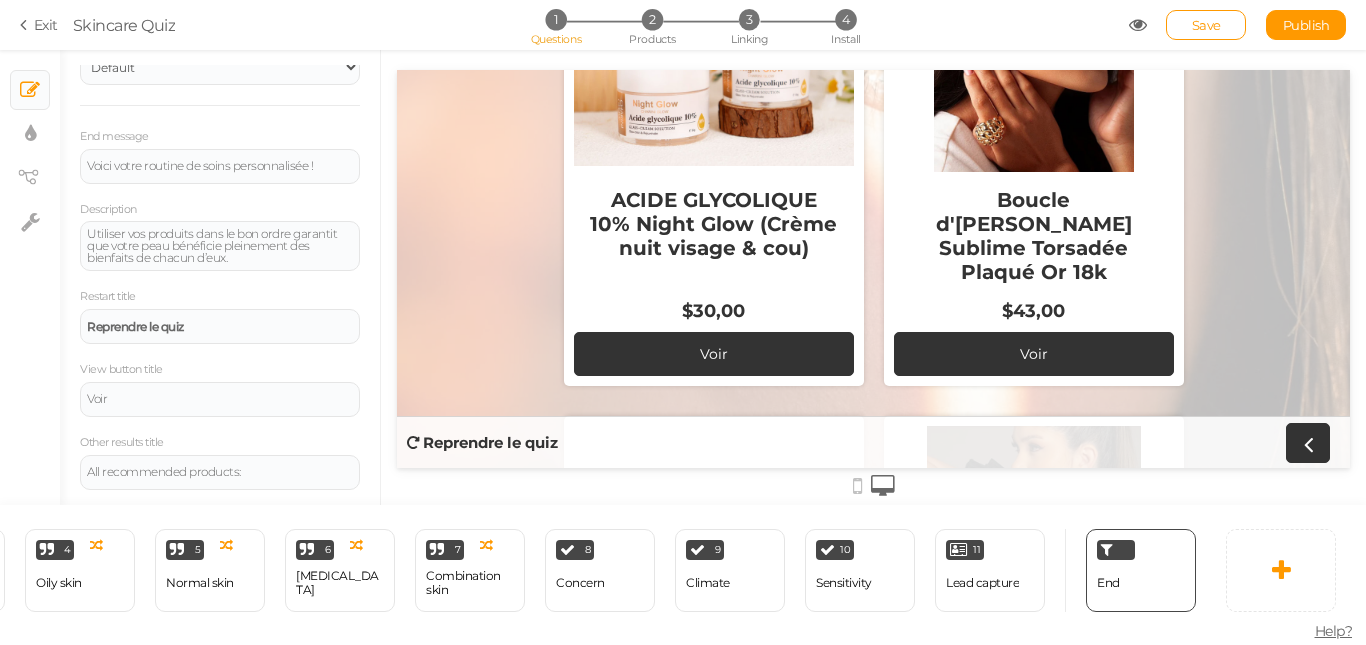 click on "ACIDE GLYCOLIQUE 10% Night Glow (Crème nuit visage & cou)" at bounding box center (714, 236) 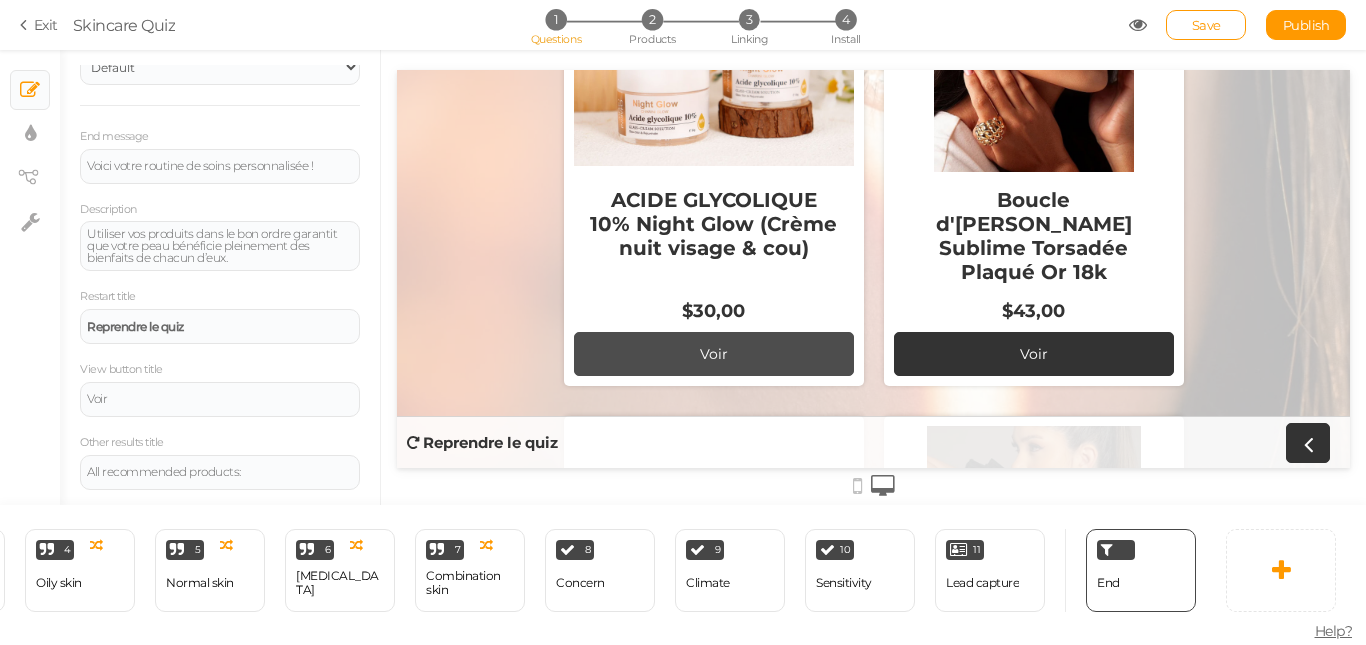 drag, startPoint x: 695, startPoint y: 329, endPoint x: 693, endPoint y: 354, distance: 25.079872 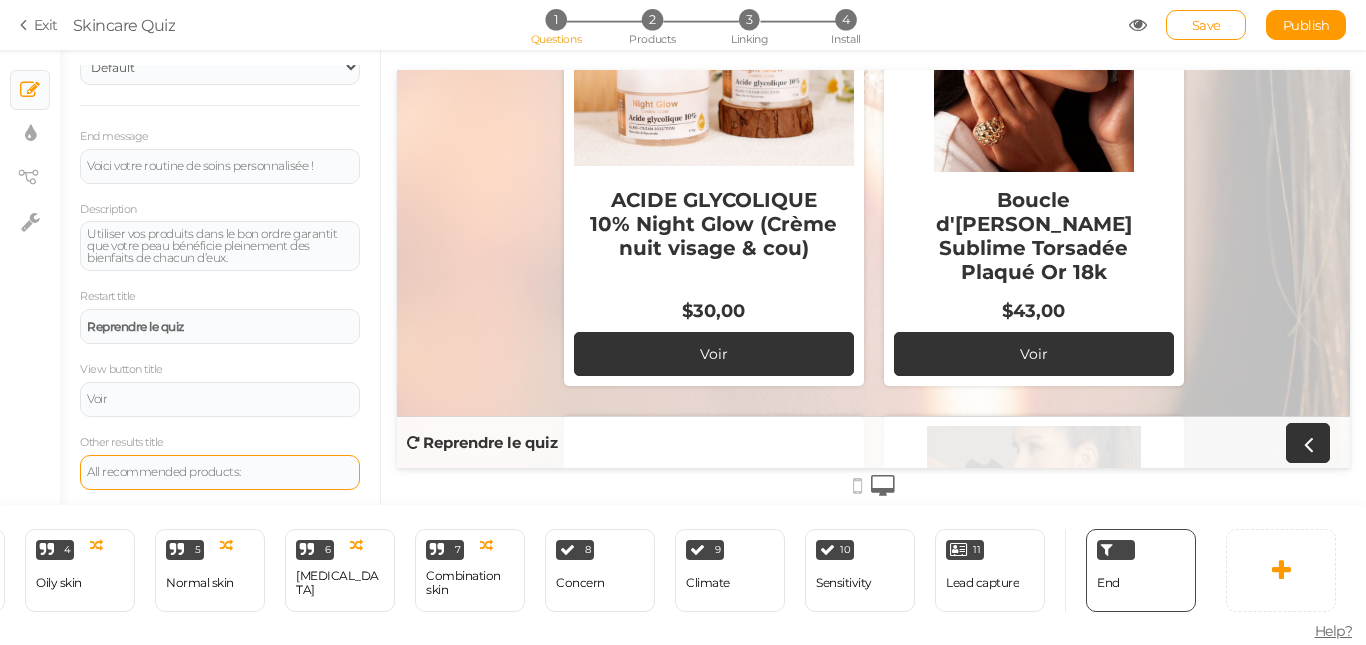 click on "All recommended products:" at bounding box center (220, 472) 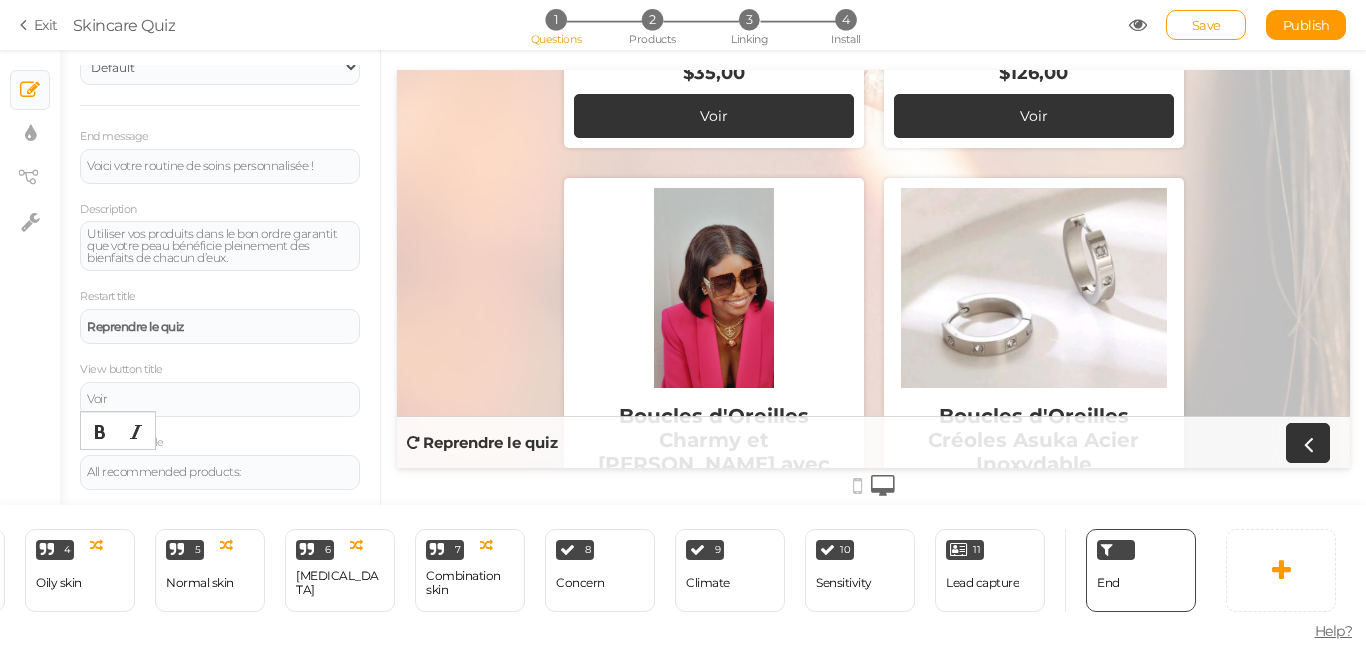 scroll, scrollTop: 4322, scrollLeft: 0, axis: vertical 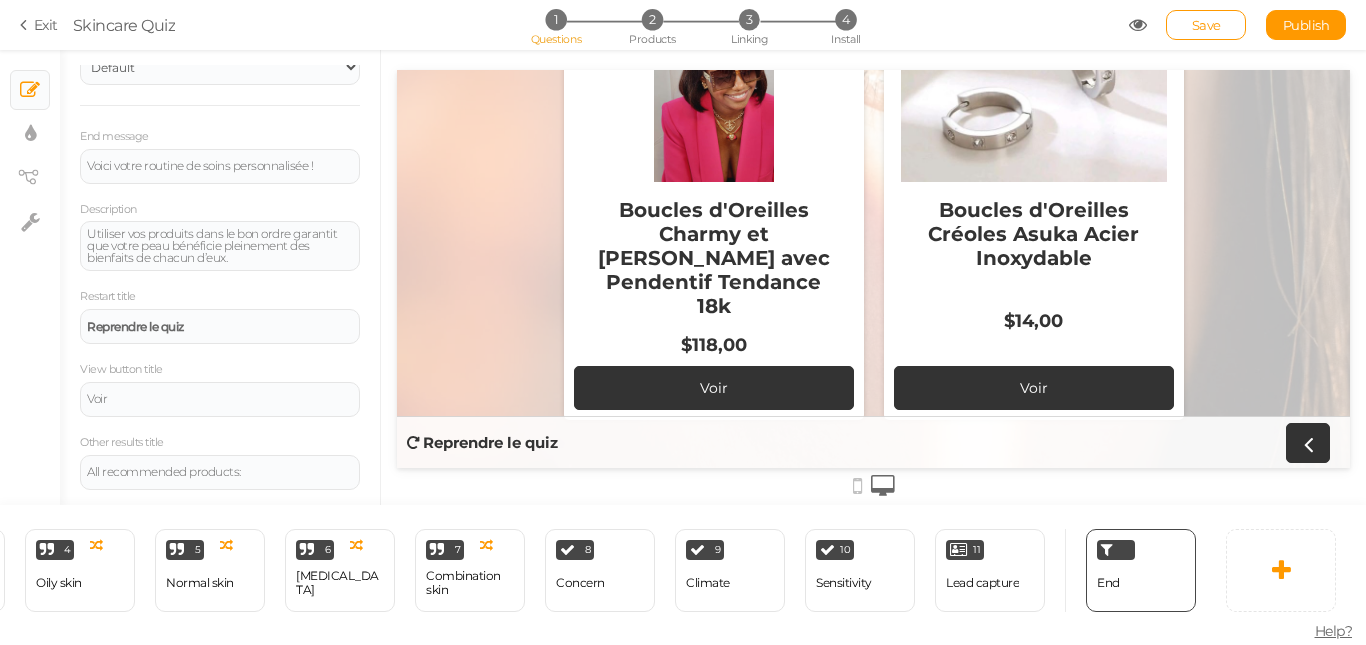 click on "$118,00" at bounding box center (714, 350) 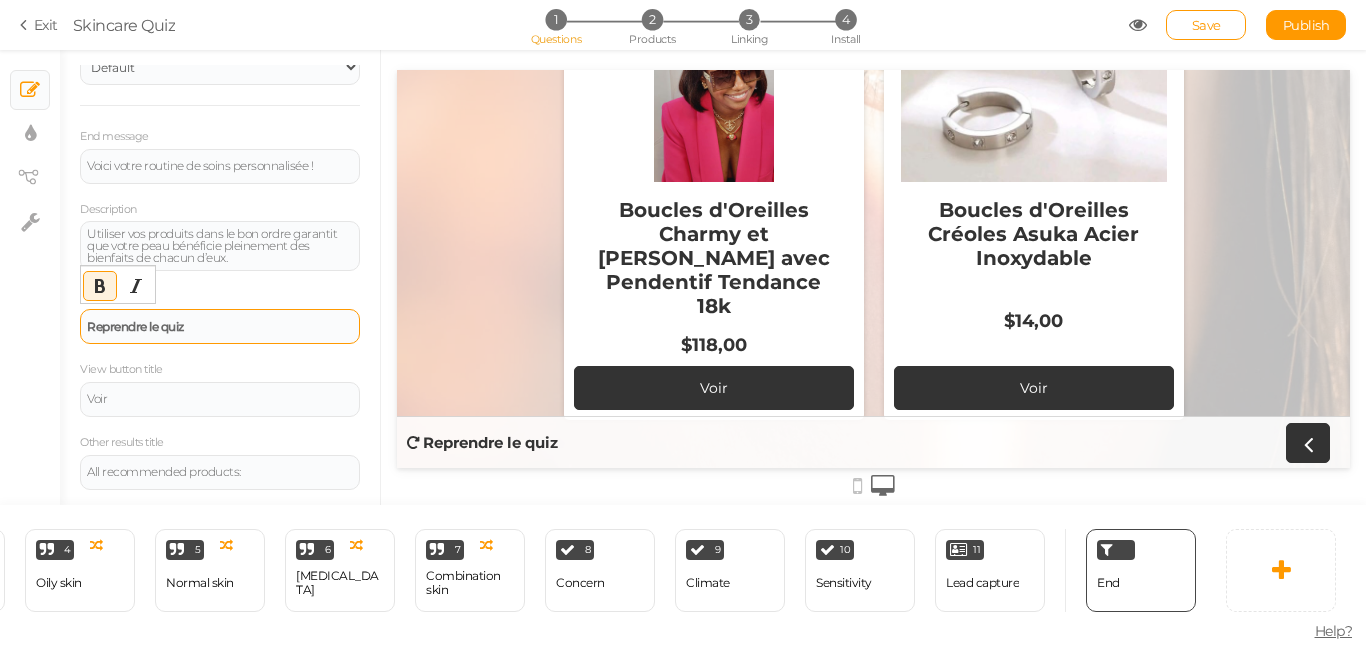 click on "Reprendre le quiz" at bounding box center (220, 326) 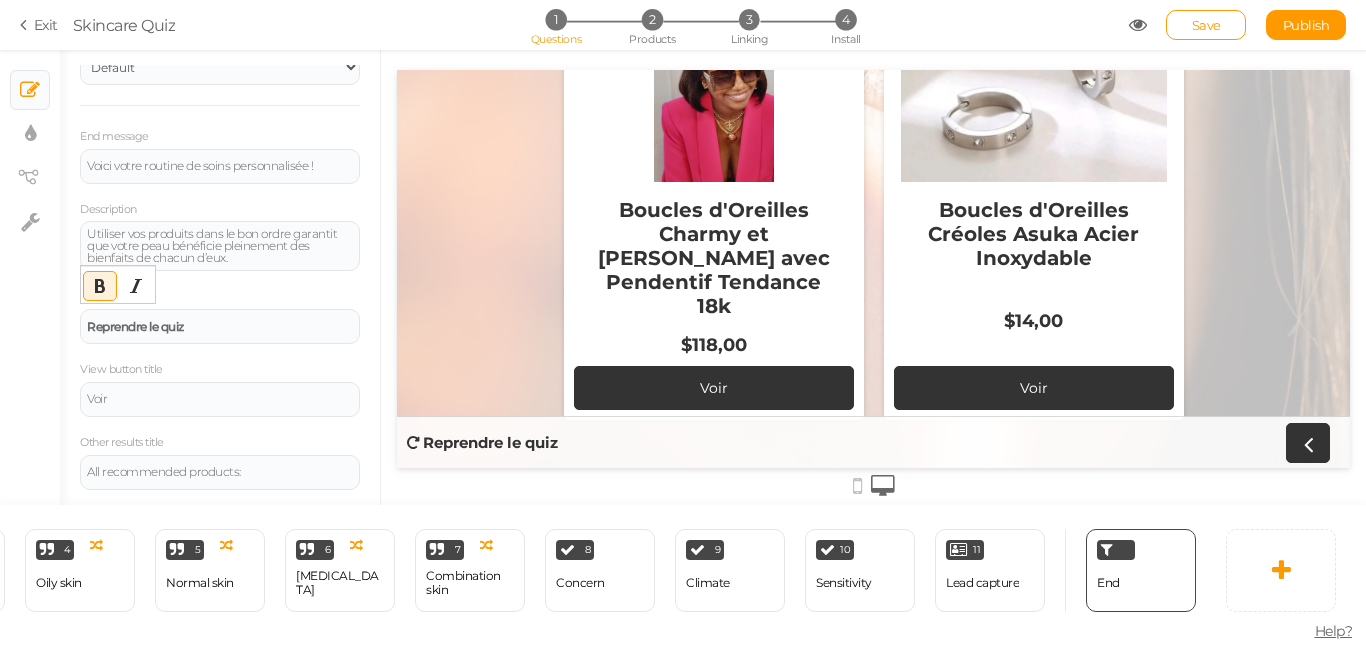click on "3 Boucles d'Oreilles [PERSON_NAME] Oxyde de Zirconium $42,00 Voir 4pcs Boucles d'Oreilles [PERSON_NAME] Cerceau Pendentif Bague Émeraude18k $221,00 Voir ACIDE GLYCOLIQUE 10% Night Glow (Crème nuit visage & cou) $30,00 Voir Boucle d'Oreille [PERSON_NAME] Sublime Torsadée Plaqué Or 18k $43,00 Voir Boucle d'Oreille Créoles Leen Plaqué Or 18k $35,00 Voir Boucle d'Oreille Elsa Magnifique Plaqué Or 18k $27,00 Voir Boucle d'Oreille Esmeralda Verte Glamour Plaqué Or 18k Oxyde de Zirconium $74,00 Voir Boucle d'Oreille Eva Magnifique 18k $54,00 Voir Boucle d'Oreille Fidélia Glamour 18k Oxyde de Zirconium $49,00 Voir Boucle d'Oreille Fleurette Tendance Or Jaune 18k $43,00 Voir Boucle d'Oreille [PERSON_NAME] Tendance Plaqué or 18k $43,00 Voir Boucle d'Oreille Magnifique Alegria Argent Rhodié $56,00 Voir Boucle d'oreille Mégane Acier Inoxydable $10,00 Voir Boucle d'Oreille [PERSON_NAME] 18k $43,00 Voir Boucle d'Oreille Reine Magnifique Plaqué Or 18k Oxyde de Zirconium $49,00 Voir $56,00 Voir $35,00 Voir $126,00 Voir" at bounding box center [873, -1842] 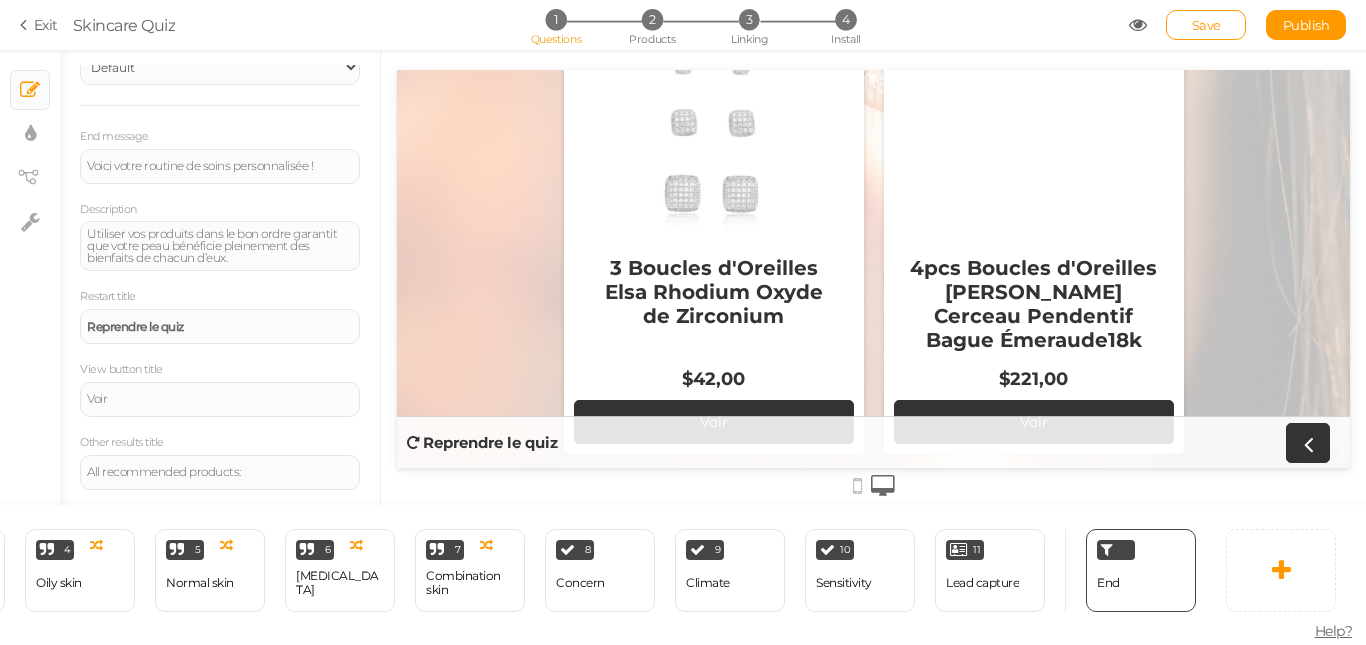 scroll, scrollTop: 0, scrollLeft: 0, axis: both 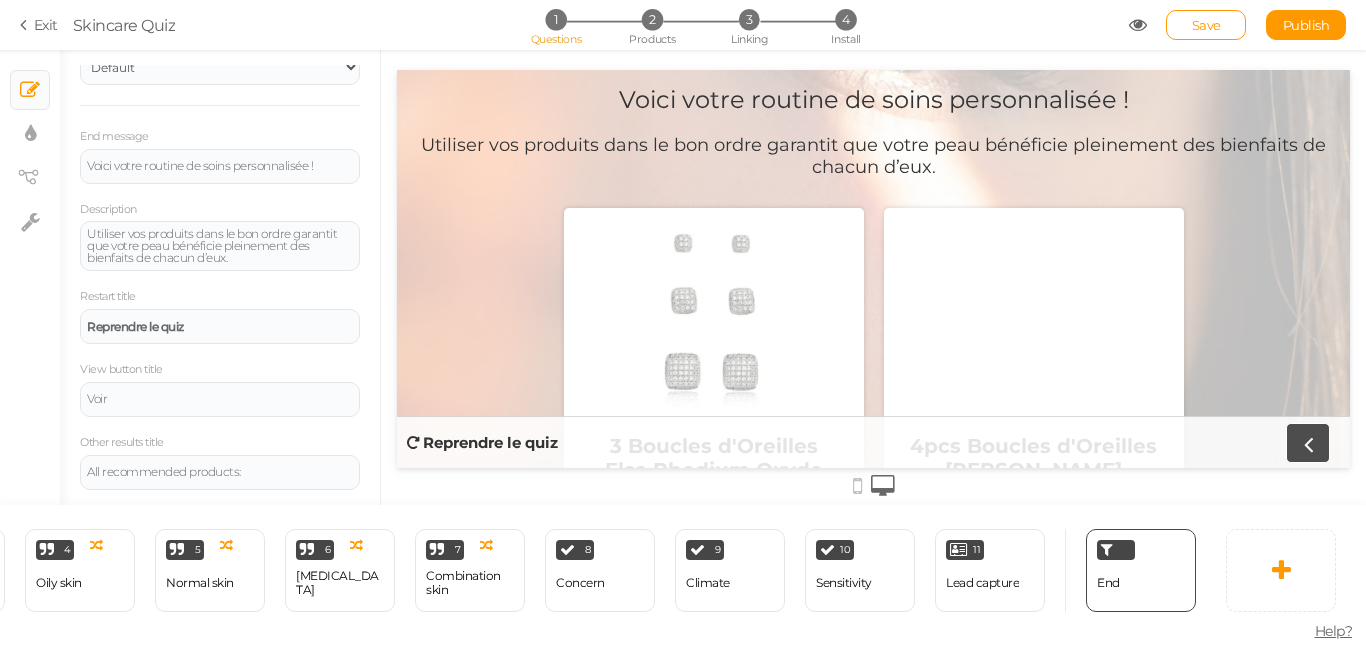 click at bounding box center [1308, 443] 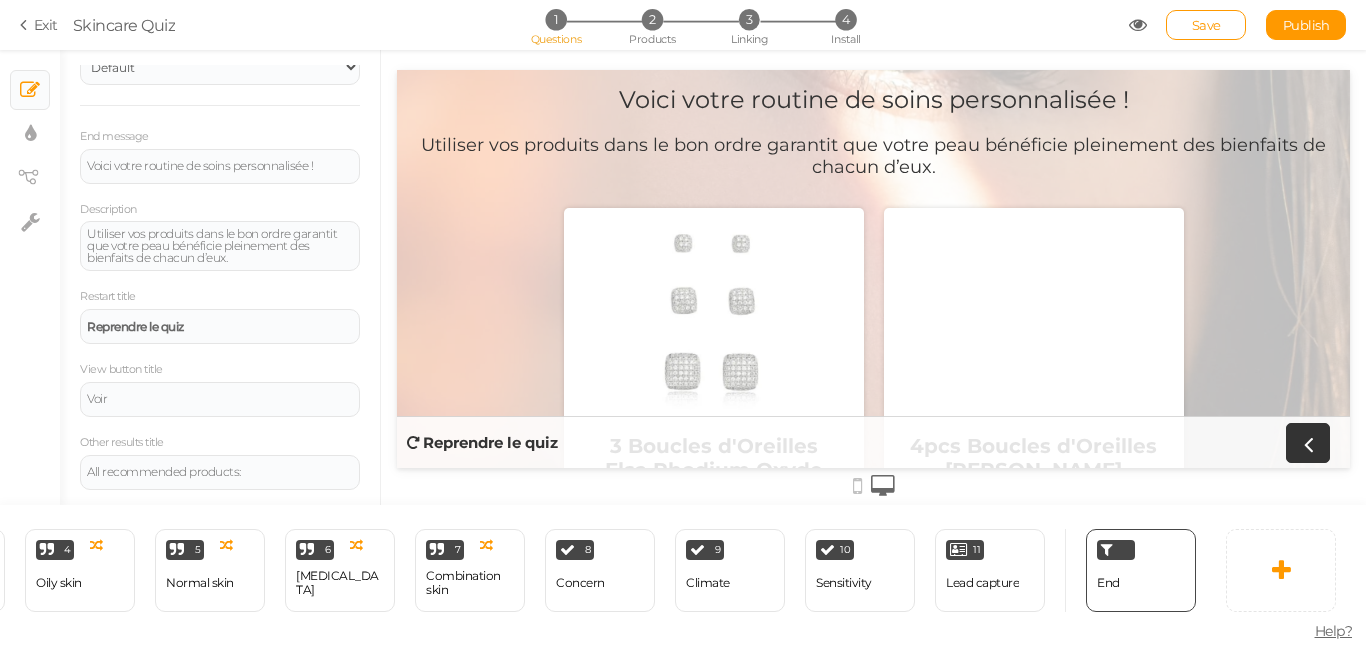 click at bounding box center (857, 486) 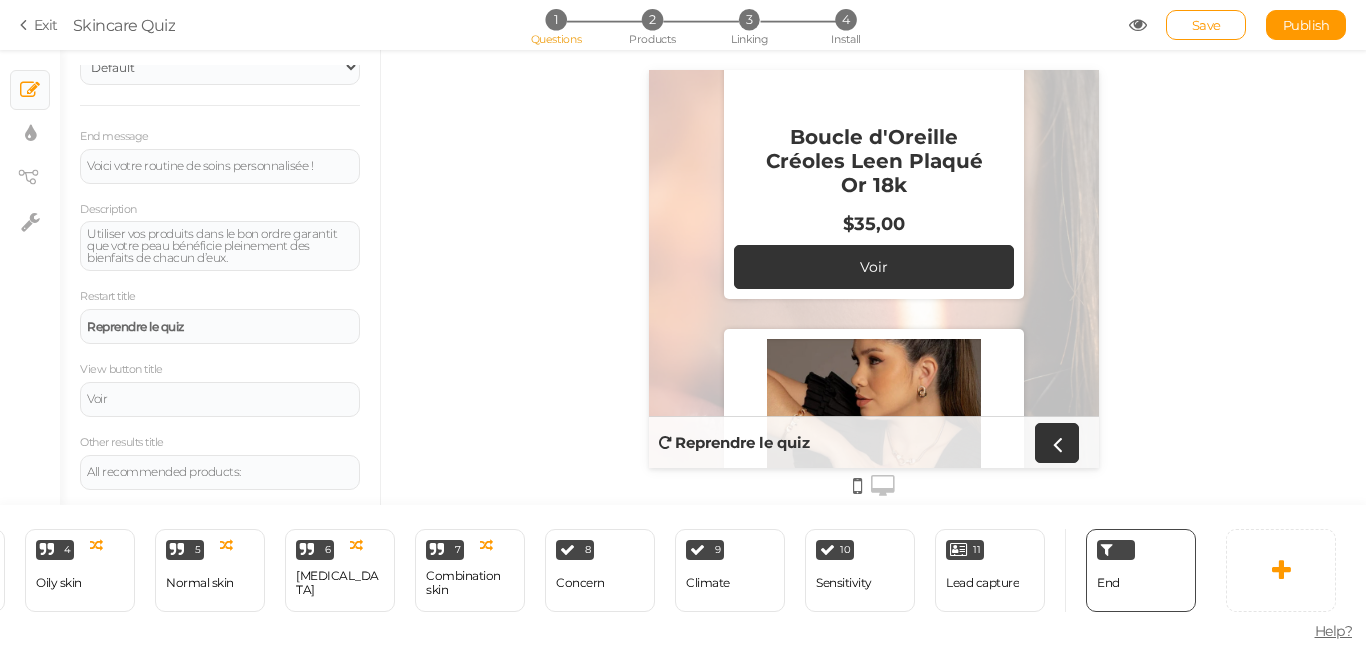 scroll, scrollTop: 2300, scrollLeft: 0, axis: vertical 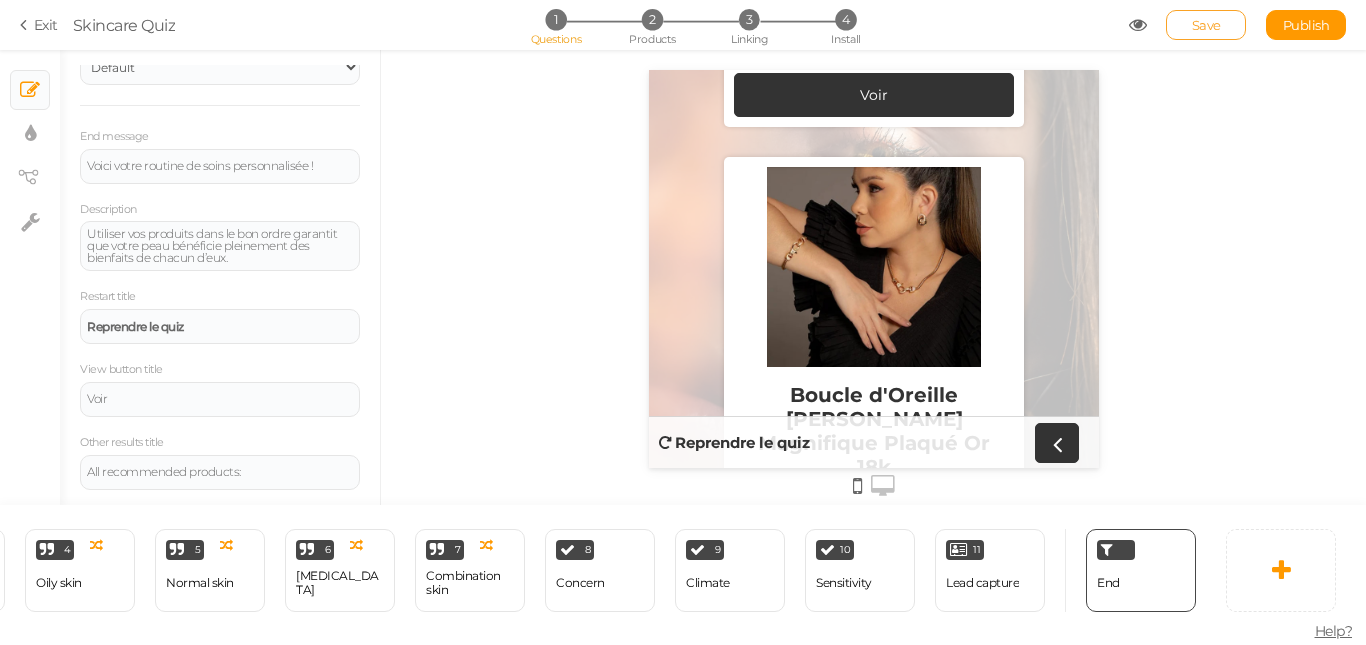 click on "Save" at bounding box center (1206, 25) 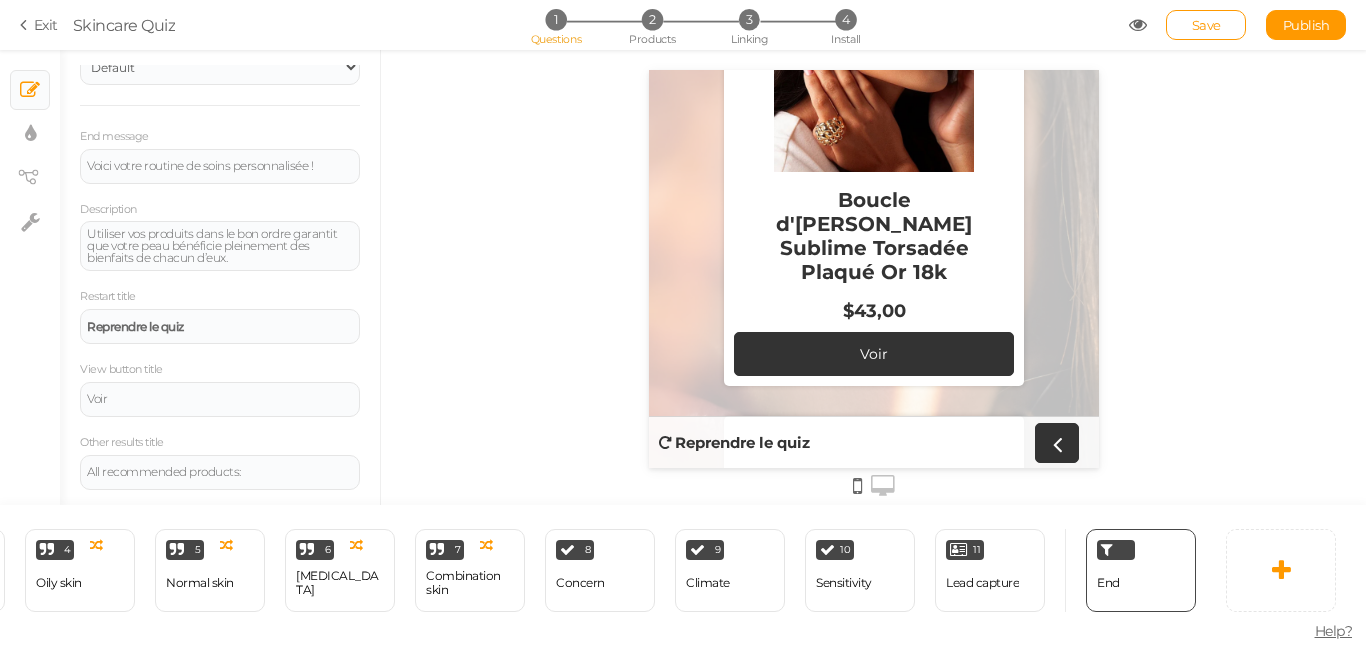 scroll, scrollTop: 1600, scrollLeft: 0, axis: vertical 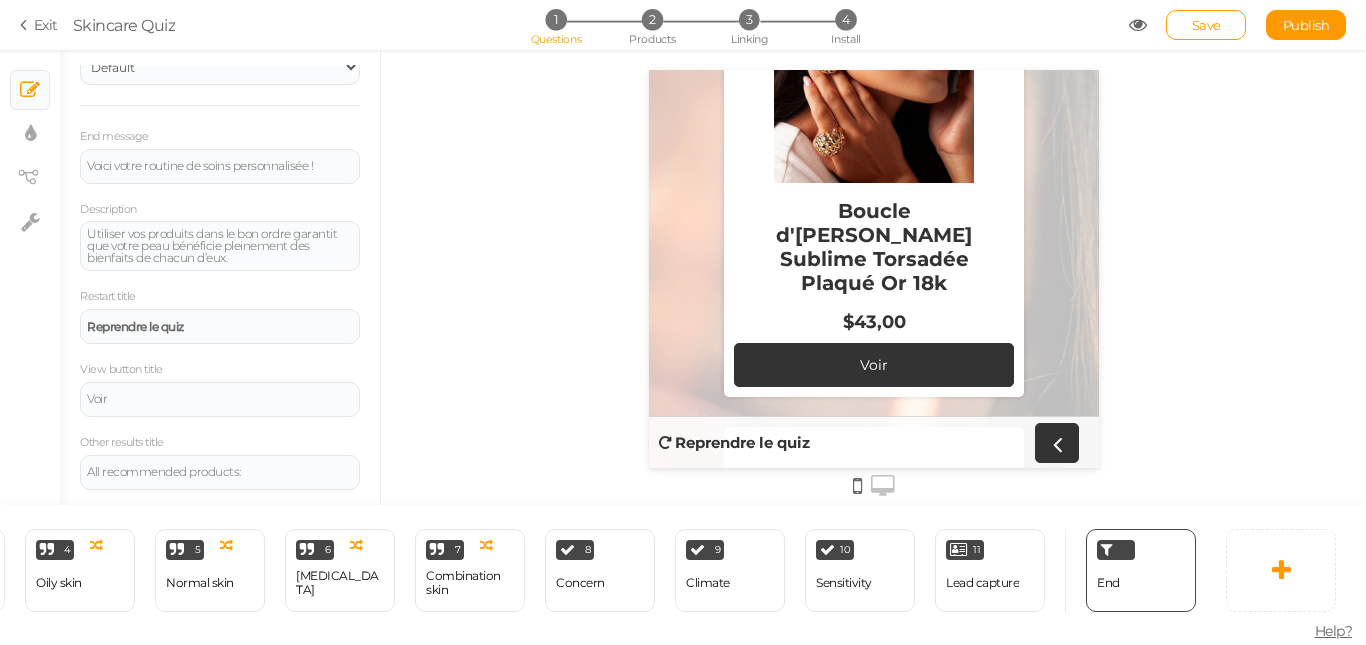 click on "Reprendre le quiz" at bounding box center (741, 442) 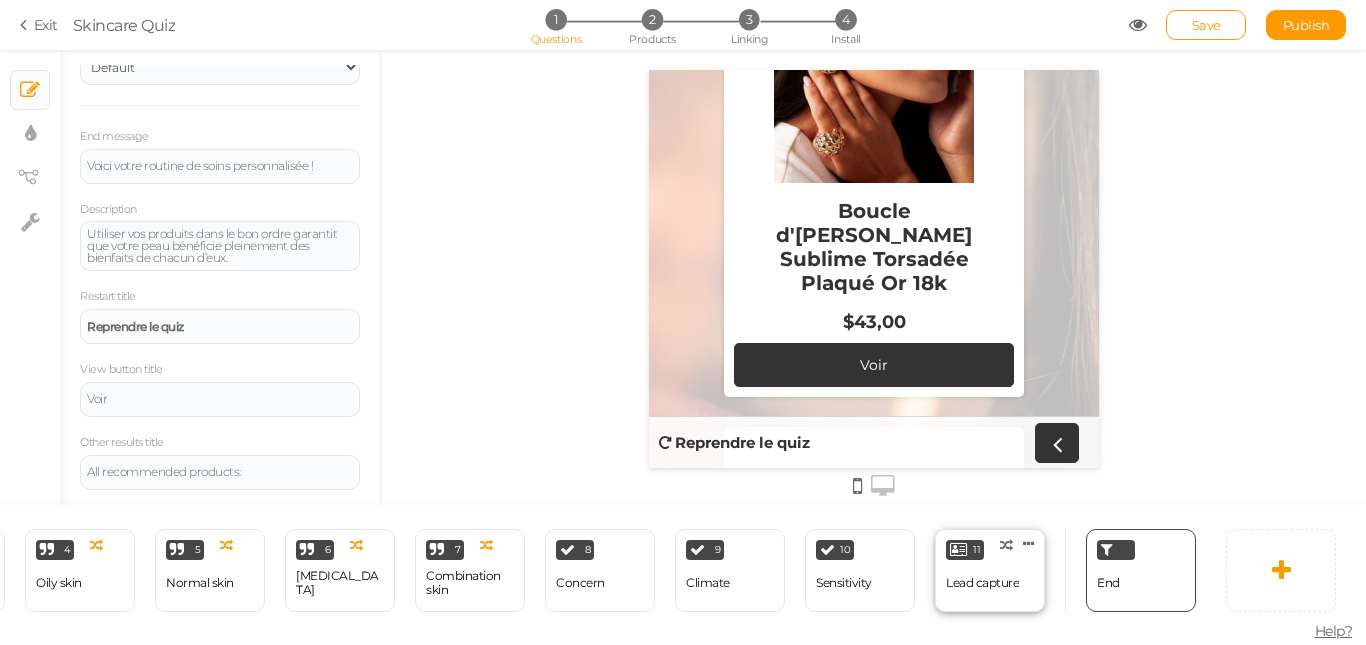 click on "Lead capture" at bounding box center [982, 583] 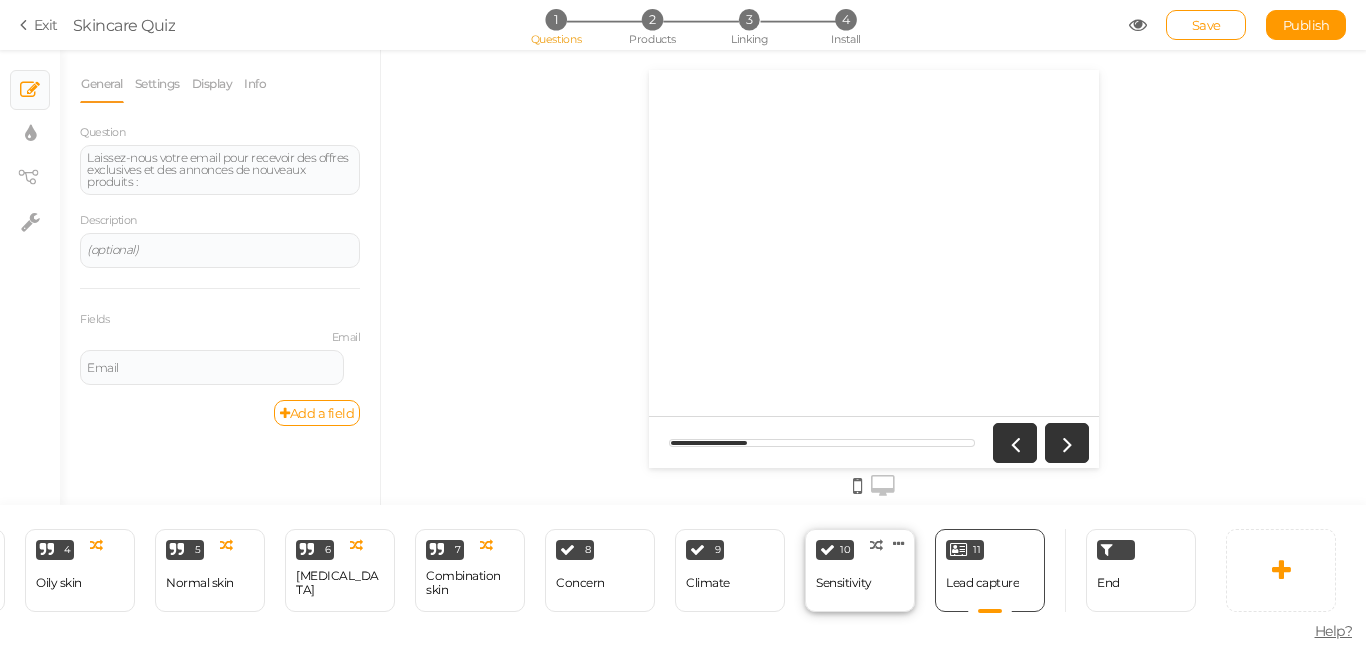 scroll, scrollTop: 0, scrollLeft: 0, axis: both 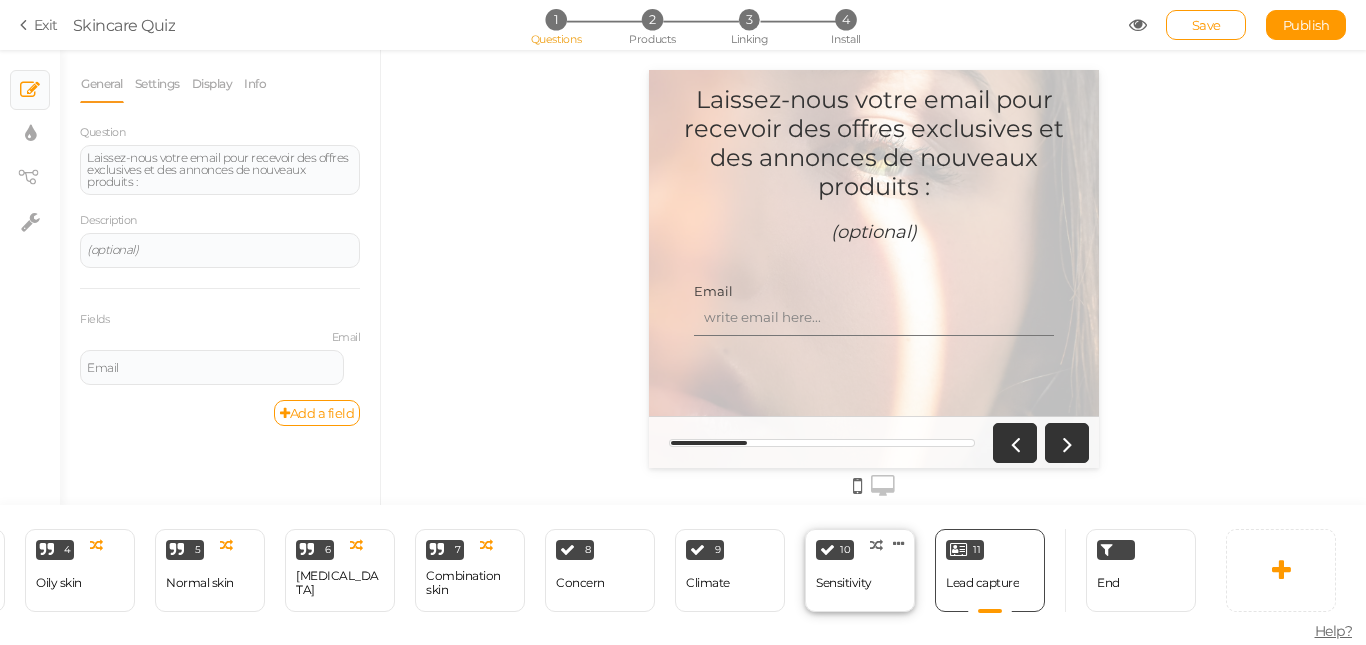 click on "Sensitivity" at bounding box center (844, 583) 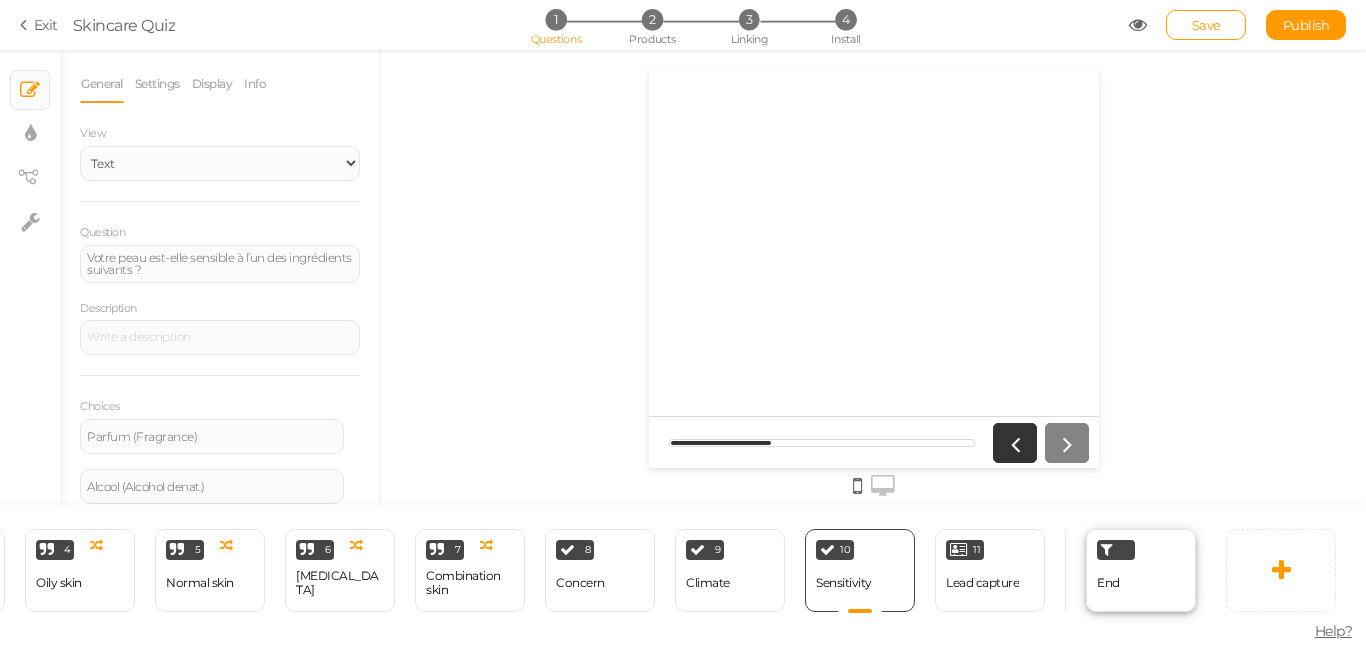 scroll, scrollTop: 0, scrollLeft: 0, axis: both 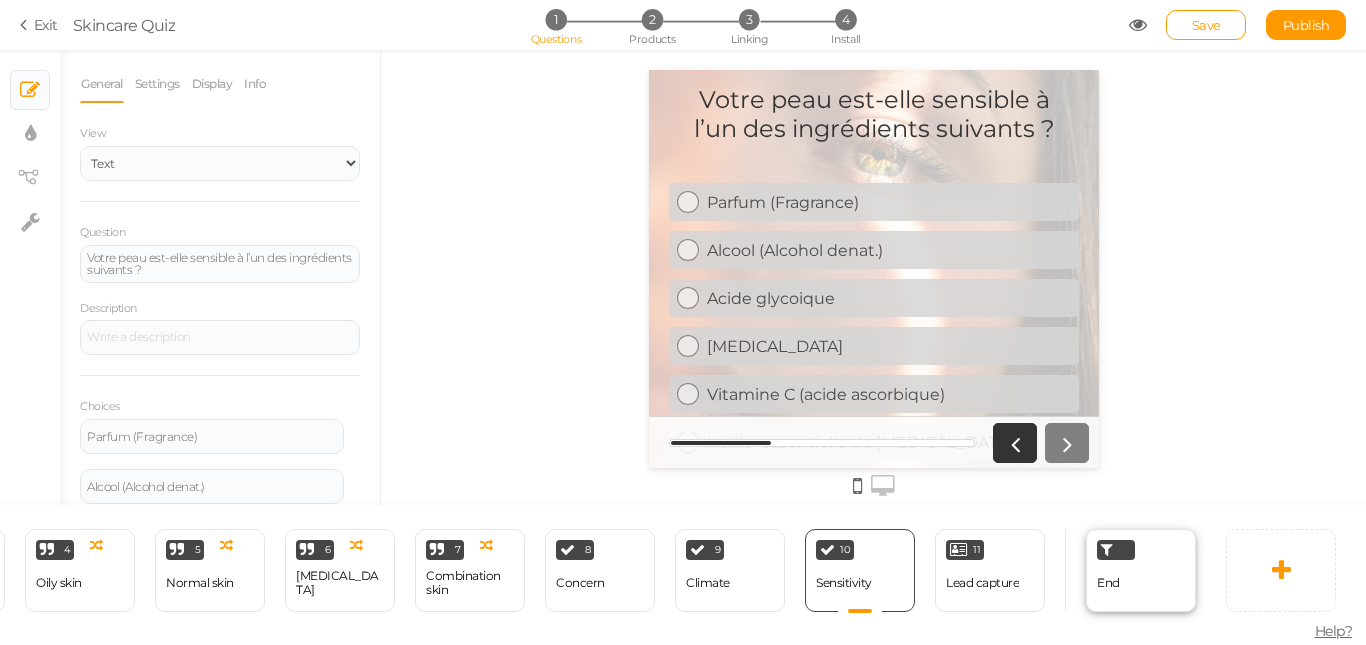 click on "End" at bounding box center [1108, 582] 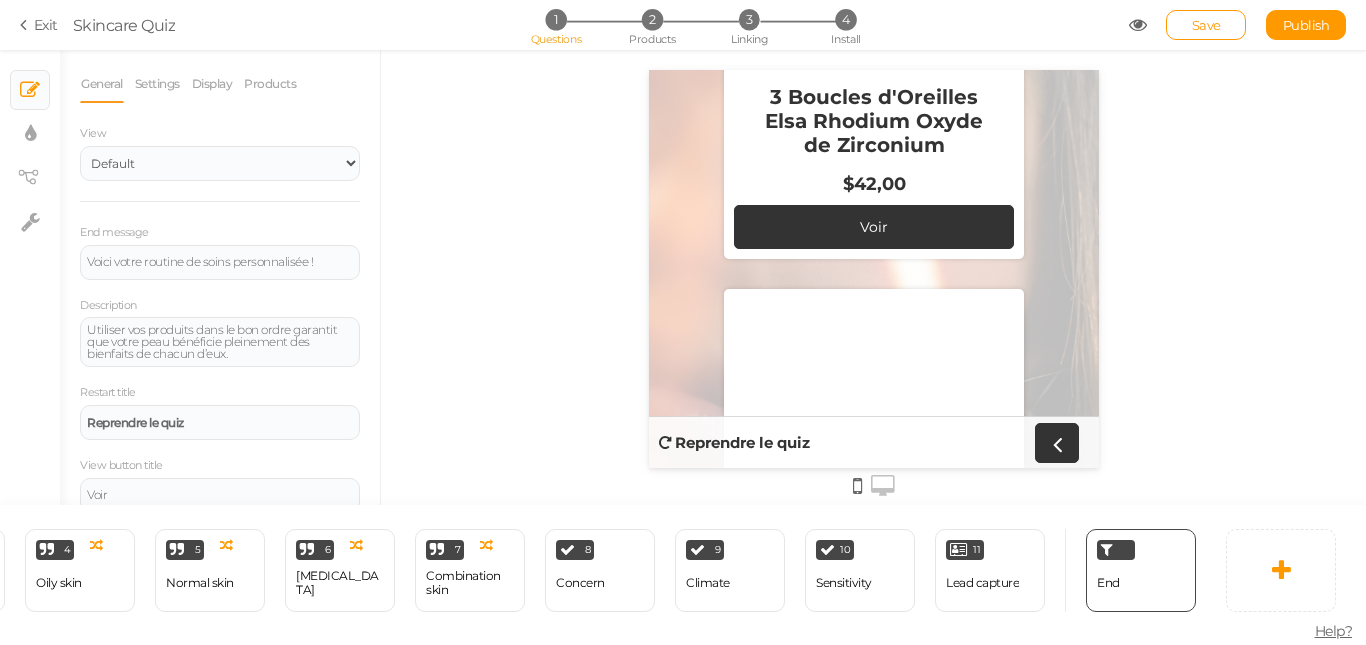 scroll, scrollTop: 800, scrollLeft: 0, axis: vertical 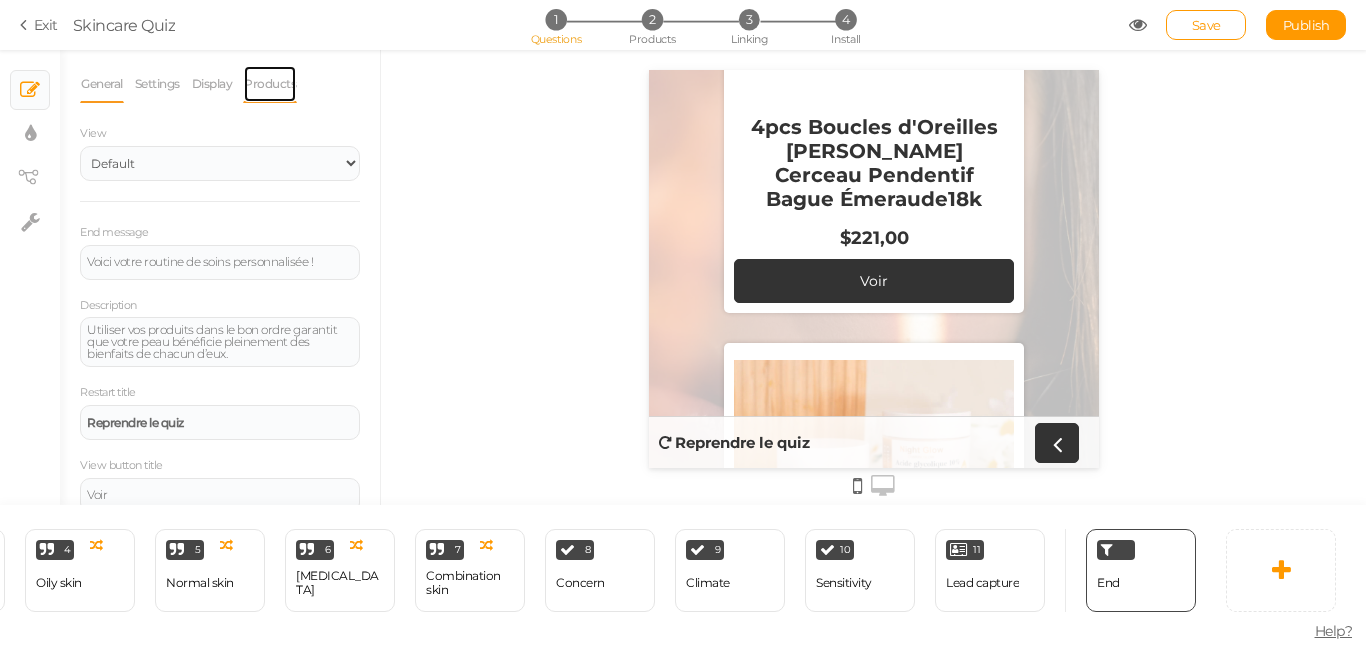 click on "Products" at bounding box center (270, 84) 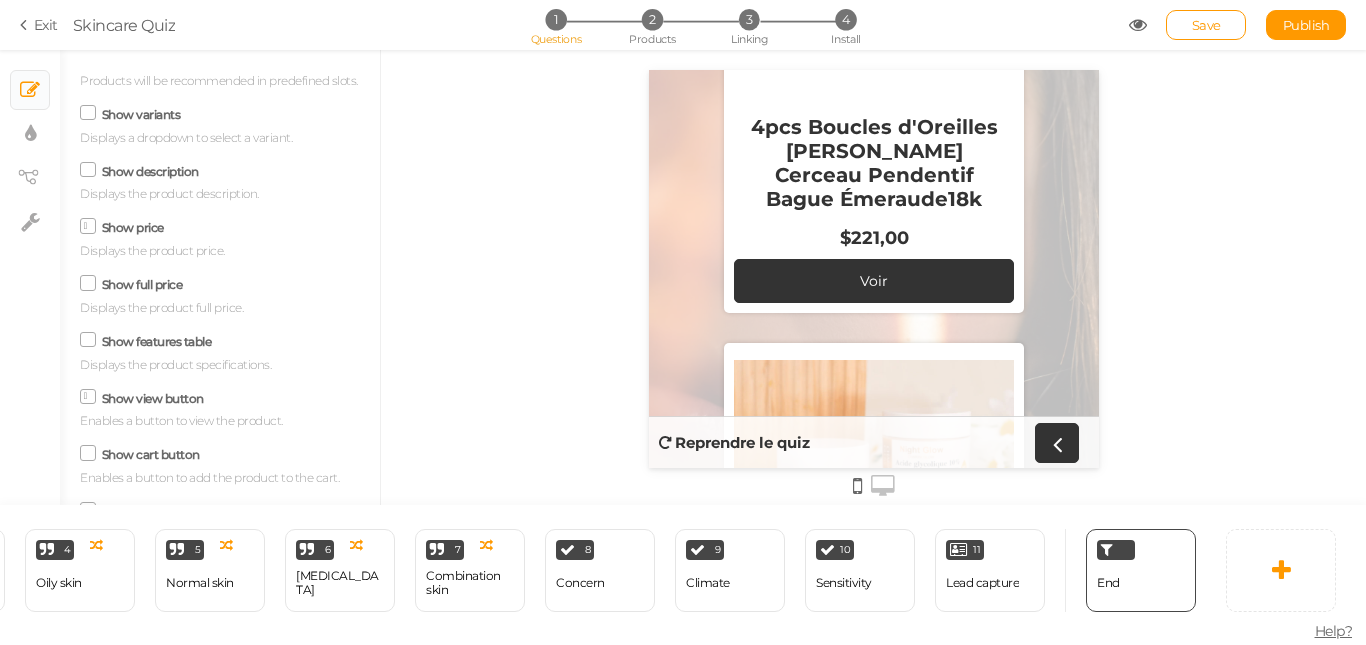 scroll, scrollTop: 0, scrollLeft: 0, axis: both 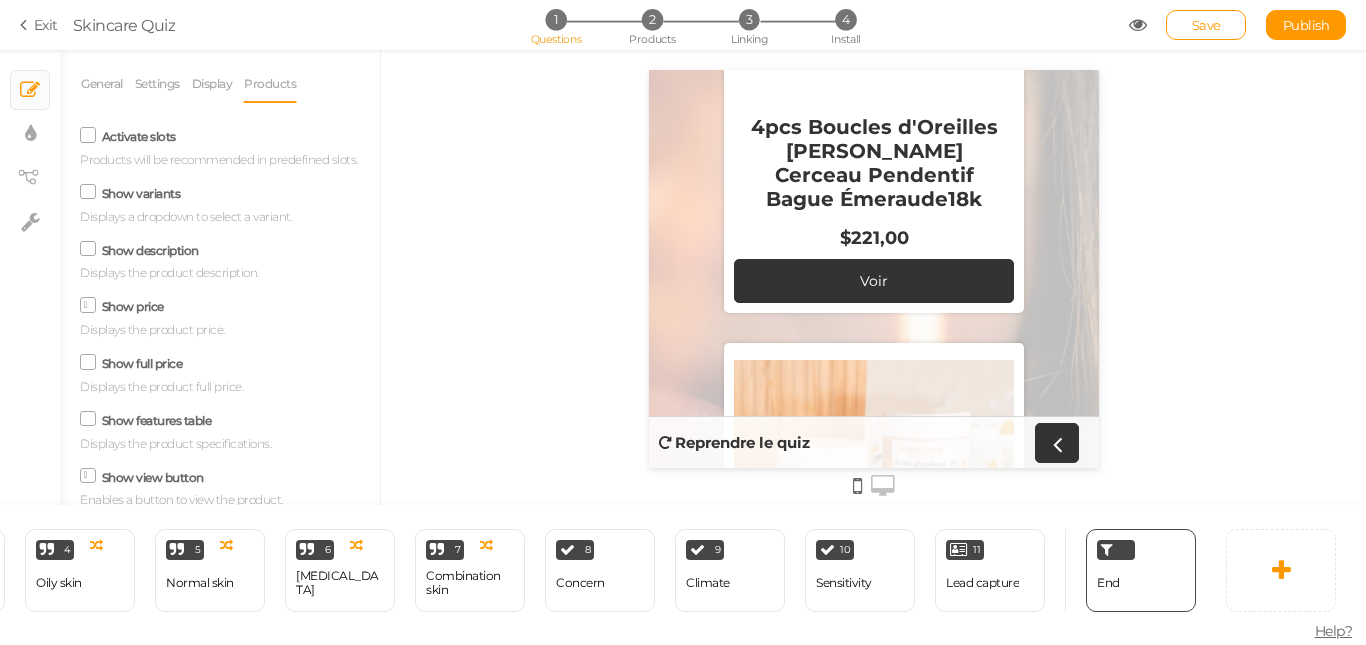 click at bounding box center (88, 305) 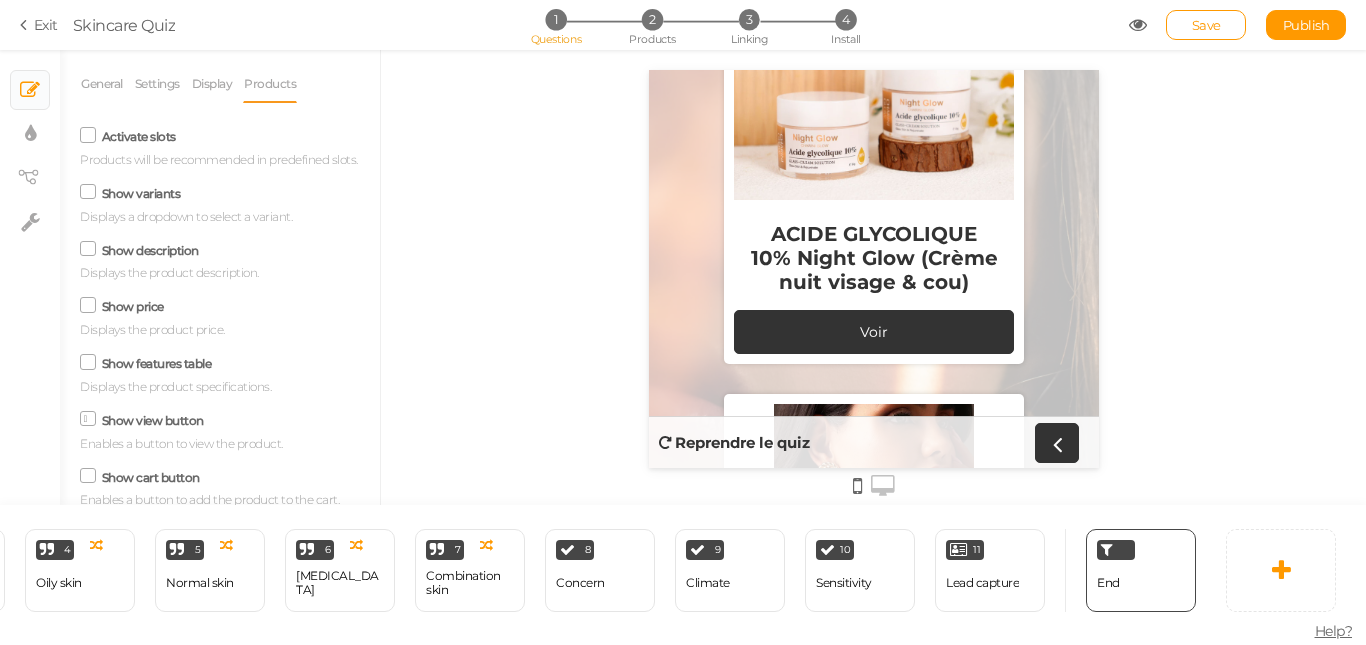 scroll, scrollTop: 1168, scrollLeft: 0, axis: vertical 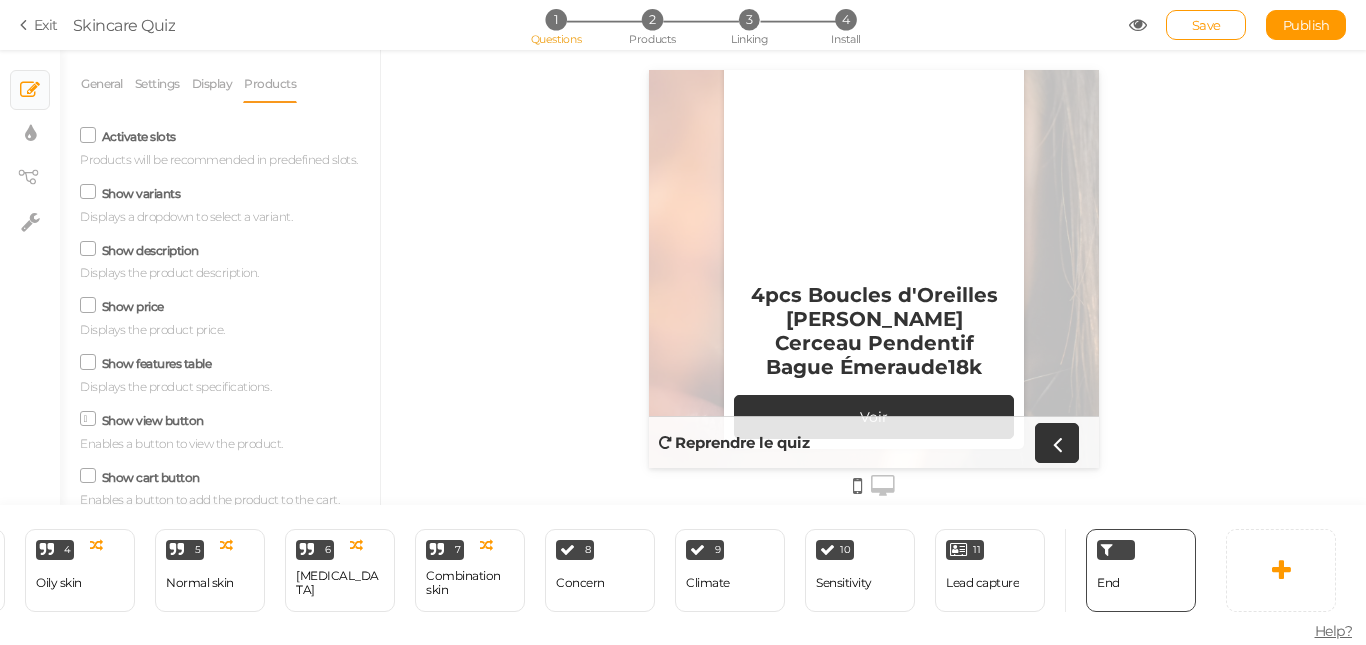 click at bounding box center [873, 167] 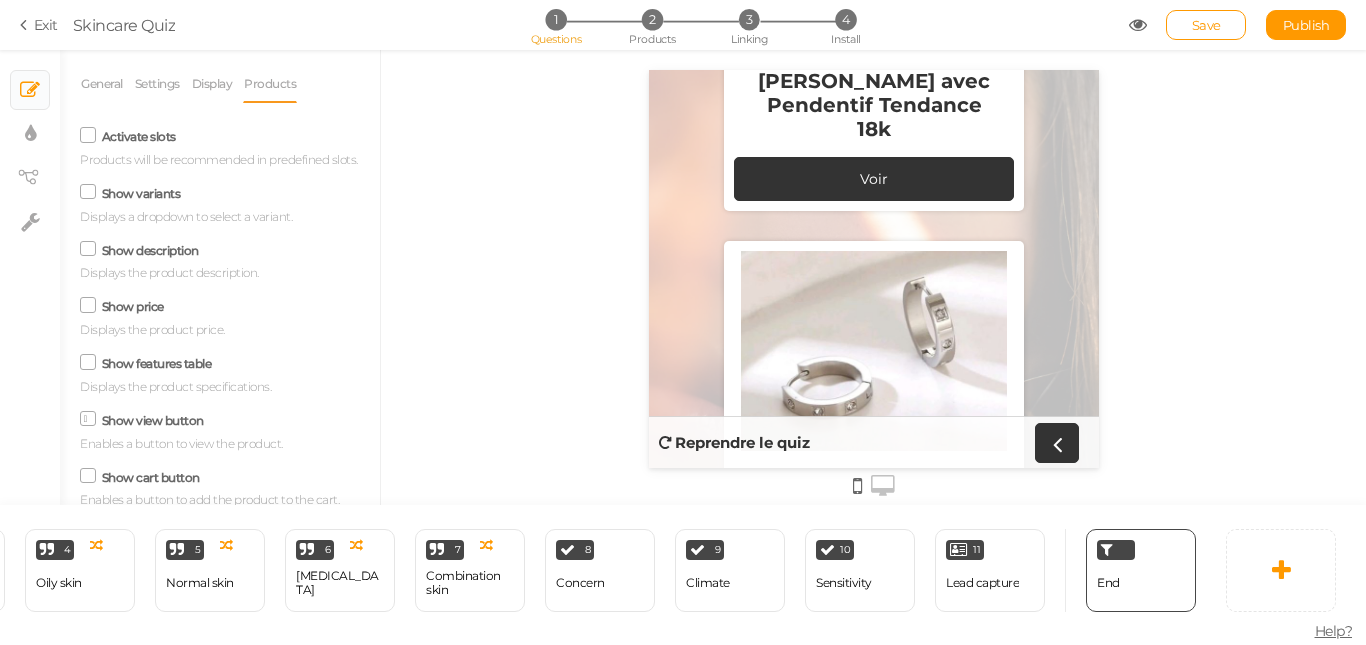 scroll, scrollTop: 7769, scrollLeft: 0, axis: vertical 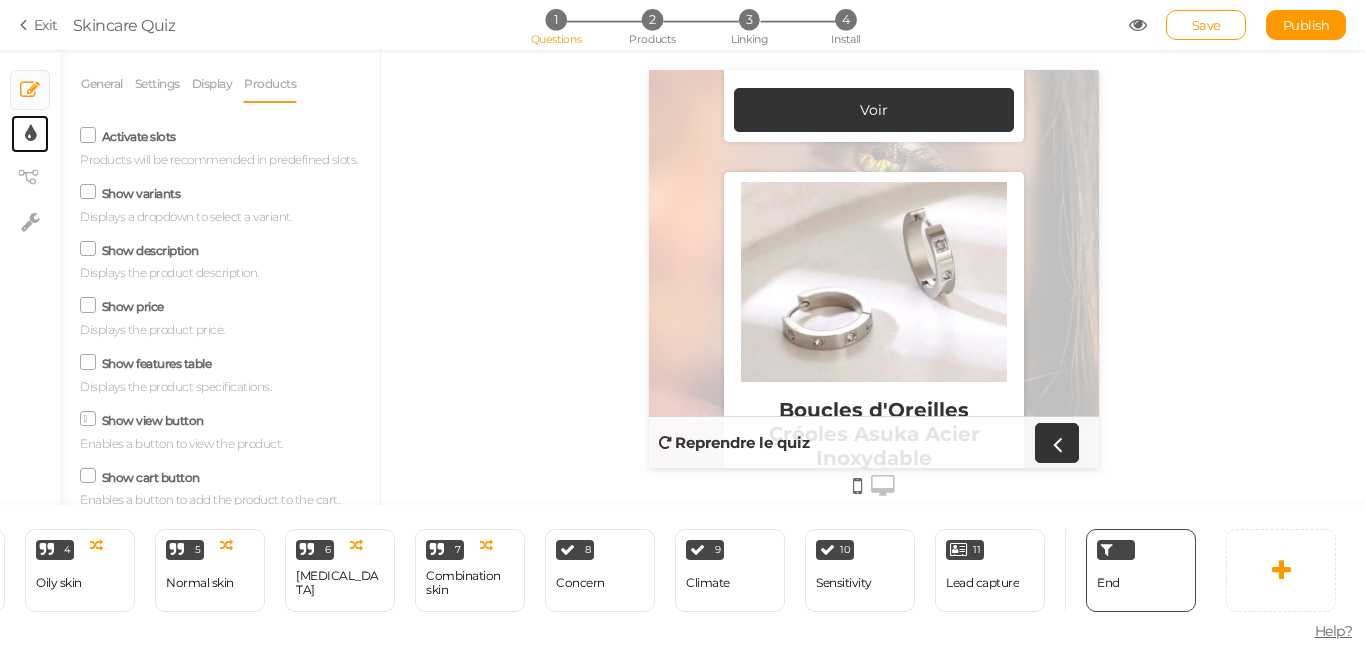 click on "× Display settings" at bounding box center (30, 134) 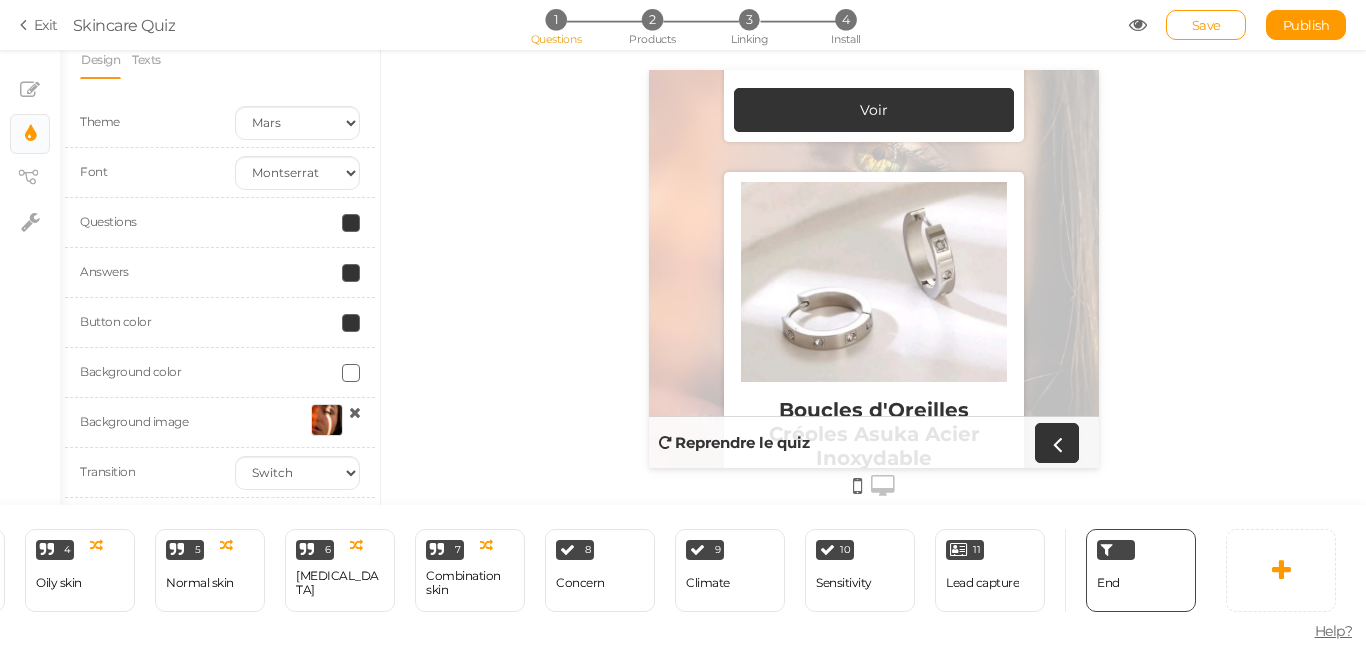scroll, scrollTop: 33, scrollLeft: 0, axis: vertical 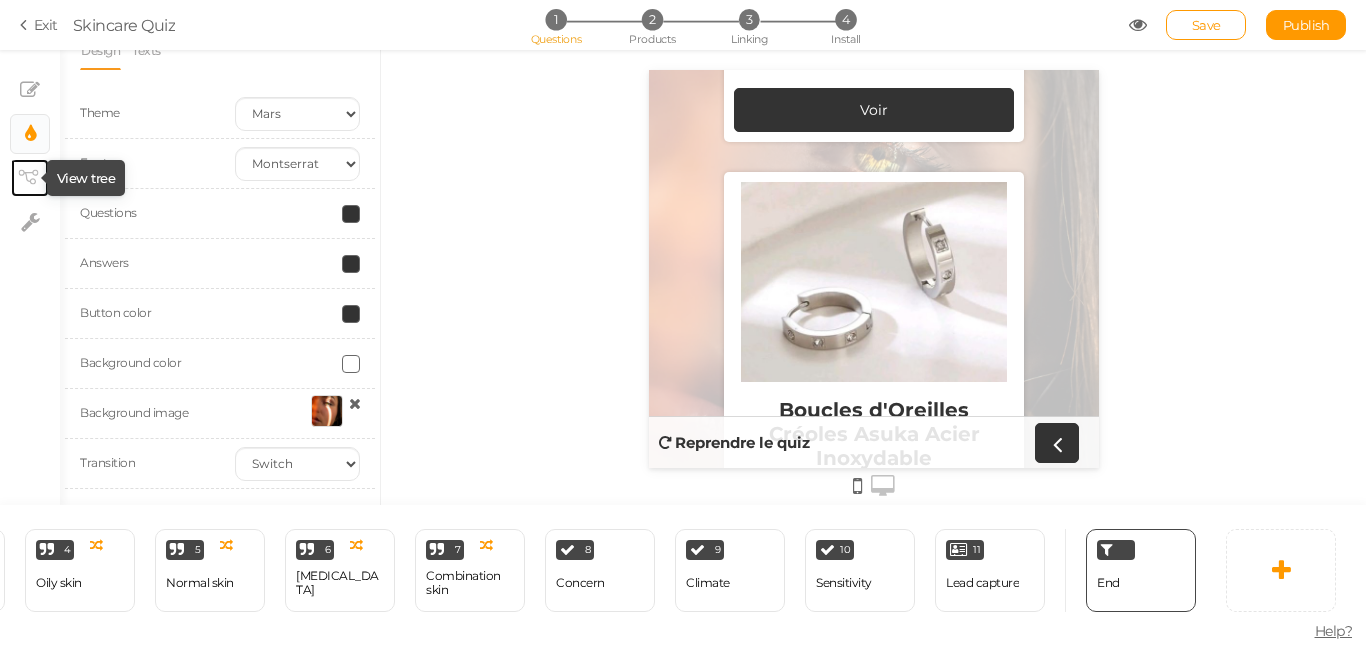 click 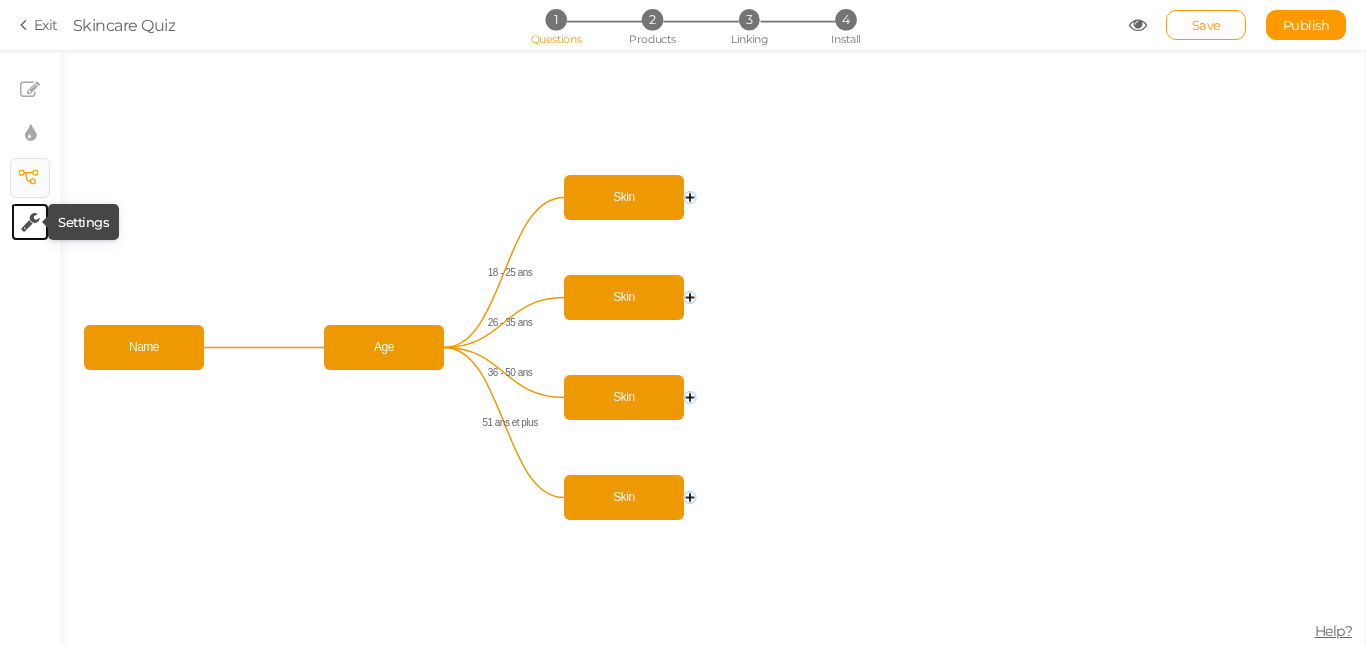 click at bounding box center [30, 222] 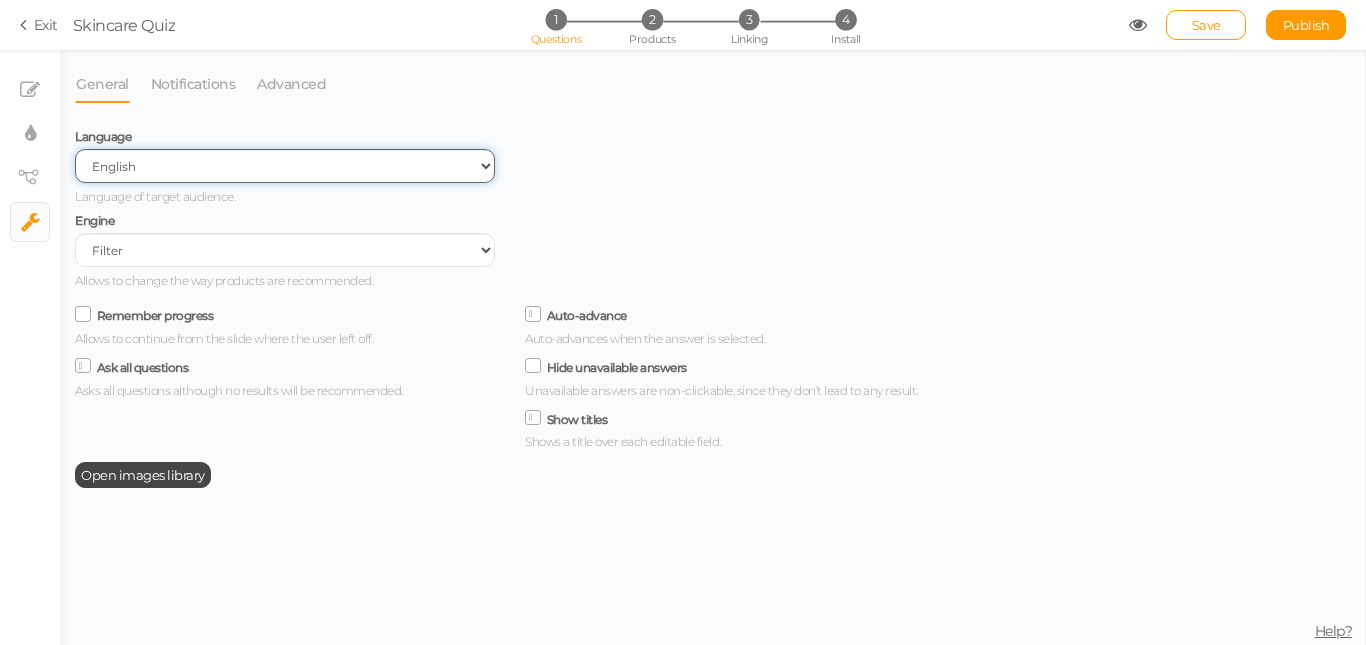 click on "Spanish English Portuguese" at bounding box center [285, 166] 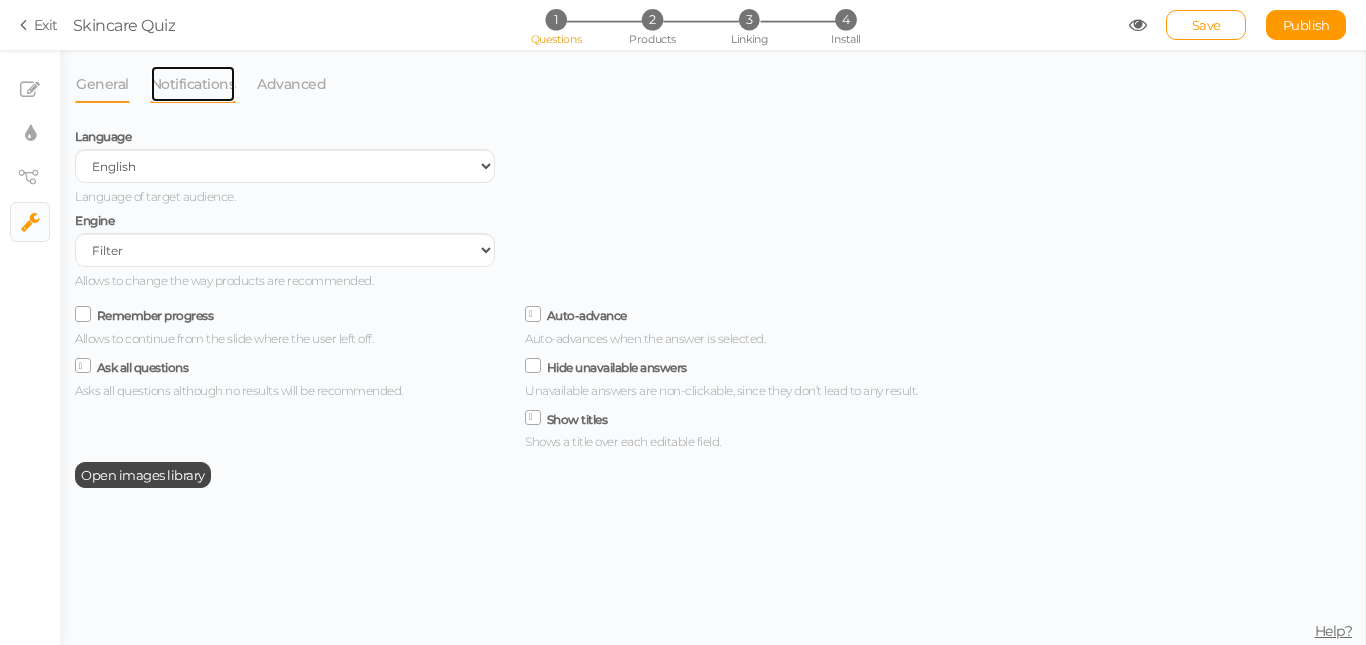 click on "Notifications" at bounding box center [193, 84] 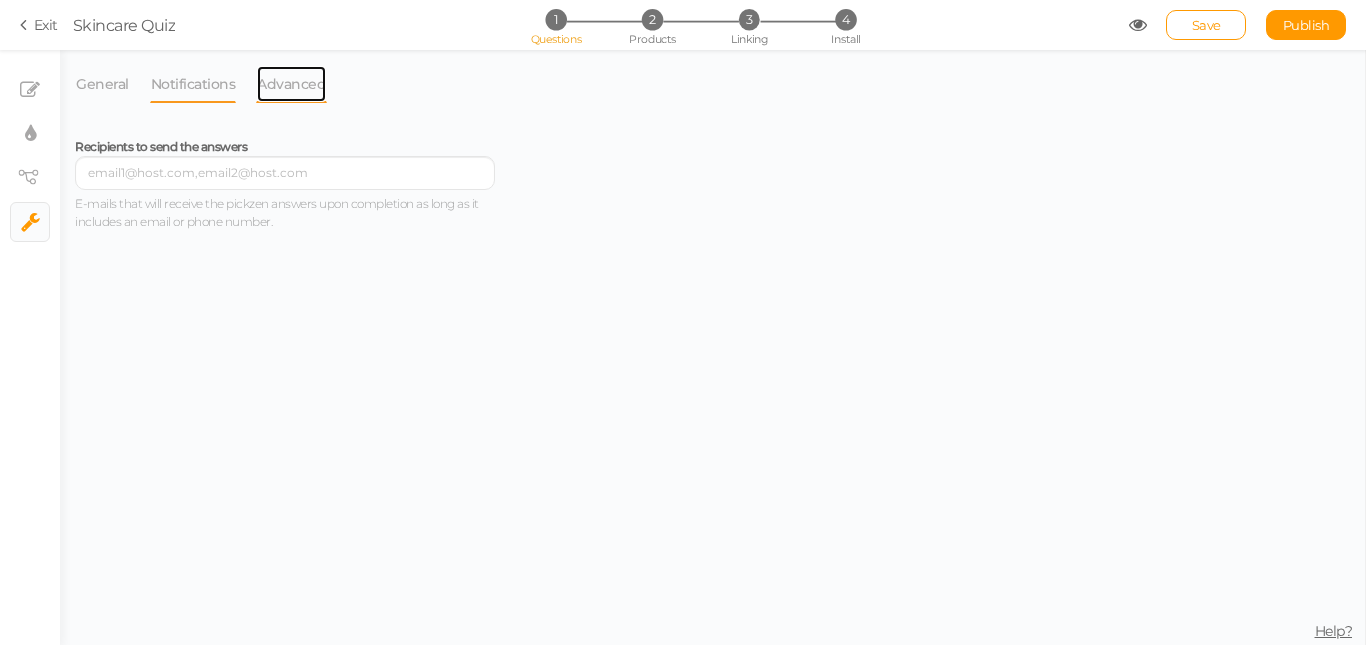 click on "Advanced" at bounding box center [291, 84] 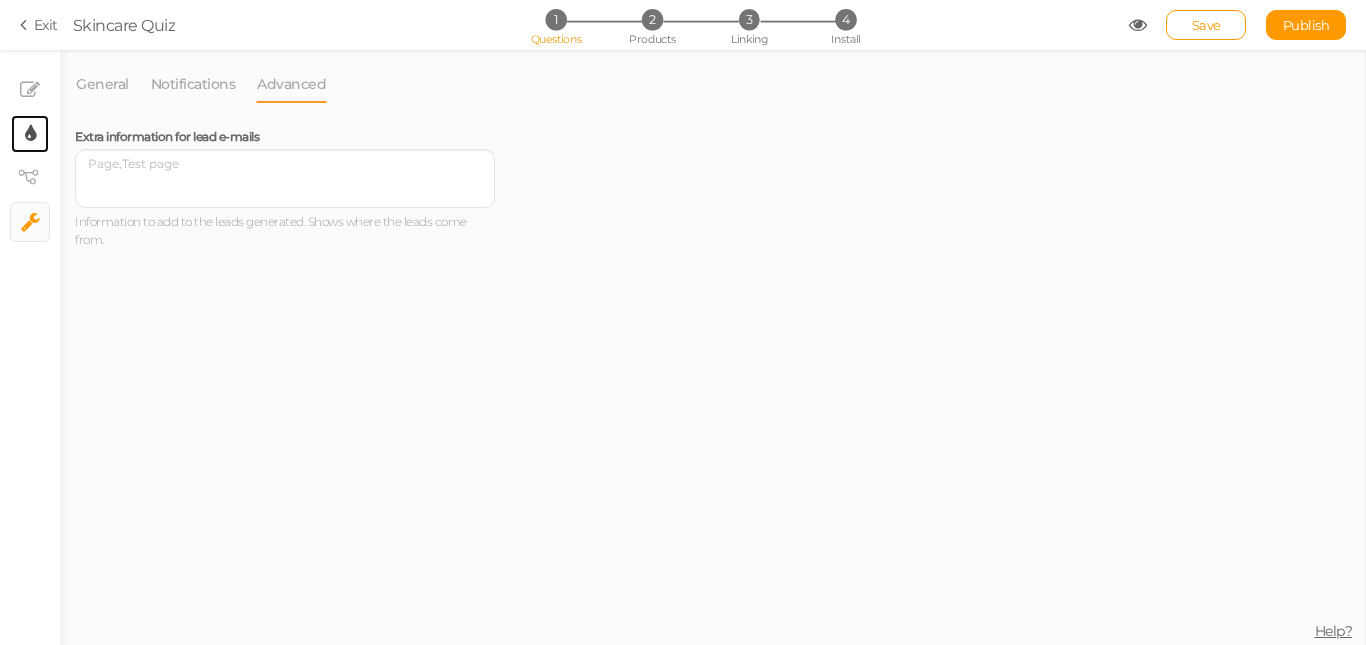 click on "× Display settings" at bounding box center (30, 134) 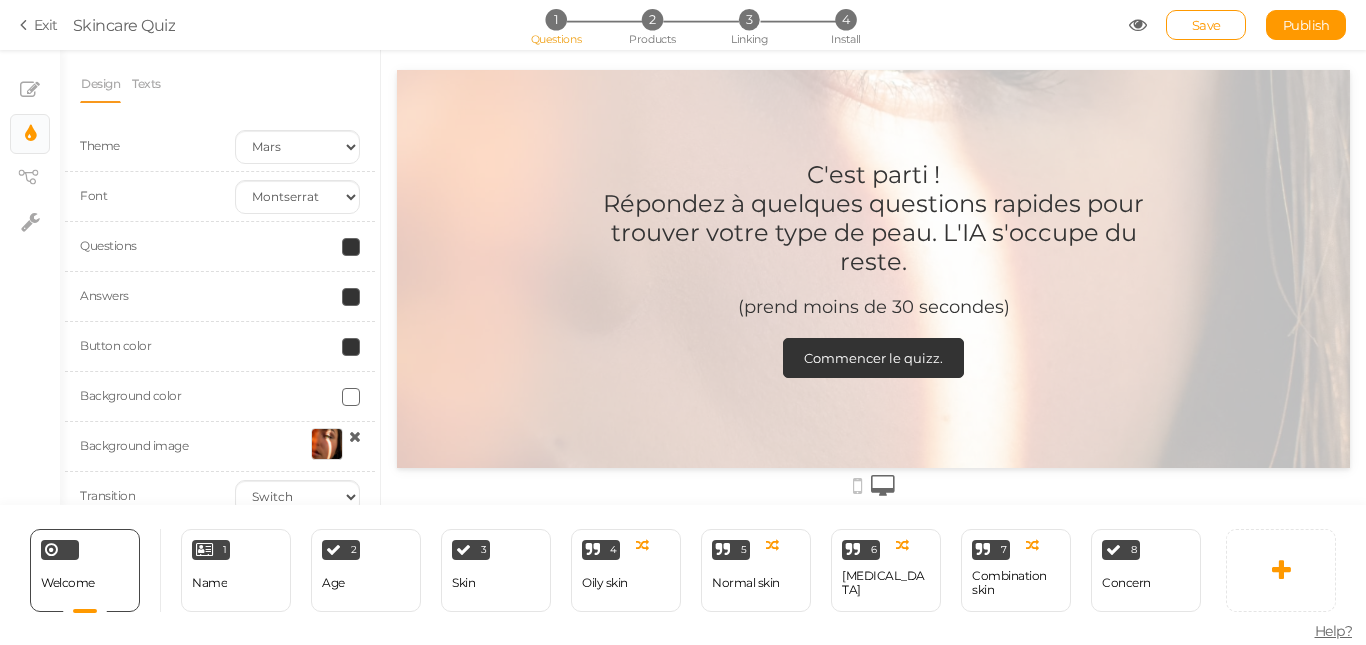 scroll, scrollTop: 0, scrollLeft: 0, axis: both 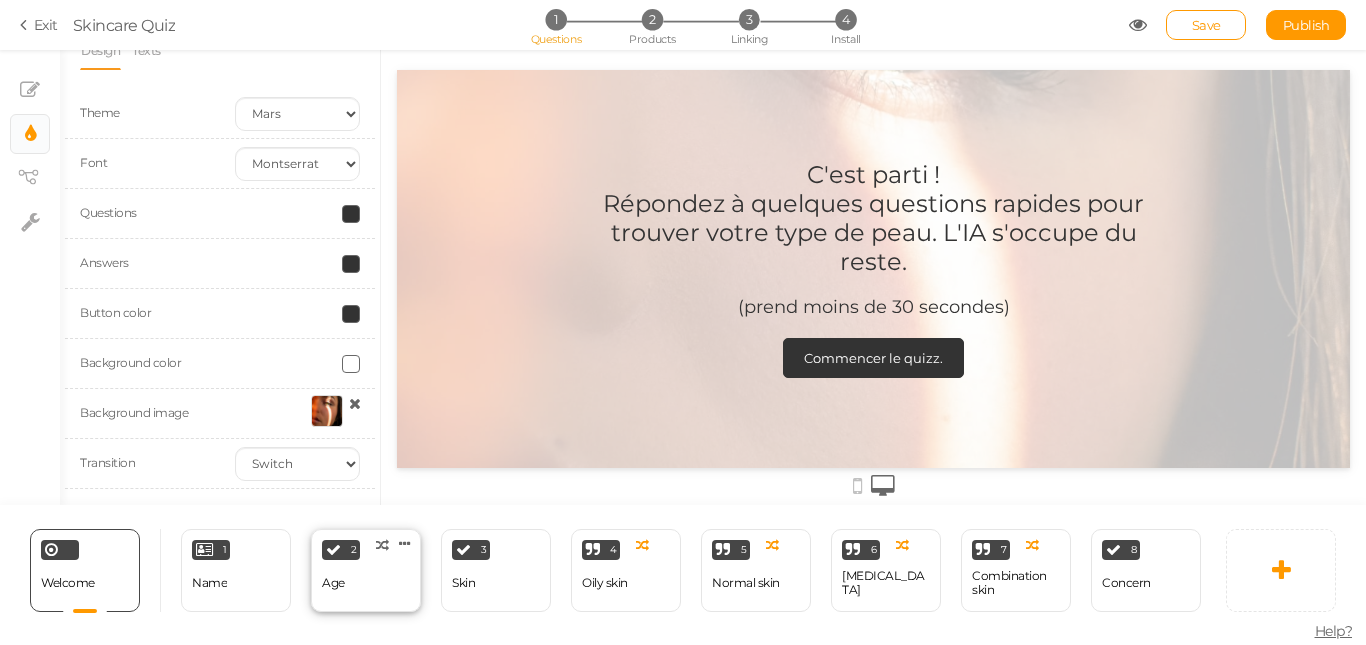 click on "2         Age         × Define the conditions to show this slide.                     Clone             Change type             Delete" at bounding box center (366, 570) 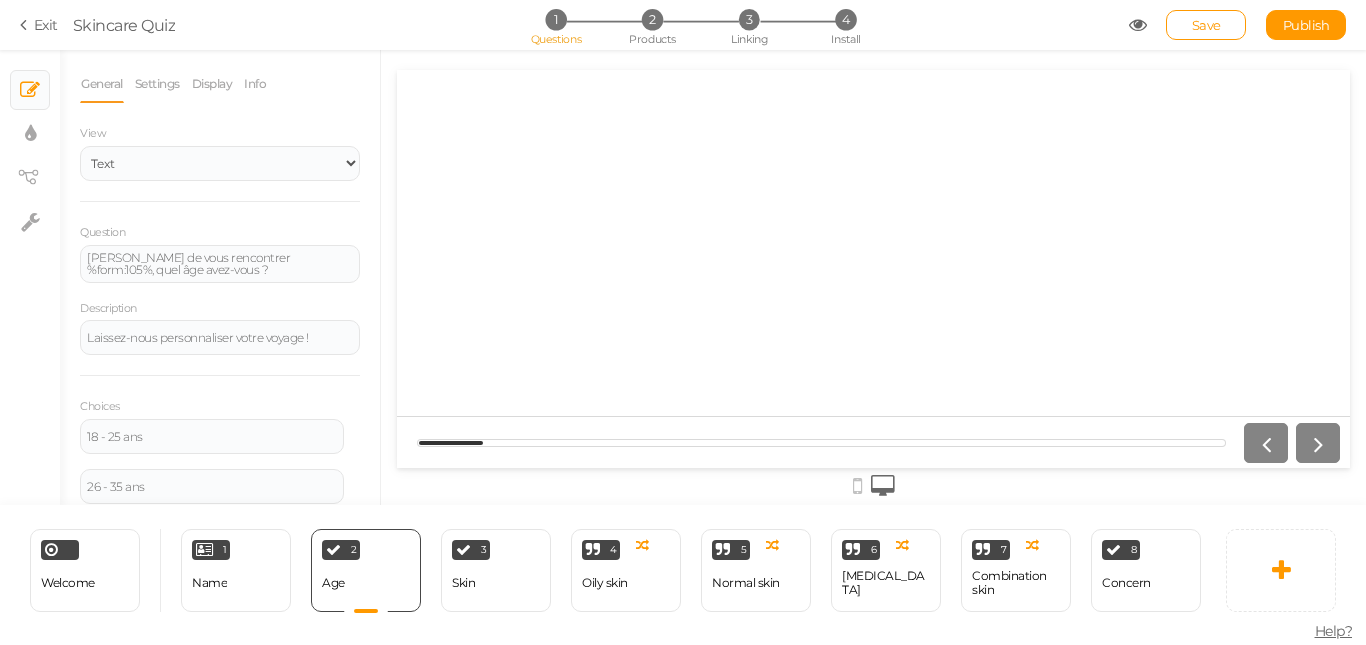 scroll, scrollTop: 0, scrollLeft: 0, axis: both 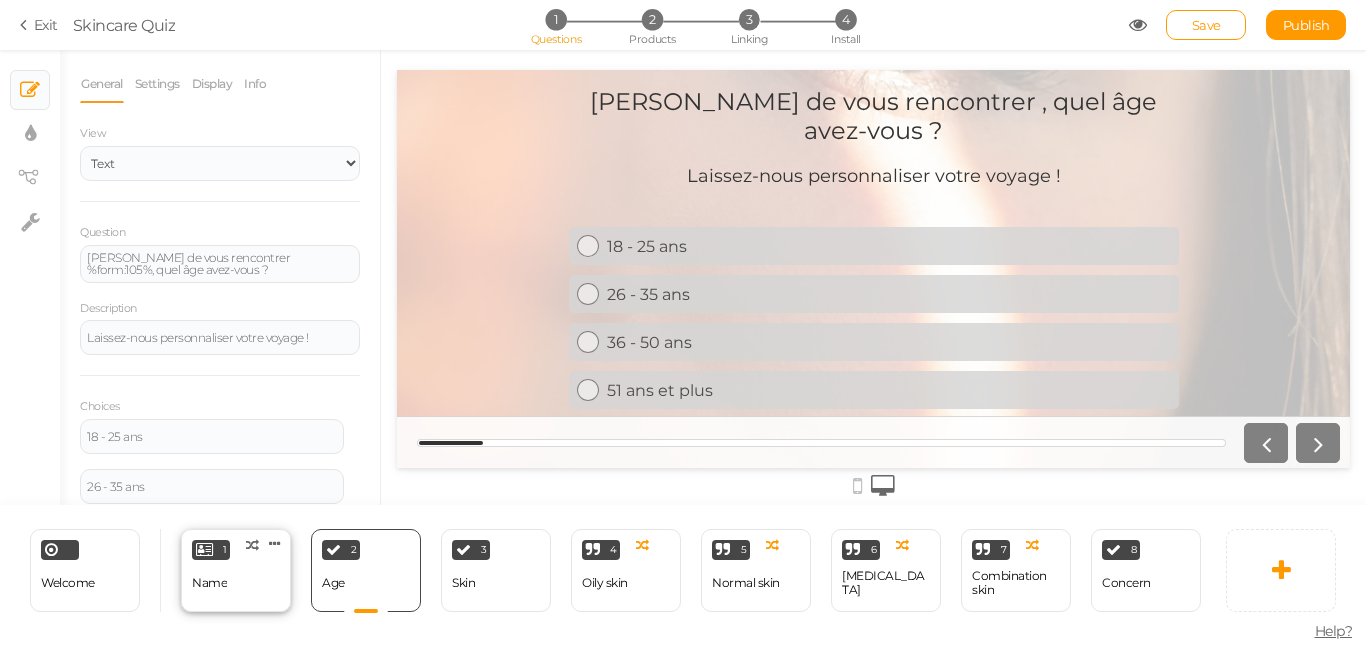 click on "Name" at bounding box center (209, 583) 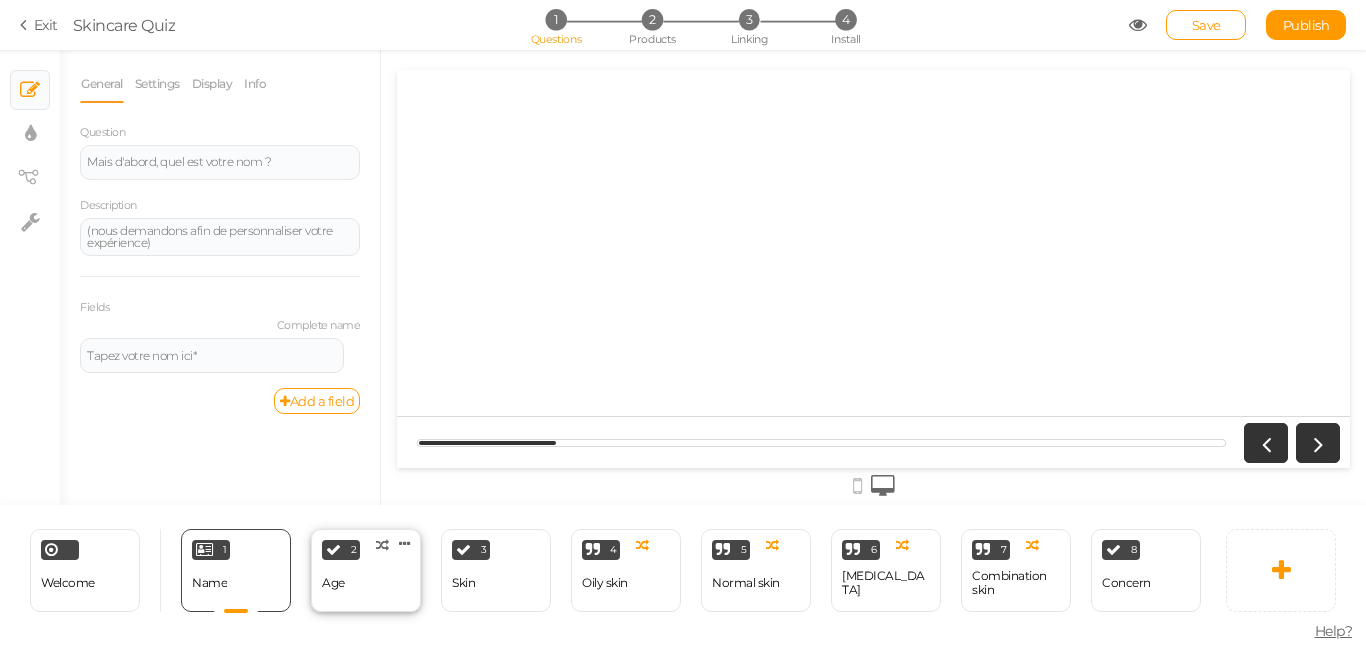 scroll, scrollTop: 0, scrollLeft: 0, axis: both 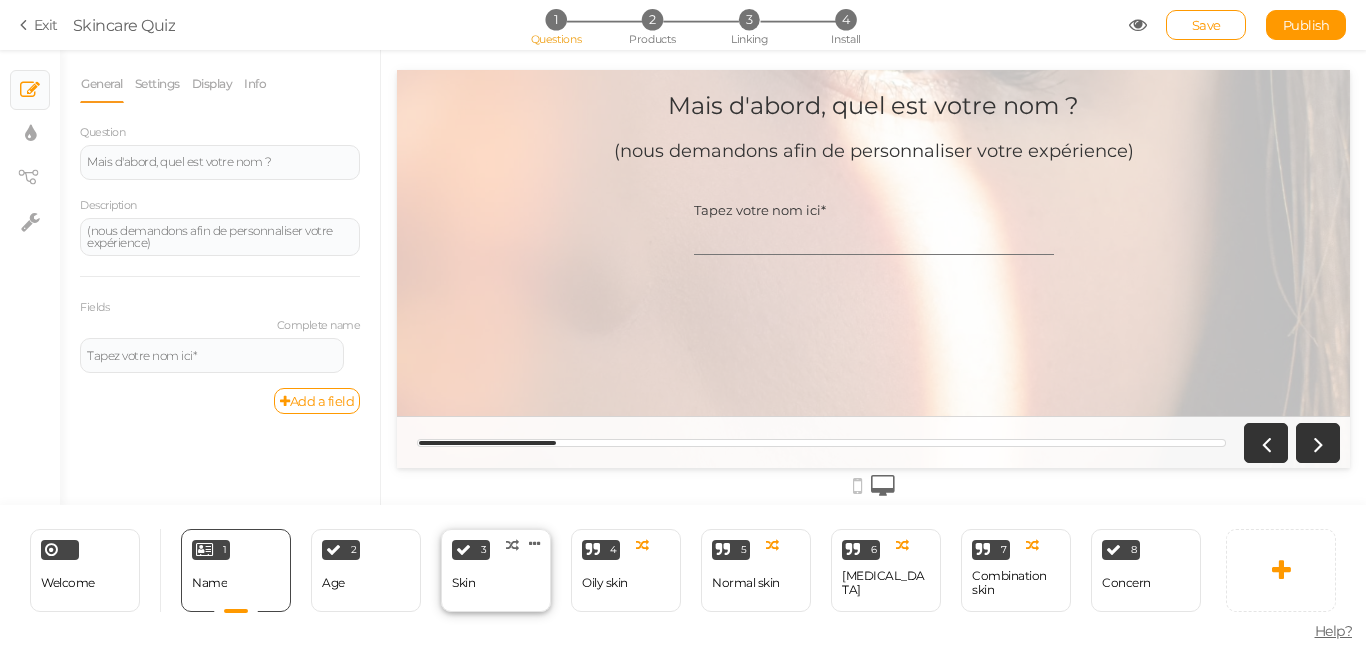 click on "3         Skin         × Define the conditions to show this slide.                     Clone             Change type             Delete" at bounding box center (496, 570) 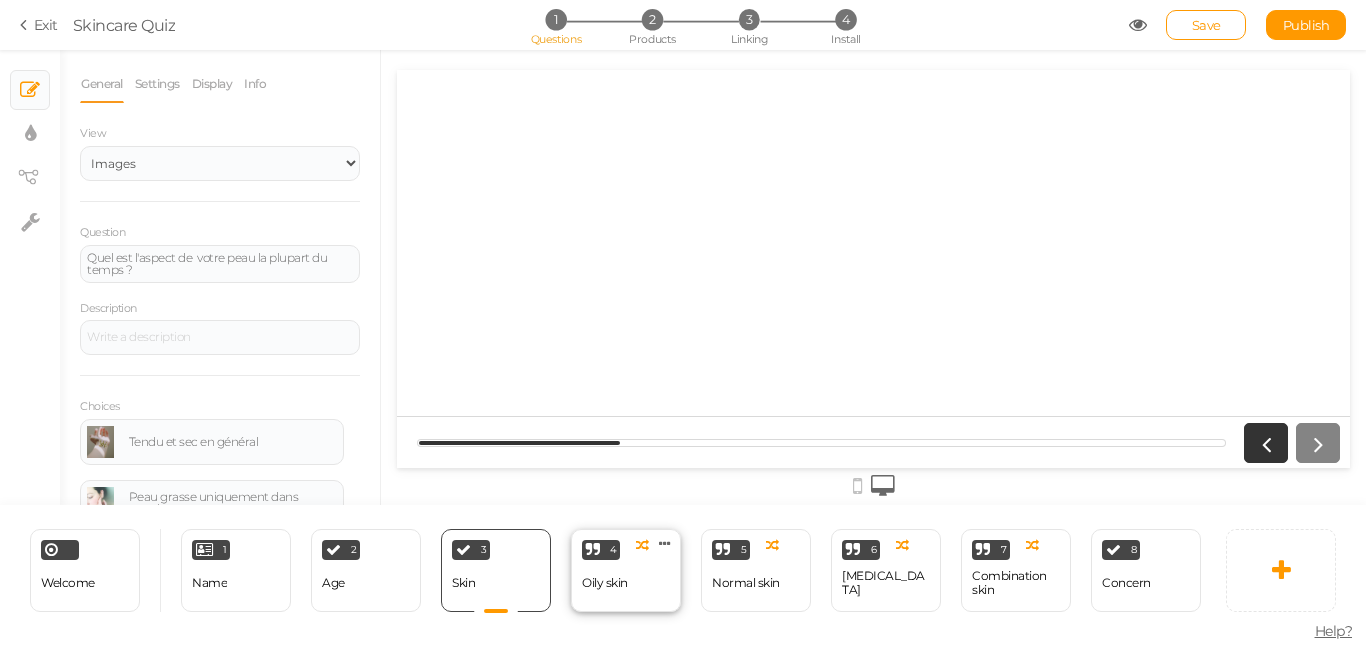 scroll, scrollTop: 0, scrollLeft: 0, axis: both 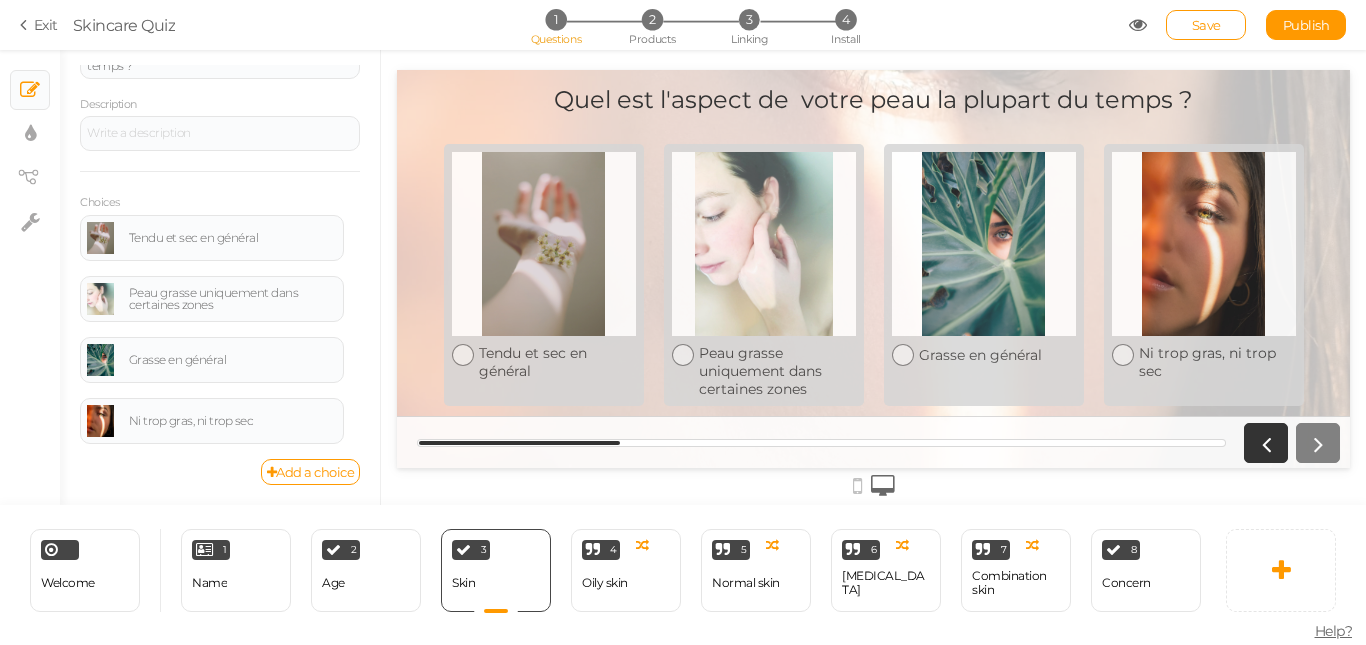 click at bounding box center [1288, 443] 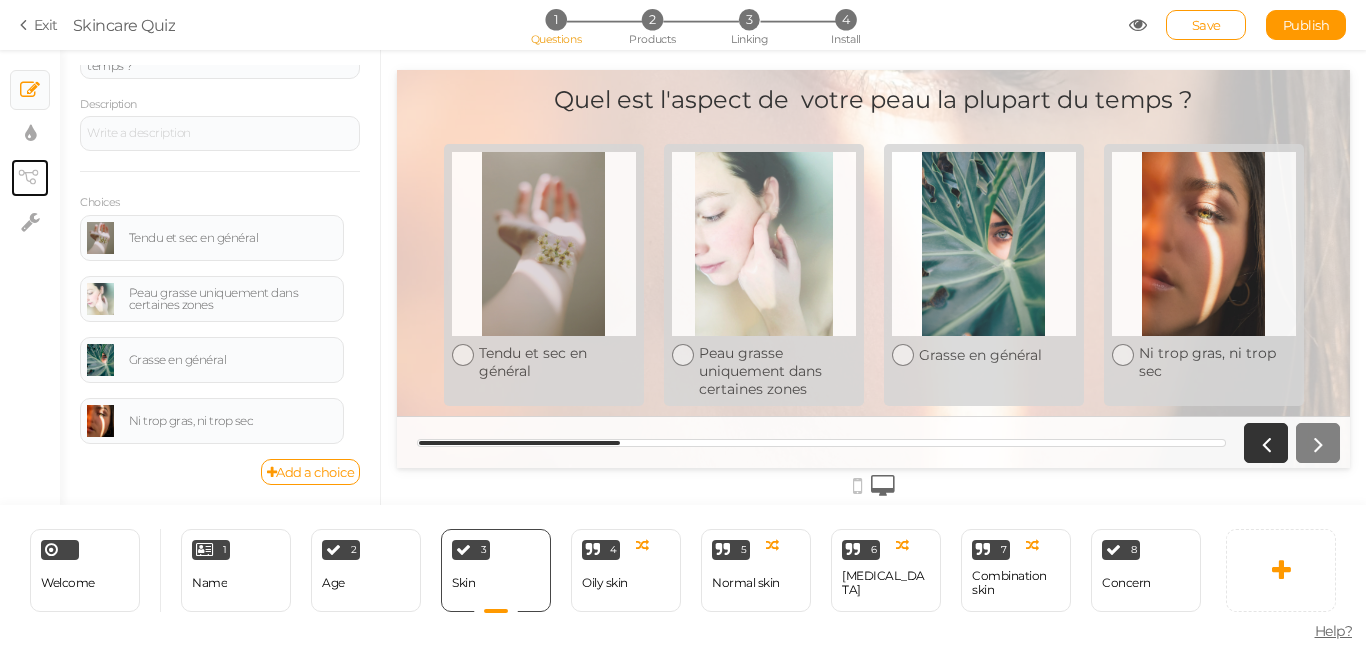 click on "× View tree" at bounding box center (30, 178) 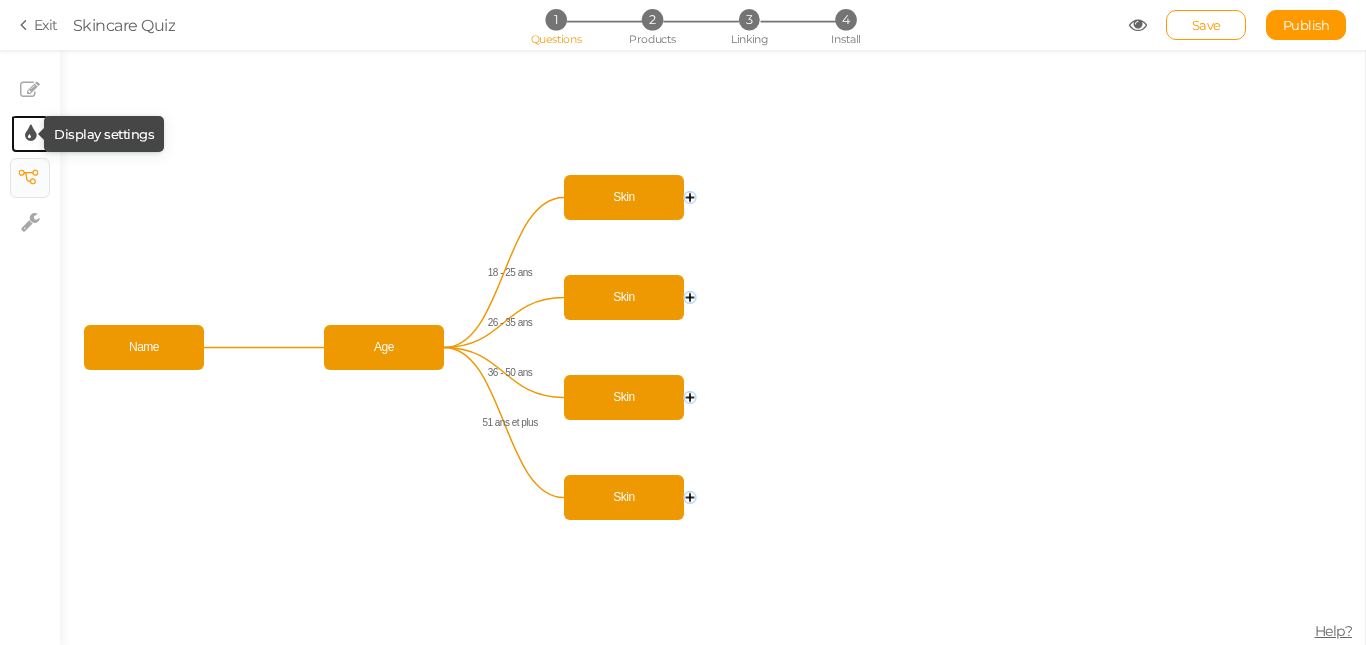 click at bounding box center (30, 134) 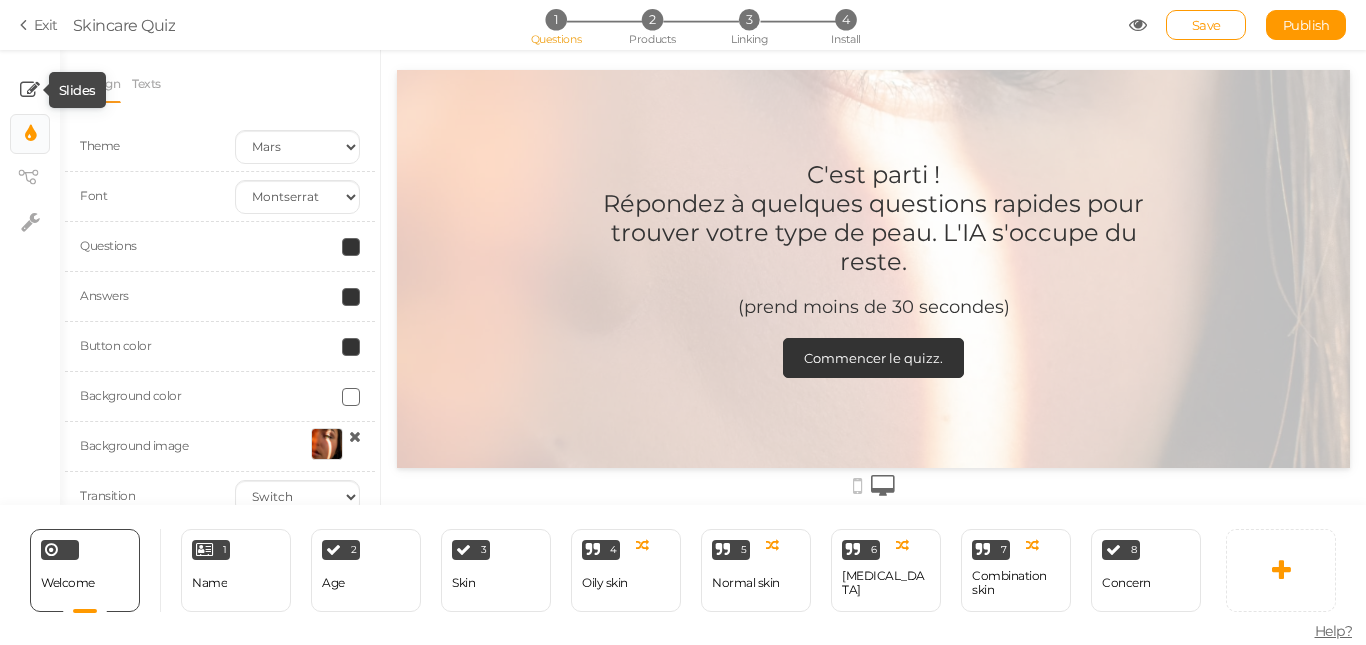 scroll, scrollTop: 0, scrollLeft: 0, axis: both 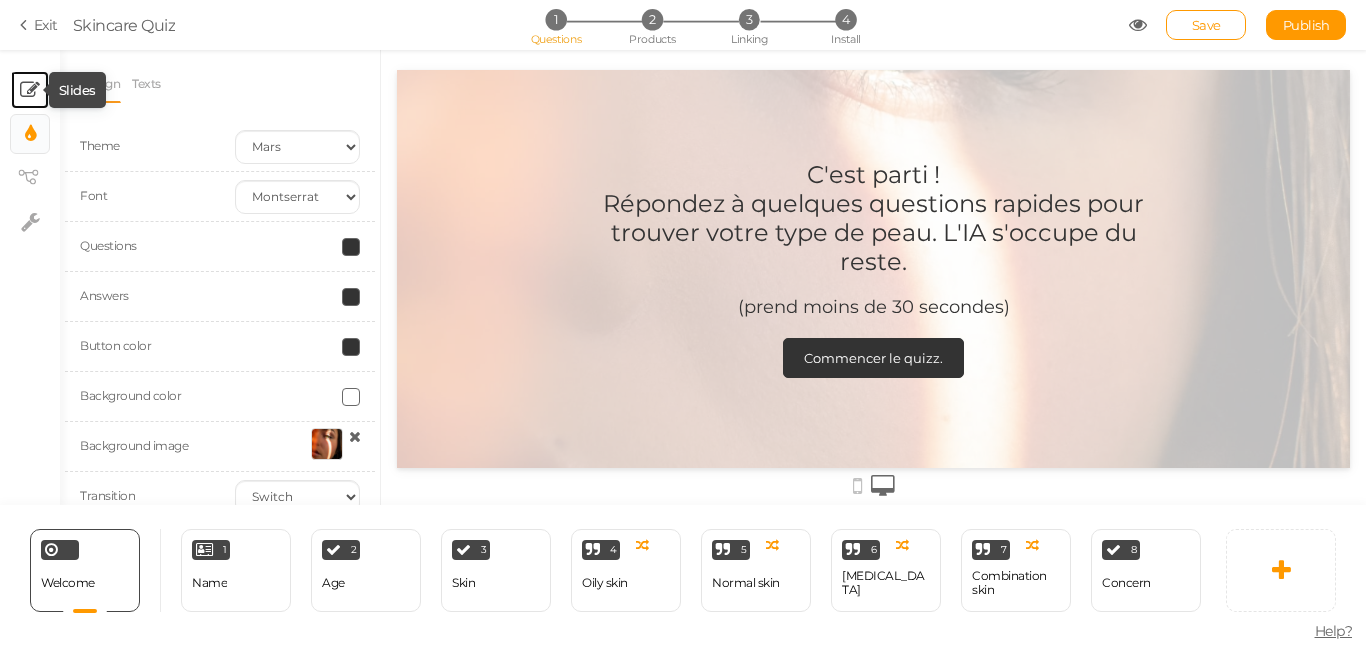 click at bounding box center [30, 90] 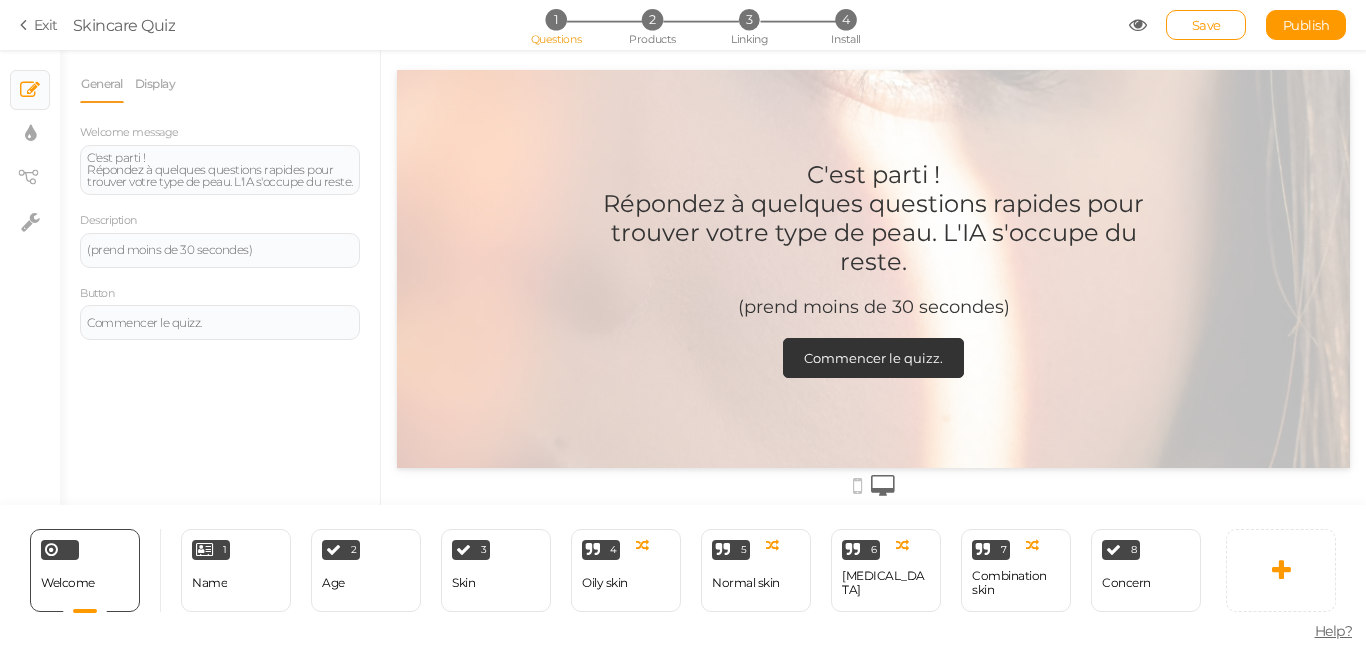 click on "1   Questions       2   Products       3   Linking             4   Install" at bounding box center (682, 27) 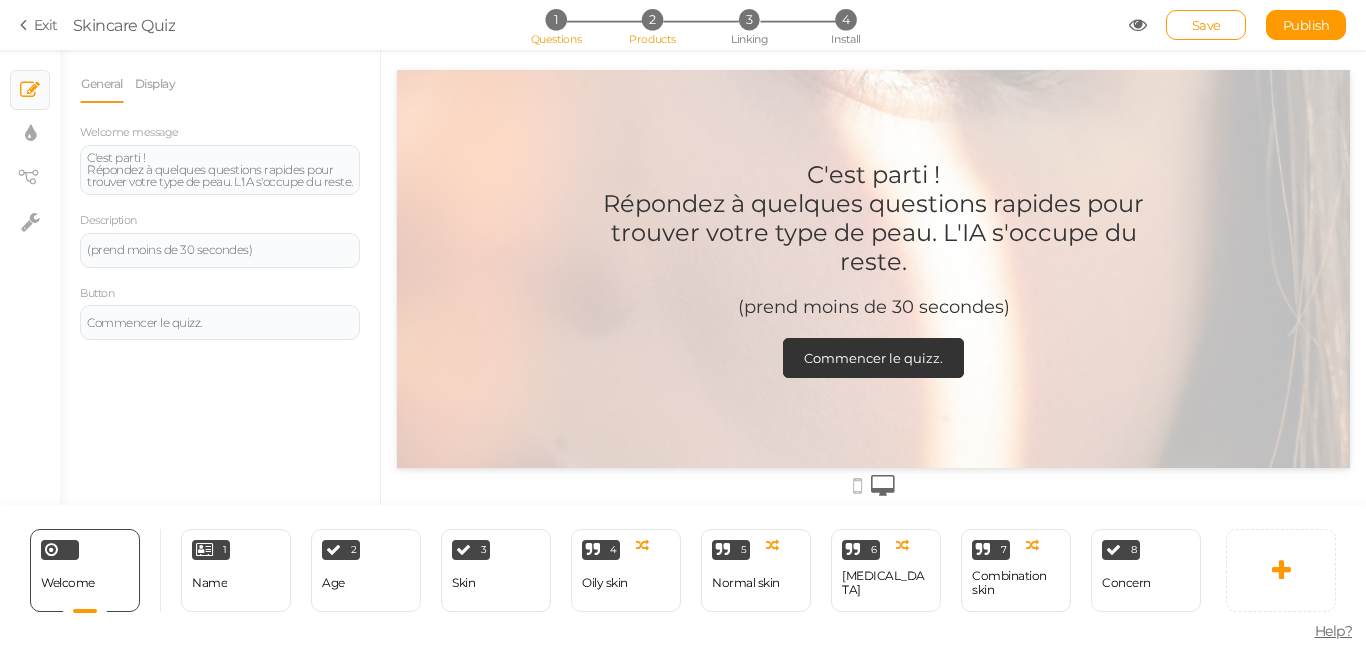click on "2" at bounding box center (652, 19) 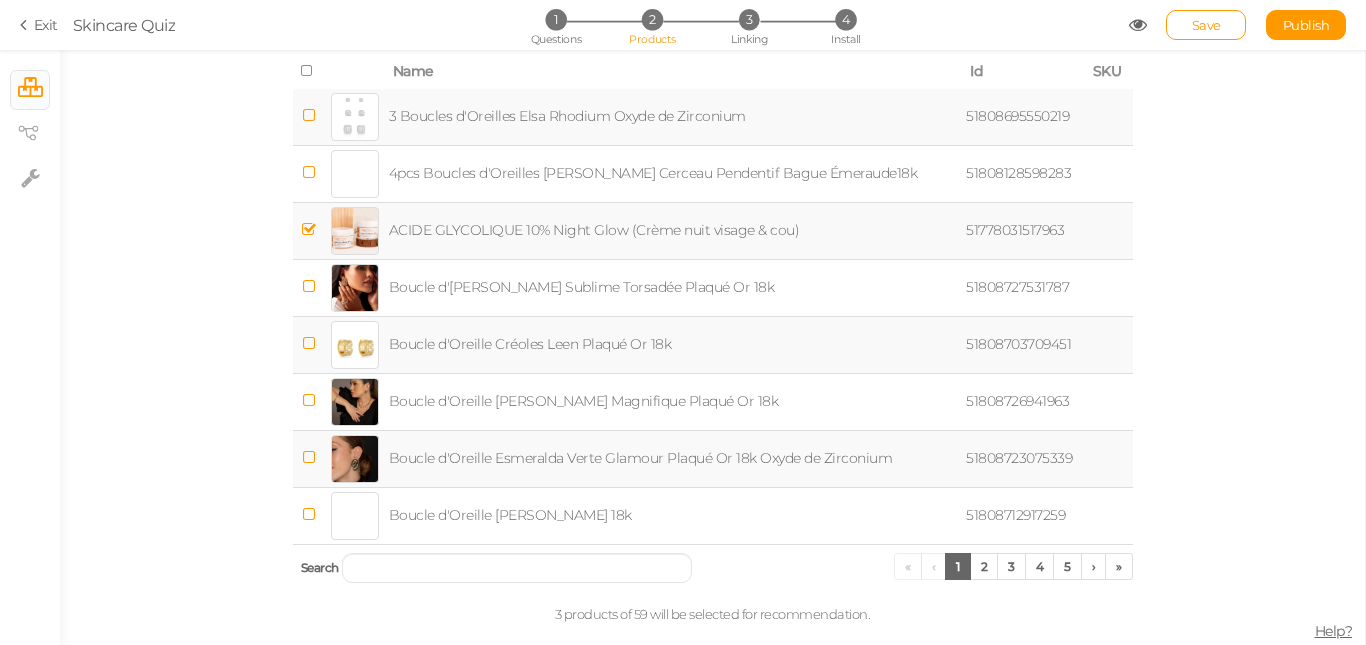scroll, scrollTop: 70, scrollLeft: 0, axis: vertical 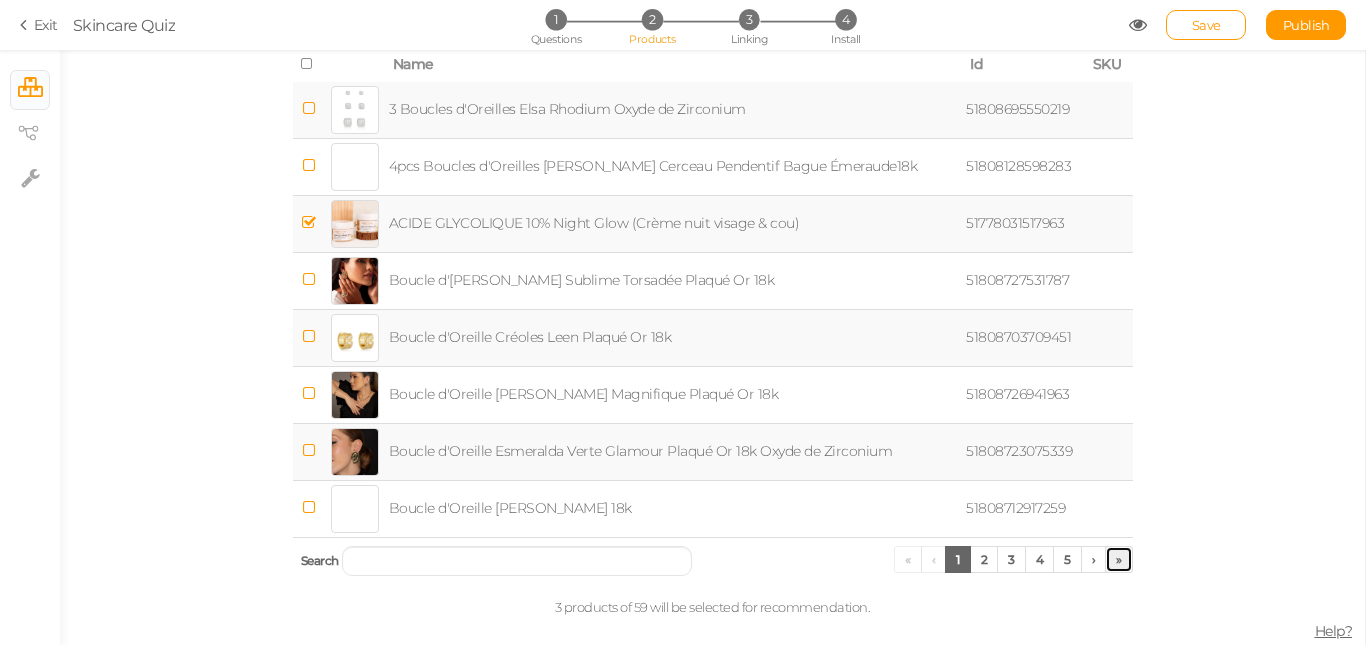 click on "»" at bounding box center (1119, 559) 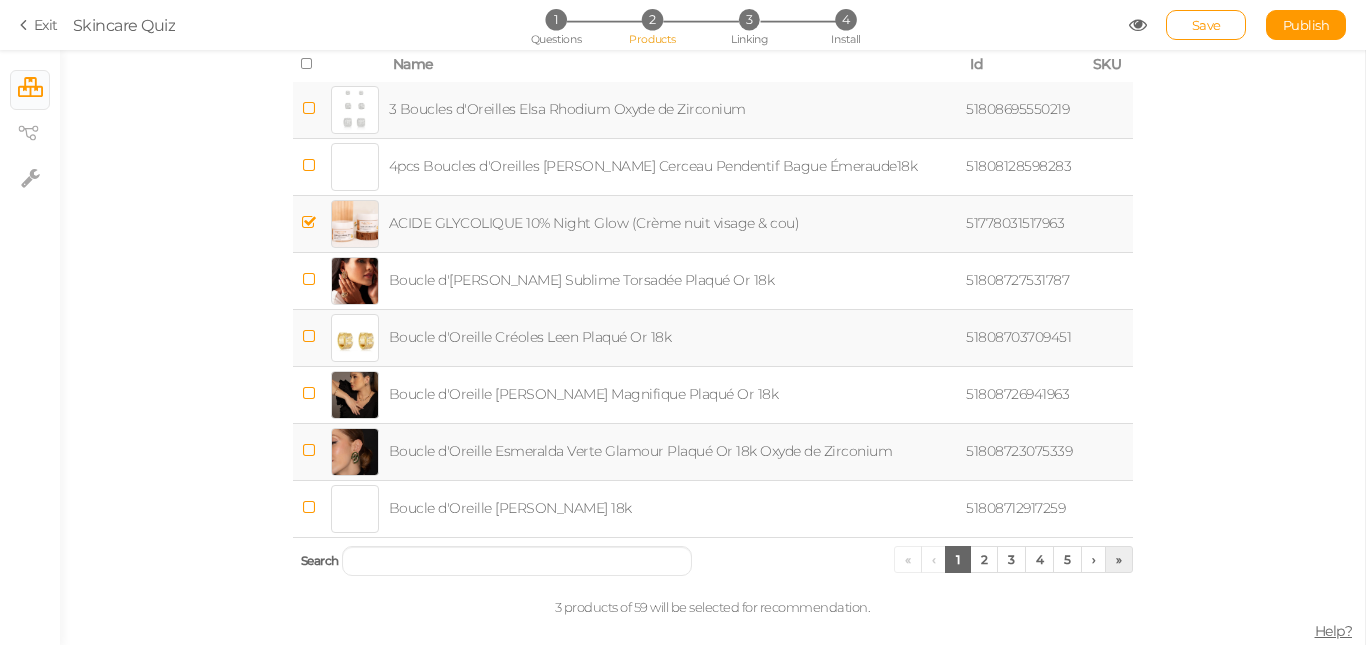 scroll, scrollTop: 0, scrollLeft: 0, axis: both 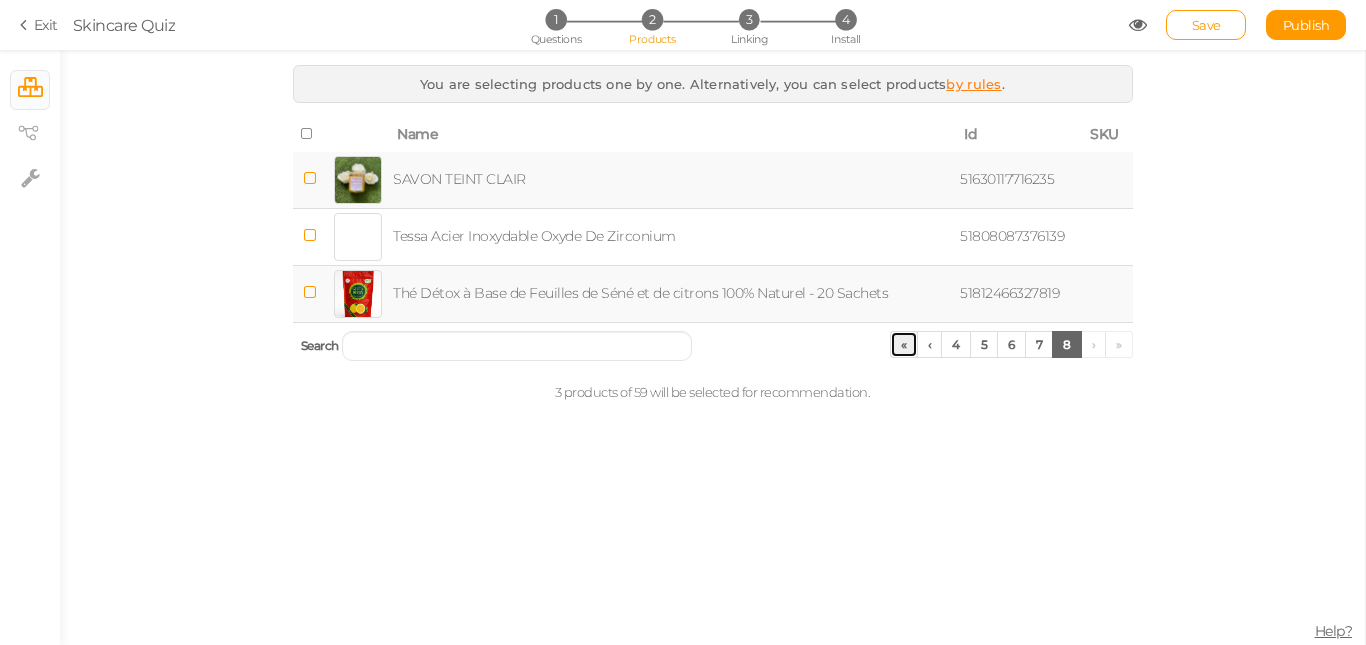 click on "«" at bounding box center [904, 344] 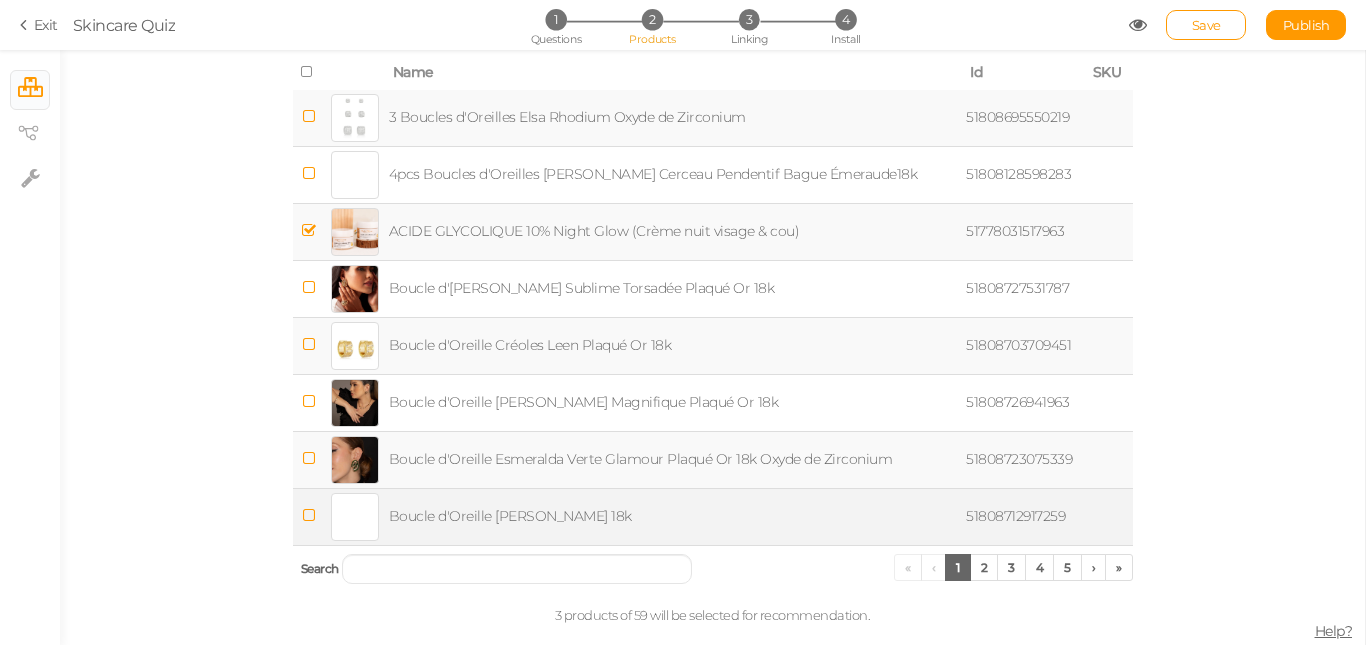 scroll, scrollTop: 70, scrollLeft: 0, axis: vertical 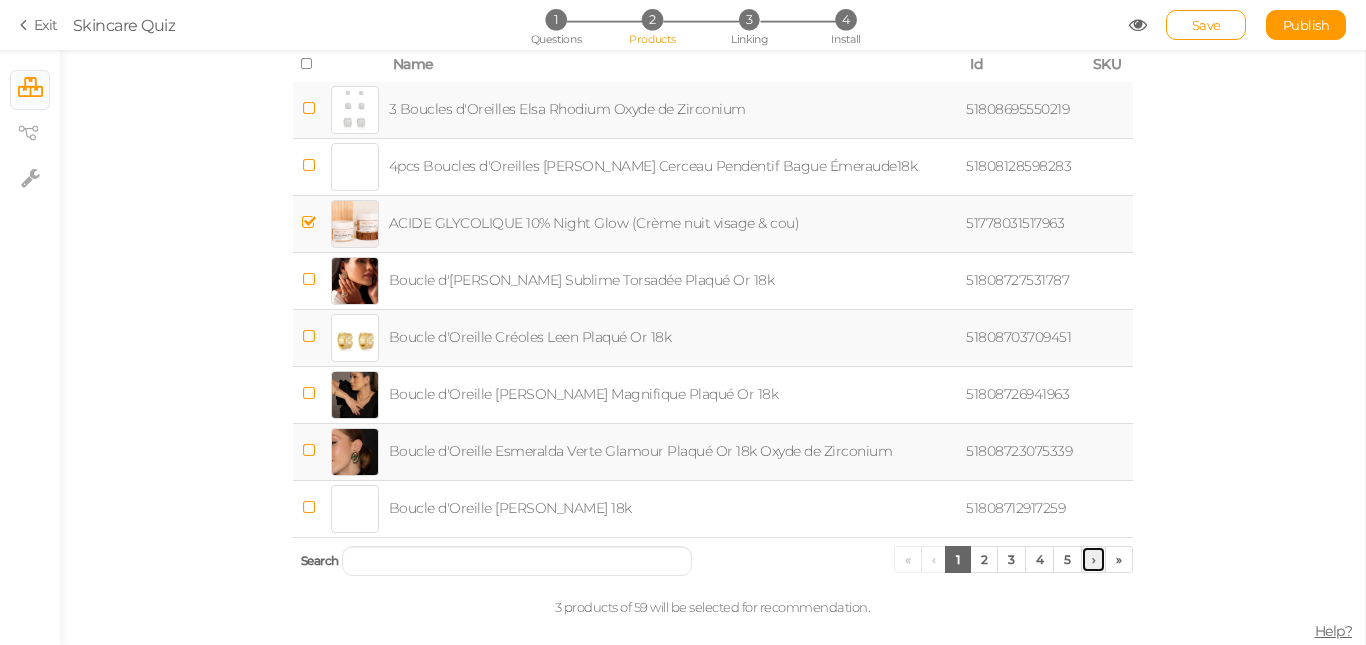 click on "›" at bounding box center (1094, 559) 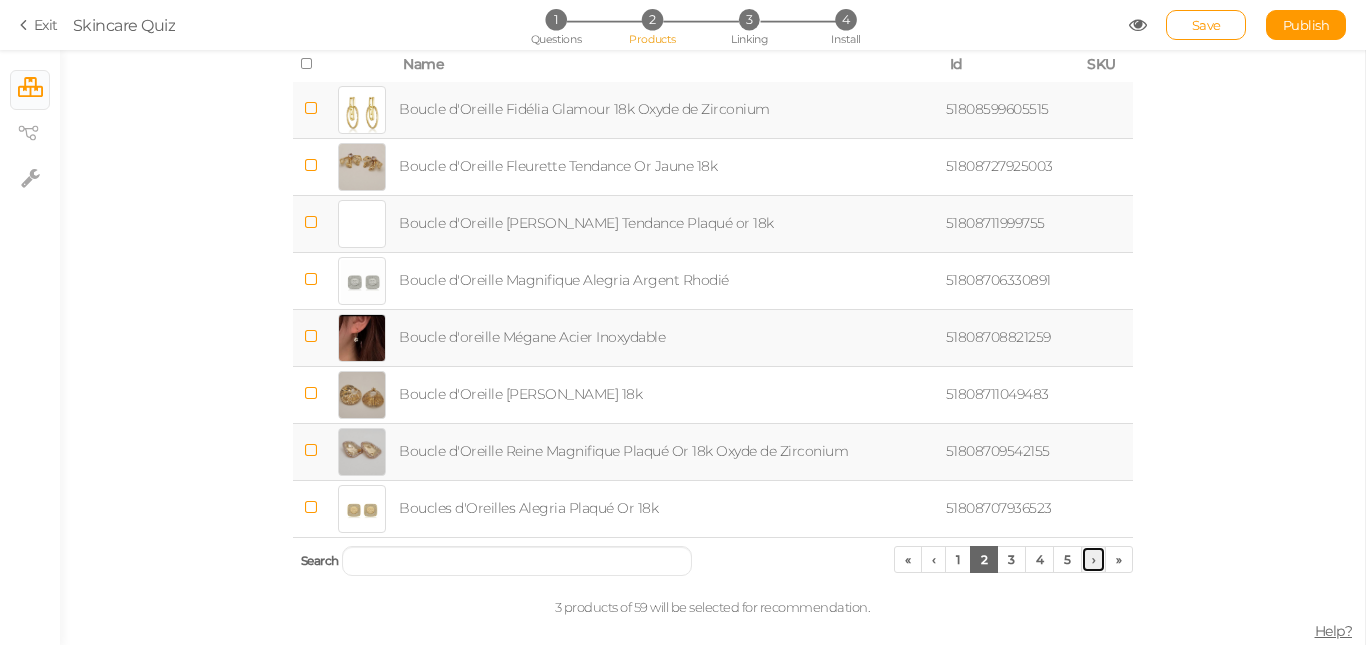 click on "›" at bounding box center [1094, 559] 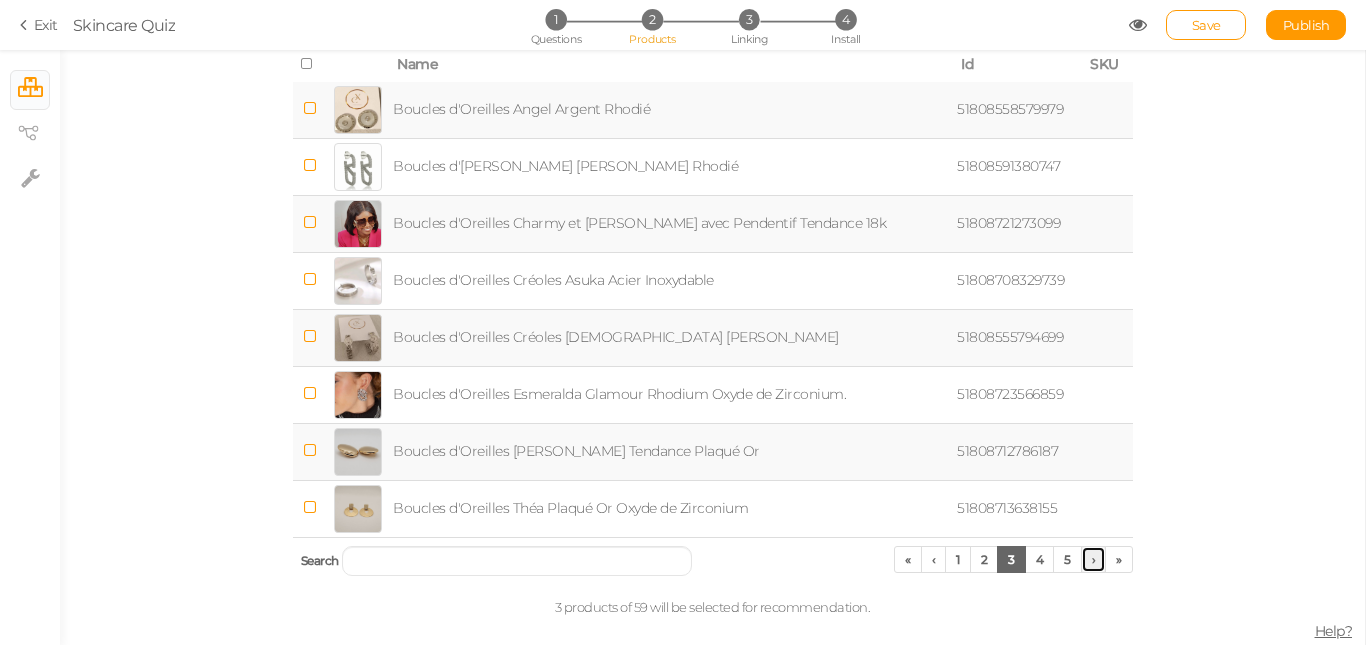 click on "›" at bounding box center (1094, 559) 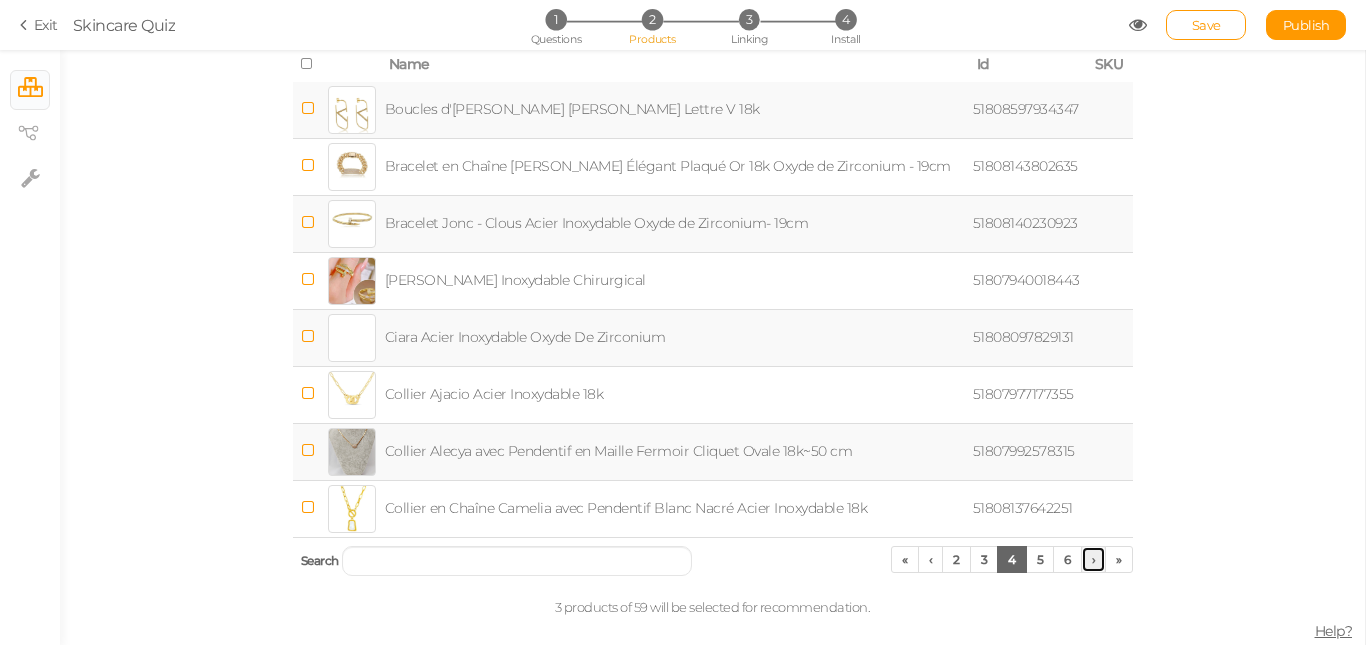 click on "›" at bounding box center (1094, 559) 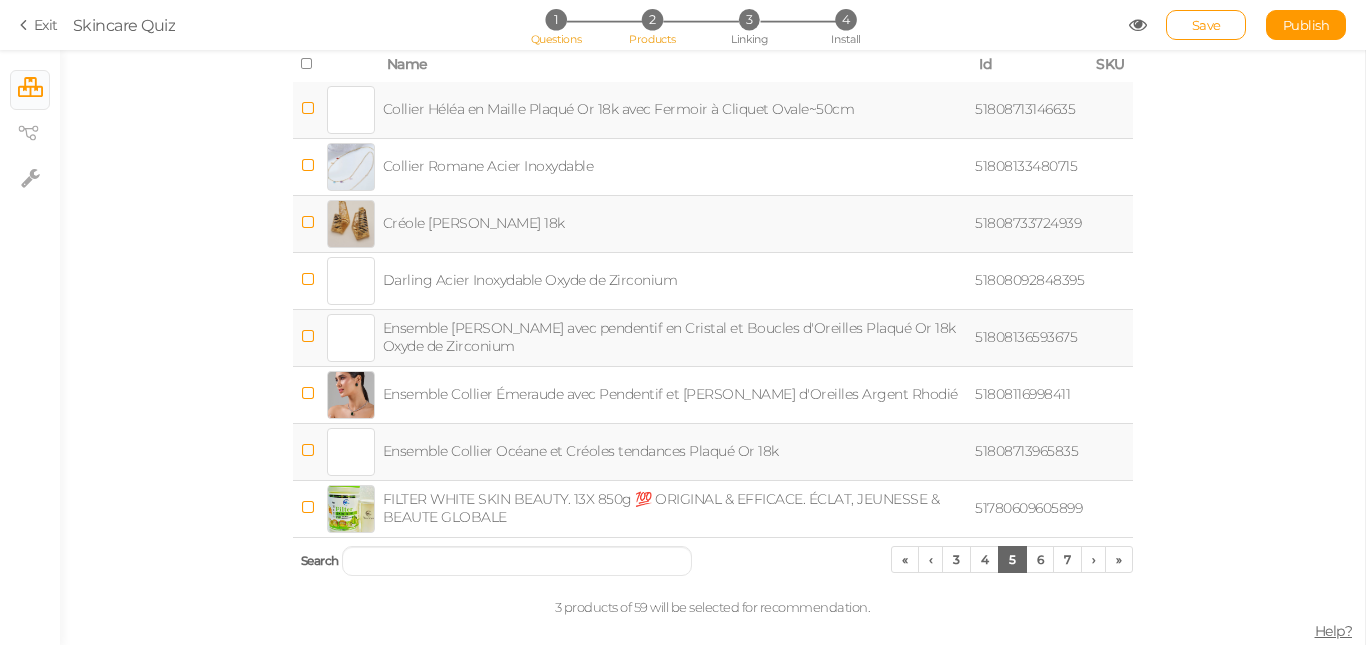 click on "1" at bounding box center (555, 19) 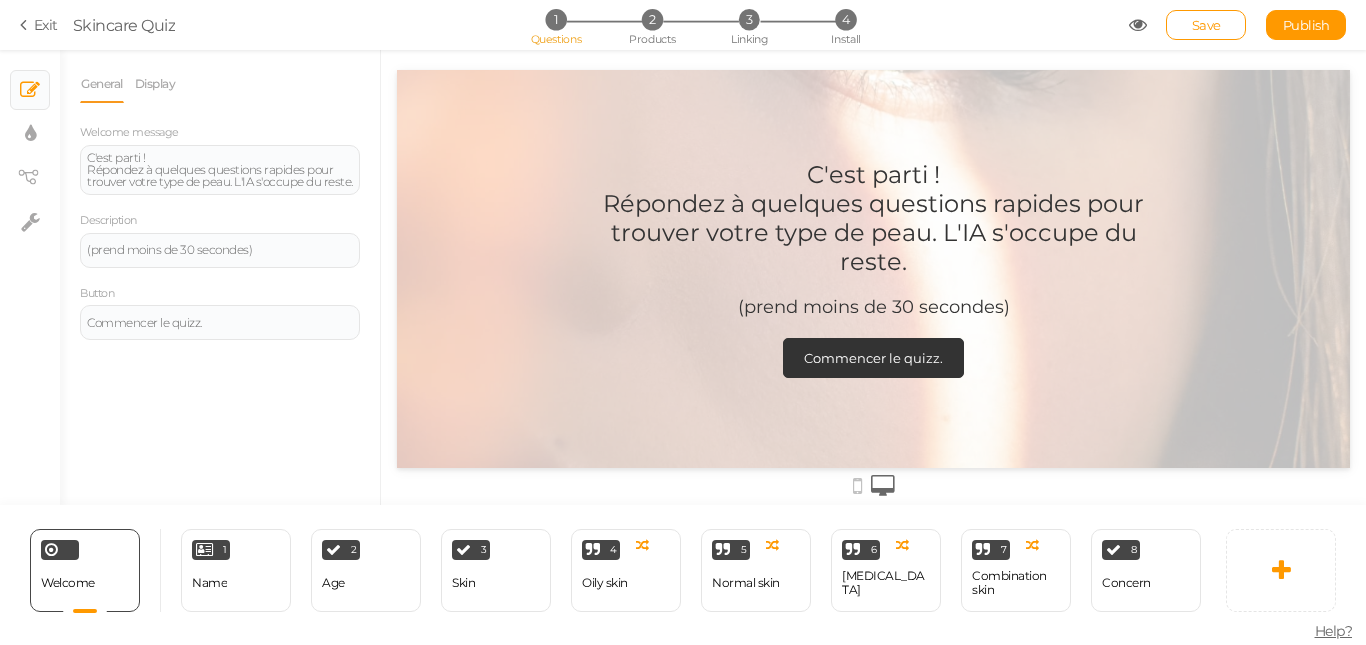 scroll, scrollTop: 0, scrollLeft: 0, axis: both 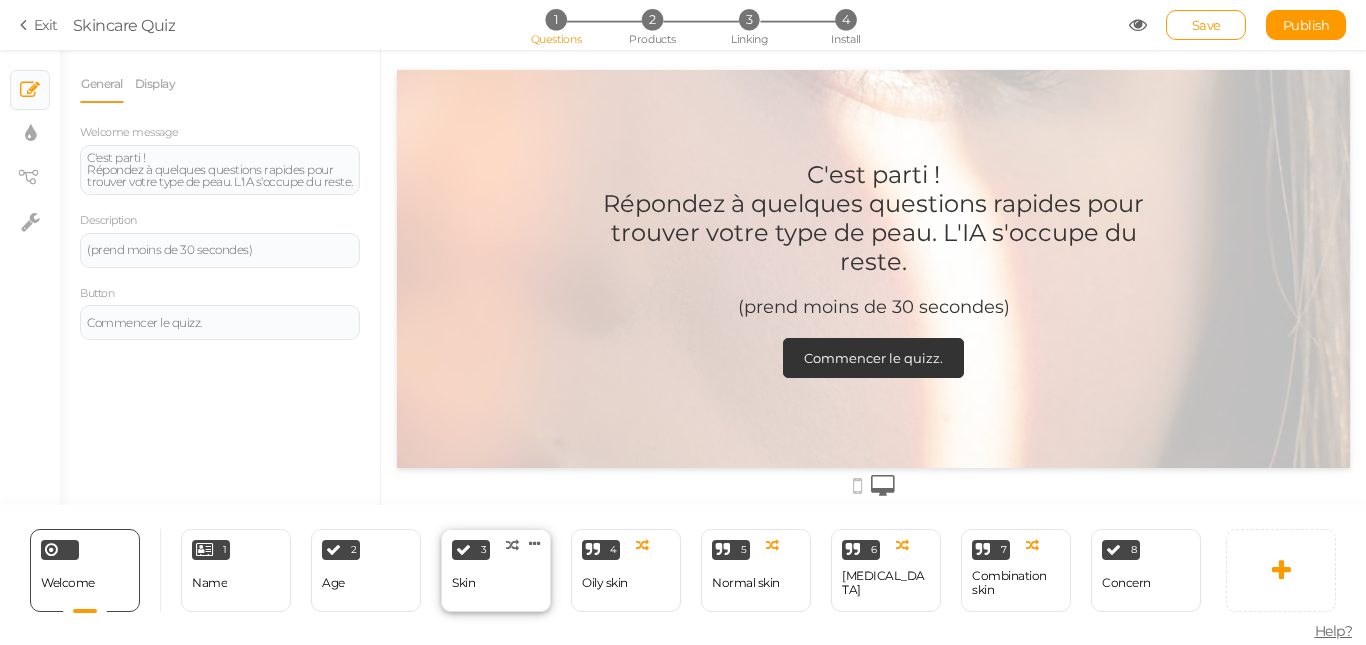 click on "3         Skin         × Define the conditions to show this slide.                     Clone             Change type             Delete" at bounding box center [496, 570] 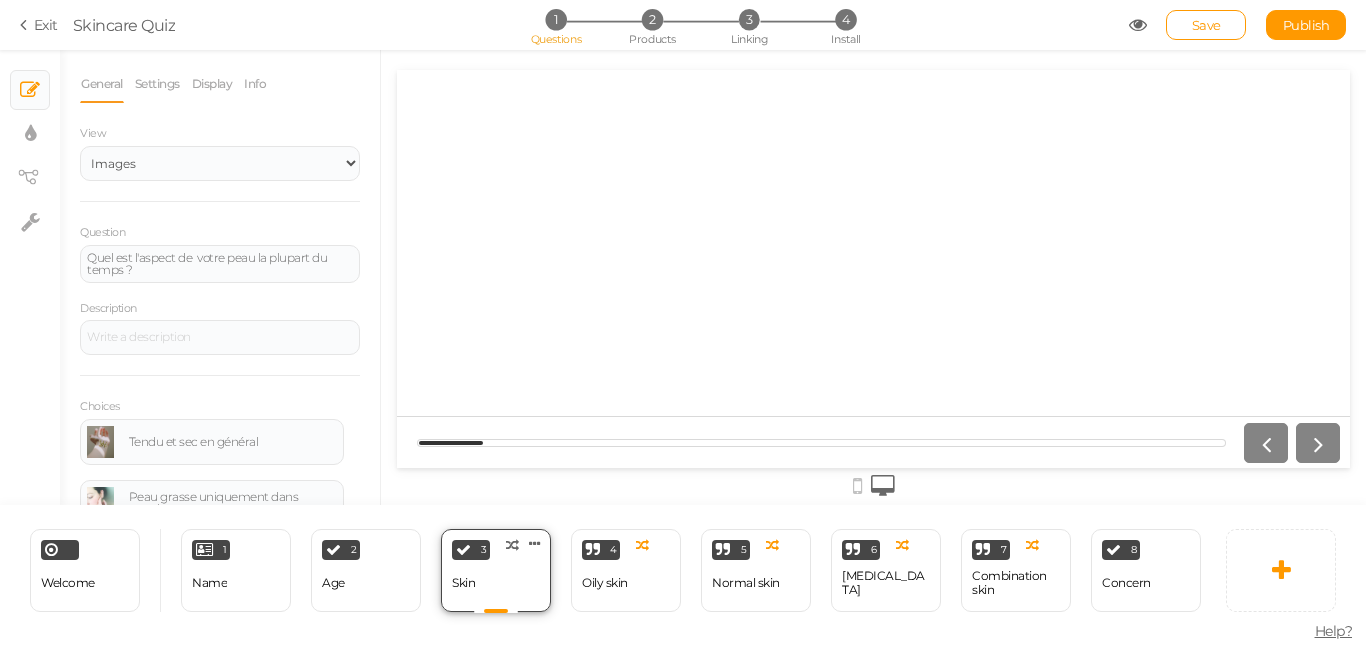 scroll, scrollTop: 0, scrollLeft: 0, axis: both 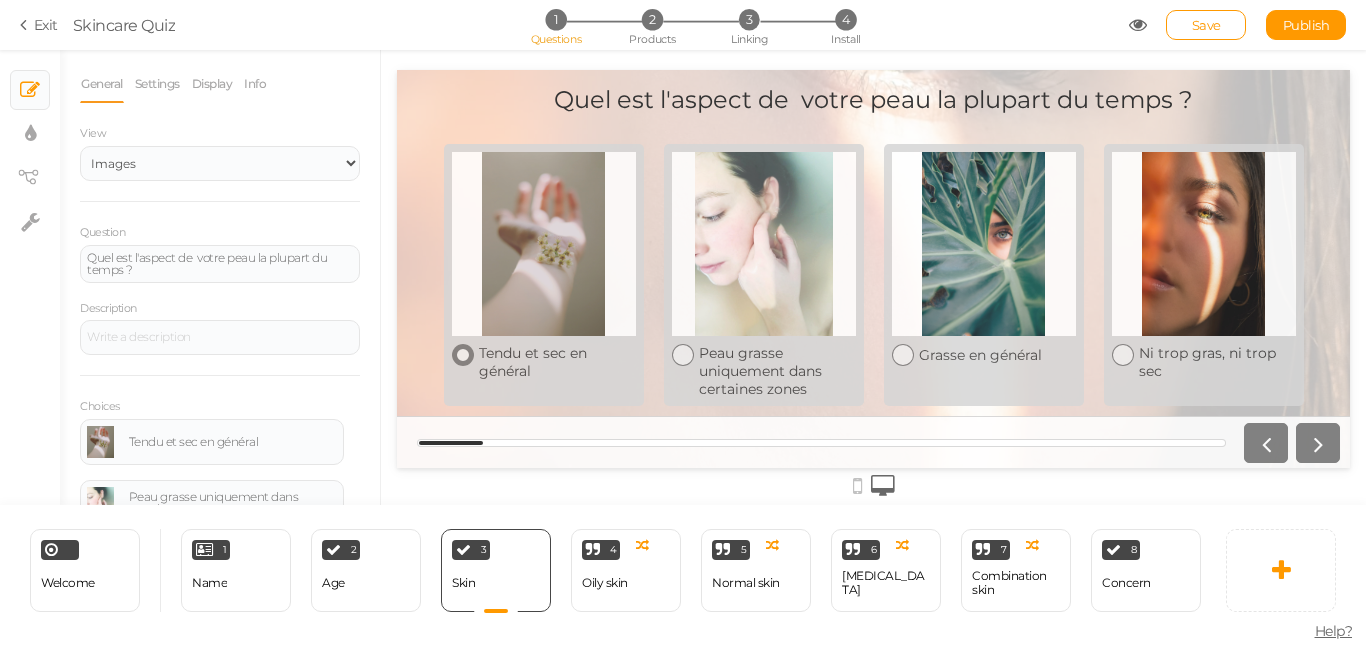 click on "Tendu et sec en général" at bounding box center [557, 362] 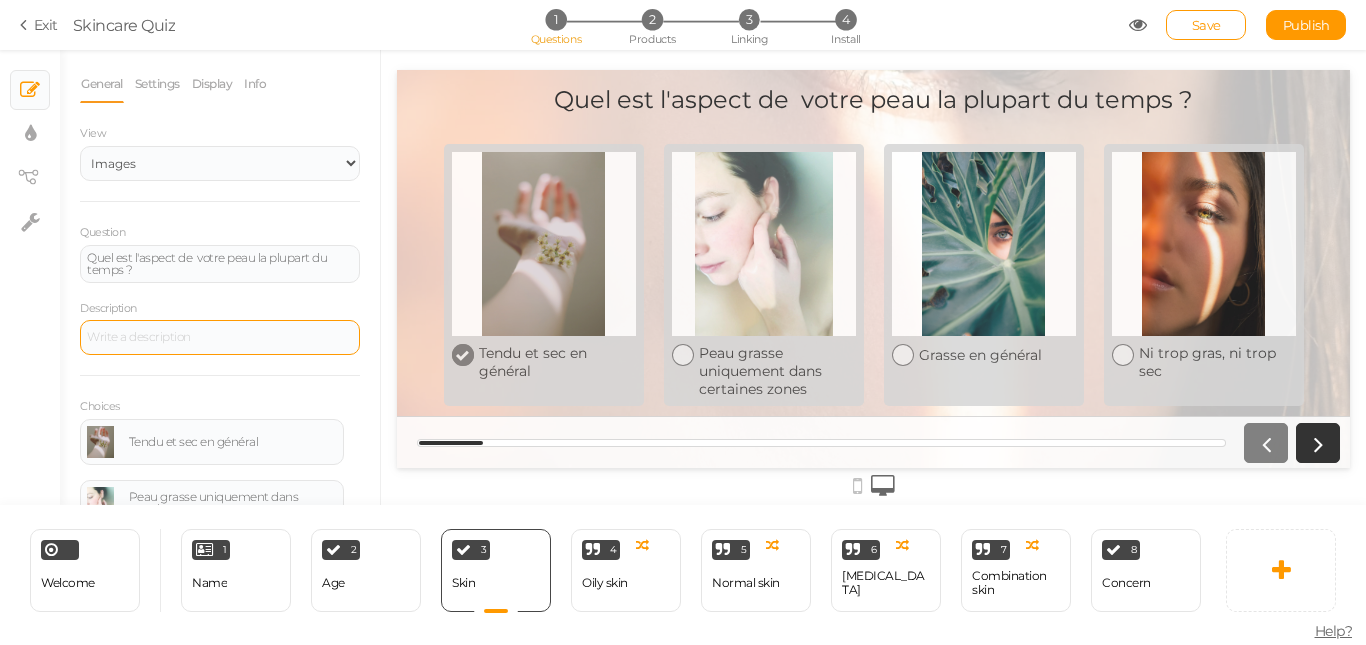 click at bounding box center [220, 337] 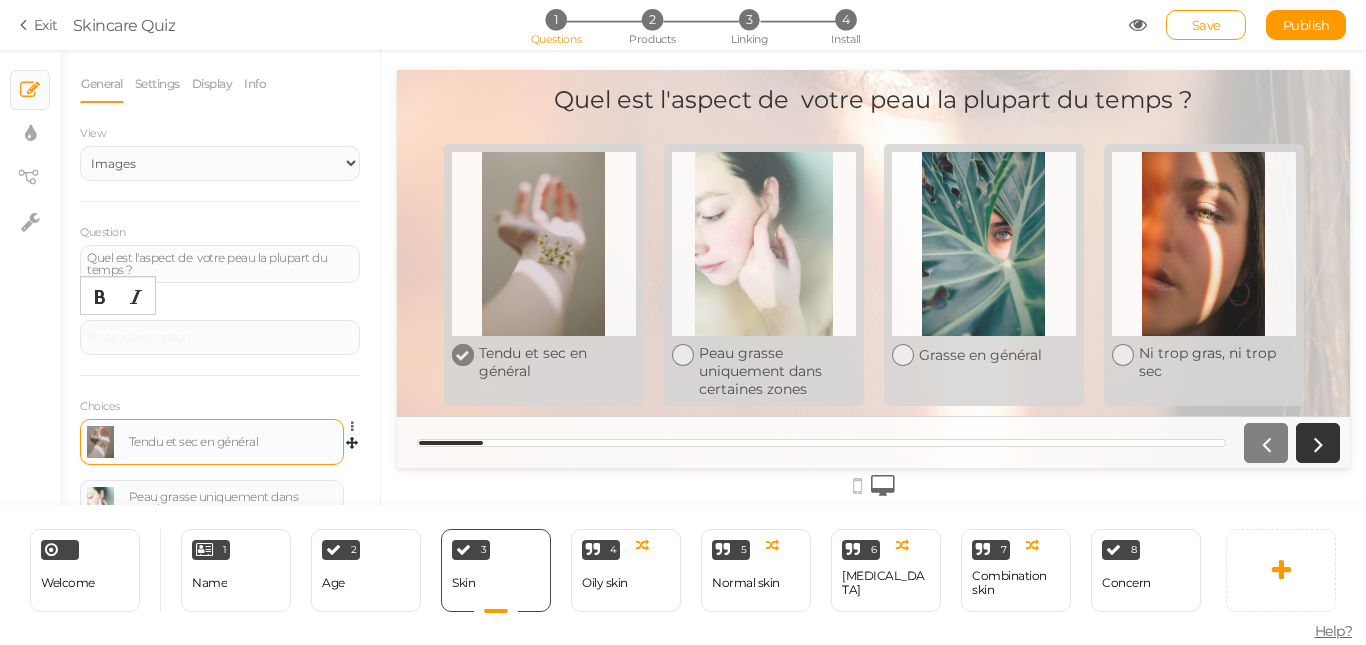 scroll, scrollTop: 100, scrollLeft: 0, axis: vertical 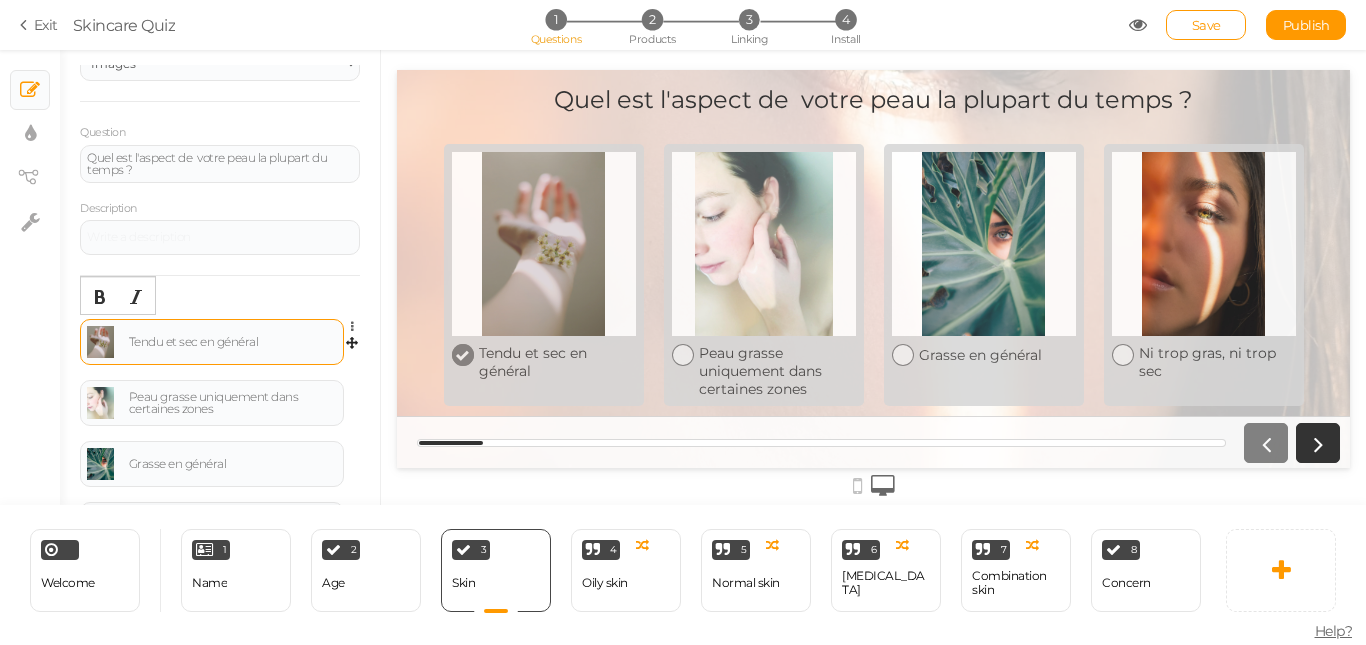 click on "Tendu et sec en général" at bounding box center [233, 342] 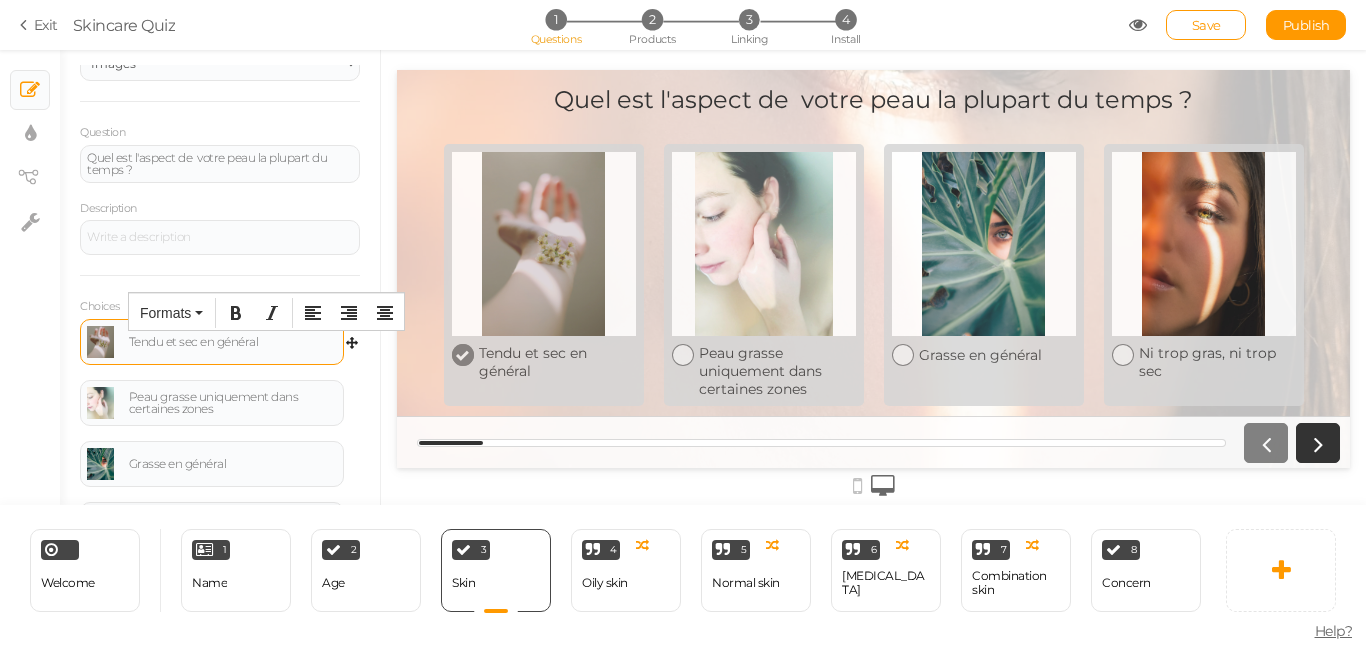 click on "Tendu et sec en général" at bounding box center (233, 342) 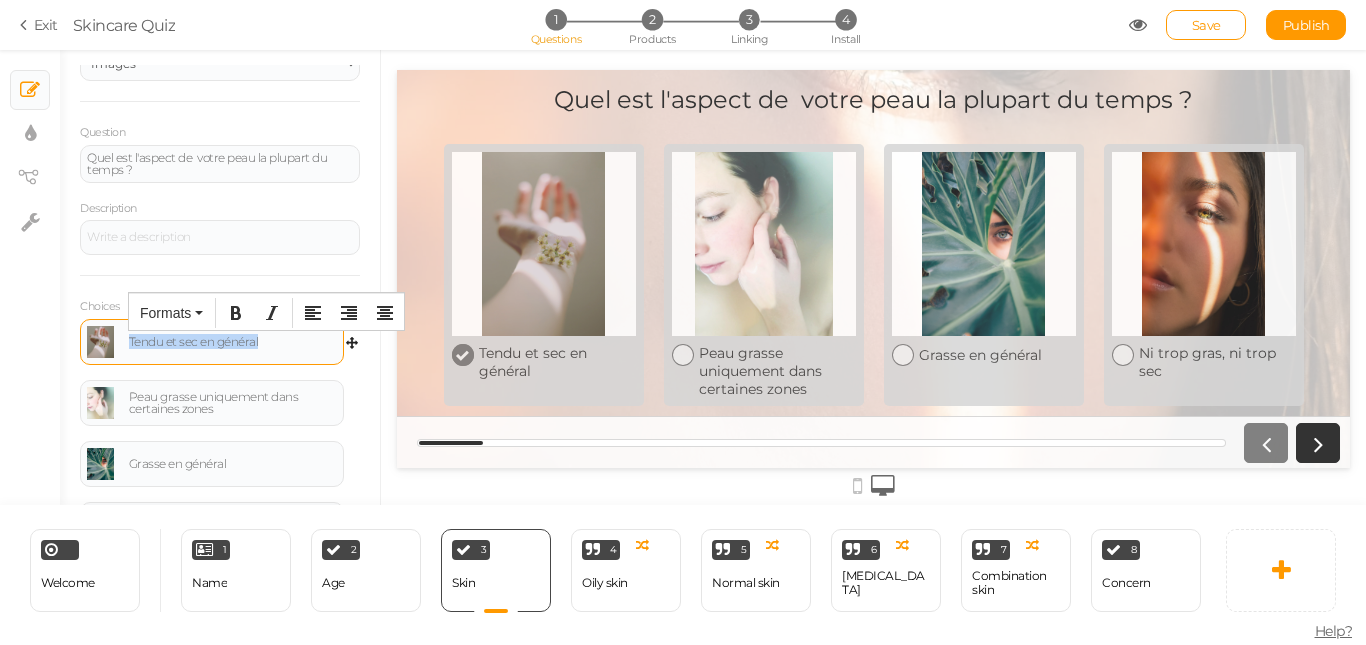 click on "Tendu et sec en général" at bounding box center (233, 342) 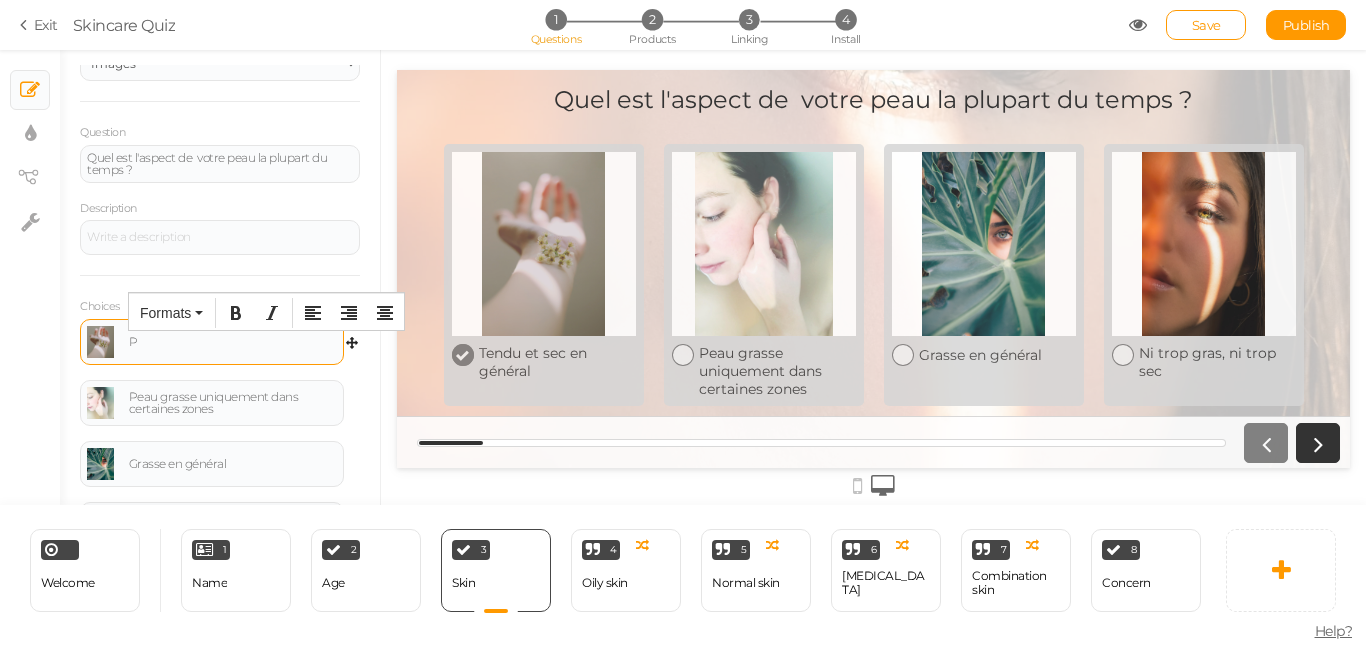 type 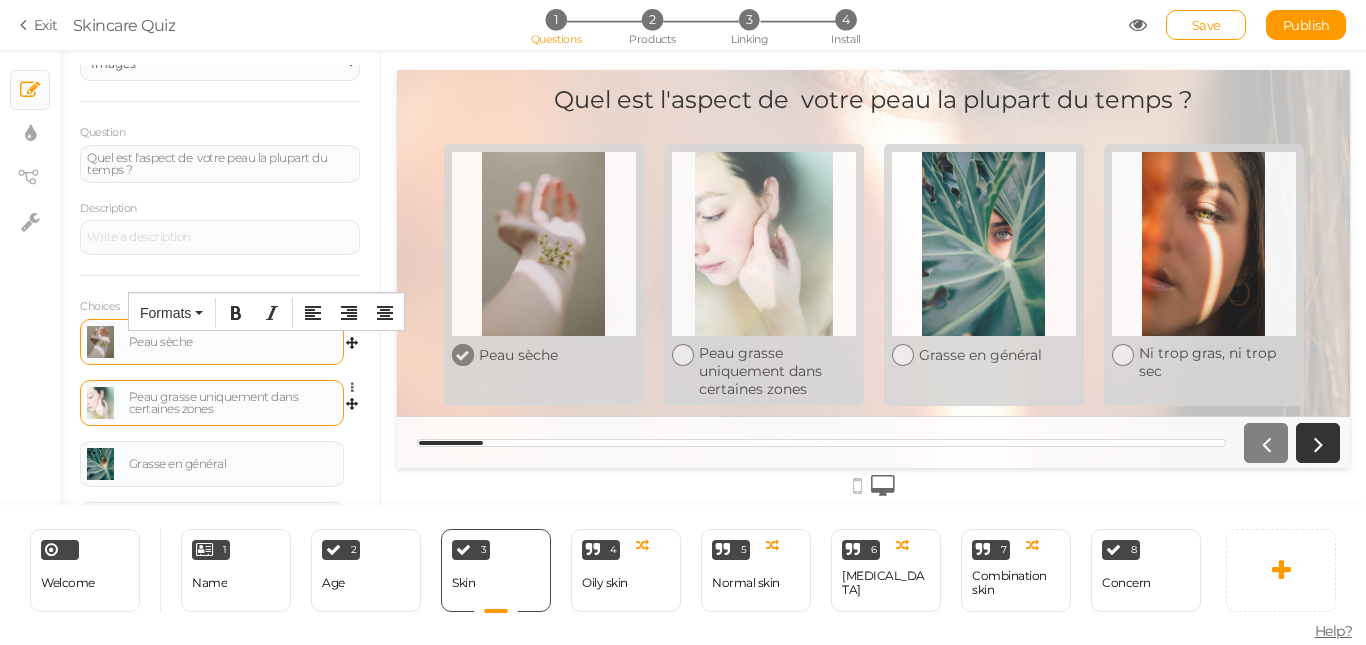 click on "Peau grasse uniquement dans certaines zones" at bounding box center (233, 403) 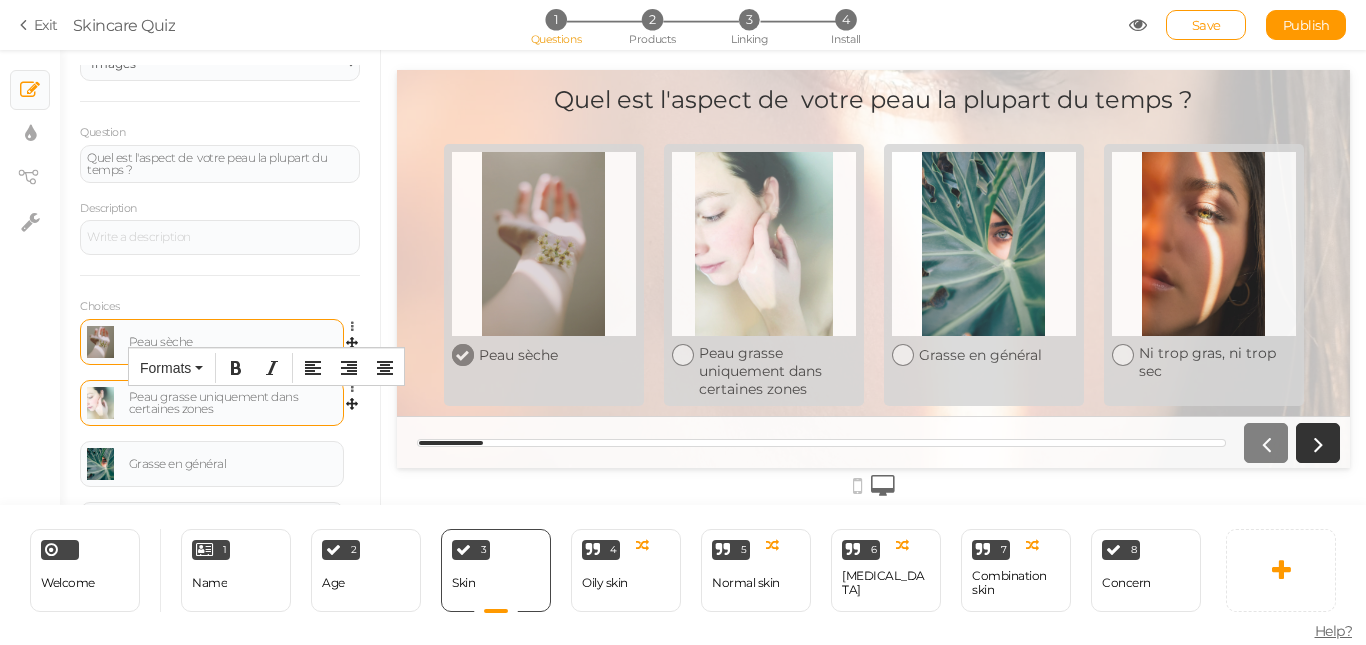 click on "Peau grasse uniquement dans certaines zones" at bounding box center (233, 403) 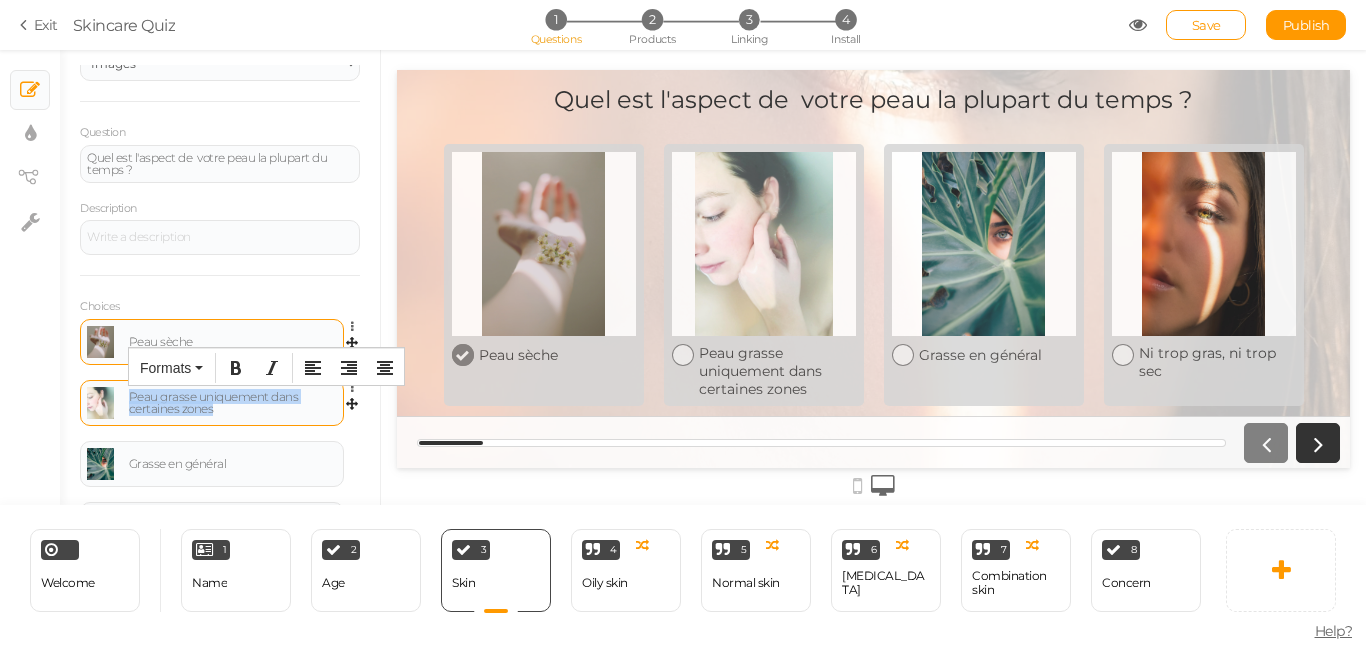 click on "Peau grasse uniquement dans certaines zones" at bounding box center [233, 403] 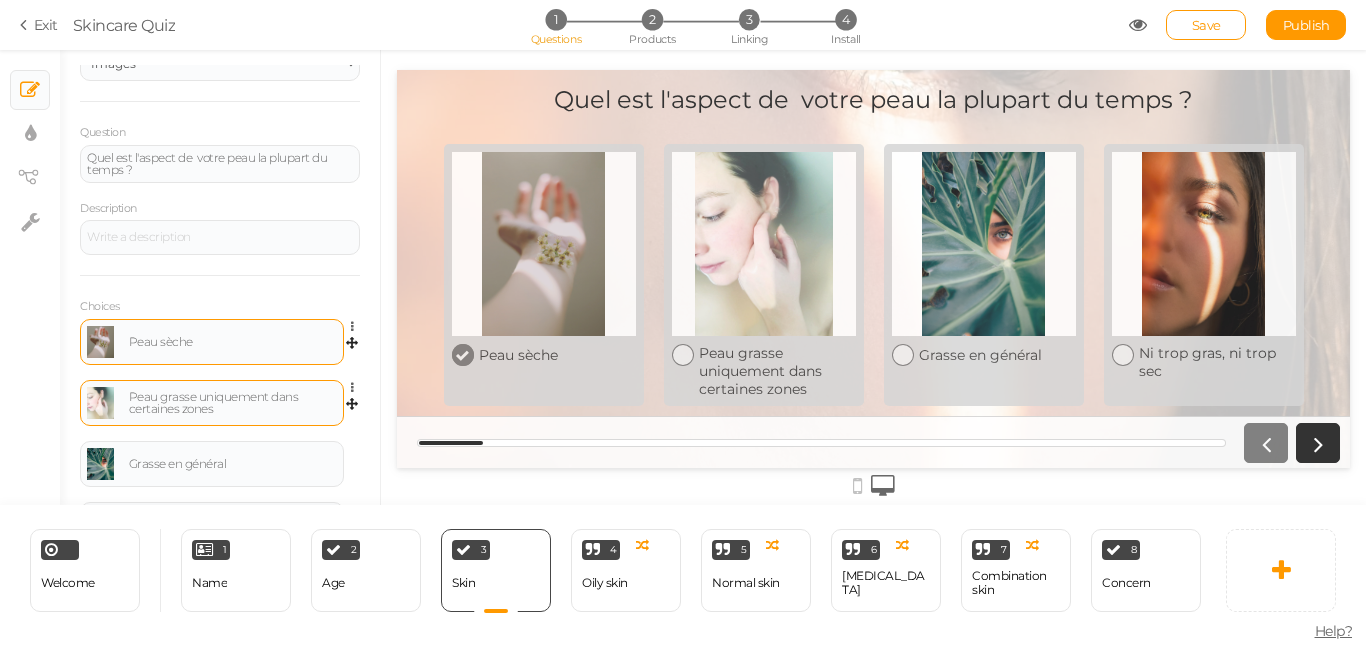 click on "Peau grasse uniquement dans certaines zones" at bounding box center [212, 403] 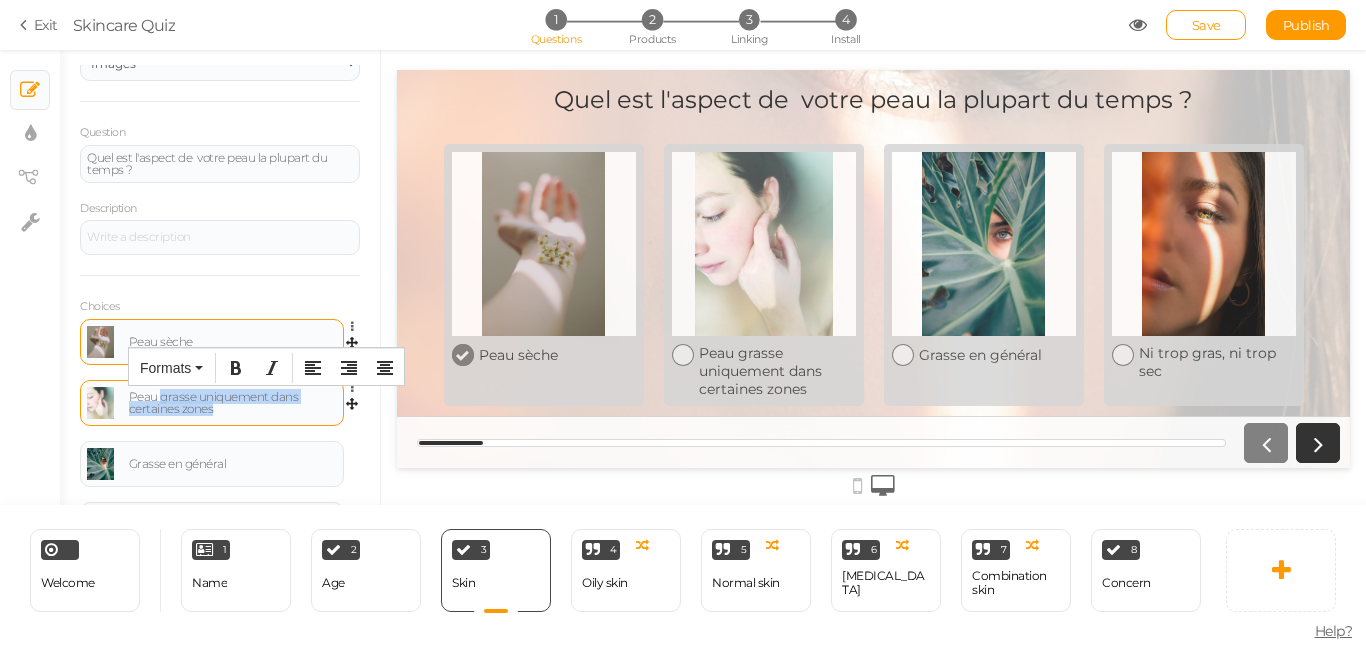 drag, startPoint x: 235, startPoint y: 411, endPoint x: 163, endPoint y: 397, distance: 73.34848 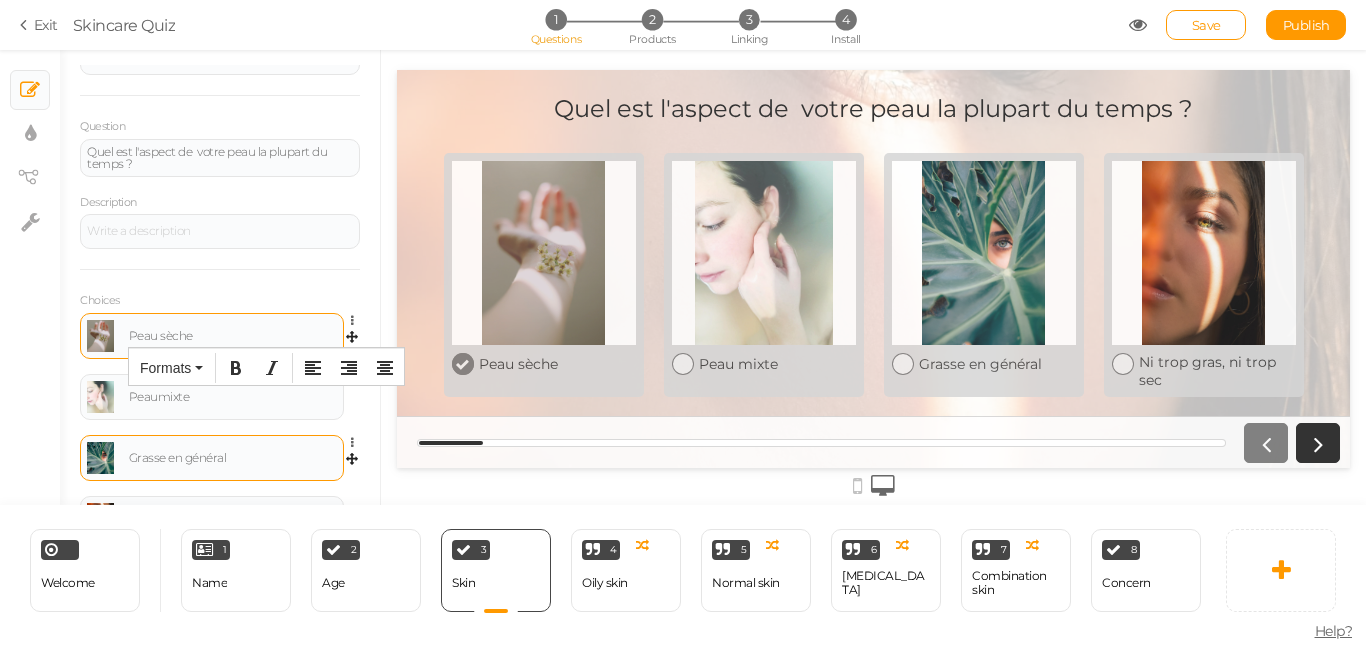 click on "Grasse en général" at bounding box center [212, 458] 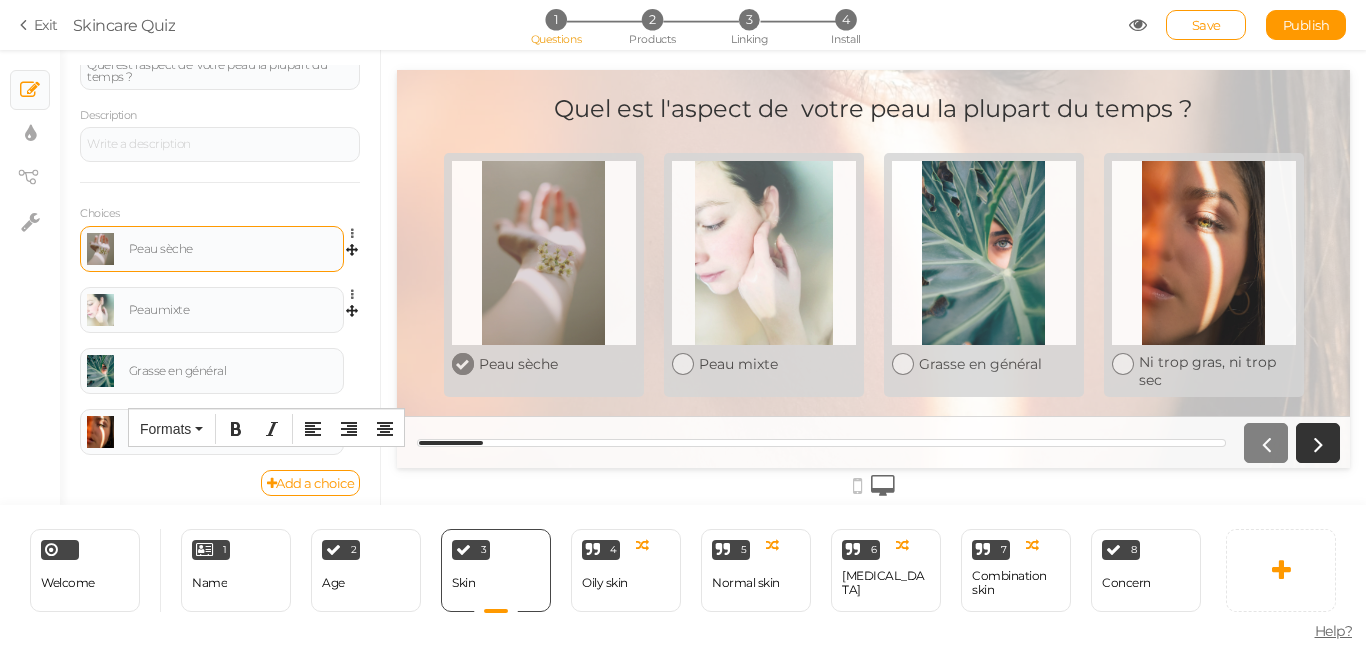 scroll, scrollTop: 204, scrollLeft: 0, axis: vertical 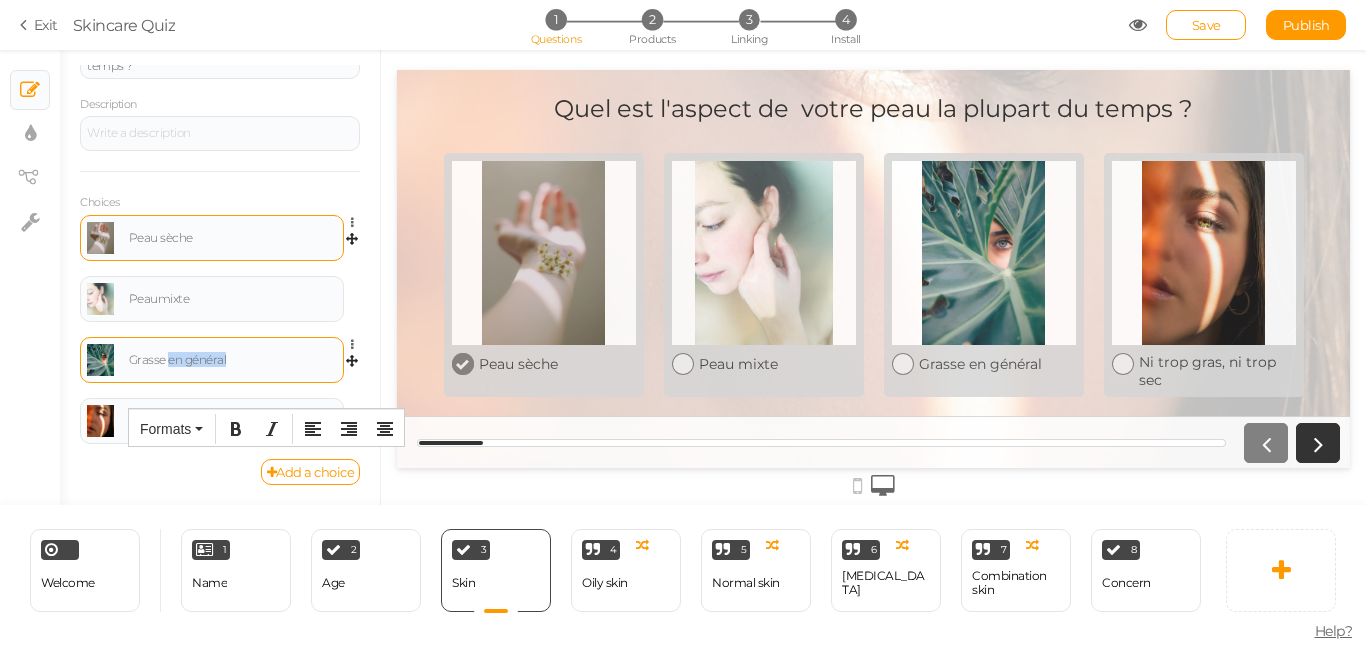 drag, startPoint x: 256, startPoint y: 354, endPoint x: 167, endPoint y: 360, distance: 89.20202 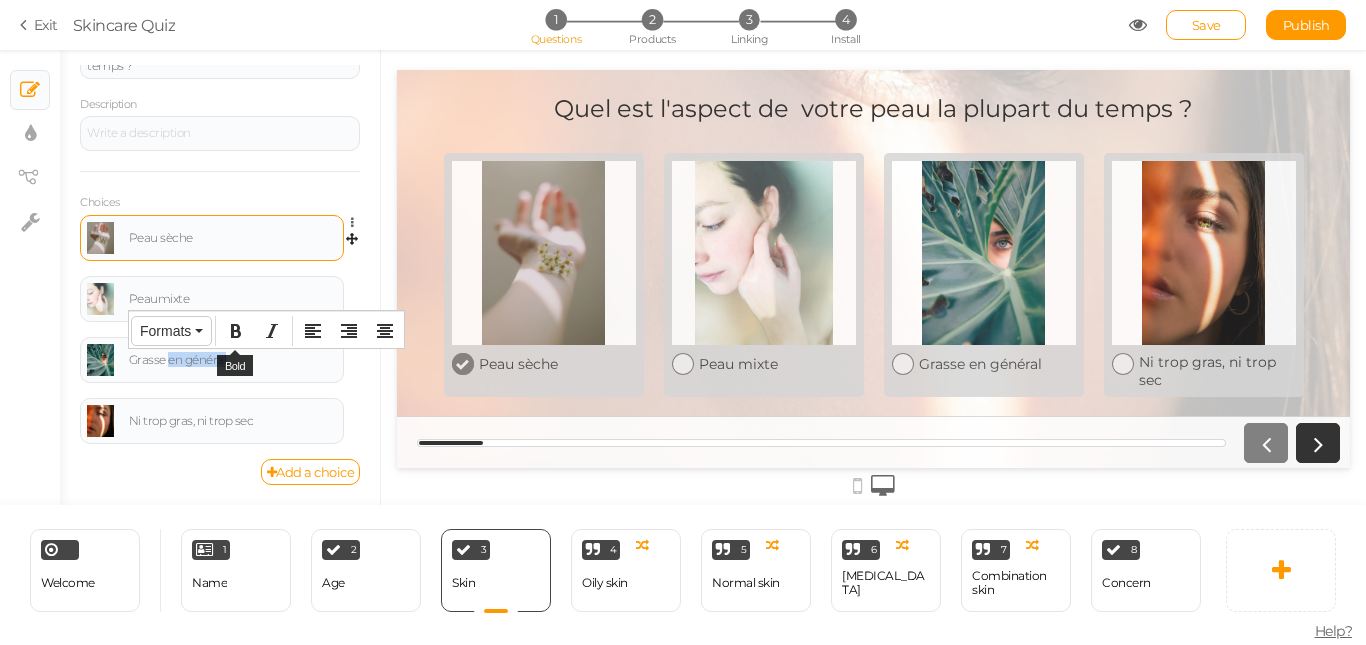 type 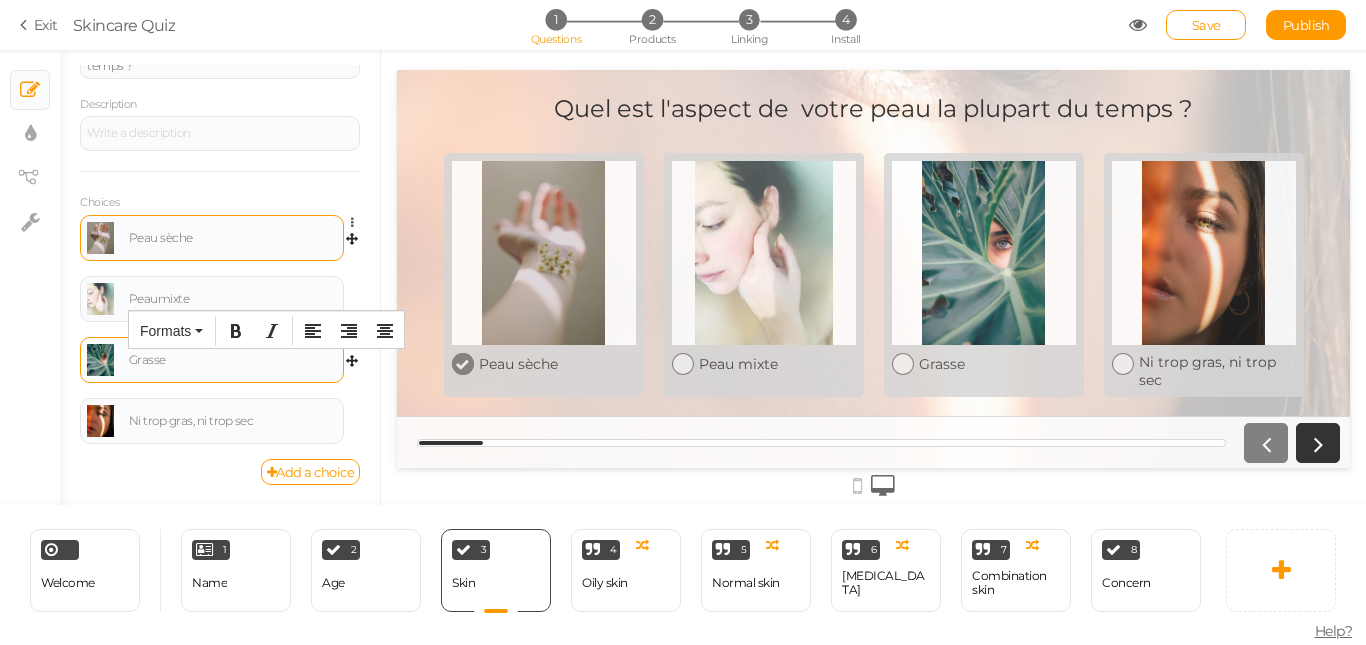 click on "Grasse" at bounding box center [212, 360] 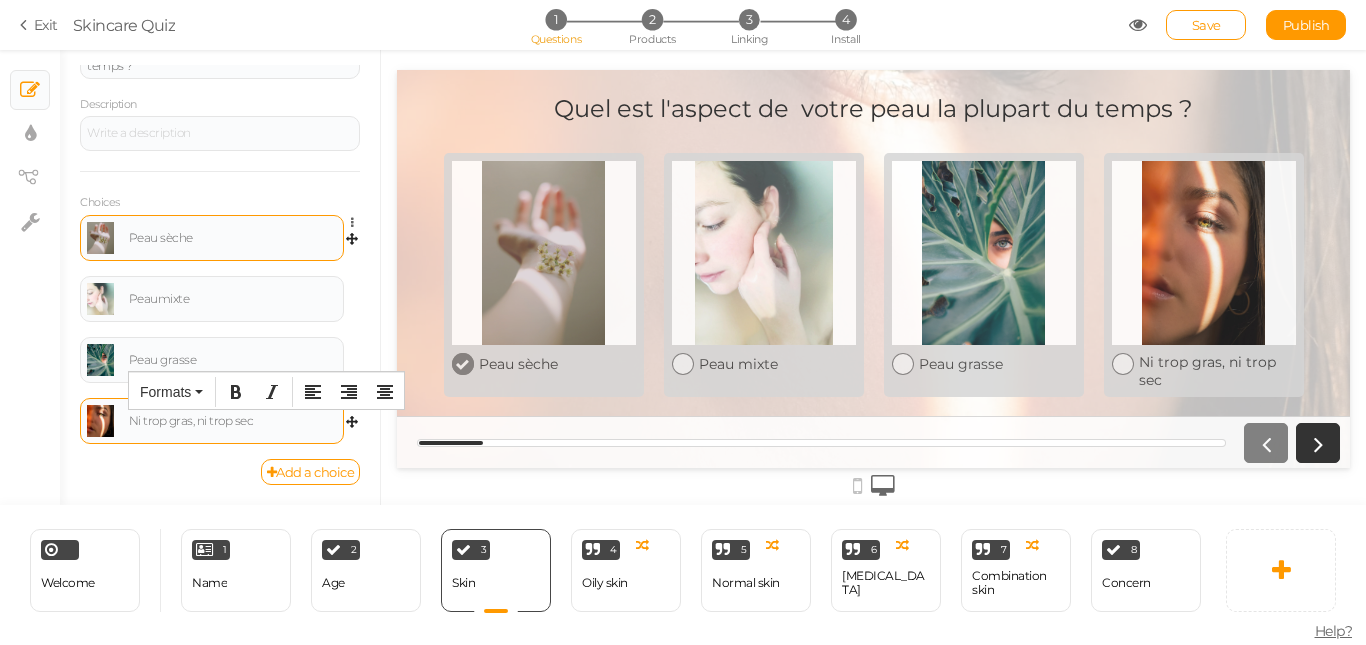 click on "Ni trop gras, ni trop sec" at bounding box center (233, 421) 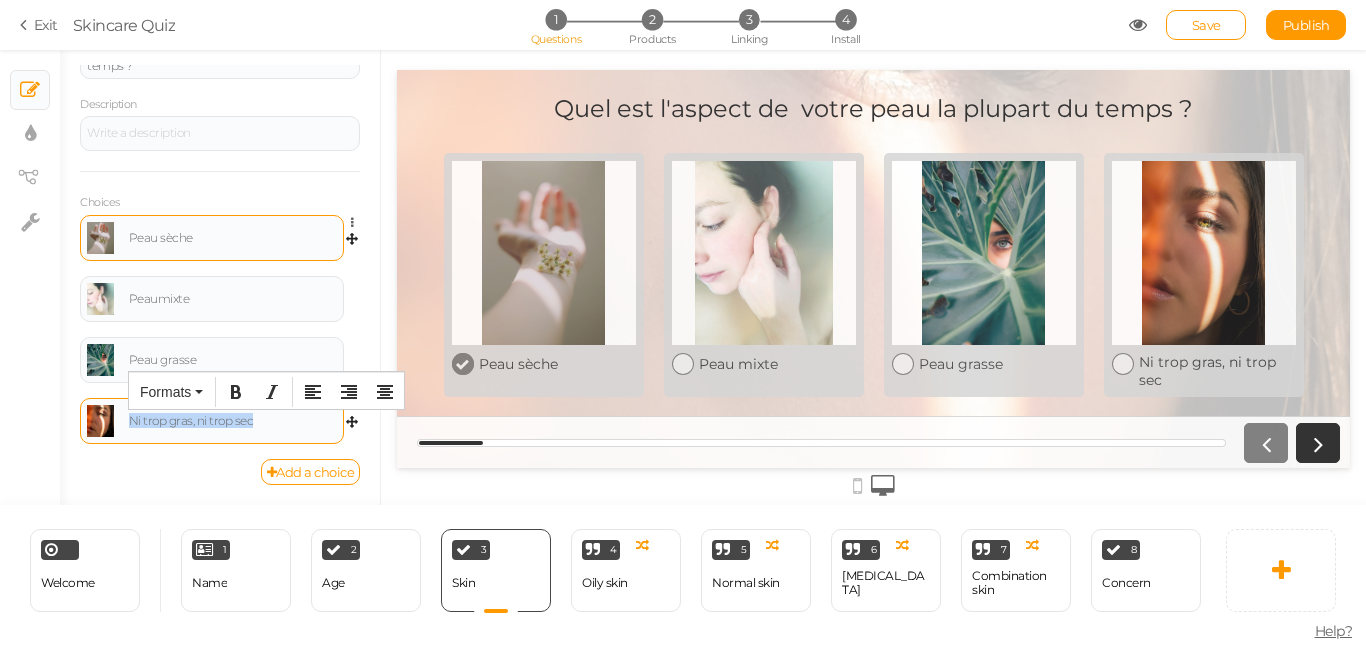 drag, startPoint x: 279, startPoint y: 422, endPoint x: 99, endPoint y: 414, distance: 180.17769 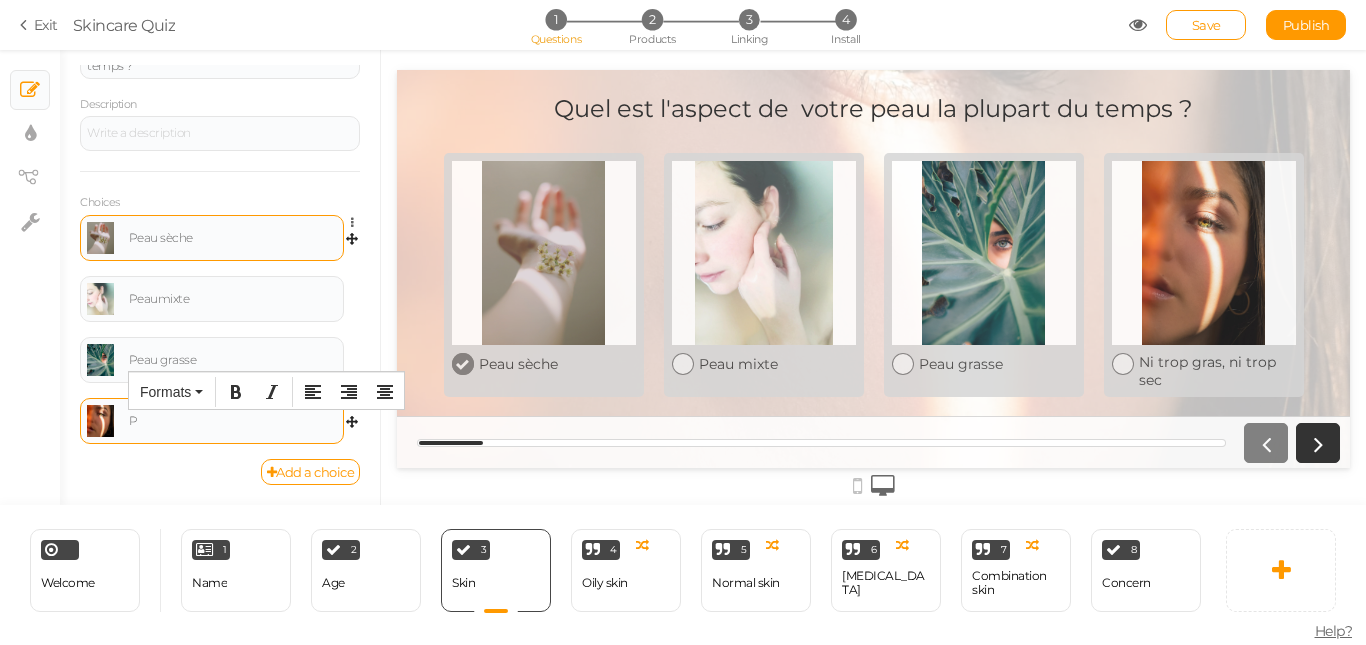 type 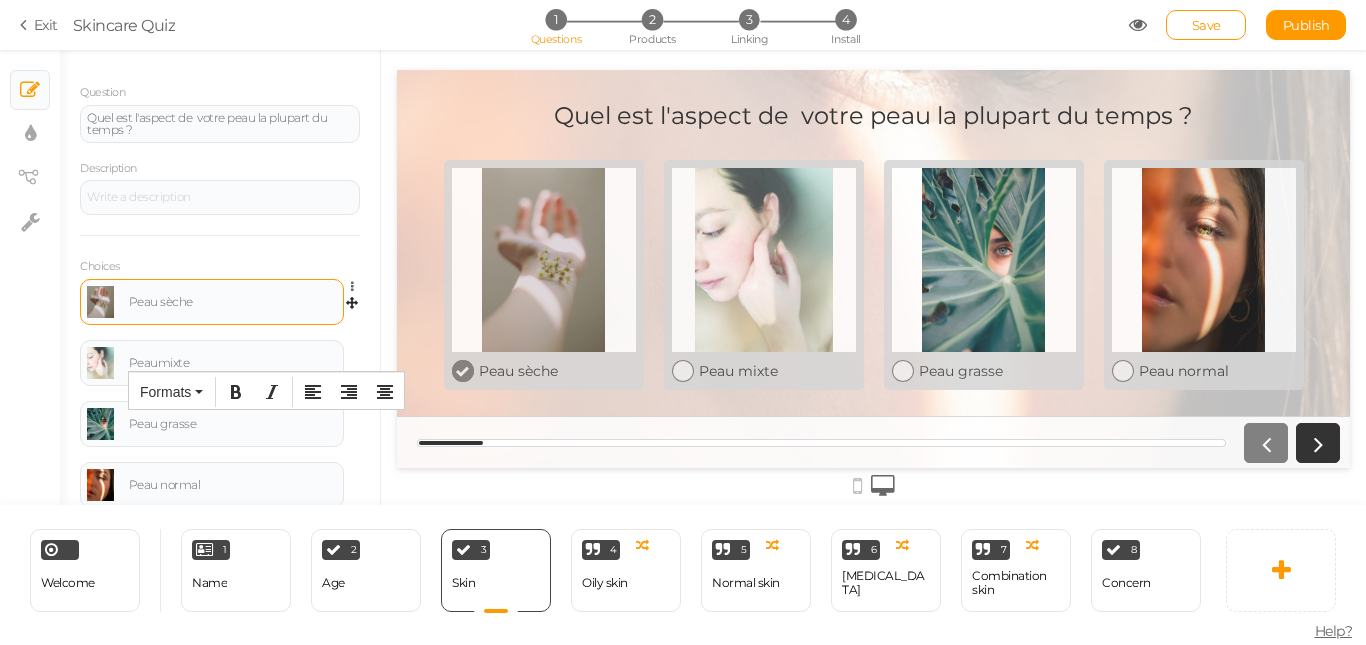 scroll, scrollTop: 123, scrollLeft: 0, axis: vertical 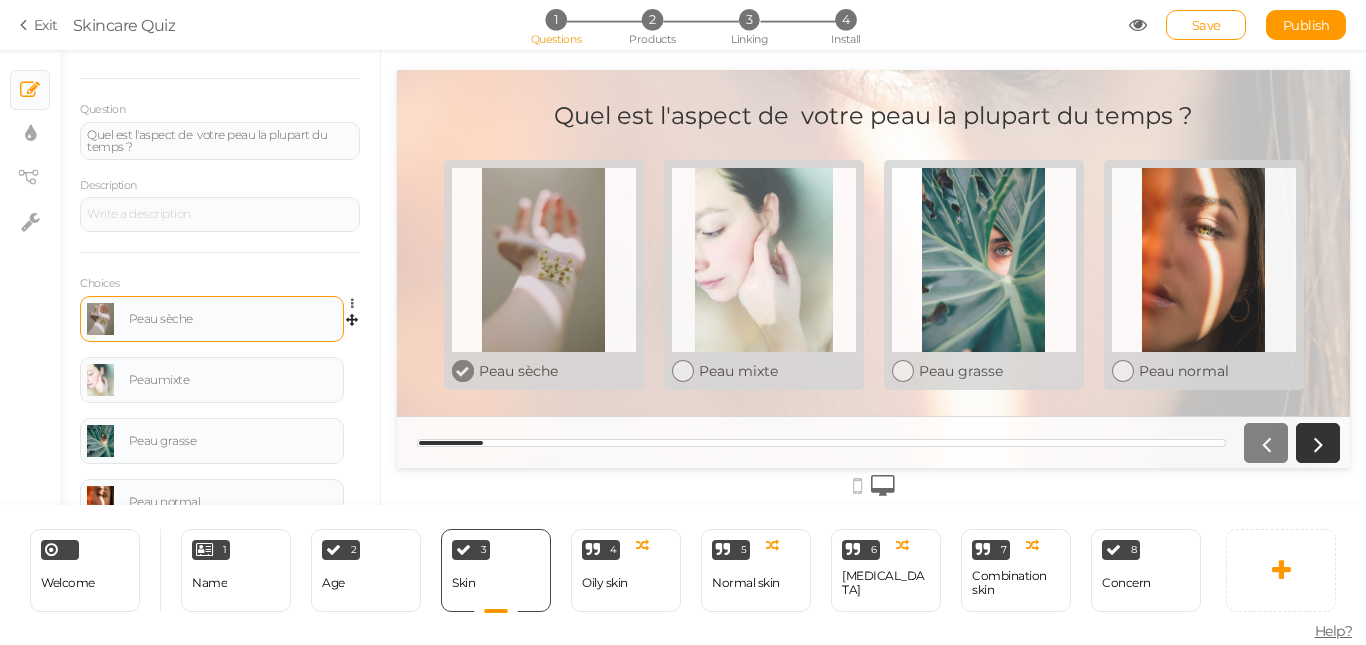 click on "General
Settings
Display
Info
View     Text Images Slider Dropdown                                 Question   Quel est l'aspect de  votre peau la plupart du temps ?                         Description                                                       Choices                 Peau sèche                         Settings             Delete                             Peau  mixte                         Settings             Delete                             Peau grasse                          Settings             Delete                             Peau normal                         Settings             Delete                                        Add a choice
Optional    Allows skipping this slide.           Select a maximum number of choices     No limit   1   2   3   4   5   6   7   8   9   10                  Disable autoadvance    Disables auto-advance for this slide.           Admin name   Skin" at bounding box center [220, 285] 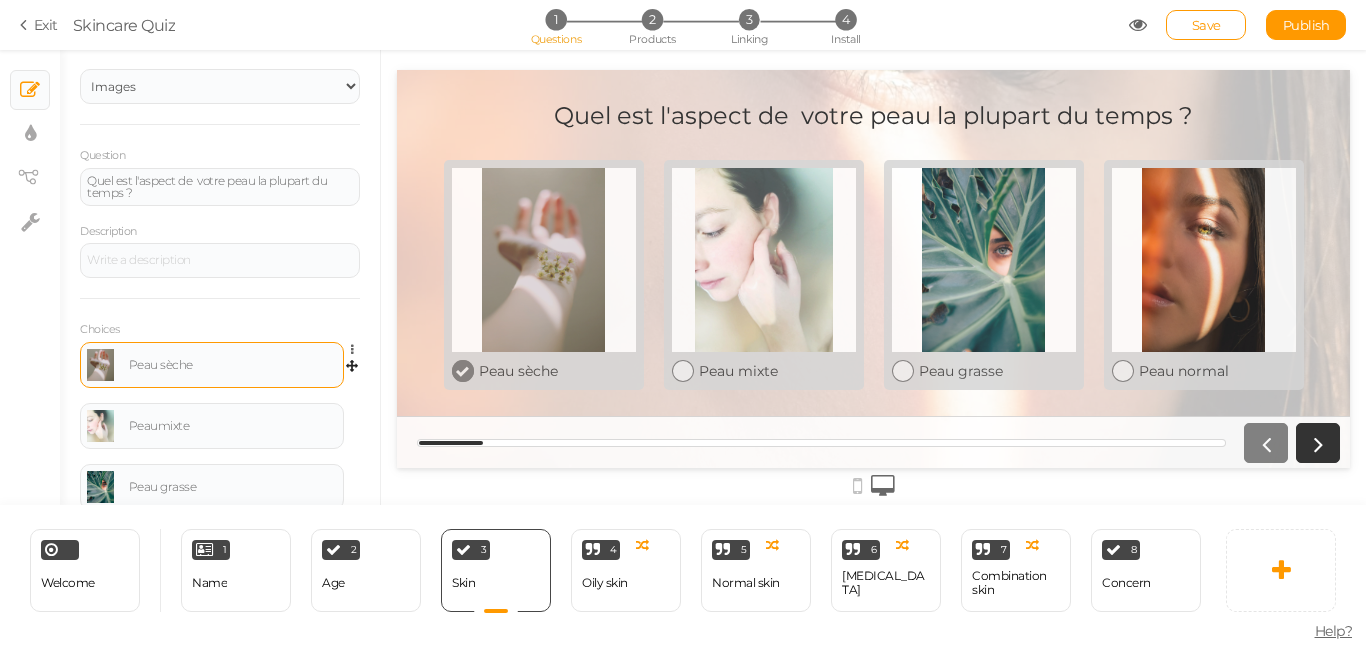 scroll, scrollTop: 204, scrollLeft: 0, axis: vertical 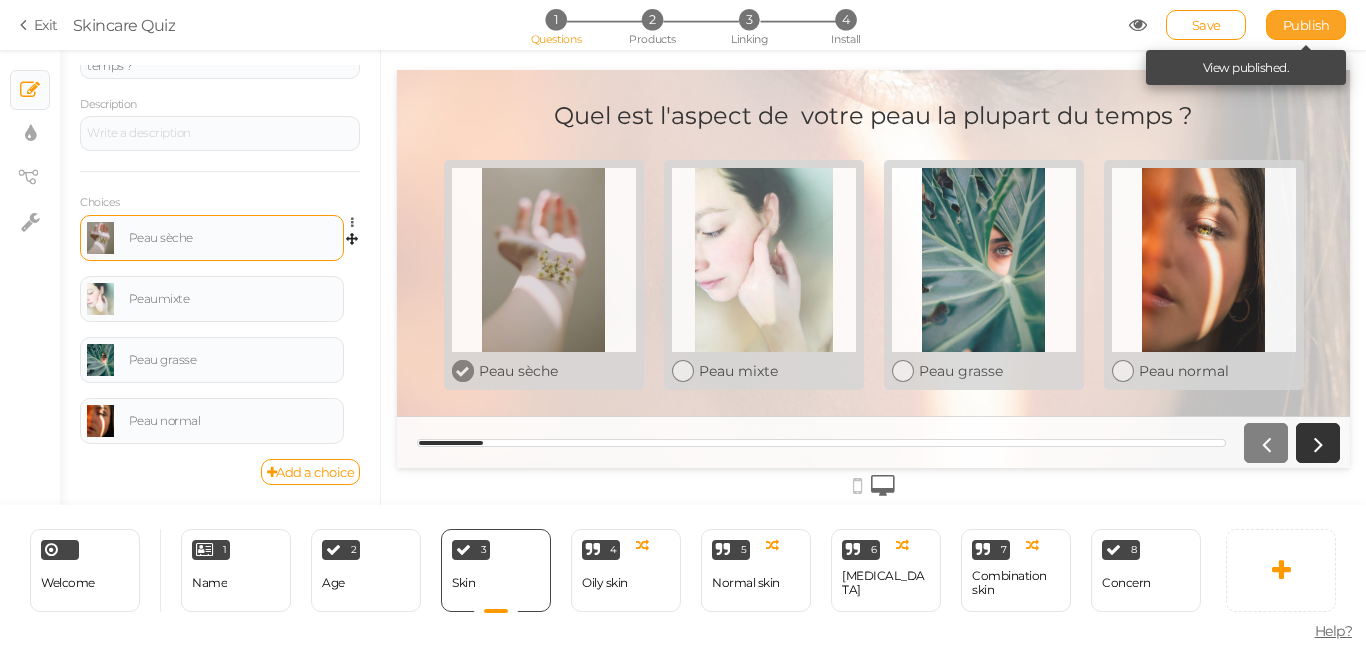 click on "Publish" at bounding box center (1306, 25) 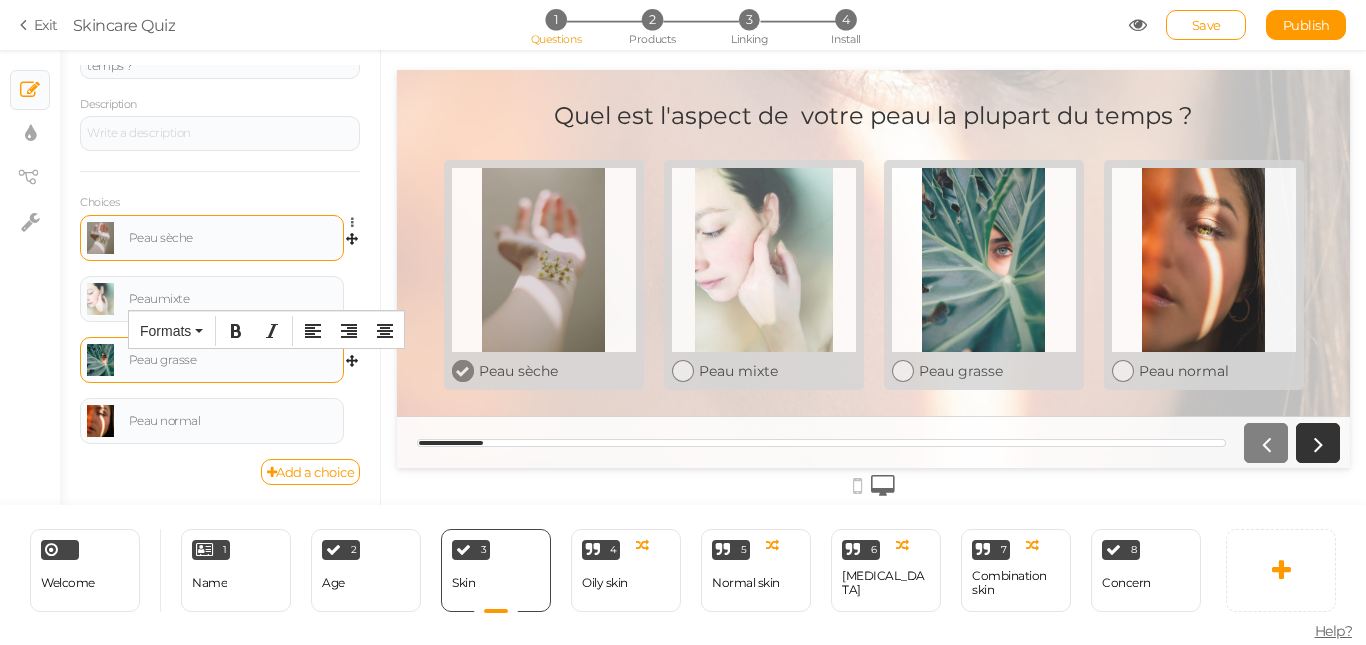 click on "Peau grasse" at bounding box center (233, 360) 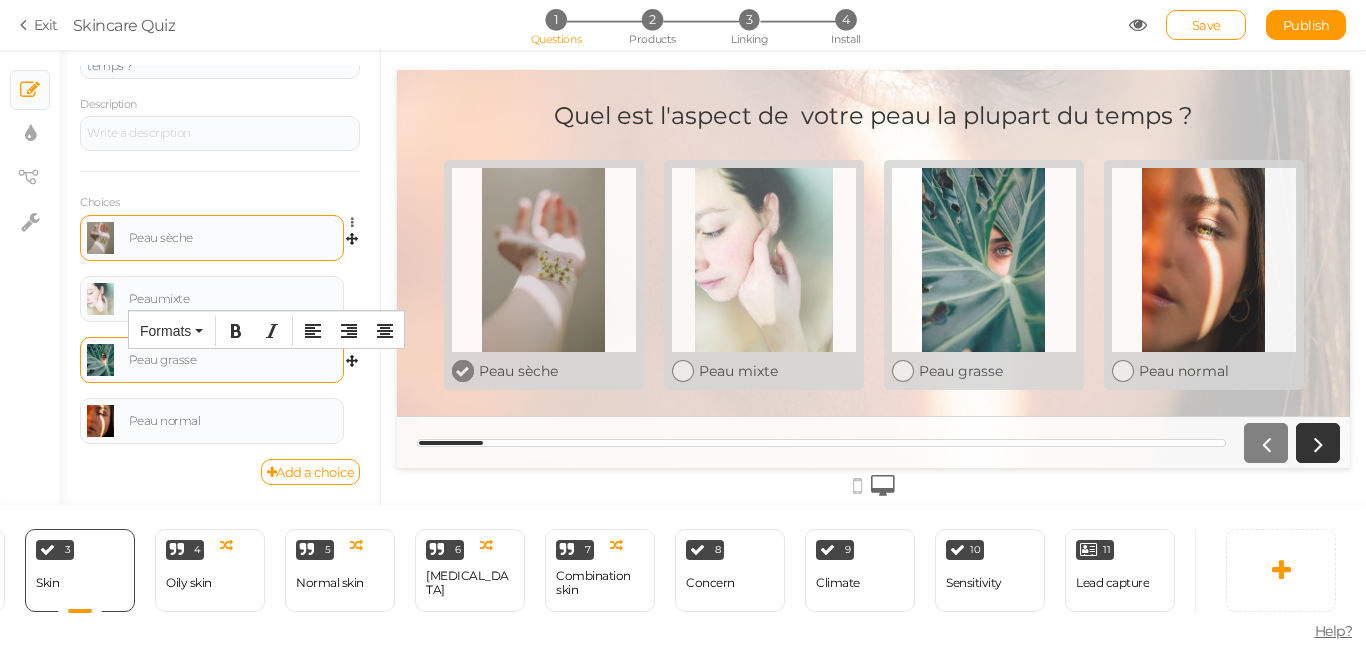 scroll, scrollTop: 0, scrollLeft: 428, axis: horizontal 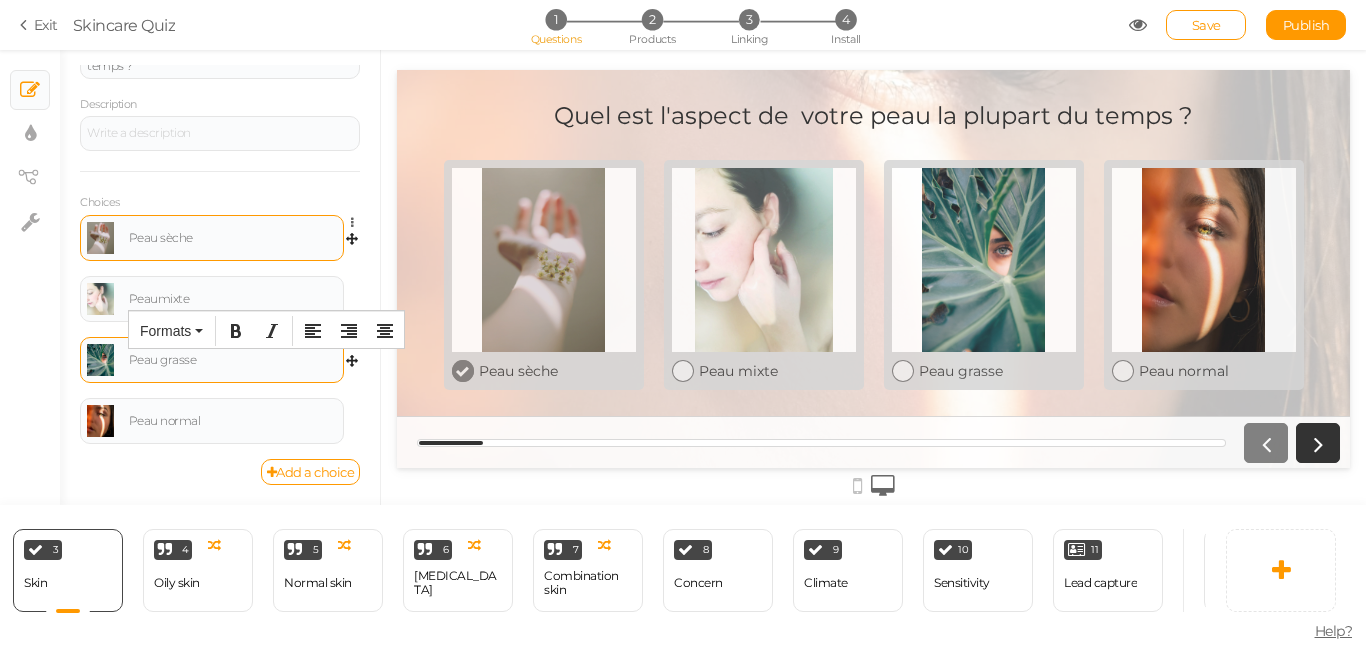 click on "Save       Publish     View published." at bounding box center [1238, 25] 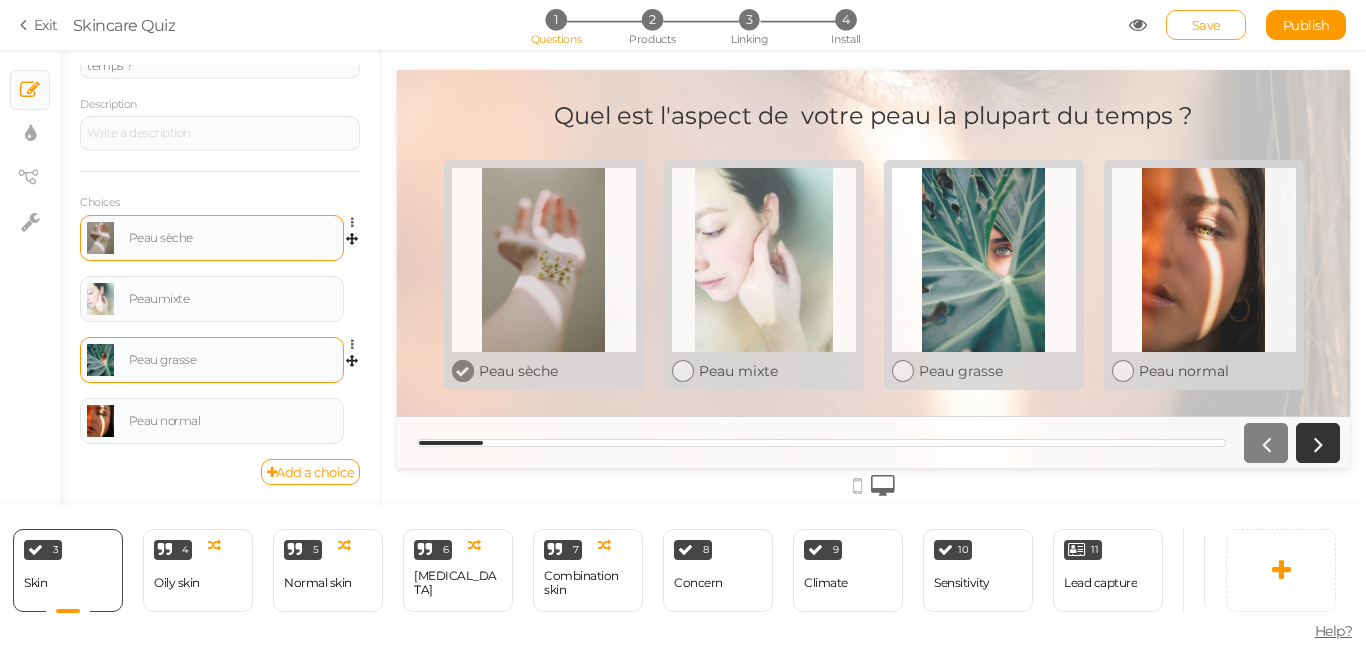 click on "Save" at bounding box center (1206, 25) 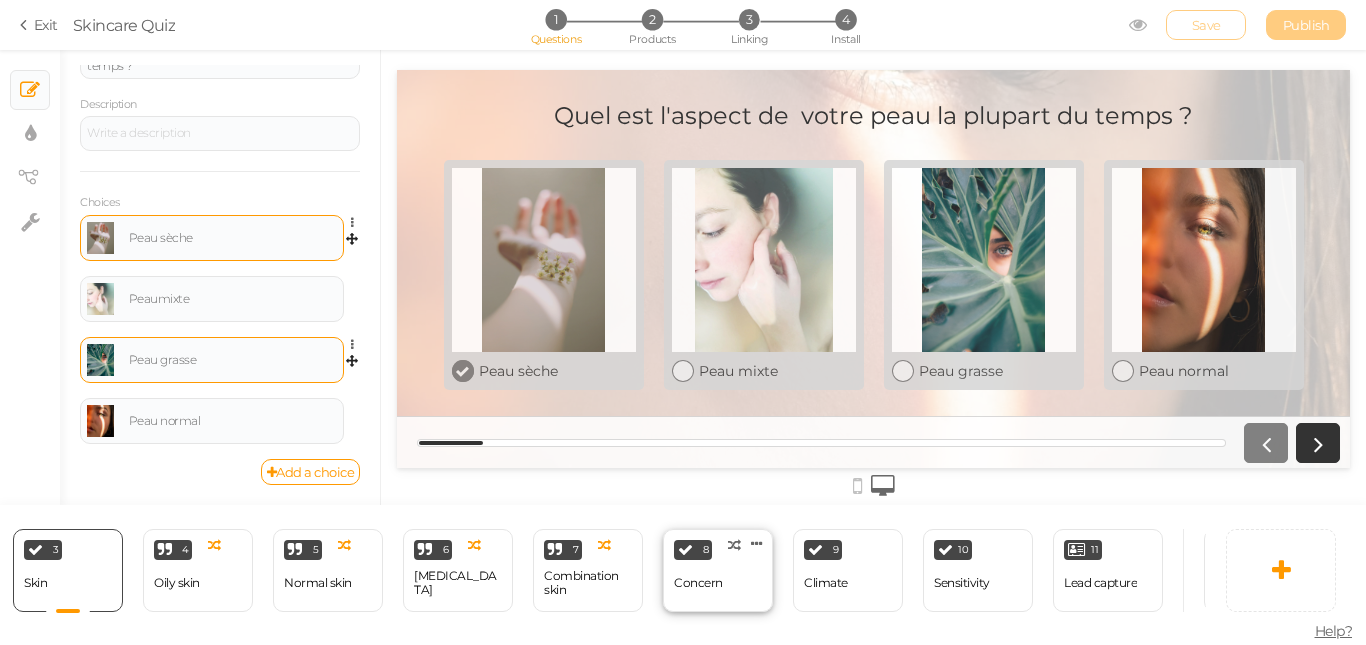 click on "8         Concern         × Define the conditions to show this slide.                     Clone             Change type             Delete" at bounding box center (718, 570) 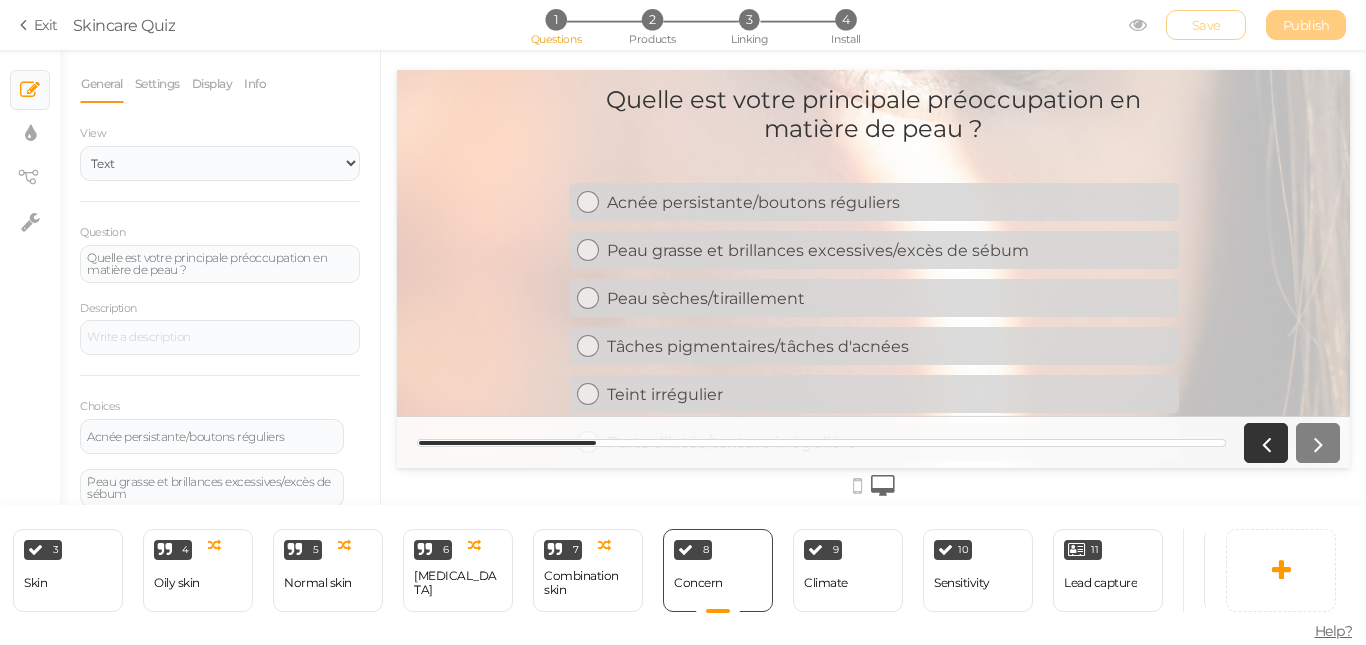 scroll, scrollTop: 0, scrollLeft: 0, axis: both 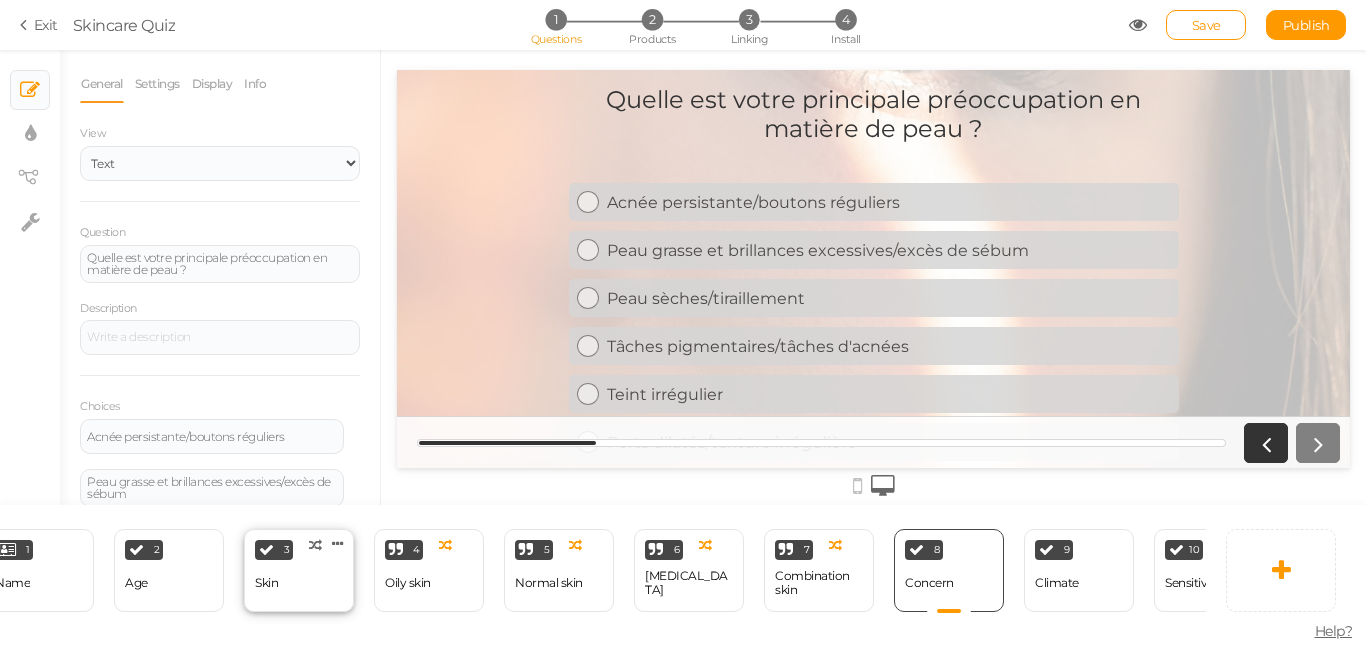 click on "3         Skin         × Define the conditions to show this slide.                     Clone             Change type             Delete" at bounding box center (299, 570) 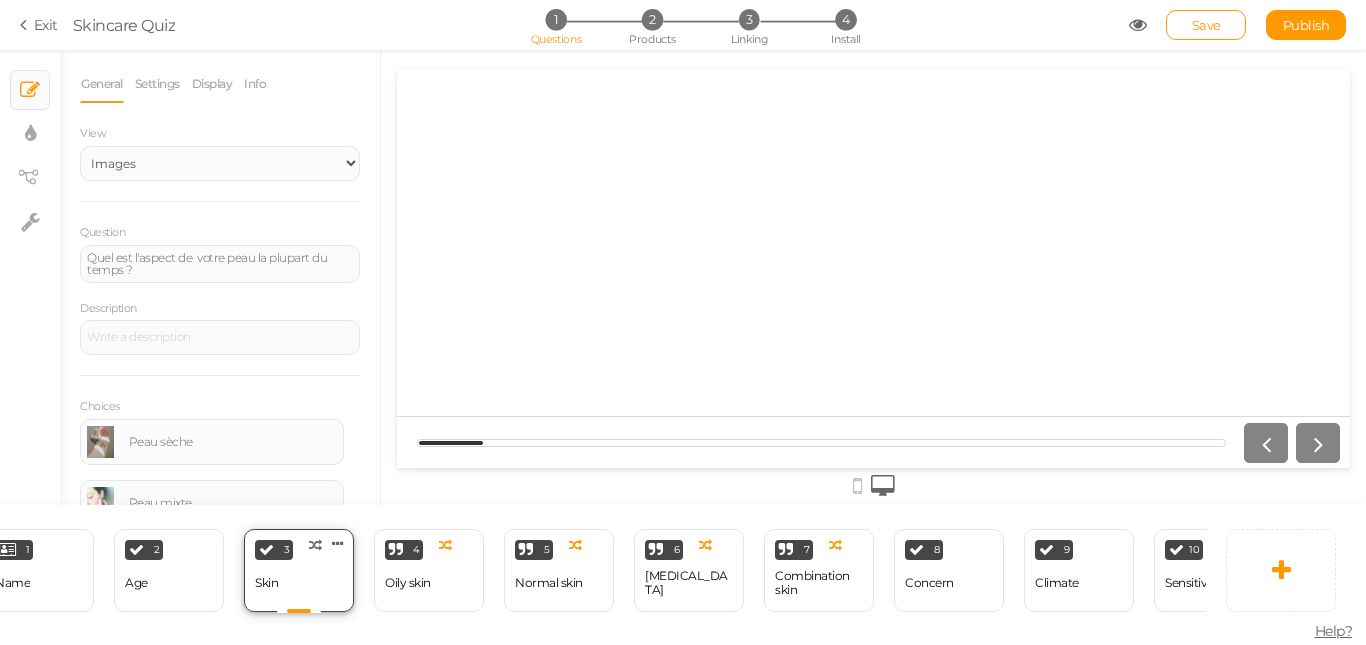scroll, scrollTop: 0, scrollLeft: 0, axis: both 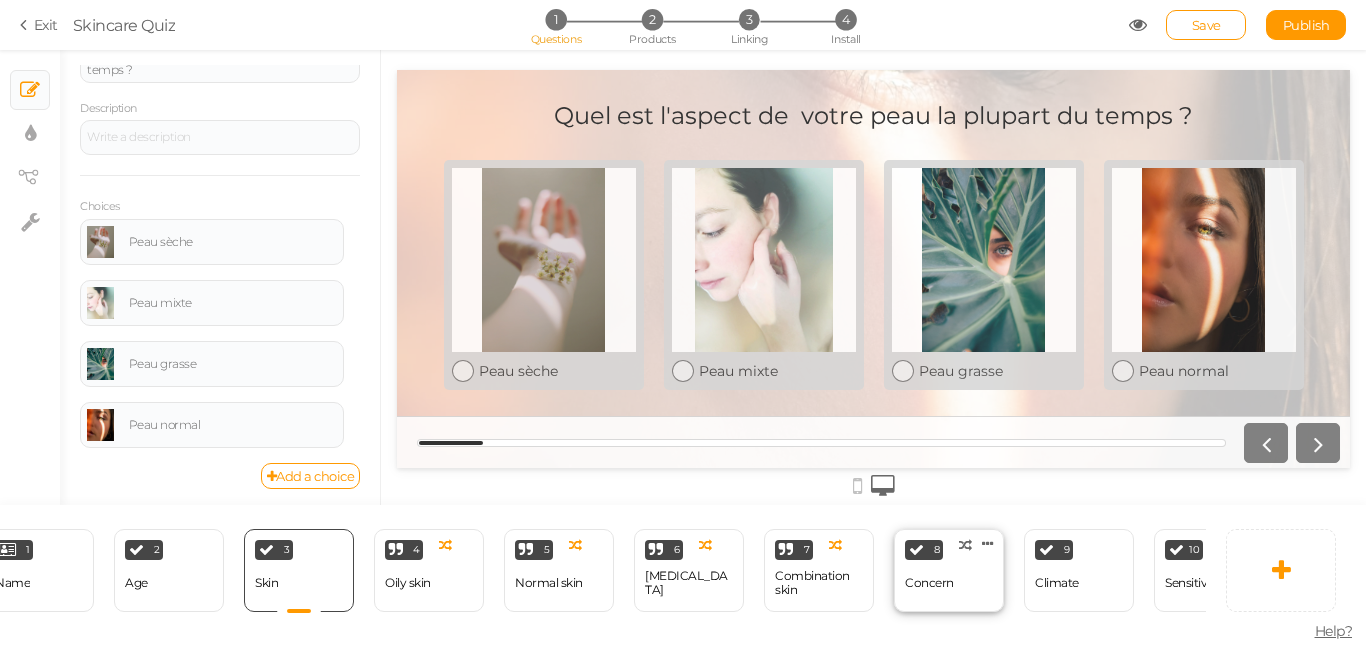 click on "8         Concern         × Define the conditions to show this slide.                     Clone             Change type             Delete" at bounding box center (949, 570) 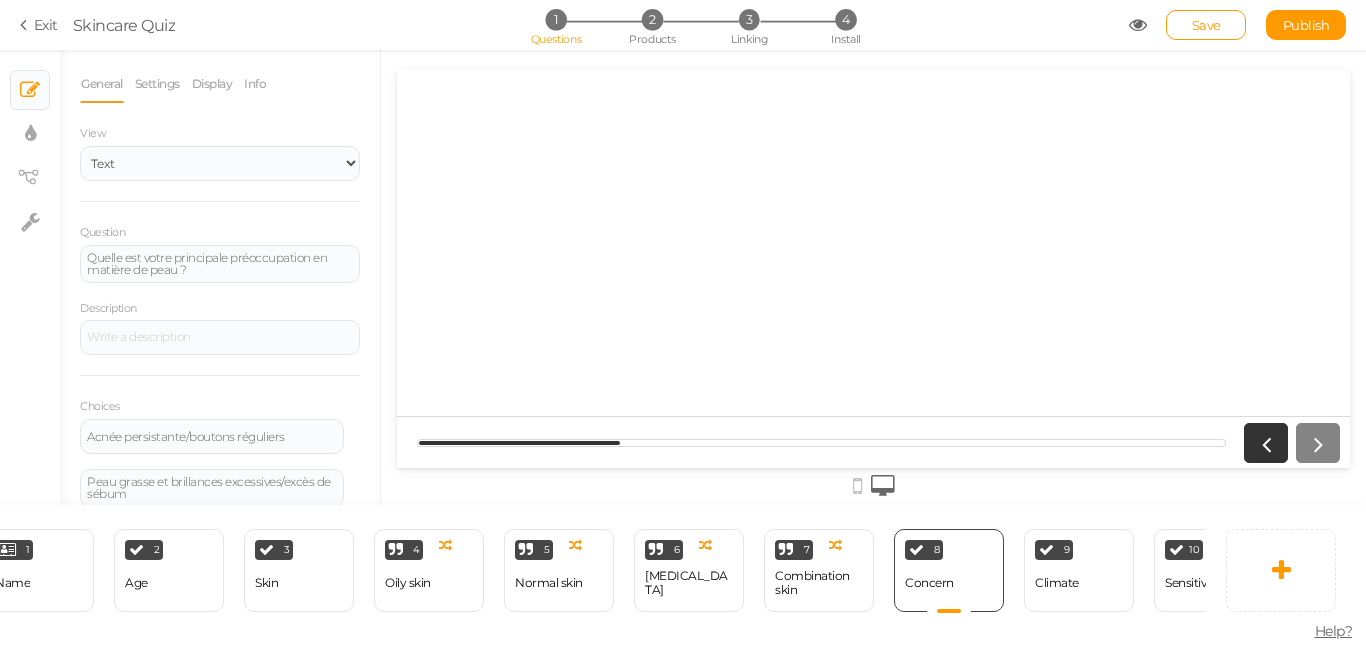 scroll, scrollTop: 0, scrollLeft: 0, axis: both 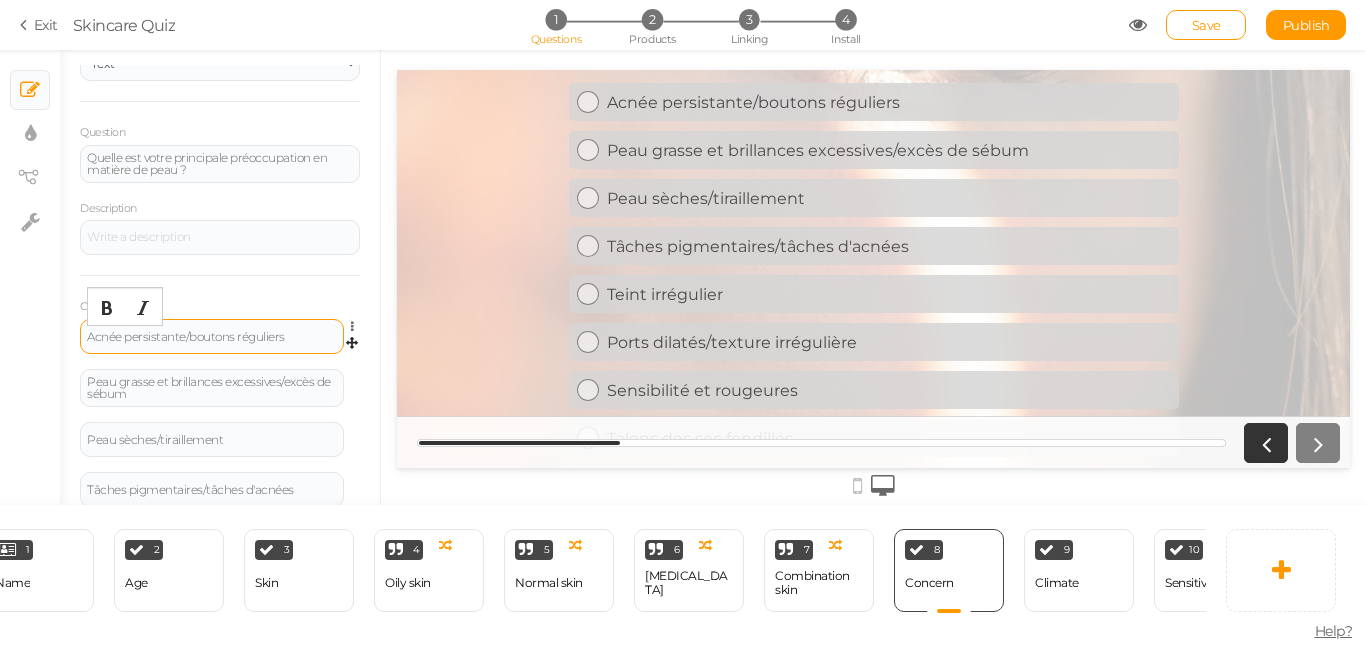 click on "Acnée persistante/boutons réguliers" at bounding box center [212, 337] 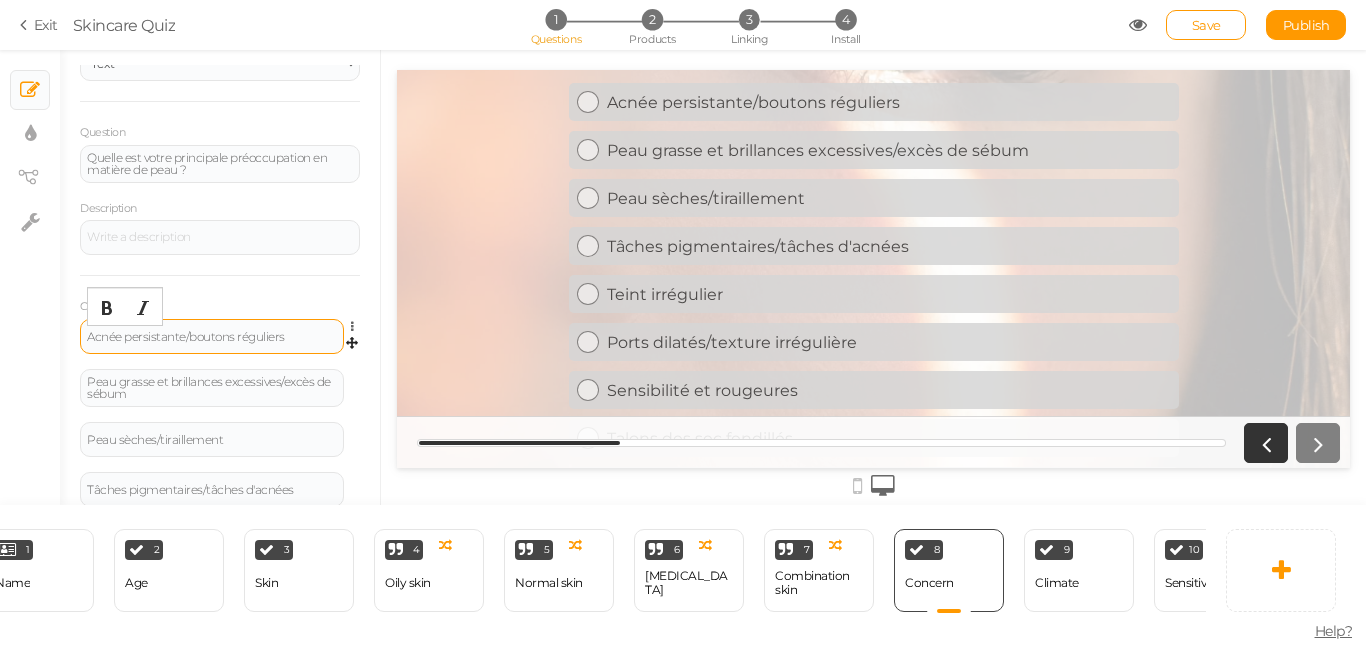 click on "Acnée persistante/boutons réguliers" at bounding box center (212, 337) 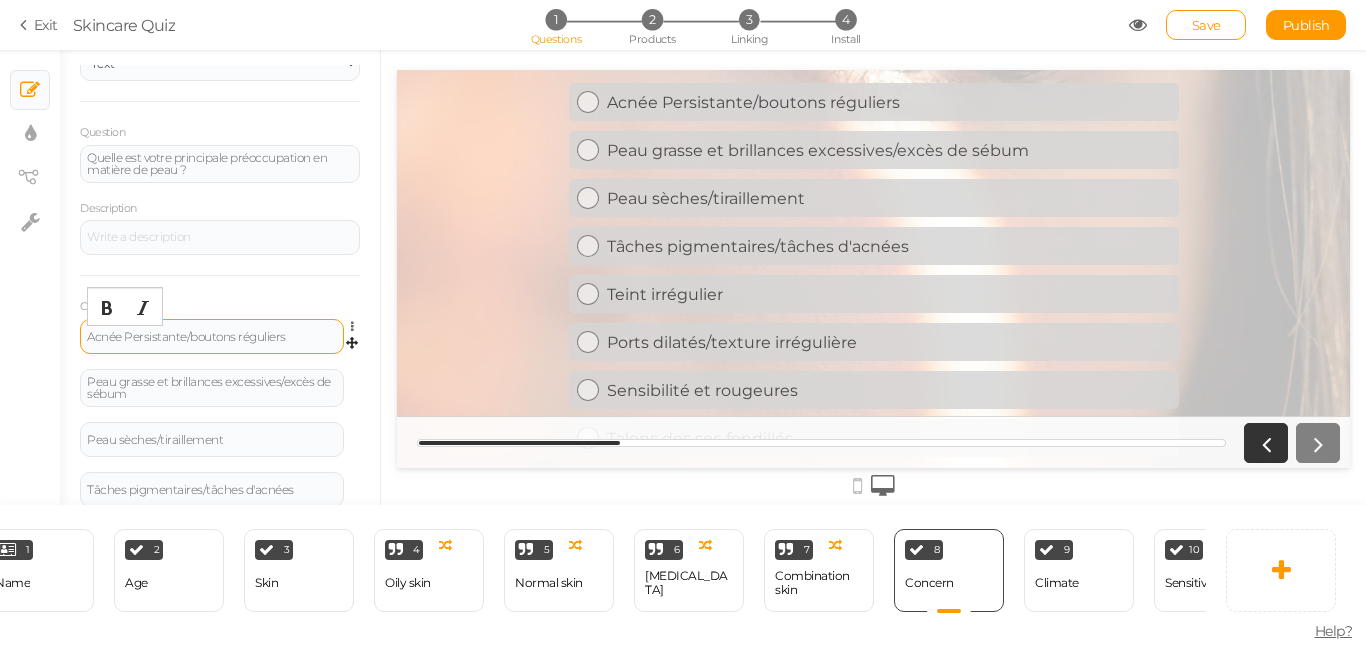 click on "Acnée Persistante/boutons réguliers" at bounding box center (212, 337) 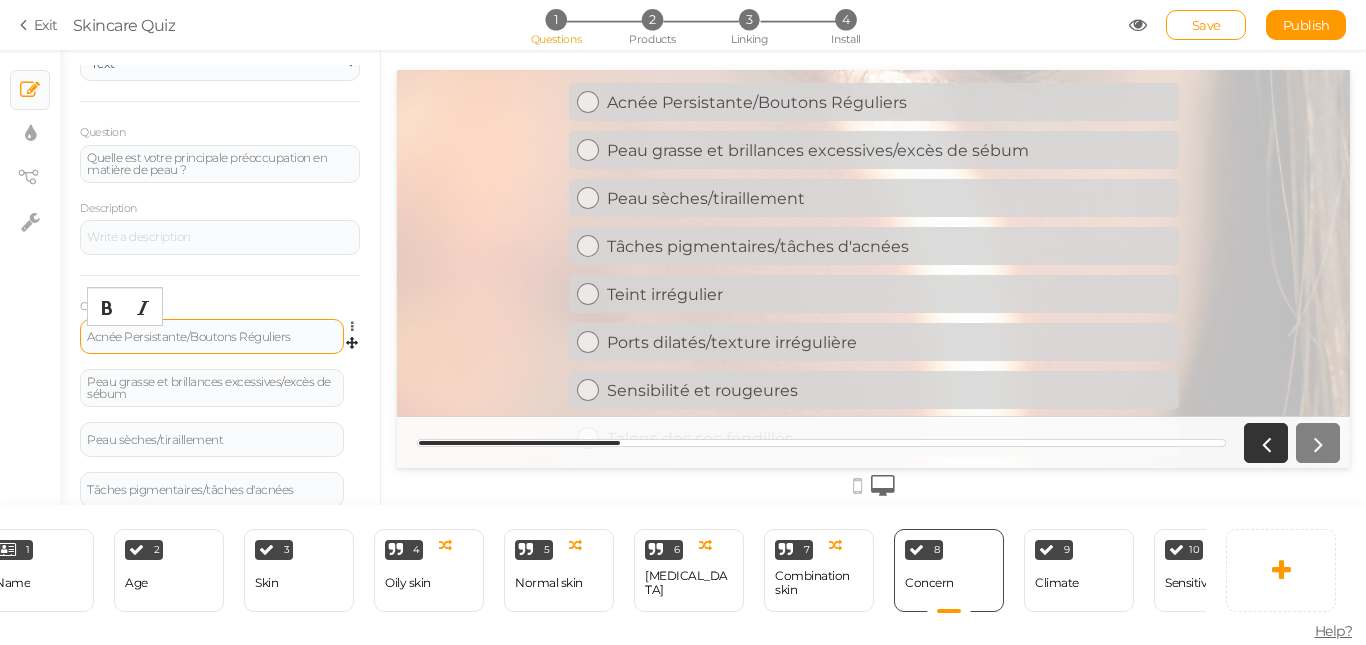 click on "Acnée Persistante/Boutons Réguliers" at bounding box center (212, 337) 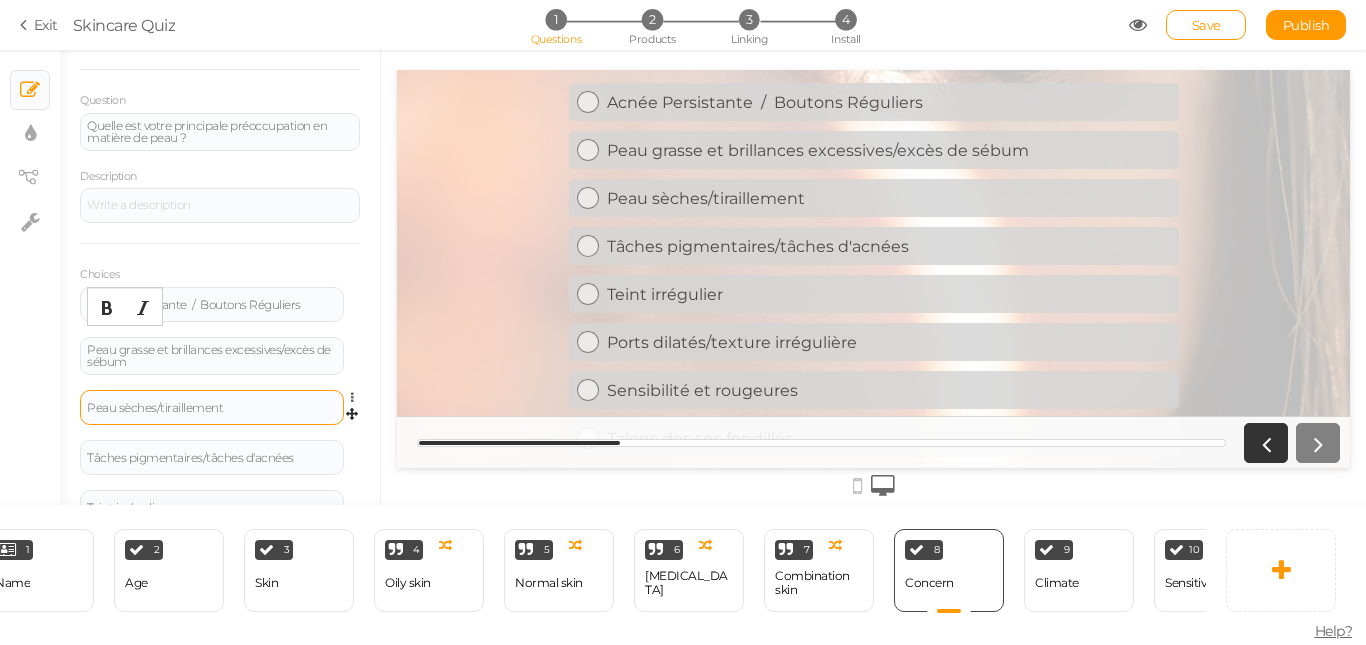 scroll, scrollTop: 200, scrollLeft: 0, axis: vertical 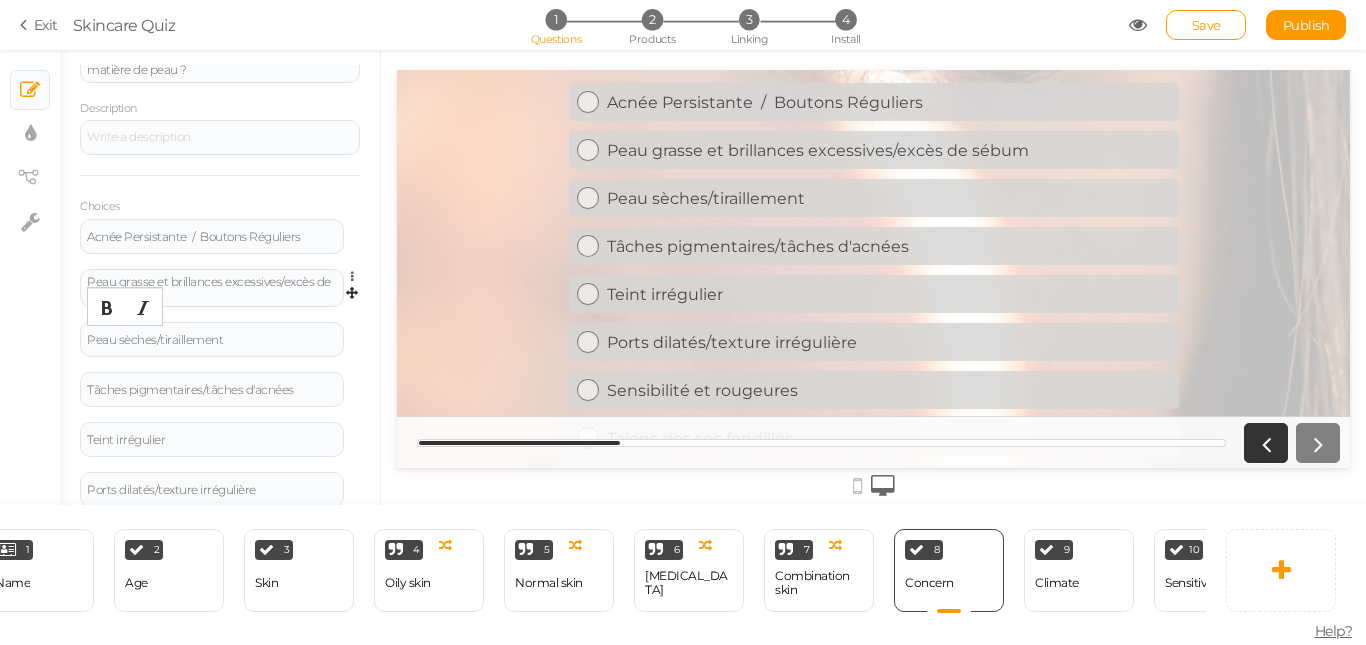 click on "Peau grasse et brillances excessives/excès de sébum                         Settings             Delete" at bounding box center [220, 295] 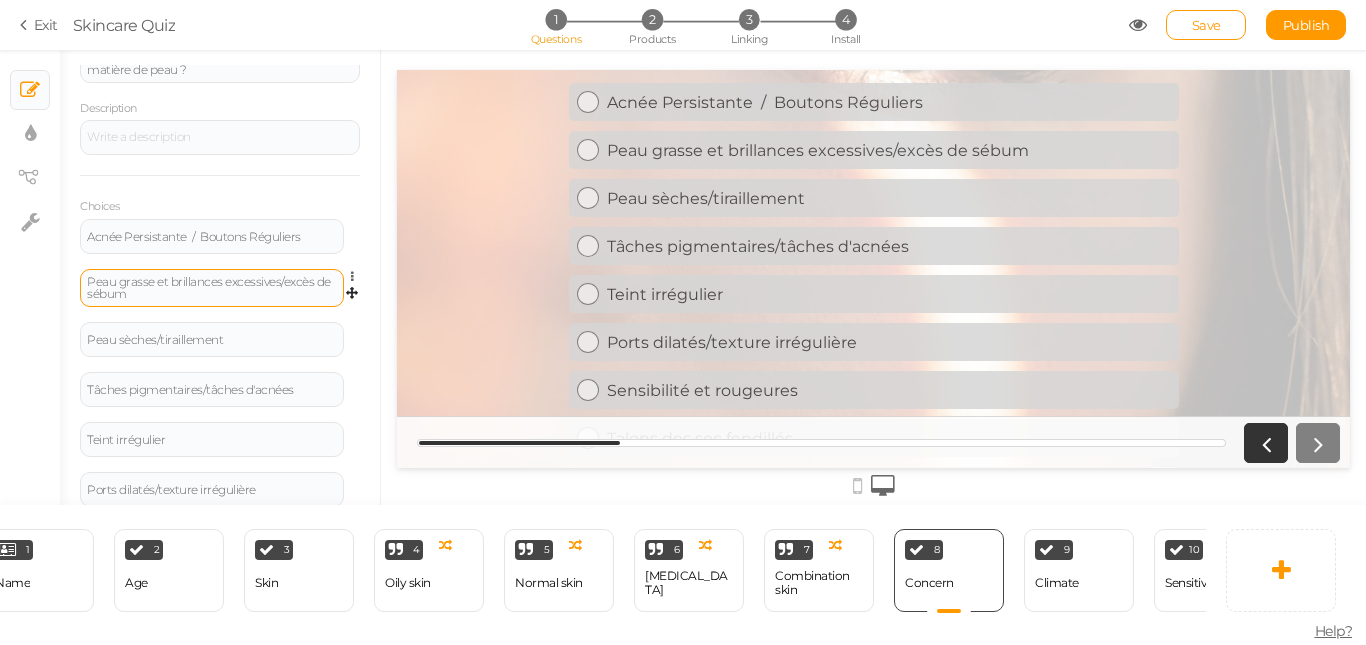 click on "Peau grasse et brillances excessives/excès de sébum" at bounding box center [212, 288] 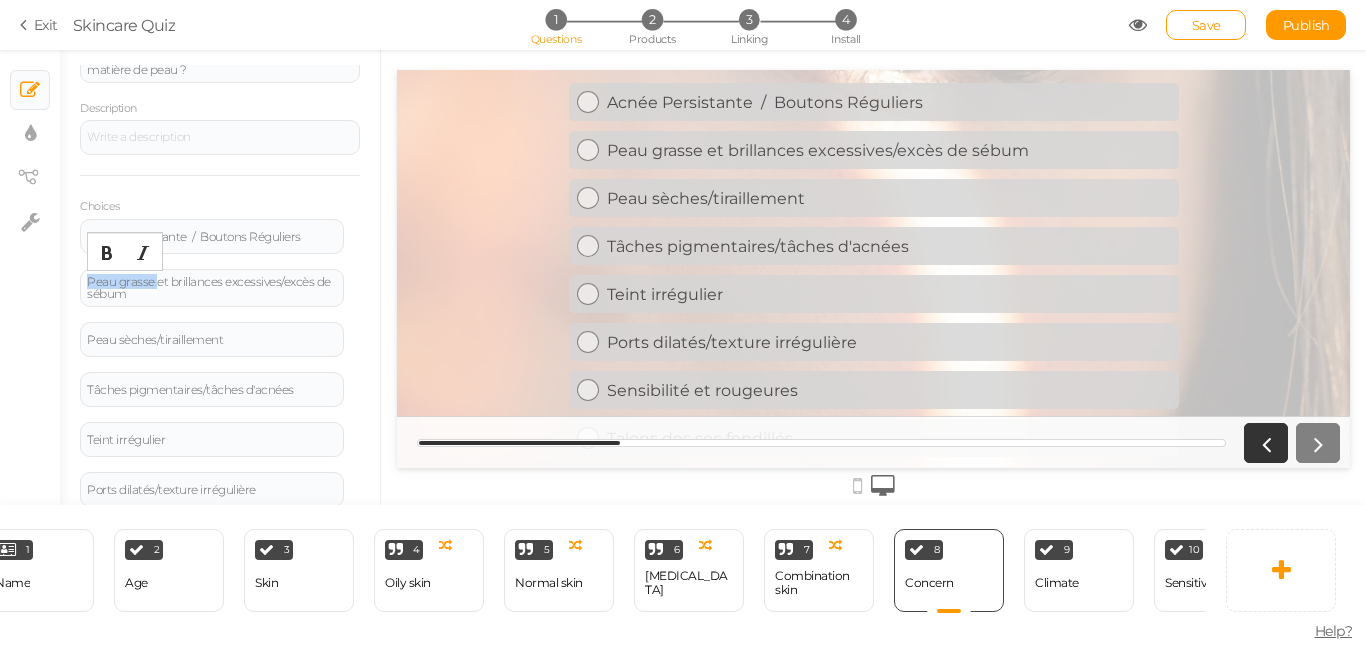 drag, startPoint x: 157, startPoint y: 285, endPoint x: 63, endPoint y: 287, distance: 94.02127 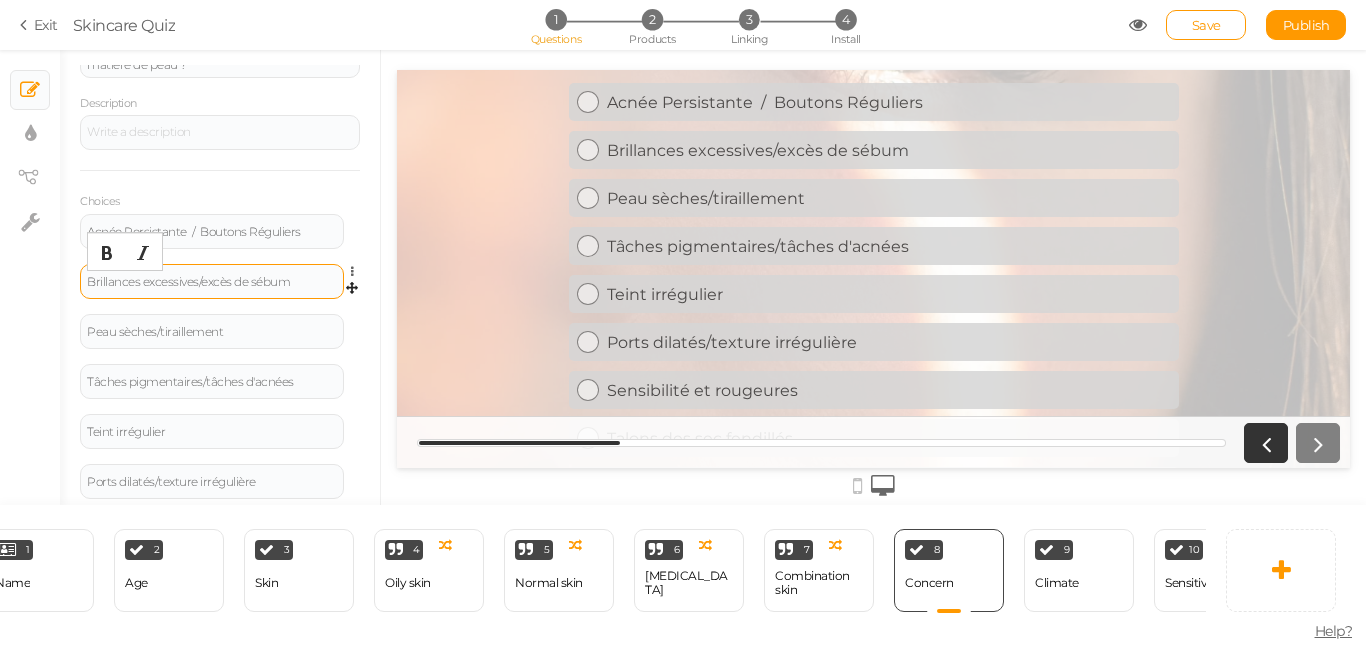 click on "Brillances excessives/excès de sébum" at bounding box center [212, 282] 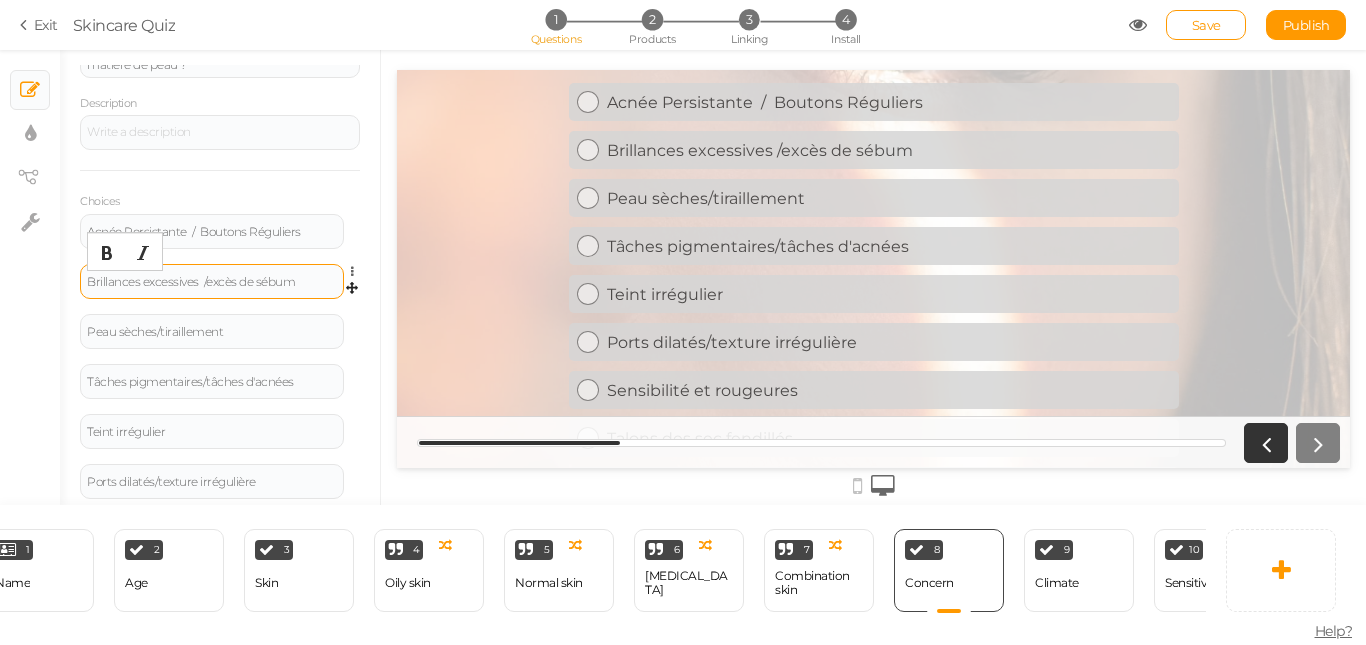 click on "Brillances excessives  /excès de sébum" at bounding box center [212, 282] 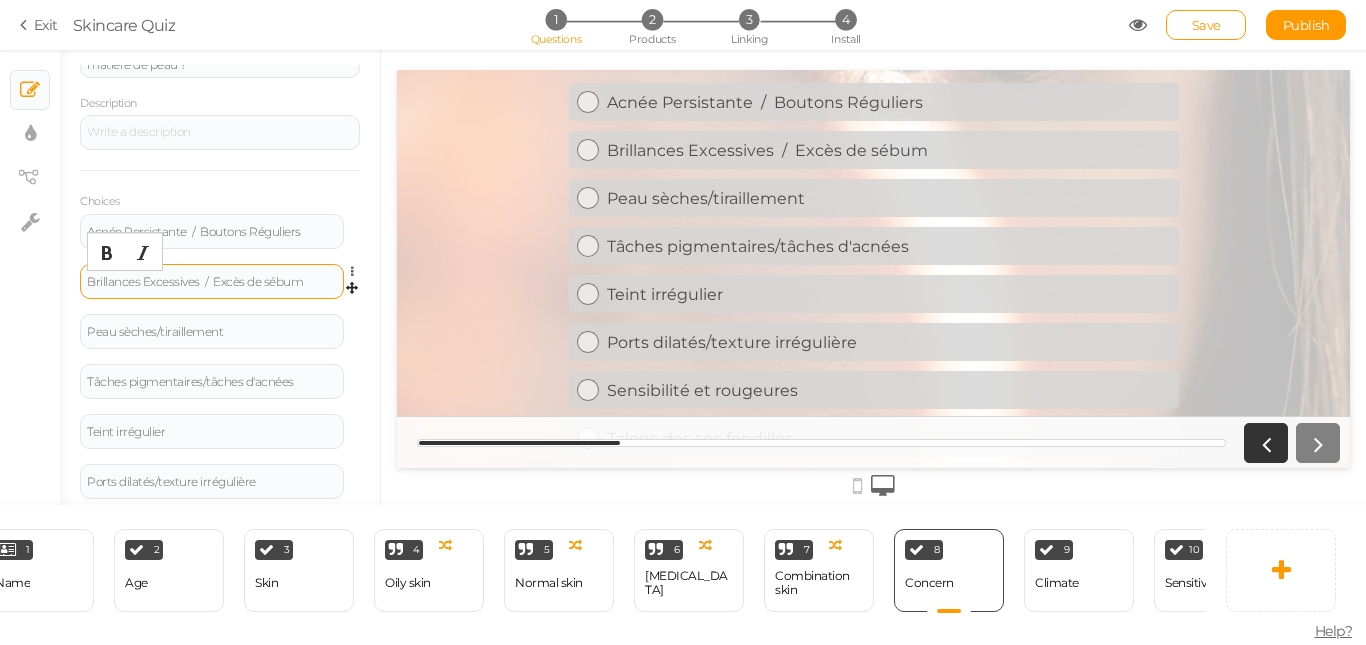 click on "Brillances Excessives  /  Excès de sébum" at bounding box center [212, 282] 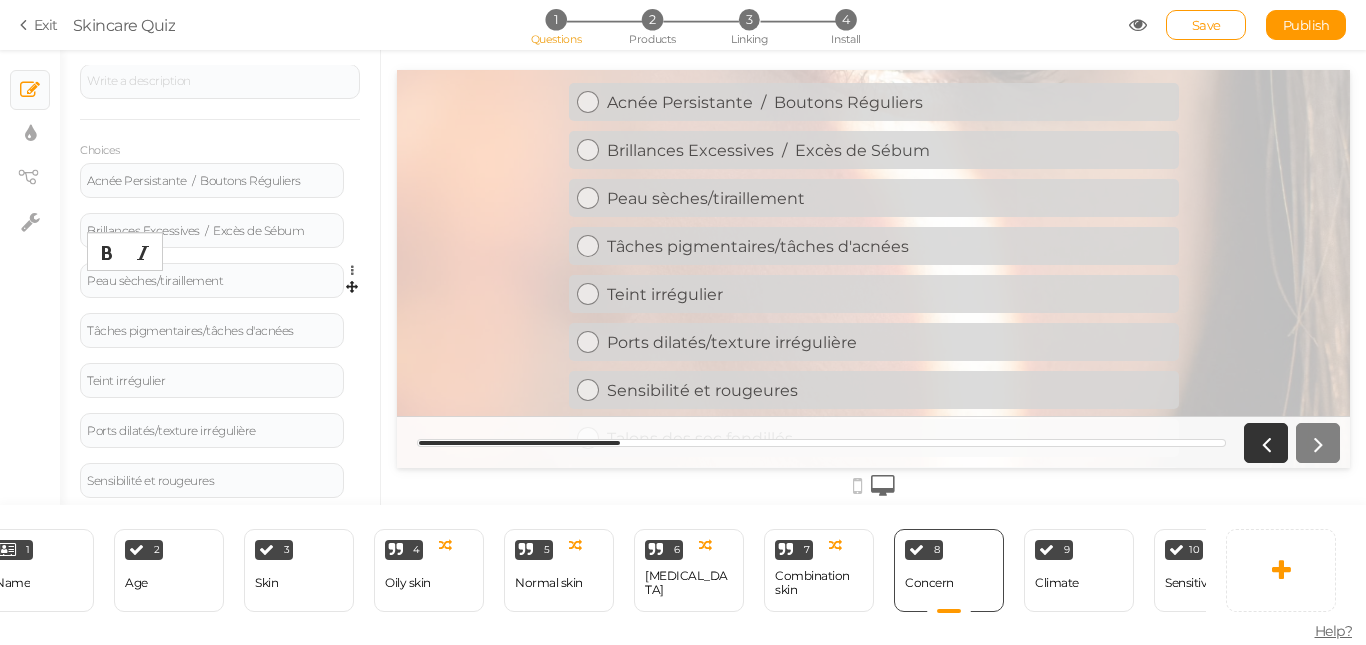 scroll, scrollTop: 305, scrollLeft: 0, axis: vertical 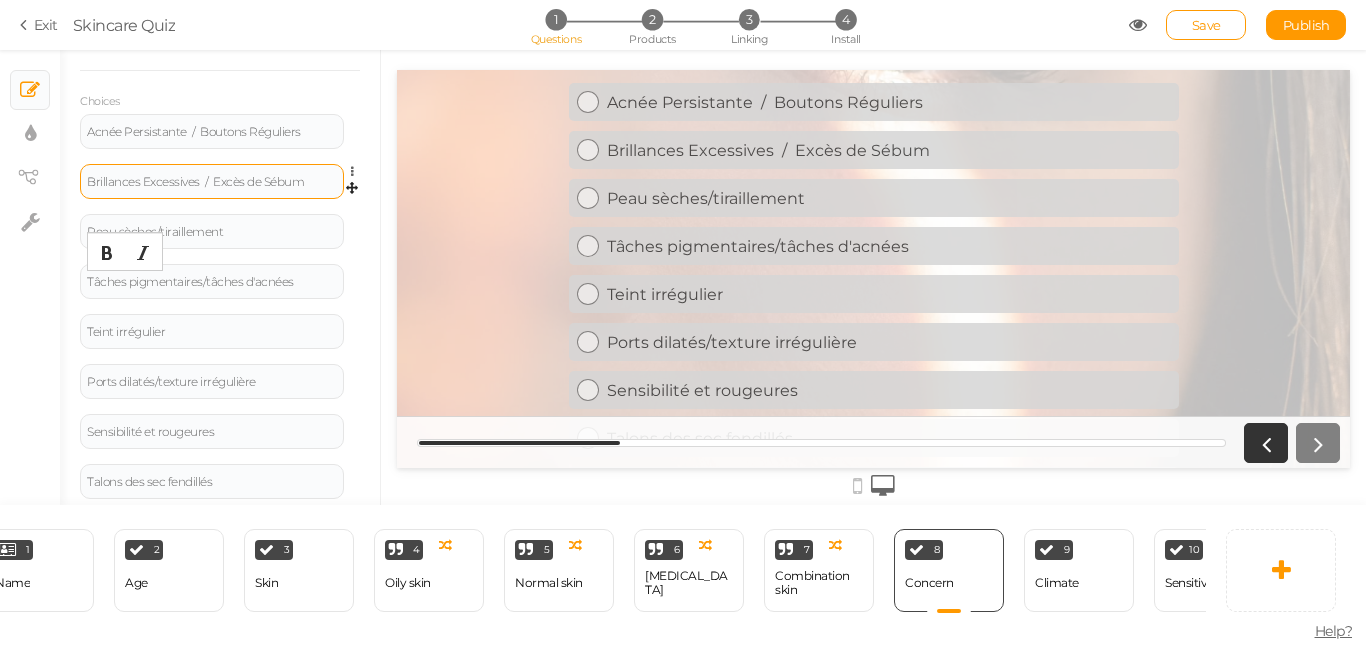 click on "Brillances Excessives  /  Excès de Sébum" at bounding box center [212, 182] 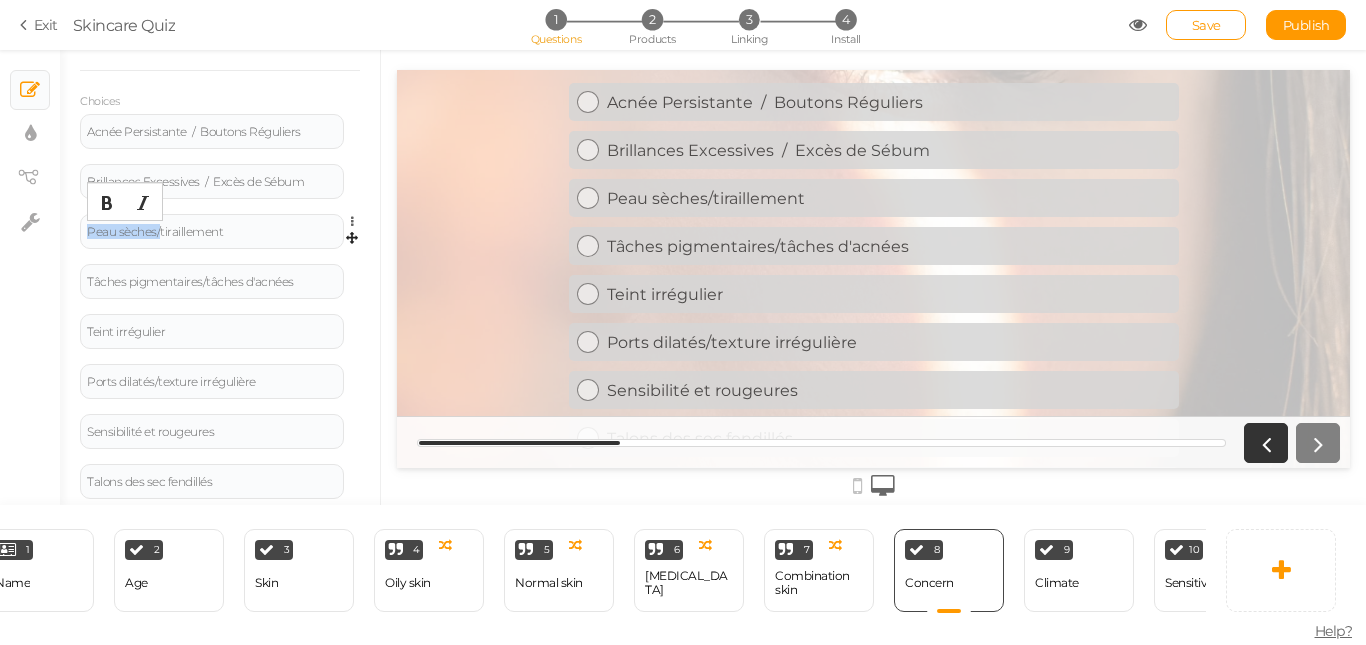 drag, startPoint x: 159, startPoint y: 230, endPoint x: 80, endPoint y: 248, distance: 81.02469 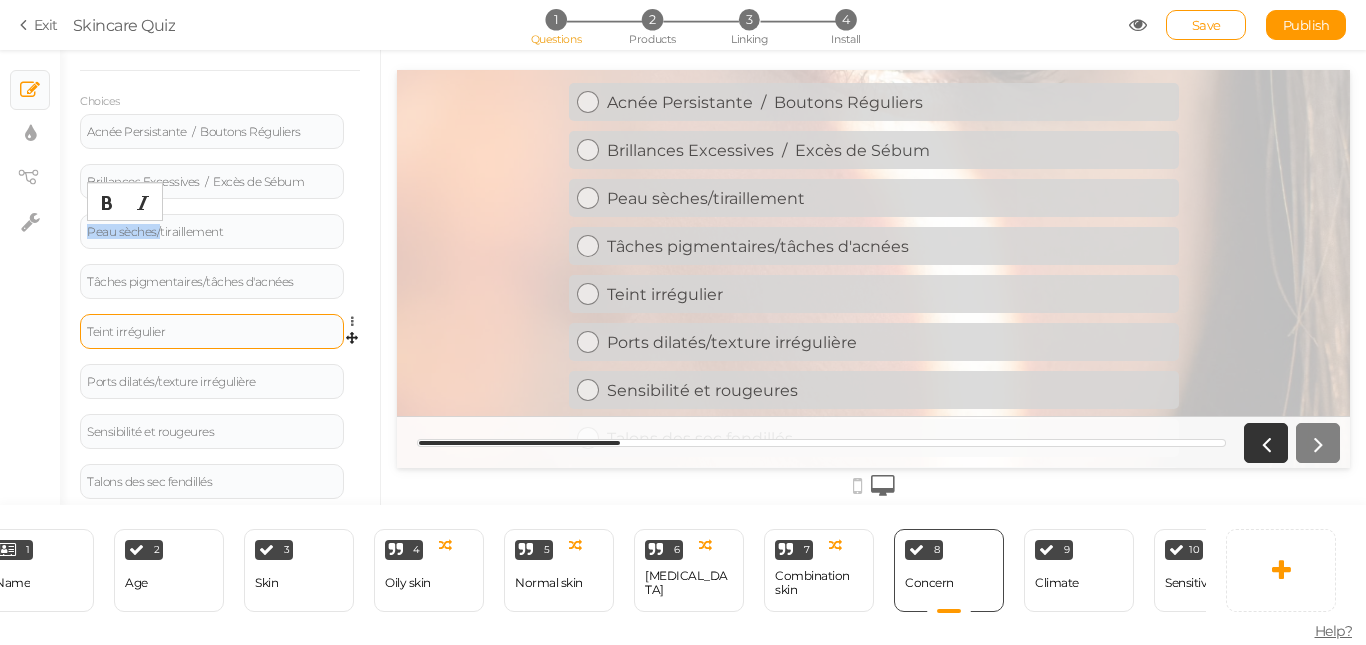 type 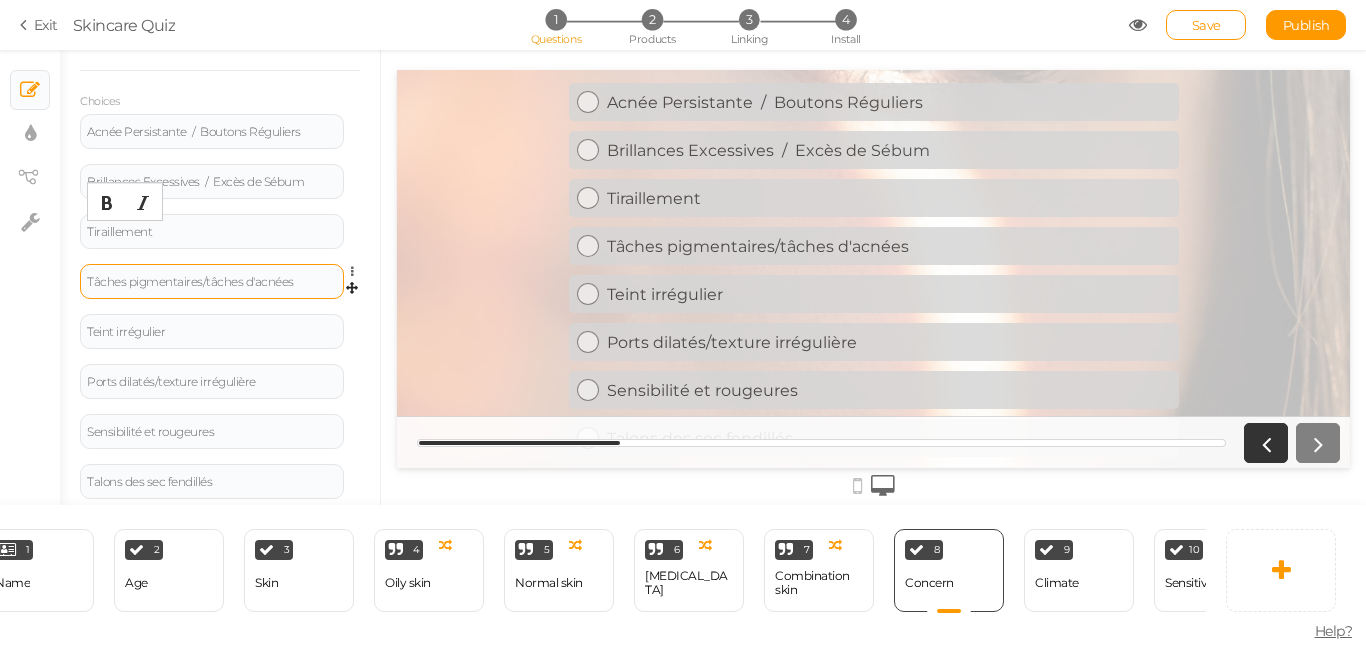 click on "Tâches pigmentaires/tâches d'acnées" at bounding box center [212, 282] 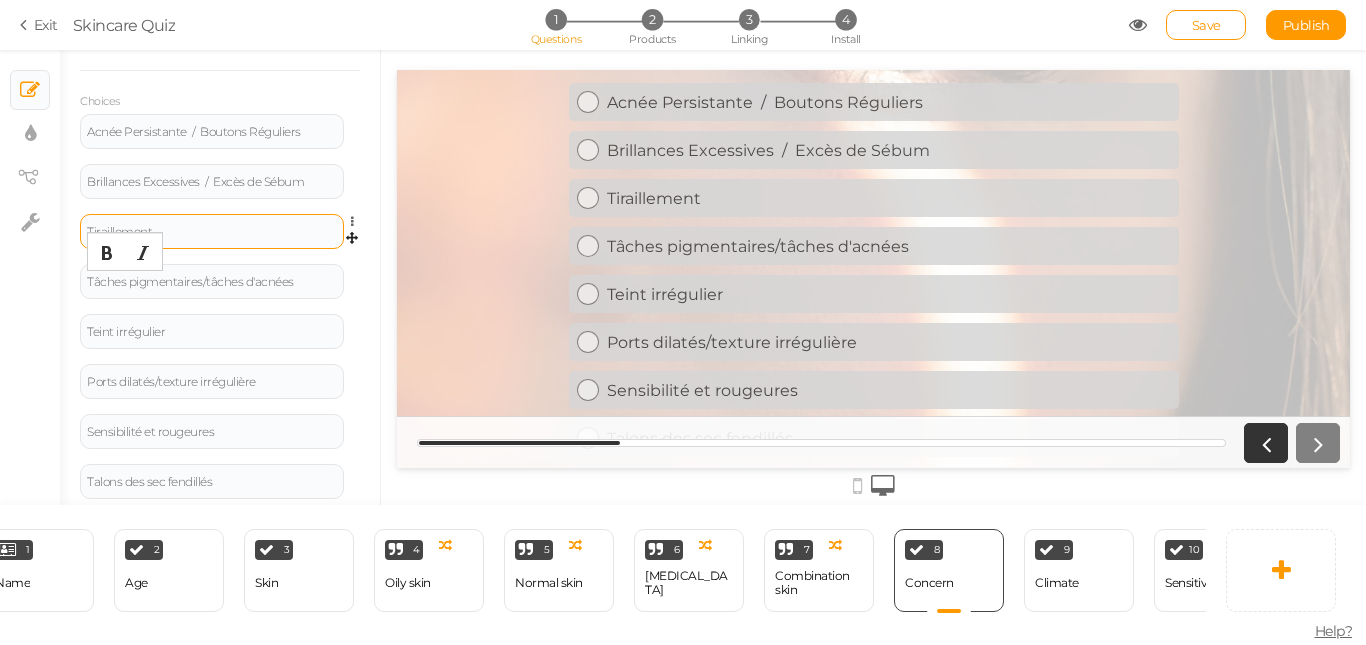 click on "Tiraillement" at bounding box center (212, 231) 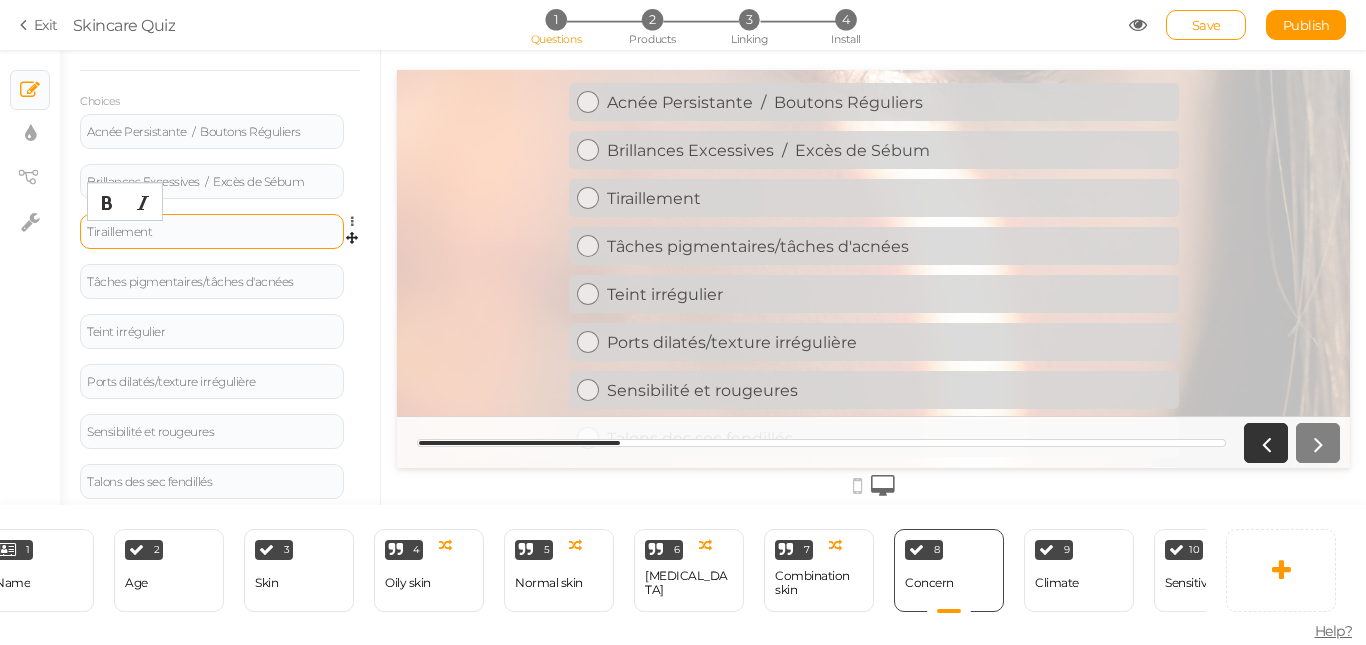 click on "Tiraillement" at bounding box center (212, 232) 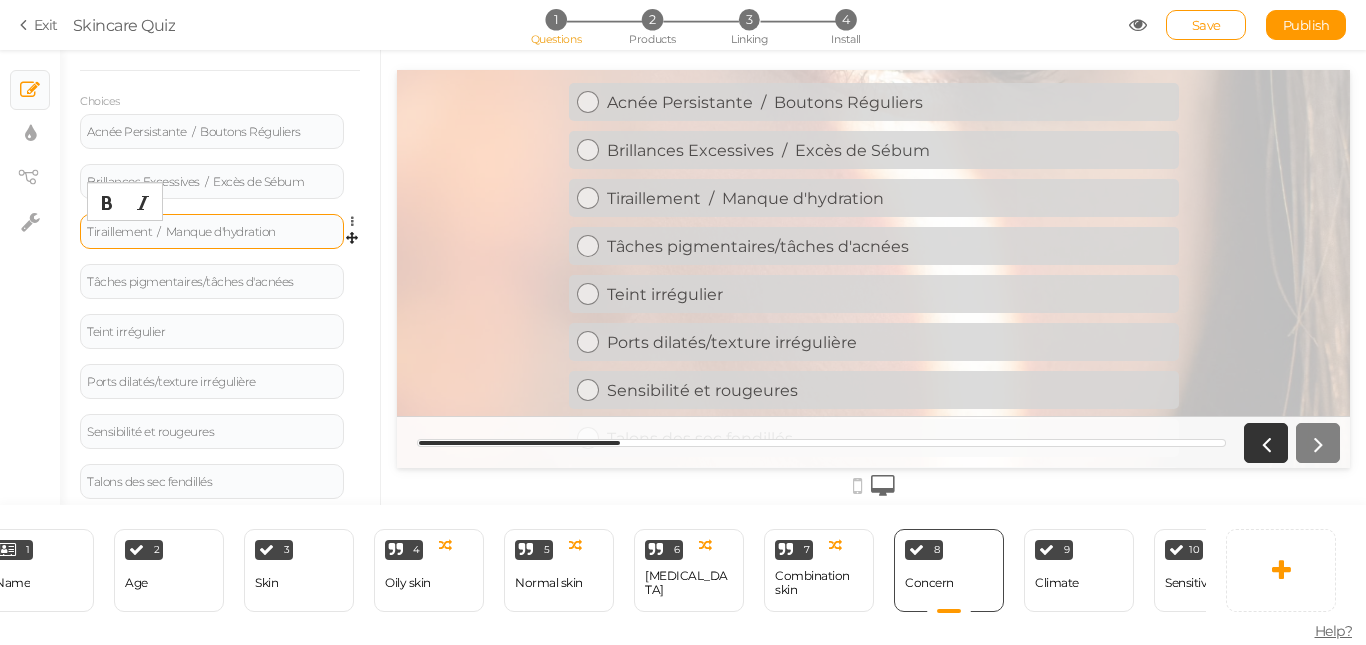 click on "Tiraillement  /  Manque d'hydration" at bounding box center [212, 232] 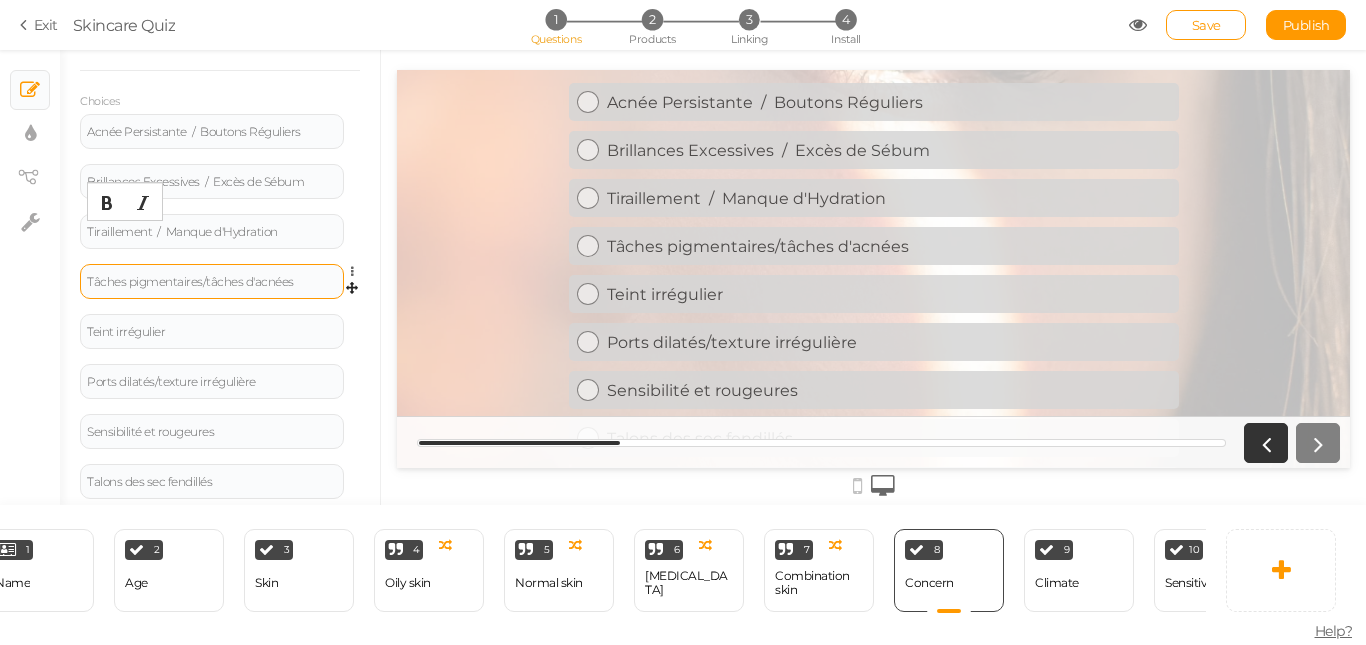 click on "Tâches pigmentaires/tâches d'acnées" at bounding box center (212, 282) 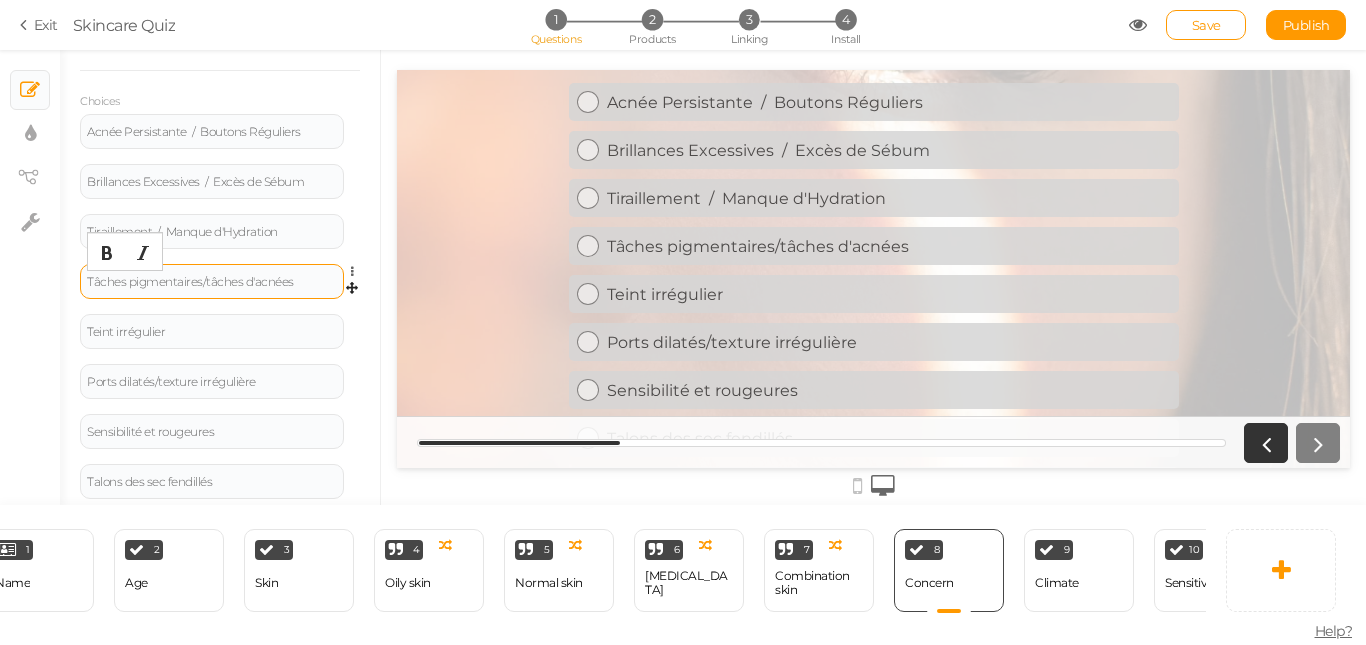 type 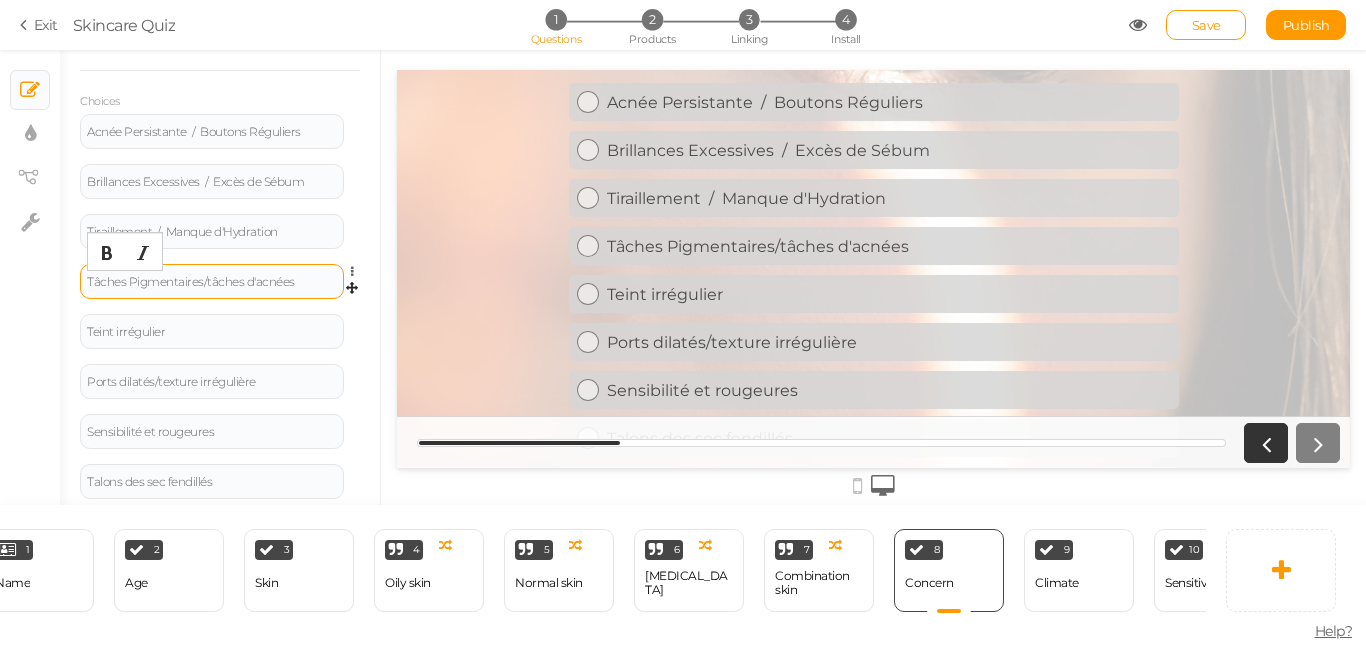 click on "Tâches Pigmentaires/tâches d'acnées" at bounding box center (212, 282) 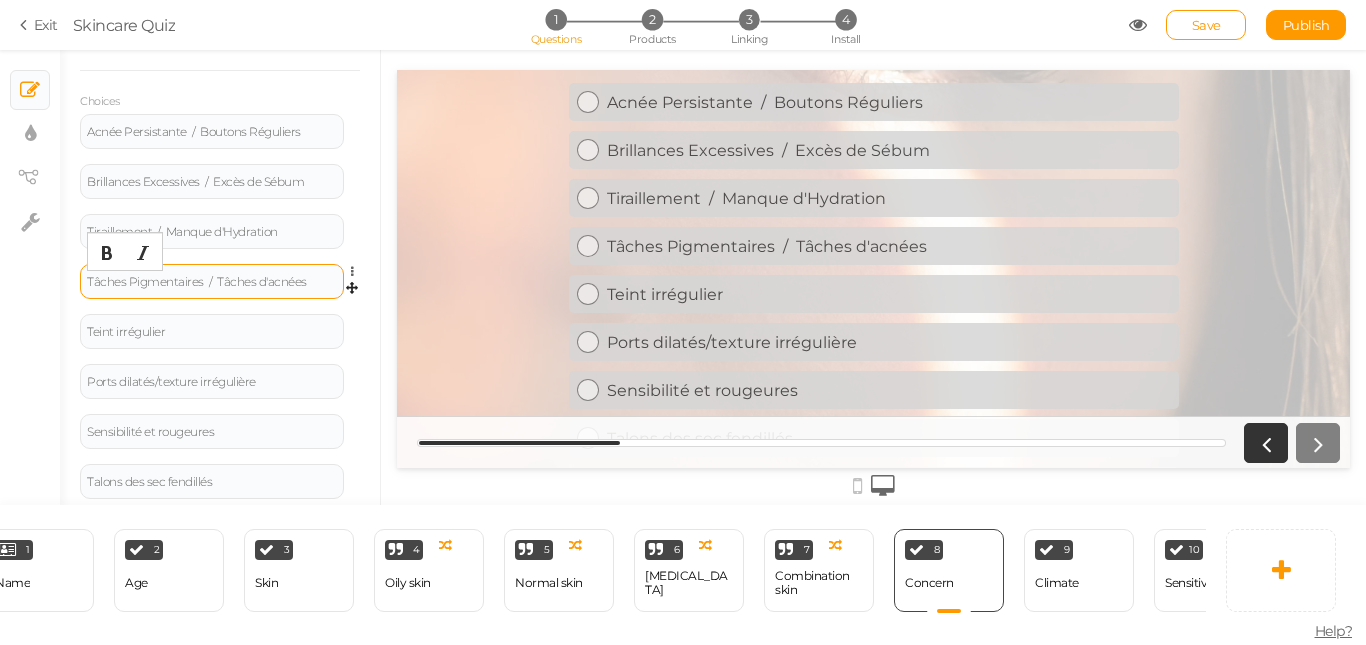 click on "Tâches Pigmentaires  /  Tâches d'acnées" at bounding box center [212, 282] 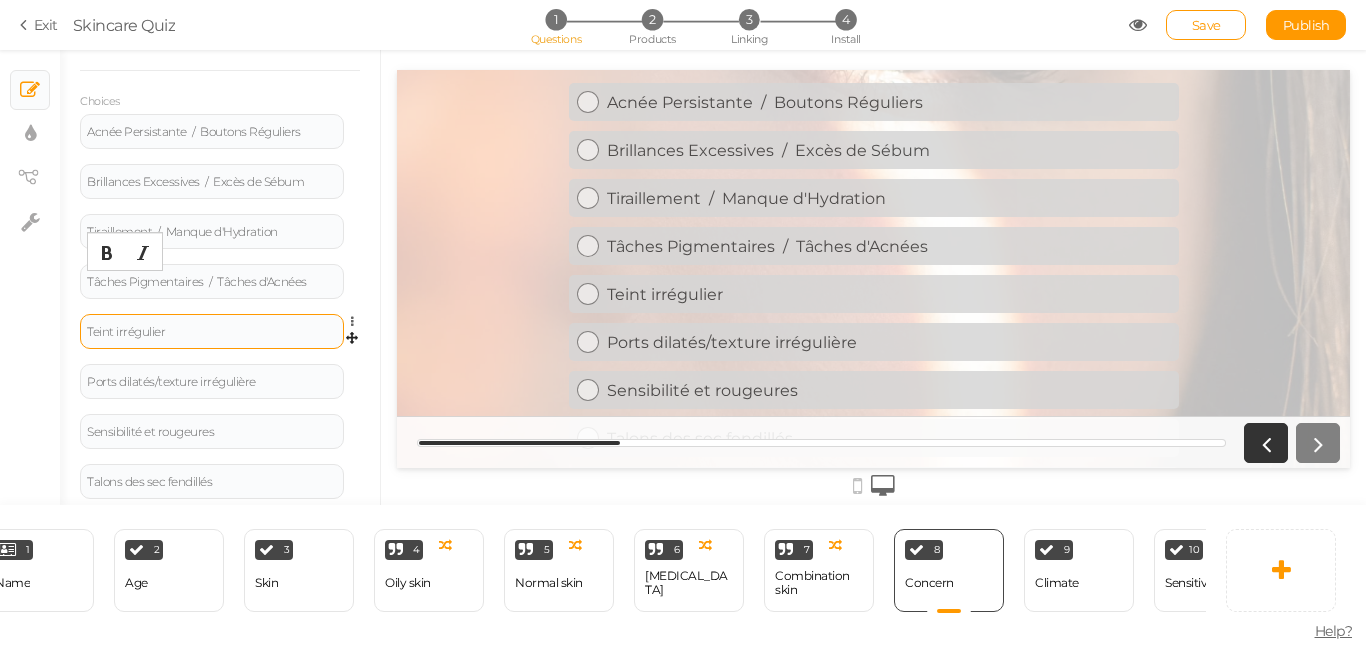 click on "Teint irrégulier" at bounding box center [212, 332] 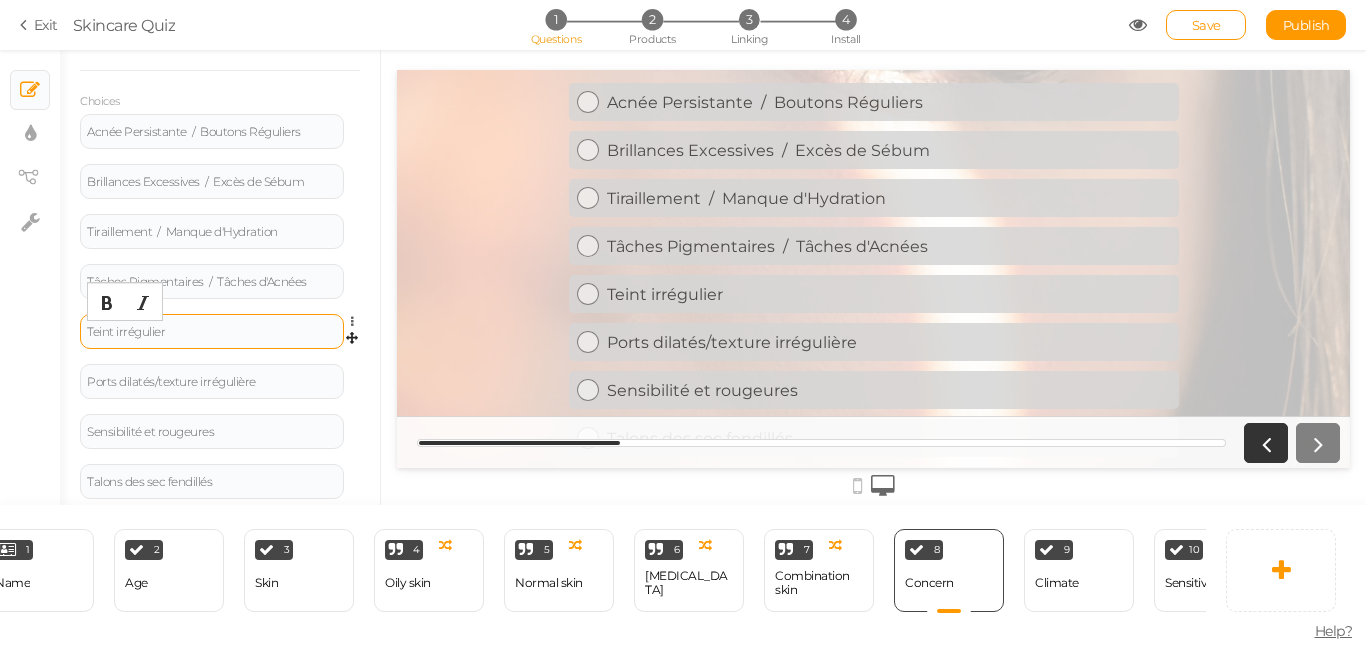 type 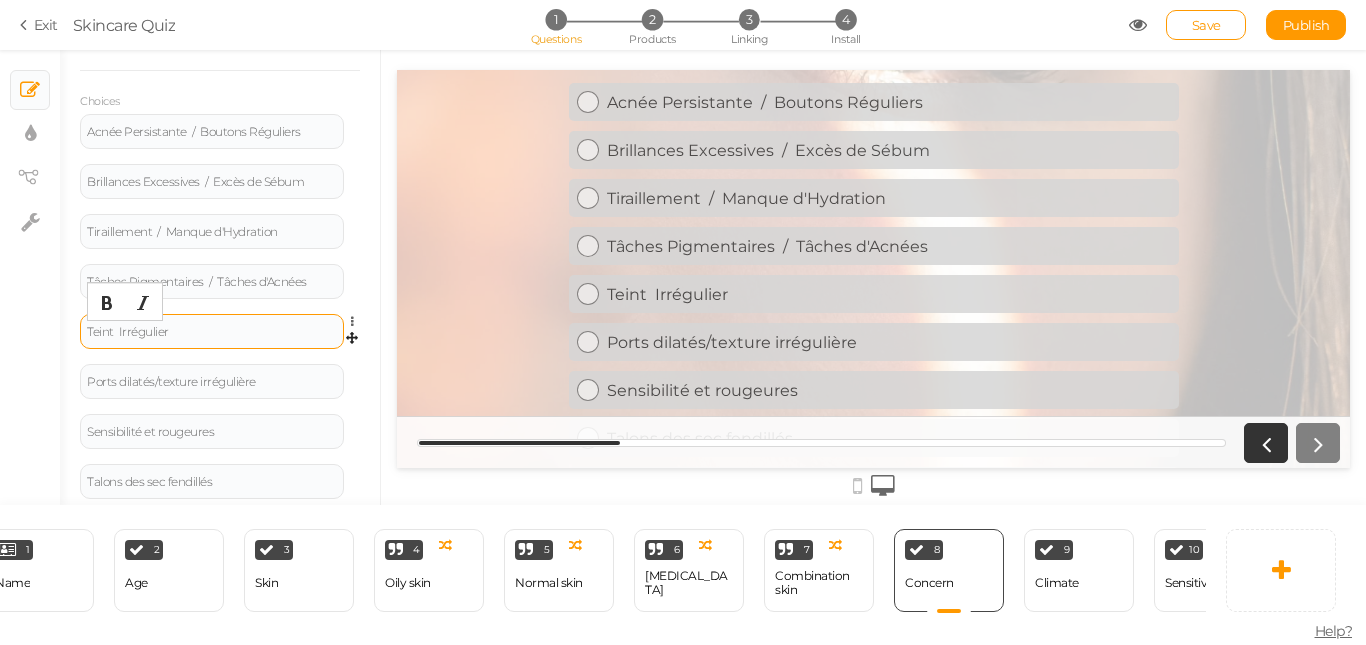 click on "Teint  Irrégulier" at bounding box center (212, 332) 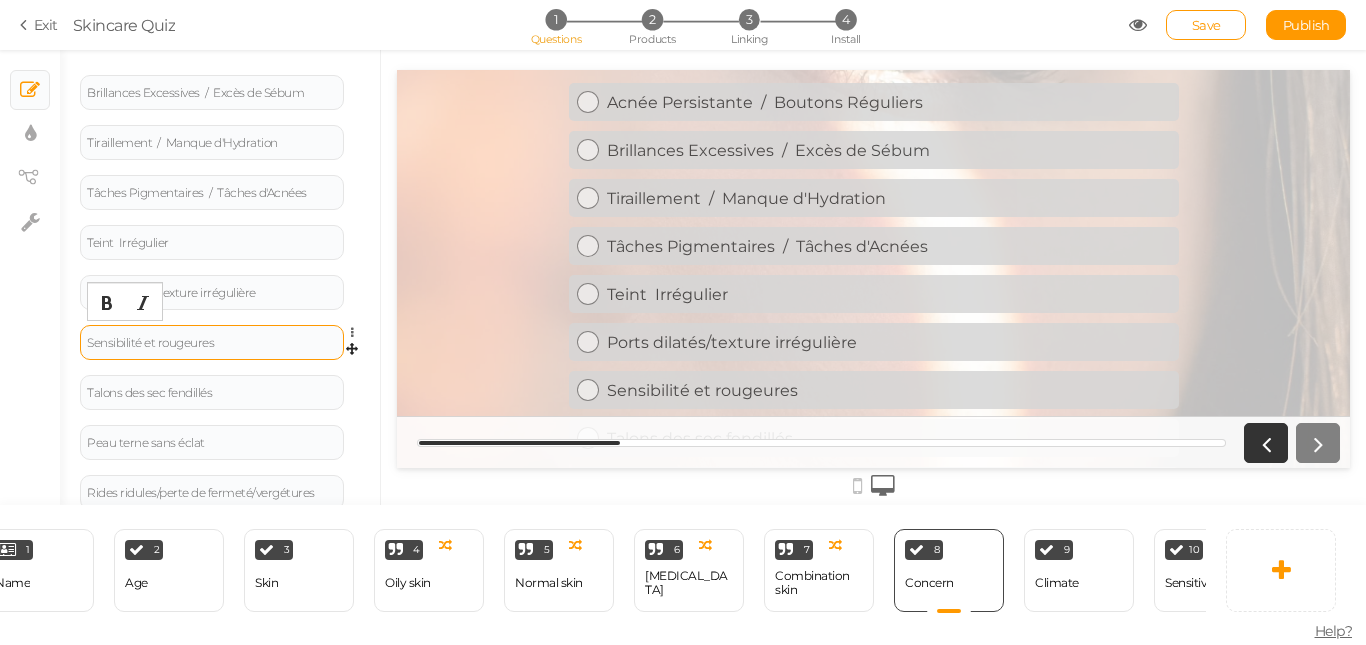 scroll, scrollTop: 405, scrollLeft: 0, axis: vertical 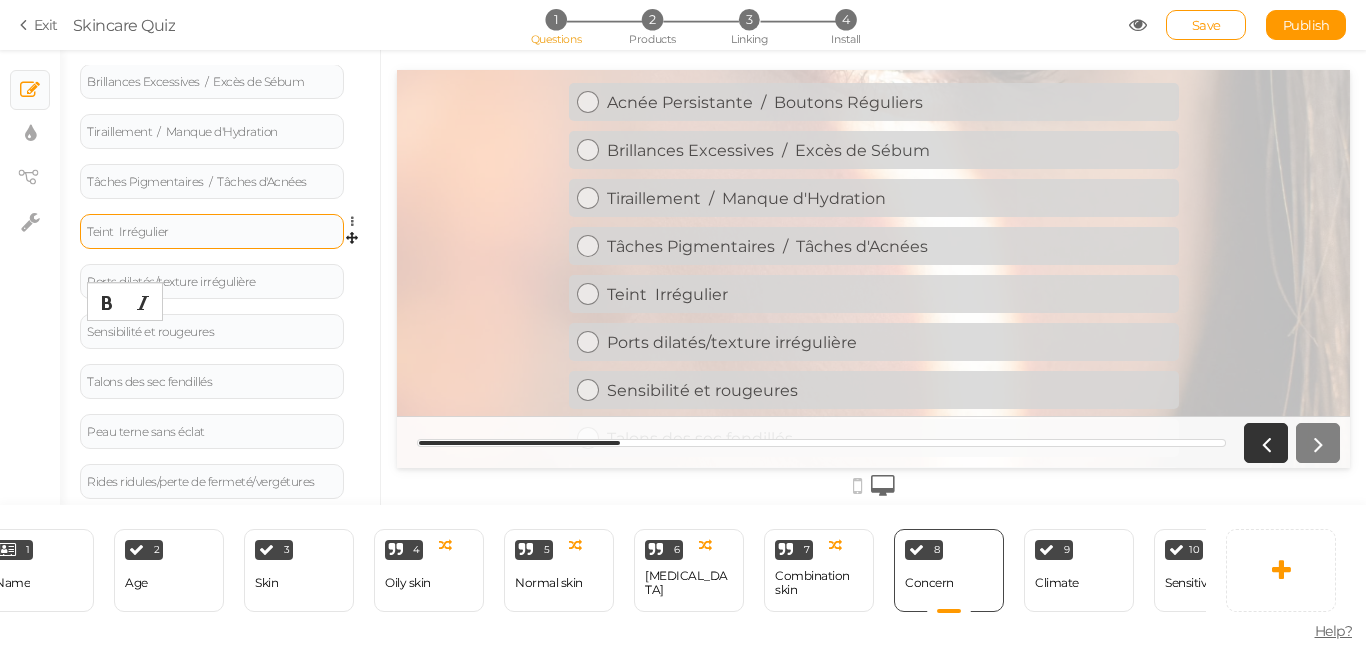 click on "Teint  Irrégulier" at bounding box center [212, 232] 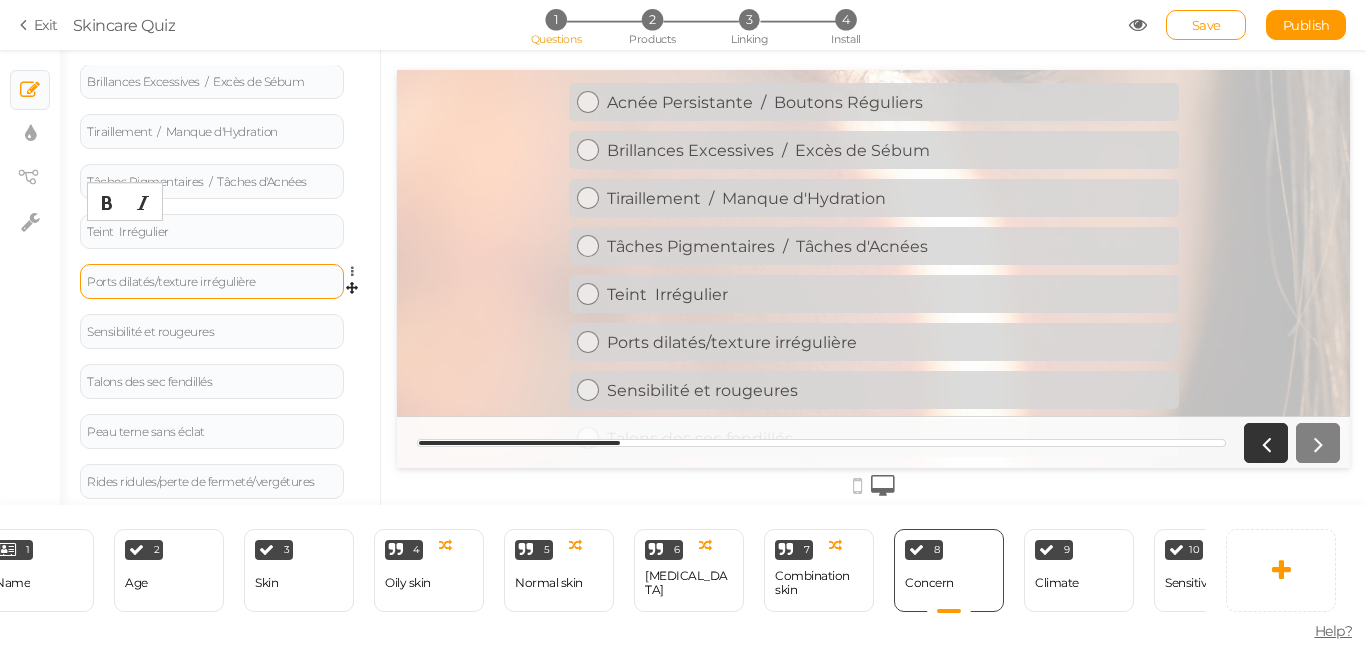 click on "Ports dilatés/texture irrégulière" at bounding box center (212, 281) 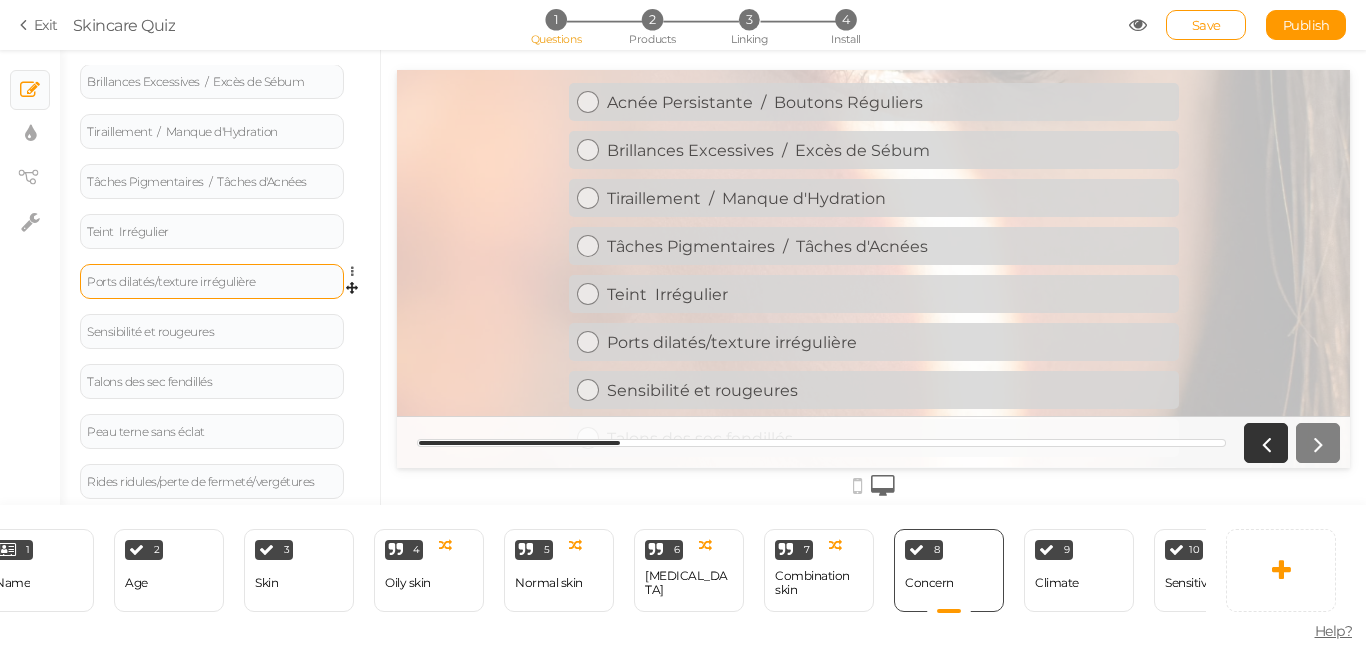 drag, startPoint x: 155, startPoint y: 283, endPoint x: 211, endPoint y: 274, distance: 56.718605 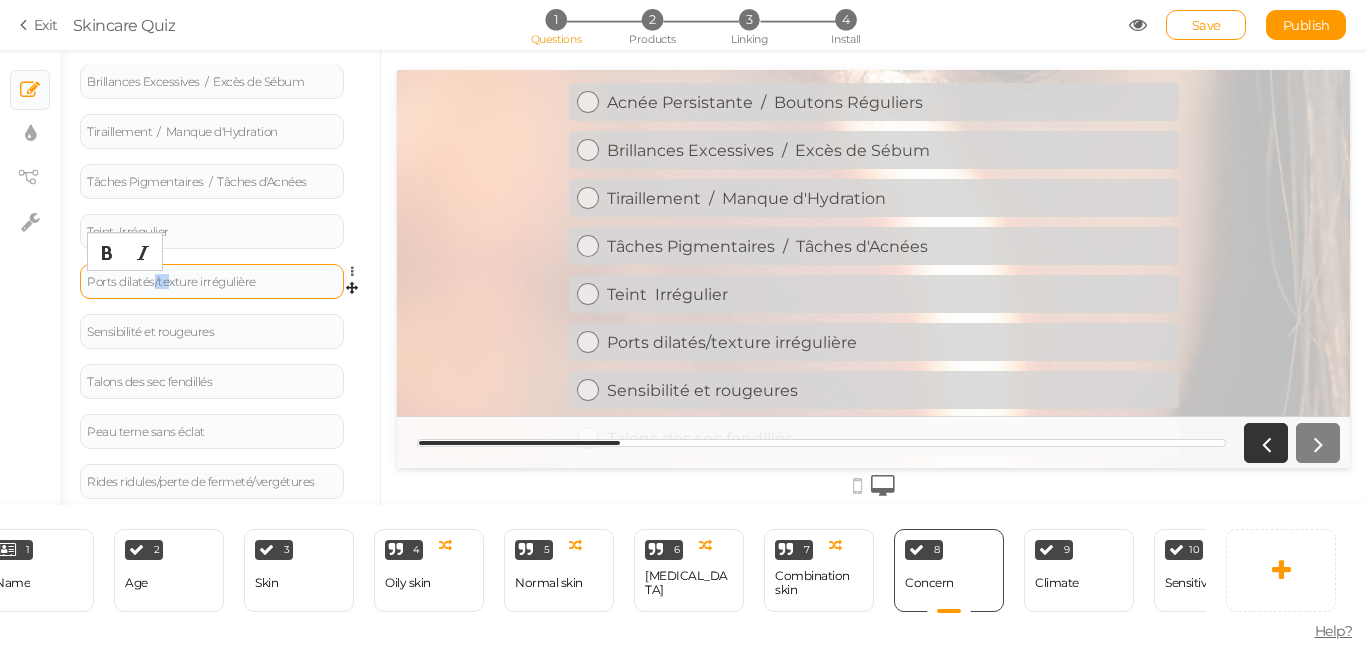 type 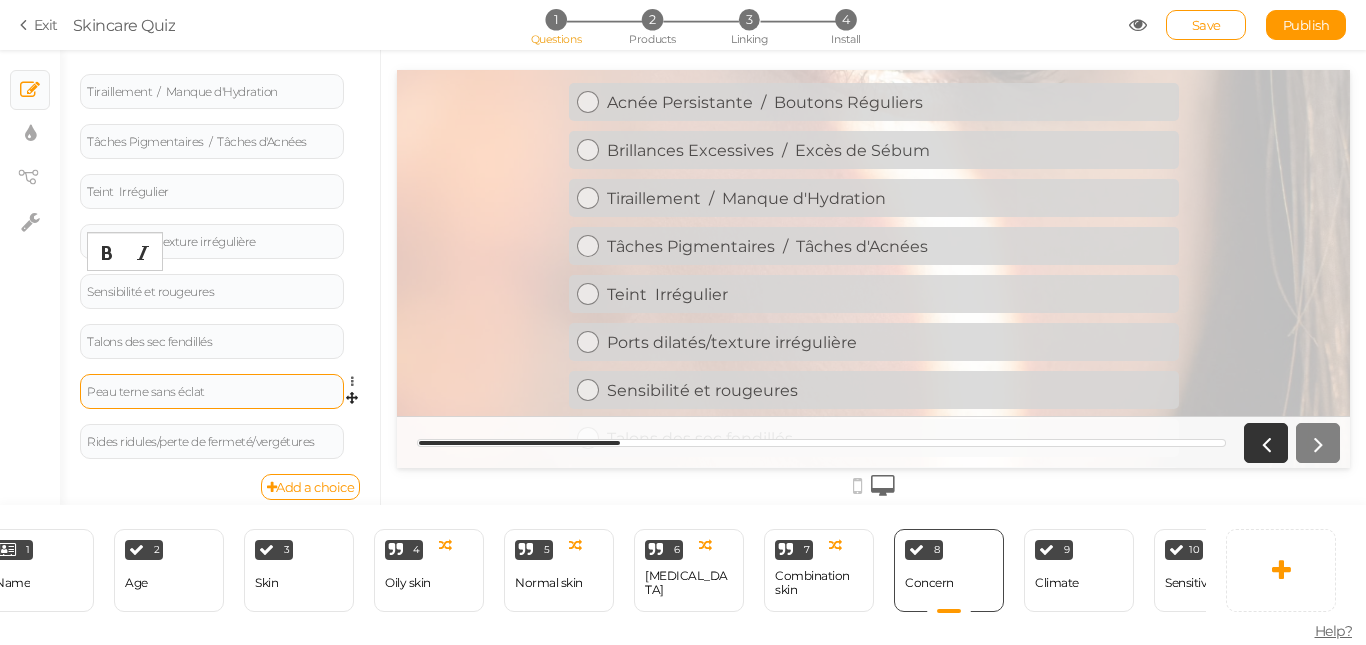 scroll, scrollTop: 460, scrollLeft: 0, axis: vertical 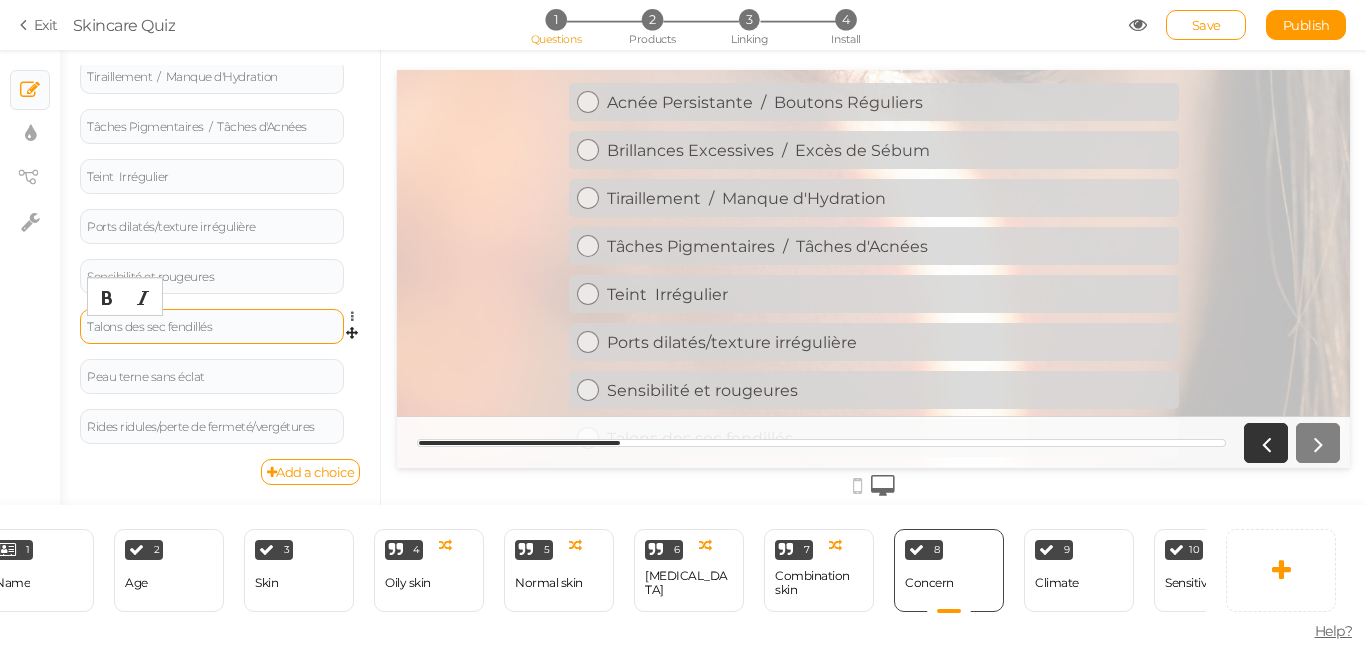 drag, startPoint x: 126, startPoint y: 329, endPoint x: 150, endPoint y: 322, distance: 25 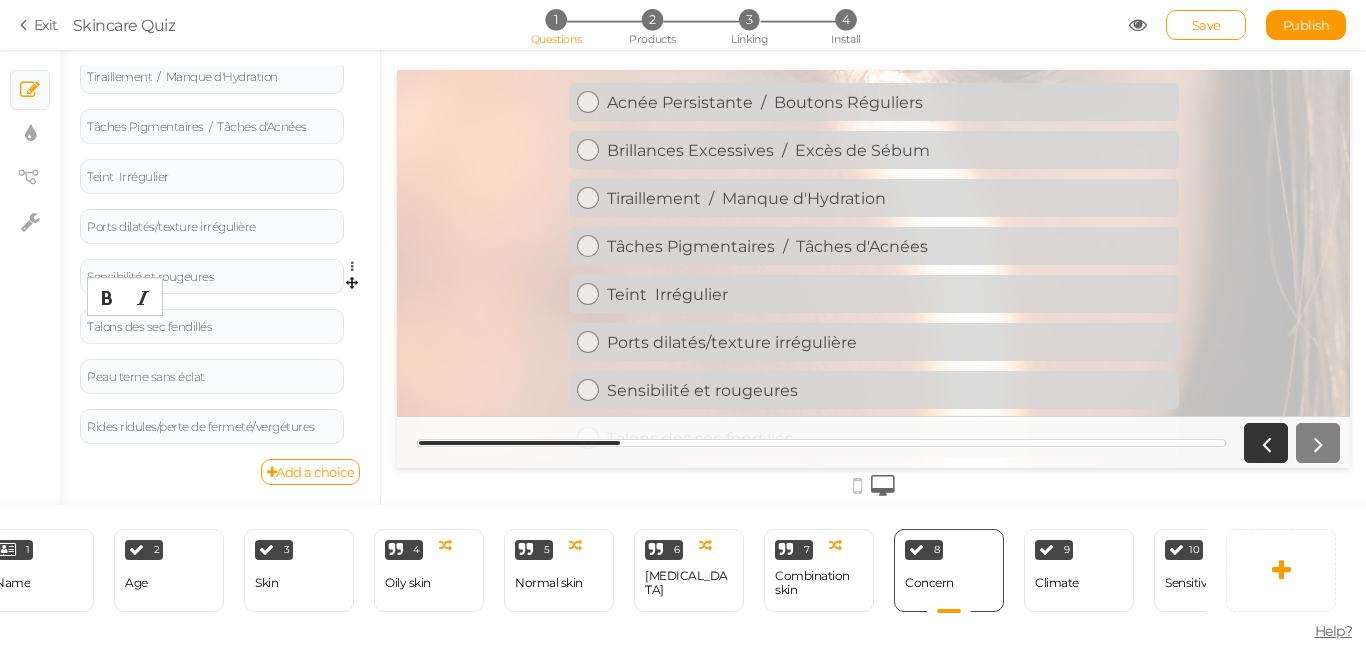 type 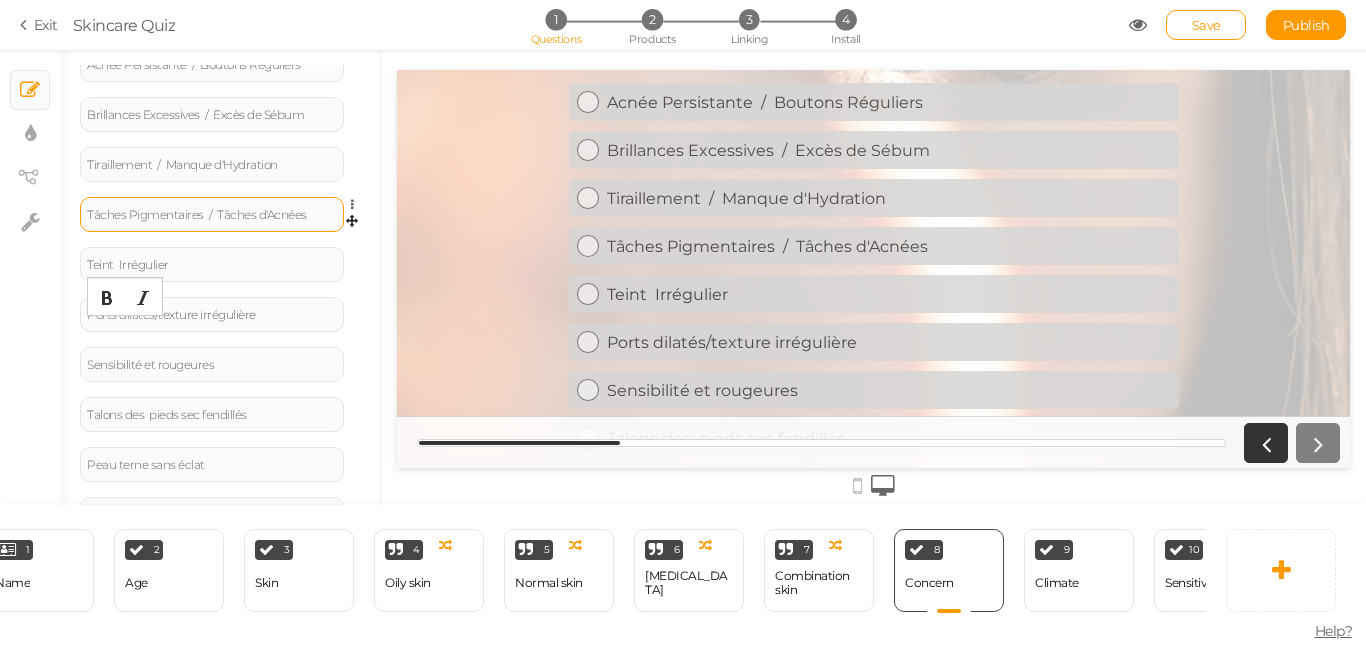 scroll, scrollTop: 360, scrollLeft: 0, axis: vertical 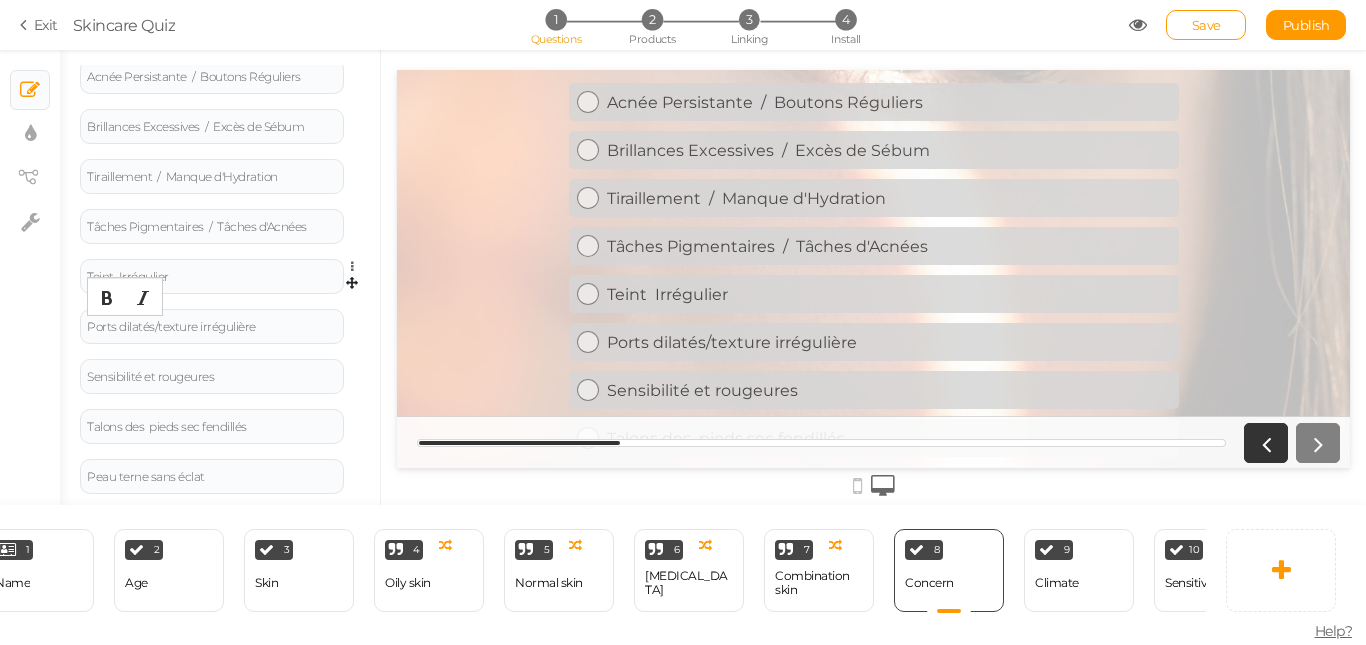 click on "Teint  Irrégulier                         Settings             Delete" at bounding box center (220, 284) 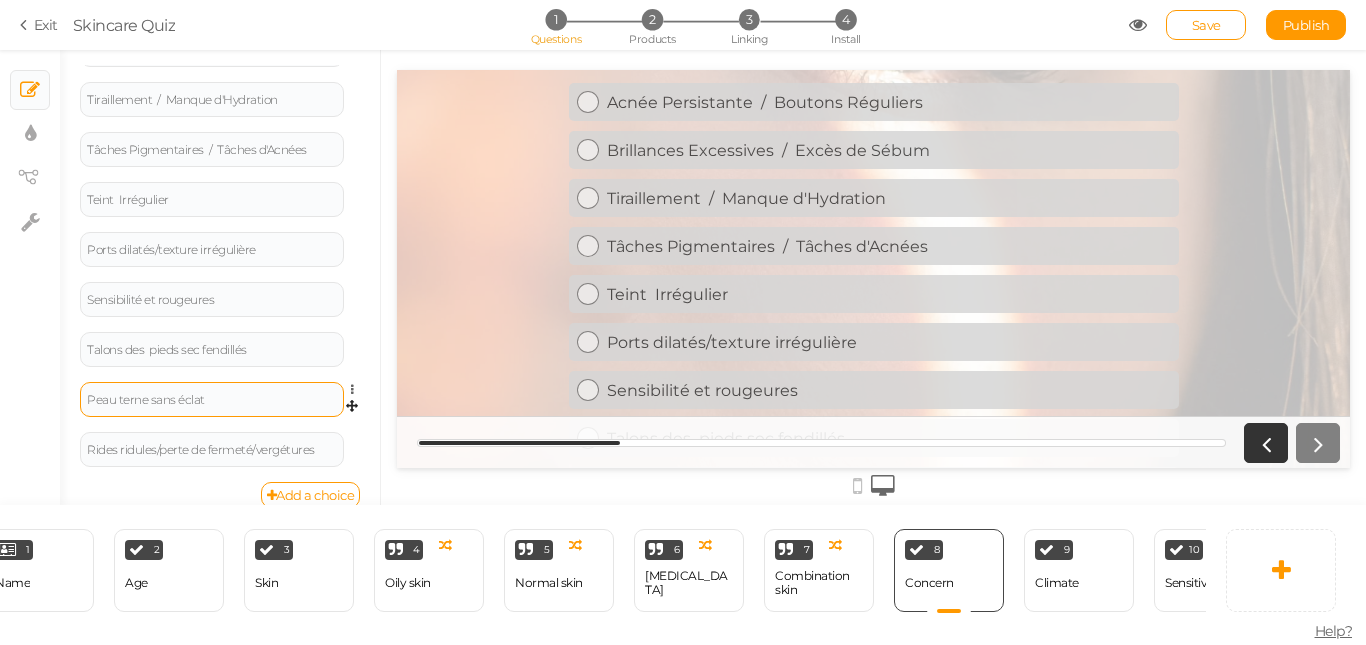 scroll, scrollTop: 460, scrollLeft: 0, axis: vertical 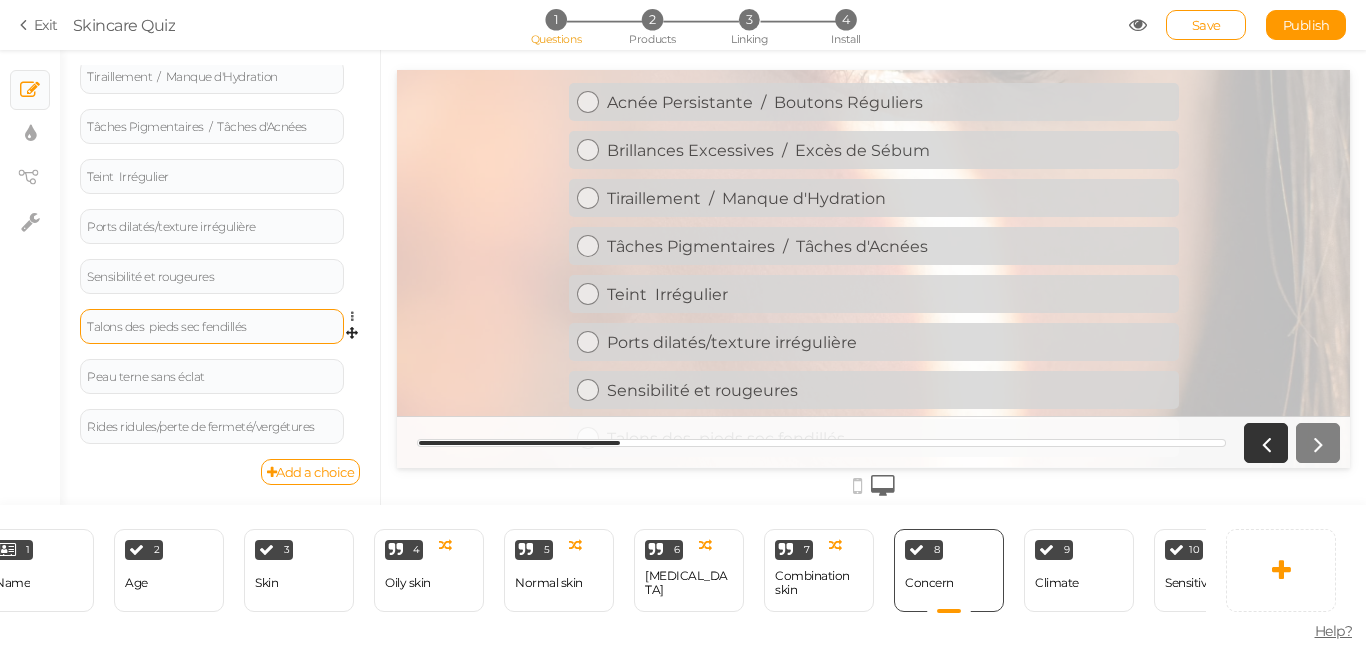 drag, startPoint x: 199, startPoint y: 329, endPoint x: 266, endPoint y: 317, distance: 68.06615 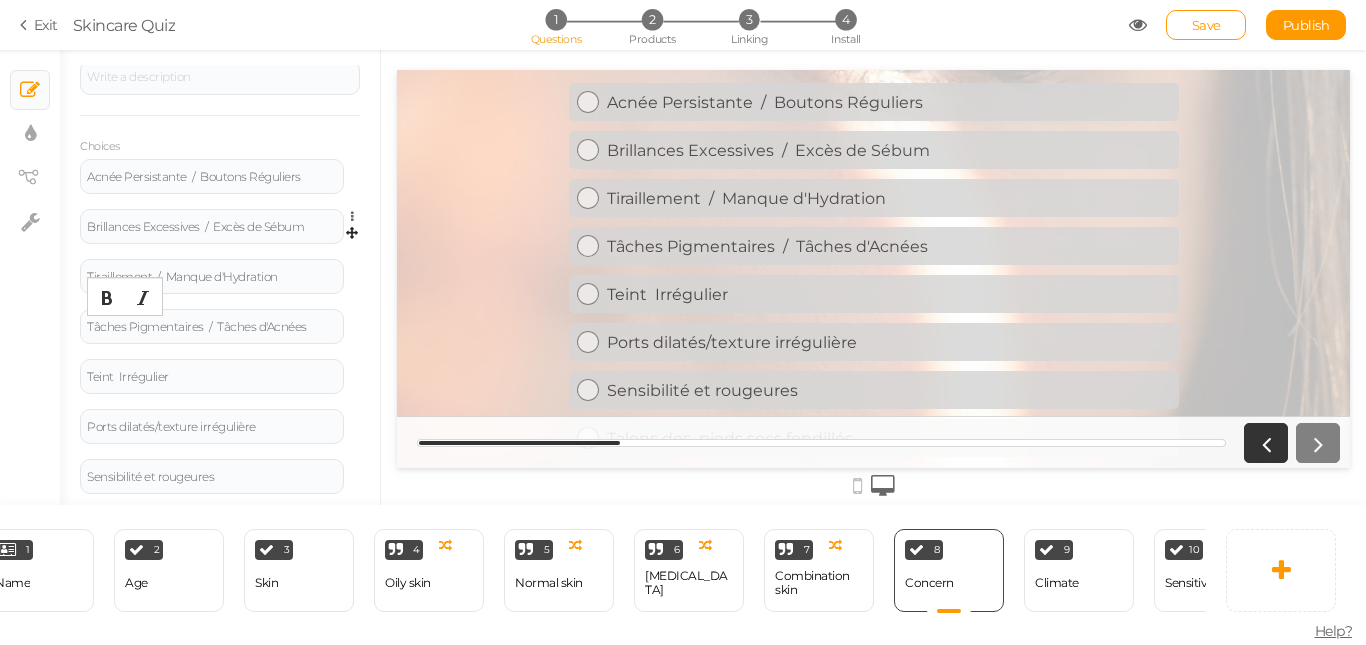 scroll, scrollTop: 460, scrollLeft: 0, axis: vertical 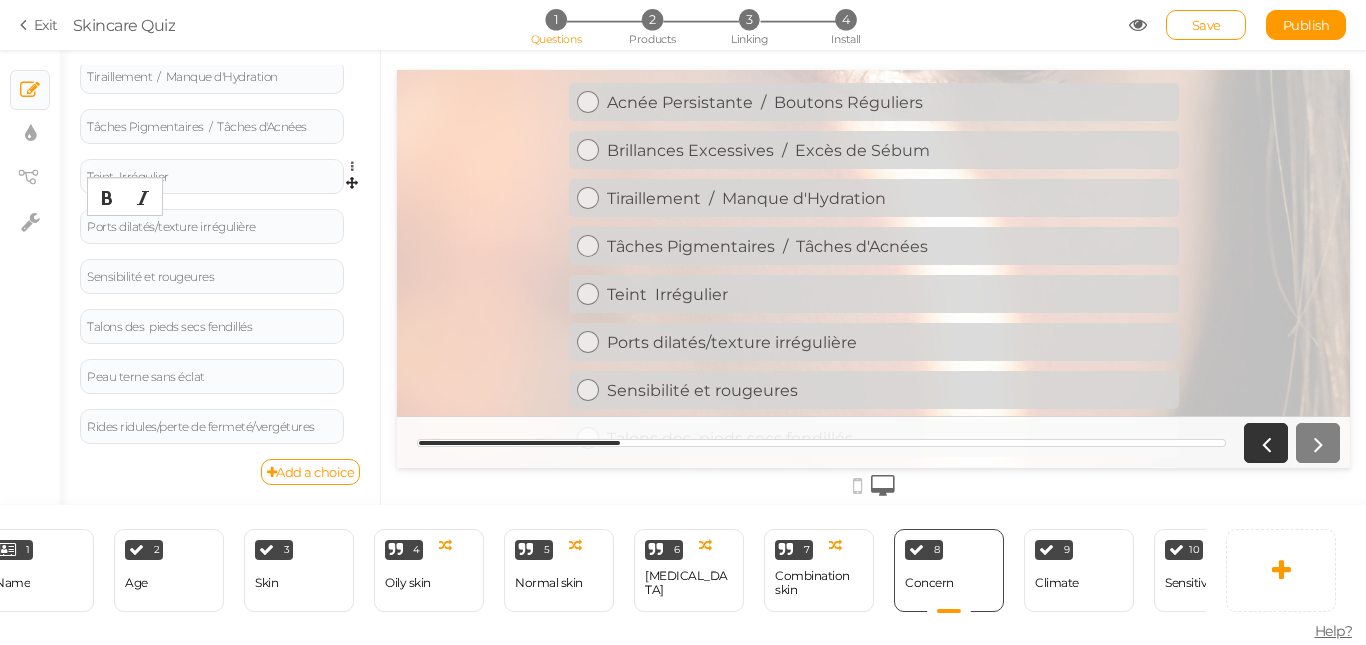drag, startPoint x: 125, startPoint y: 232, endPoint x: 212, endPoint y: 199, distance: 93.04838 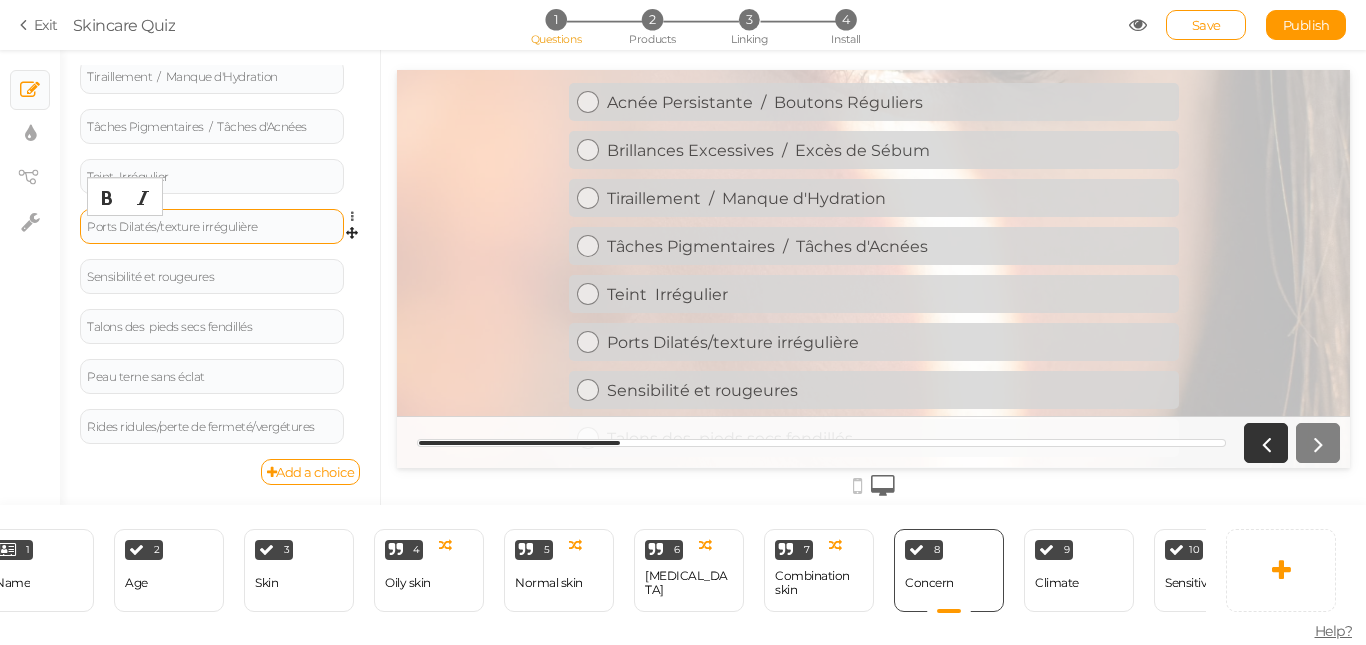 drag, startPoint x: 157, startPoint y: 226, endPoint x: 176, endPoint y: 223, distance: 19.235384 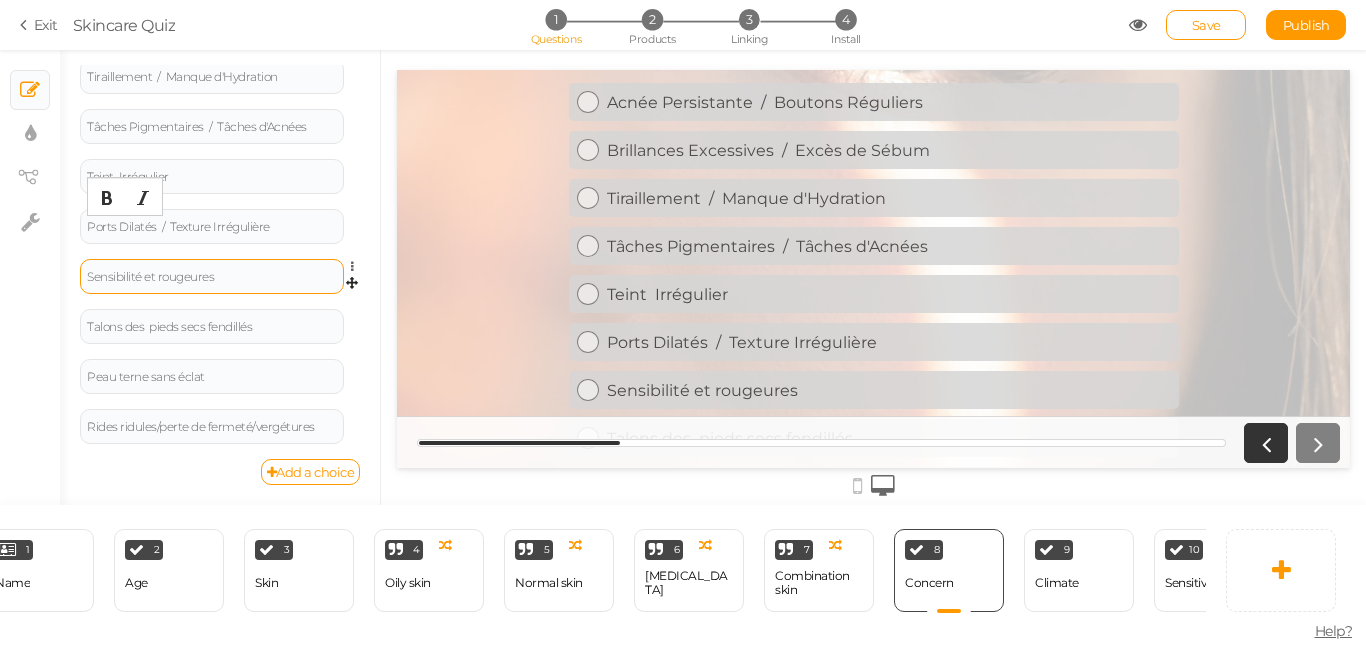 click on "Sensibilité et rougeures" at bounding box center (212, 277) 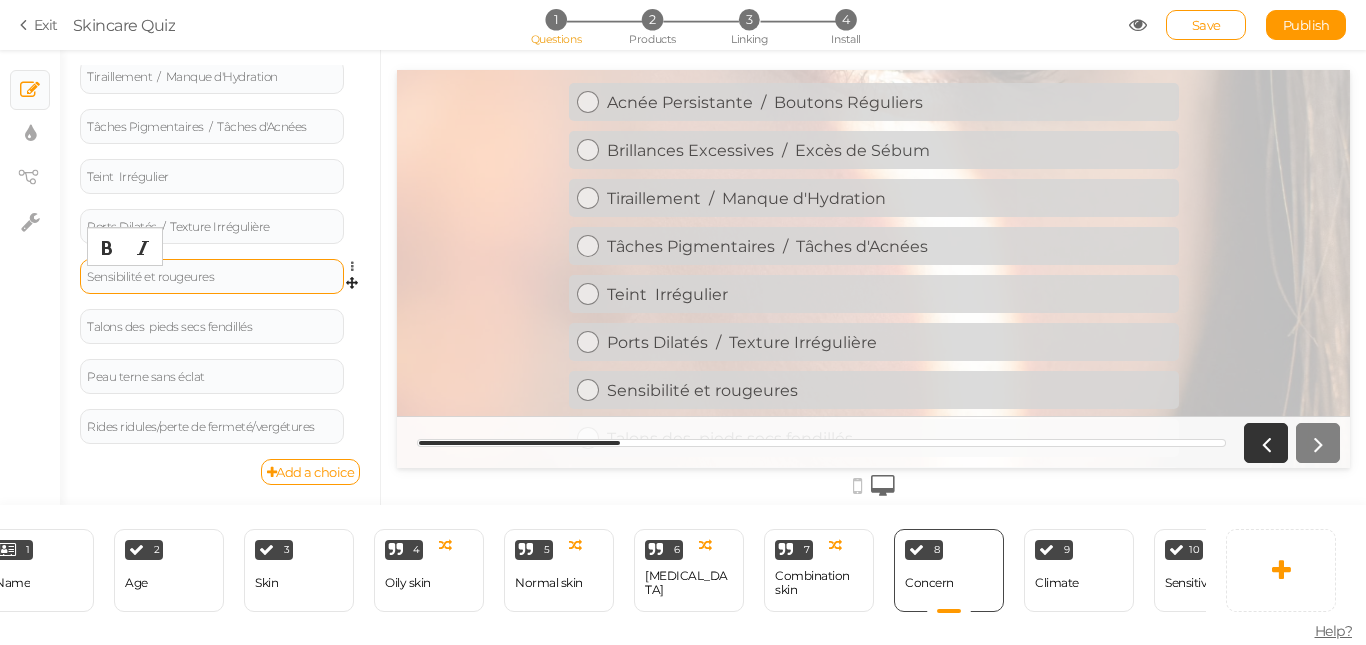 type 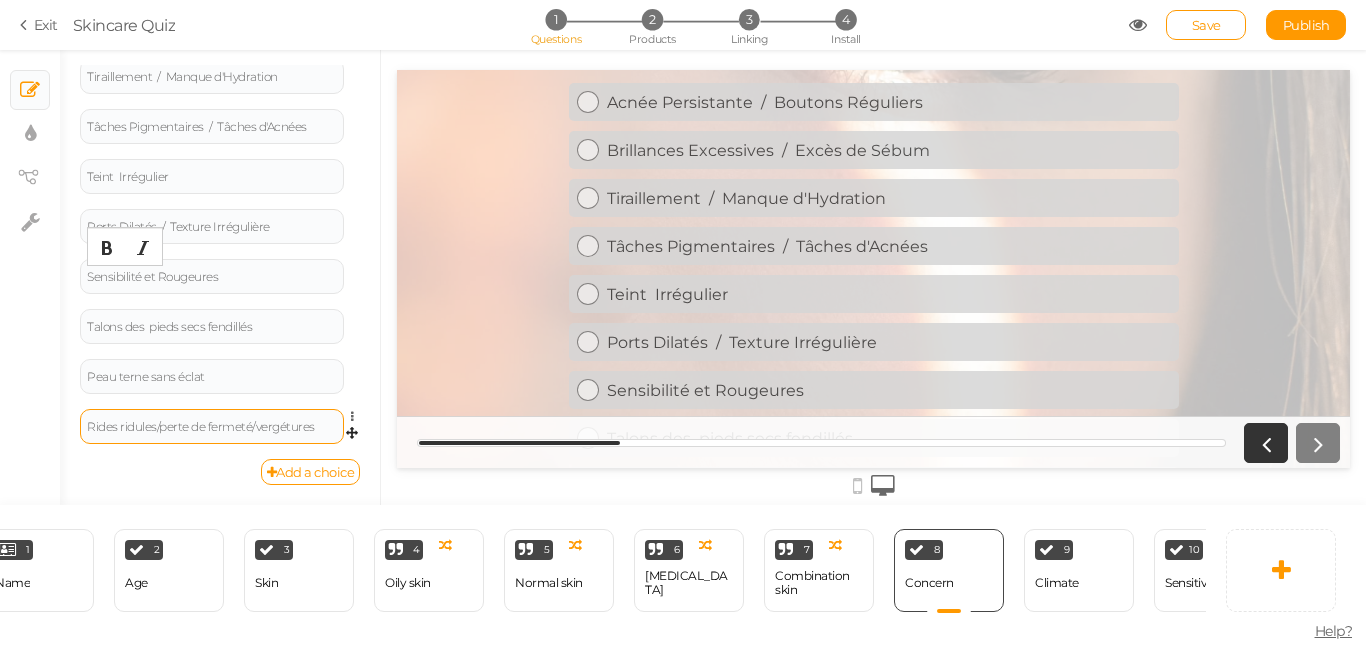 click on "Rides ridules/perte de fermeté/vergétures" at bounding box center (212, 427) 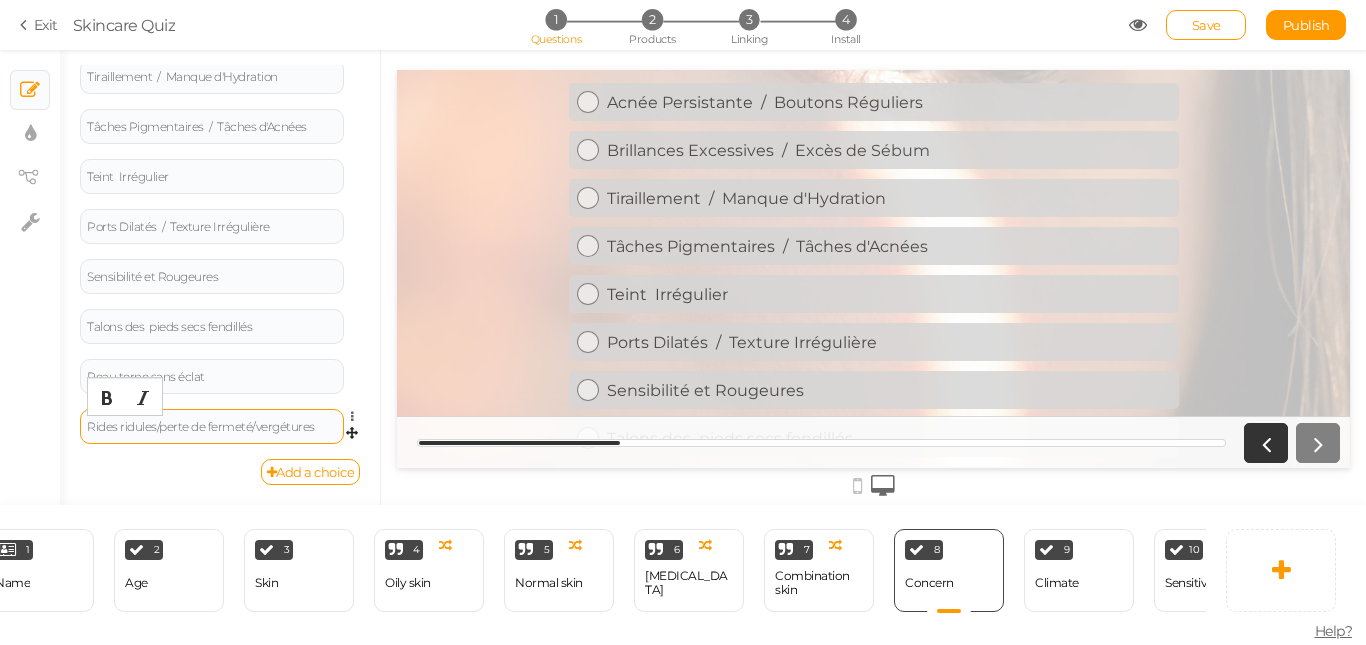 type 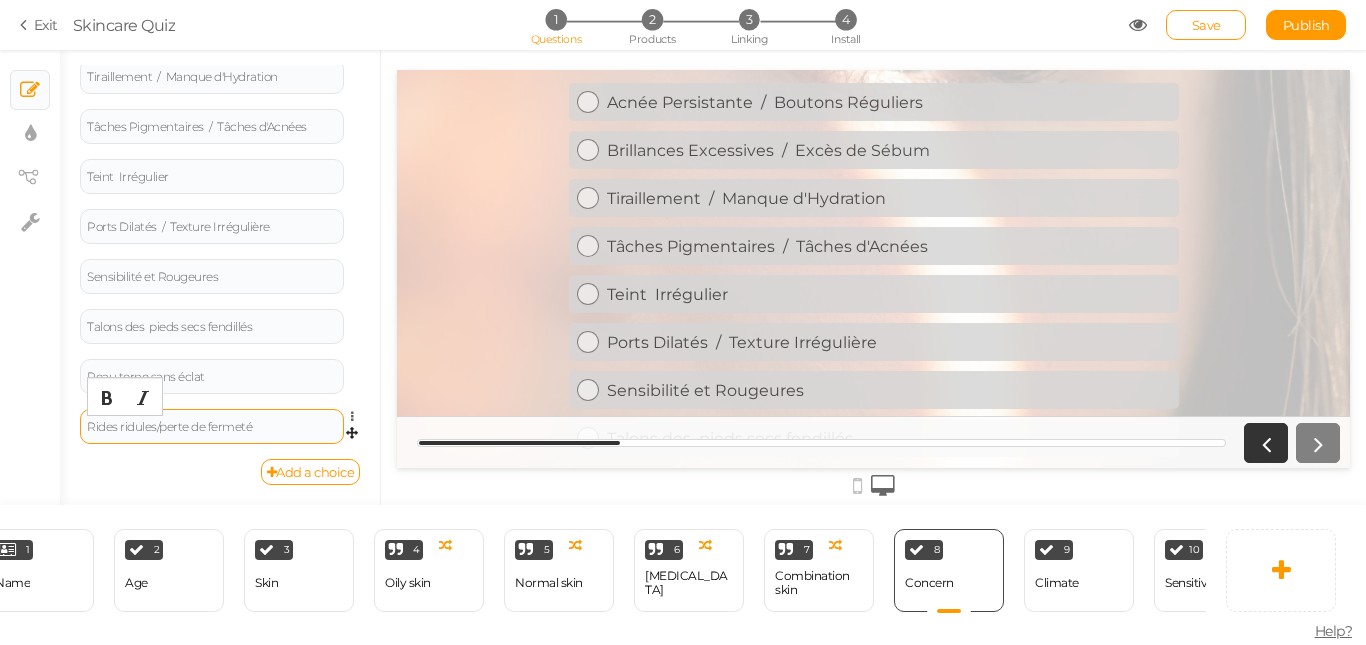 click on "Rides ridules/perte de fermeté" at bounding box center (212, 427) 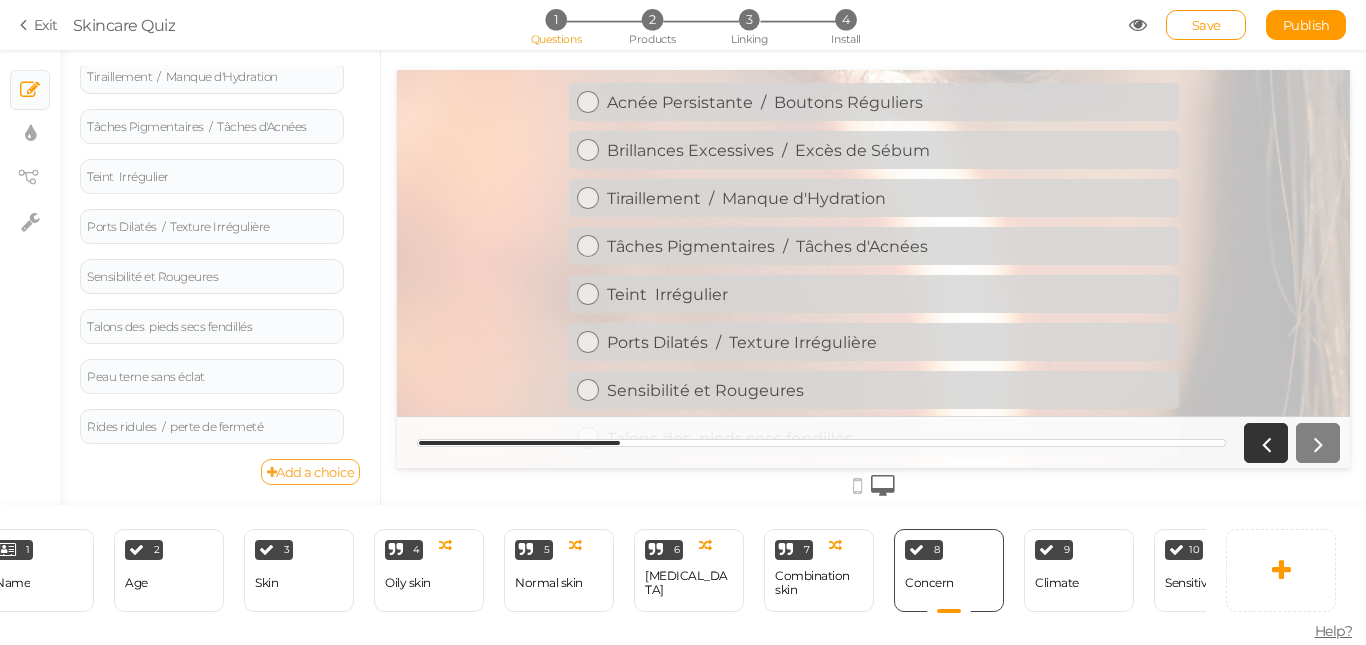 click on "Add a choice" at bounding box center [311, 472] 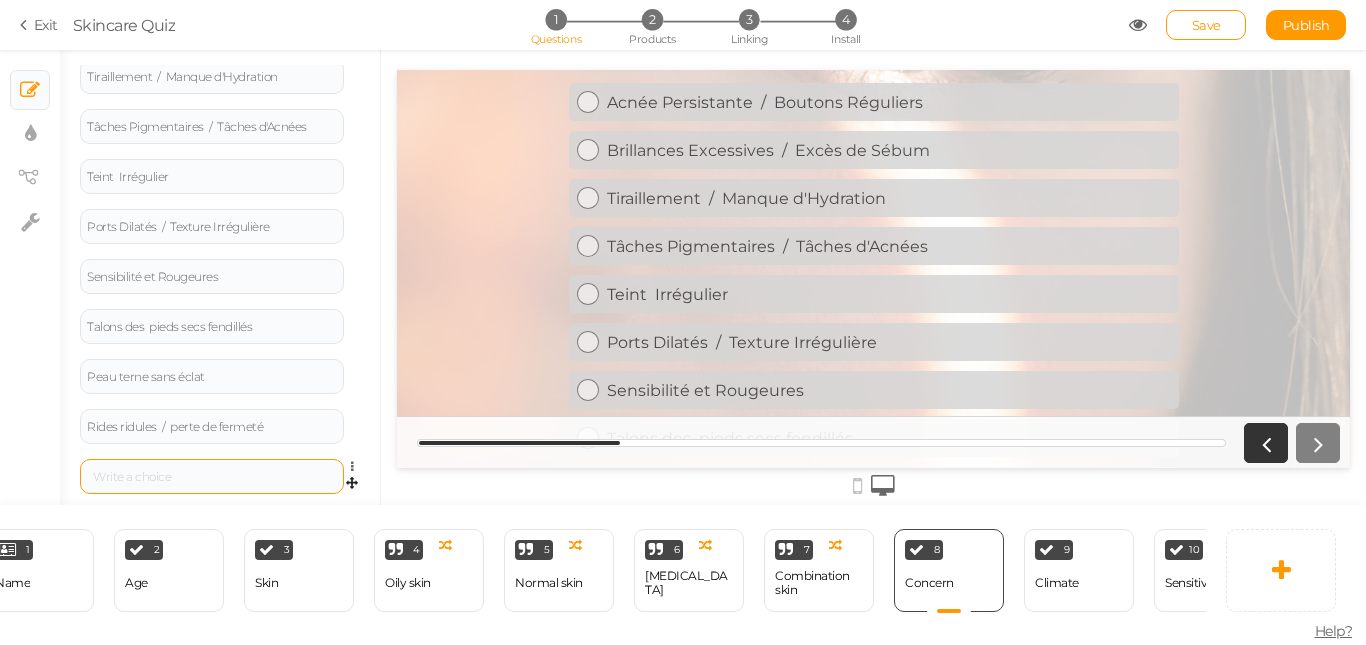 click at bounding box center (212, 477) 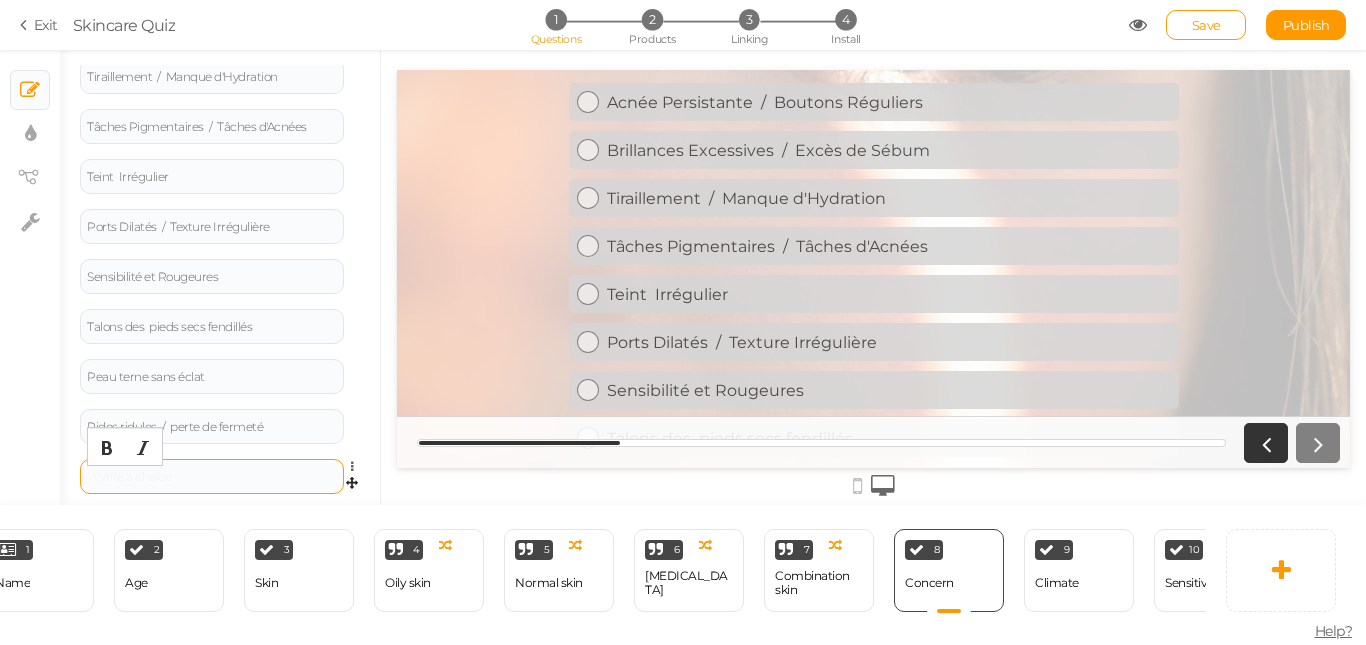 paste 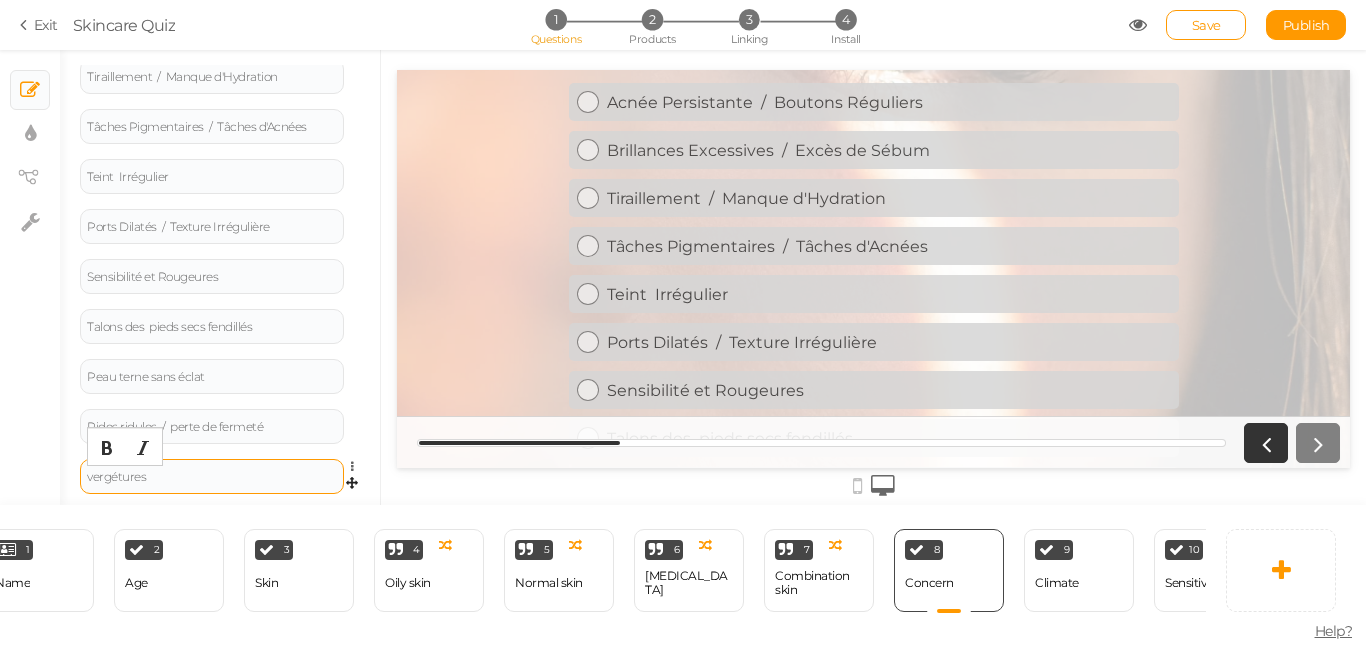 click on "vergétures" at bounding box center [212, 477] 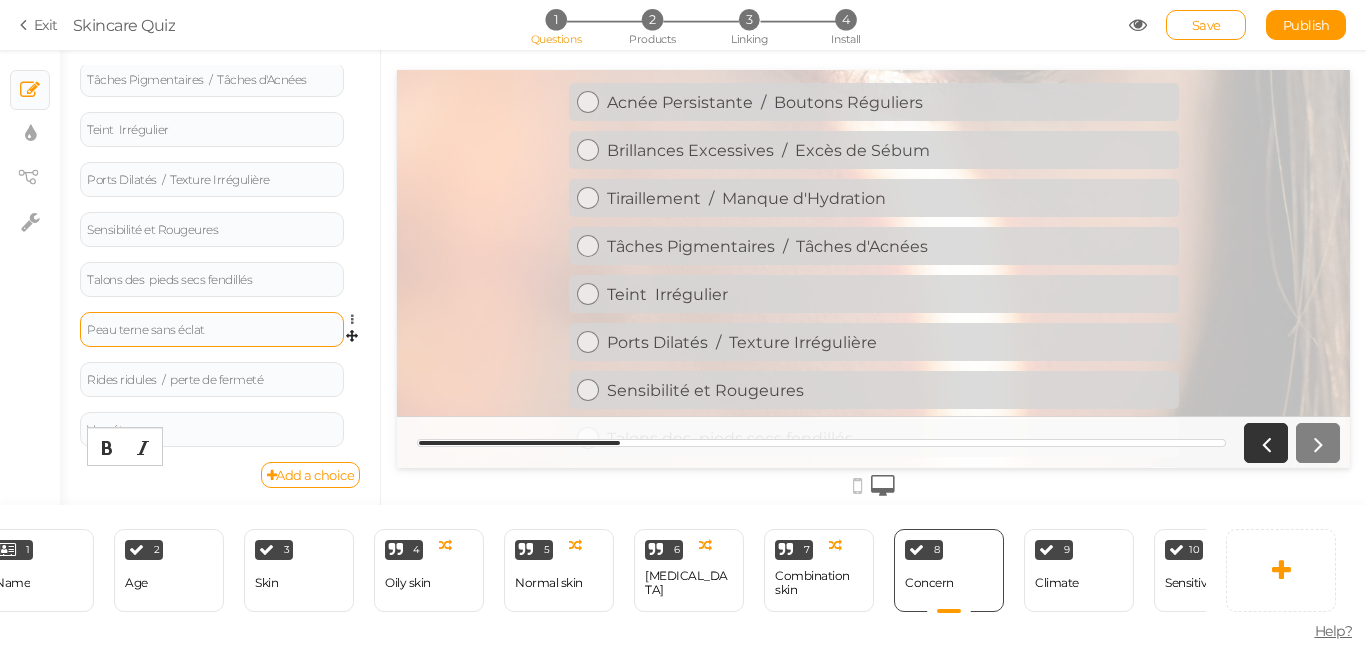 scroll, scrollTop: 510, scrollLeft: 0, axis: vertical 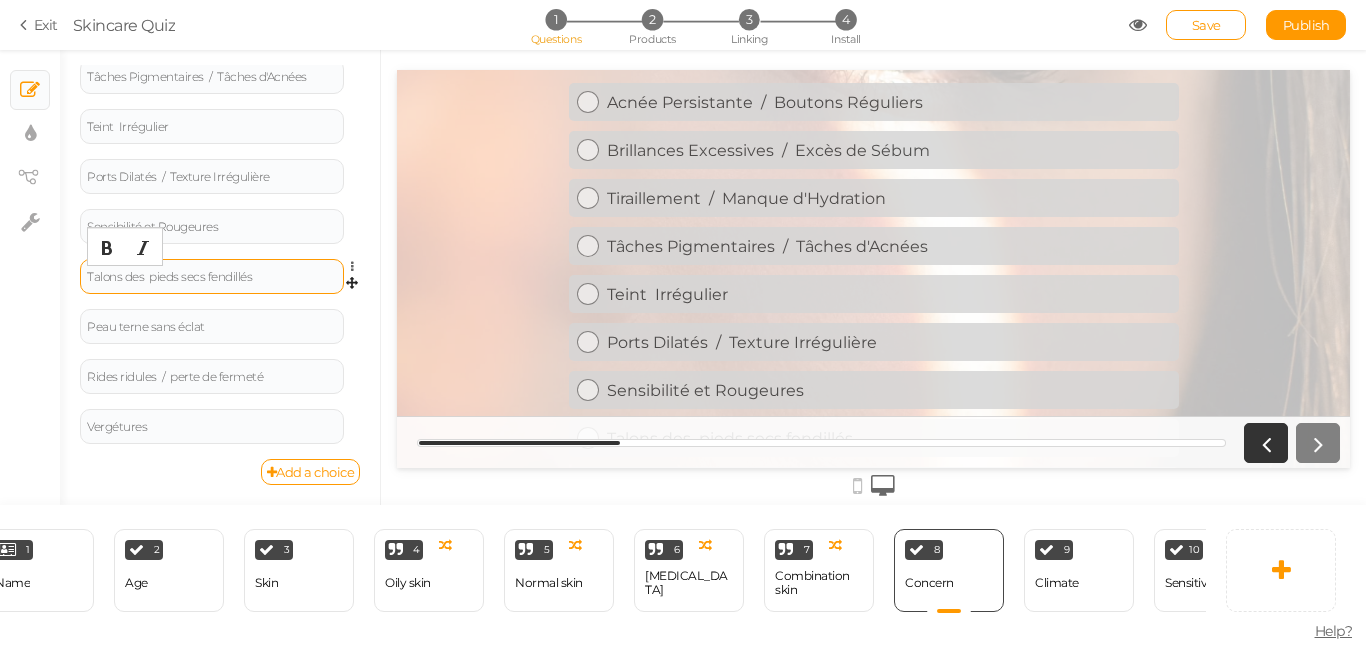 drag, startPoint x: 157, startPoint y: 276, endPoint x: 262, endPoint y: 284, distance: 105.30432 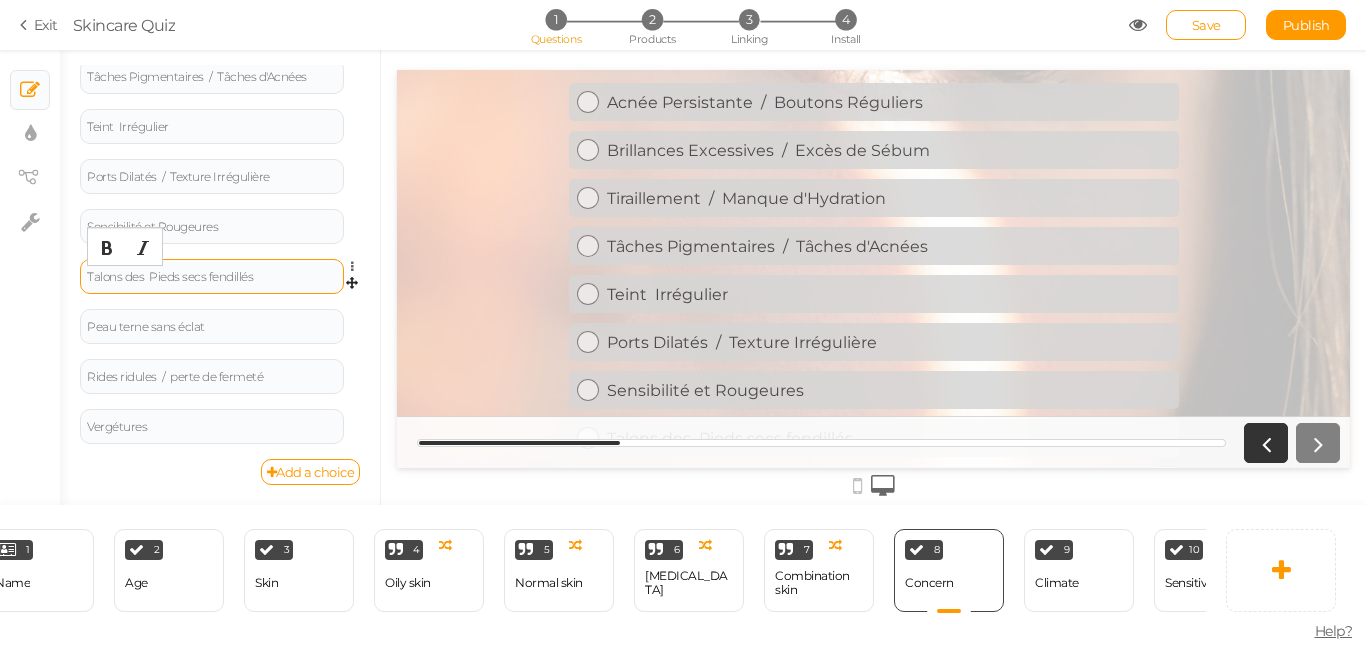 click on "Talons des  Pieds secs fendillés" at bounding box center (212, 276) 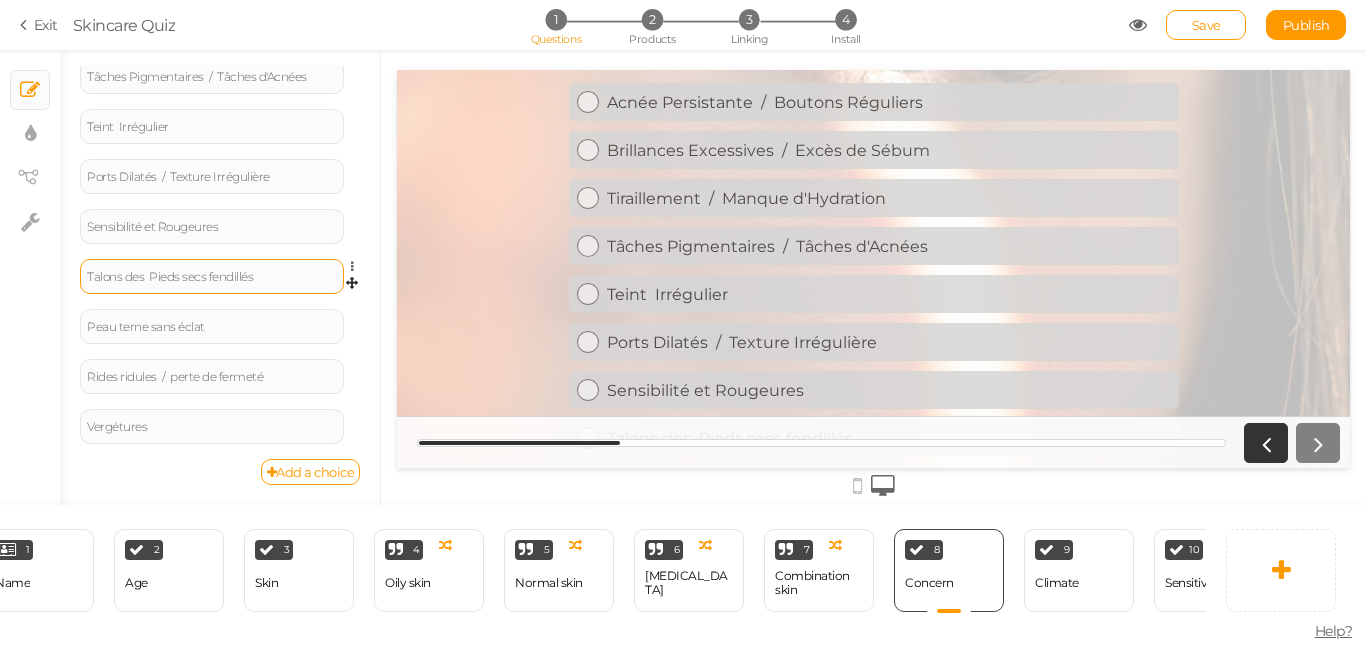 click on "Talons des  Pieds secs fendillés" at bounding box center [212, 277] 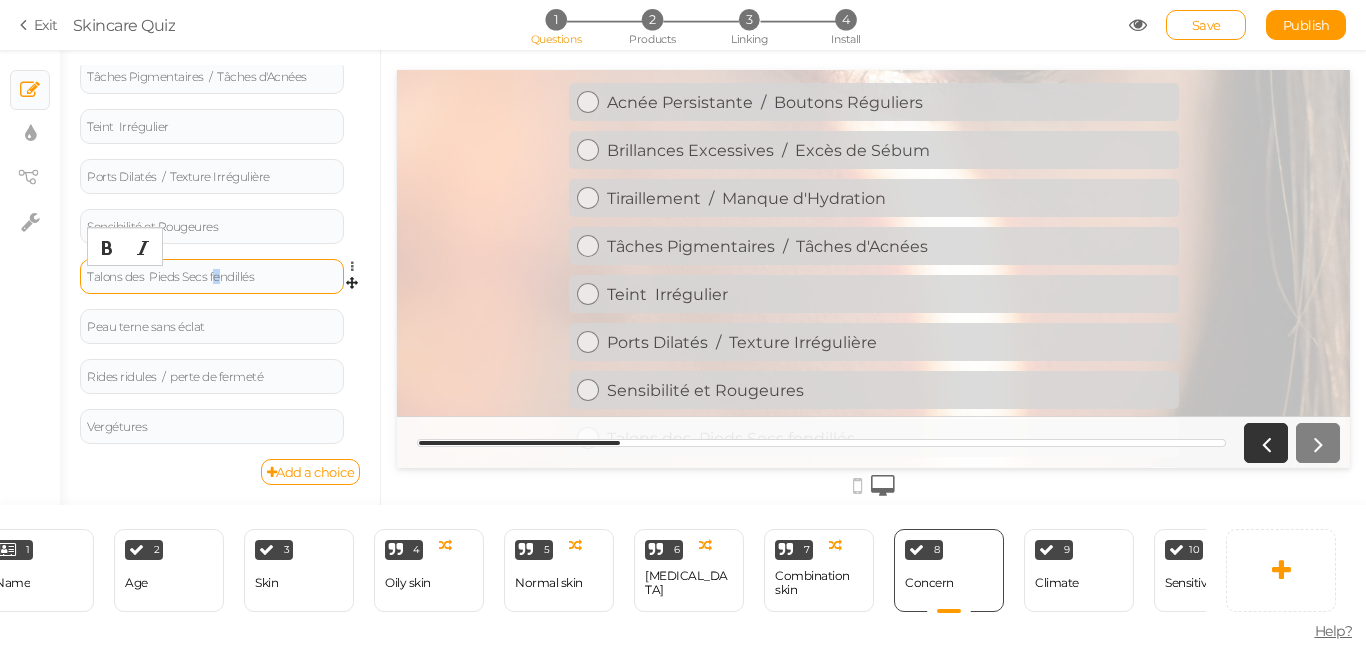click on "Talons des  Pieds Secs fendillés" at bounding box center (212, 277) 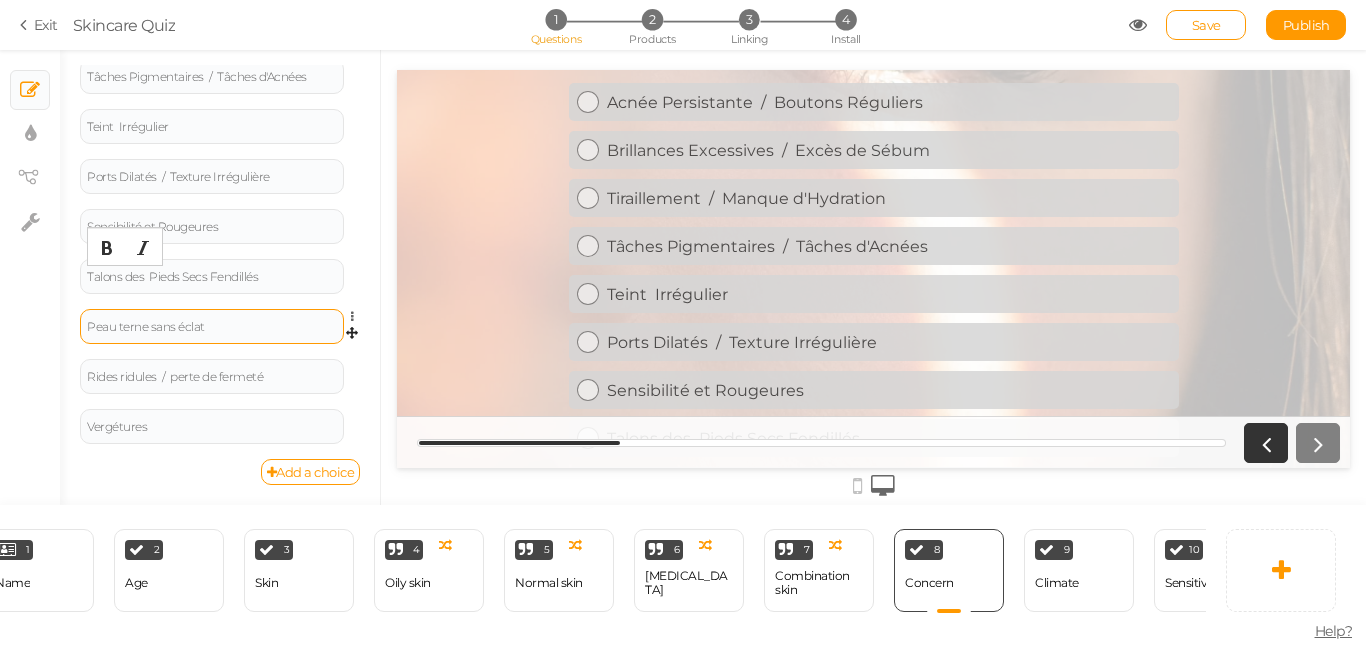 click on "Peau terne sans éclat" at bounding box center [212, 327] 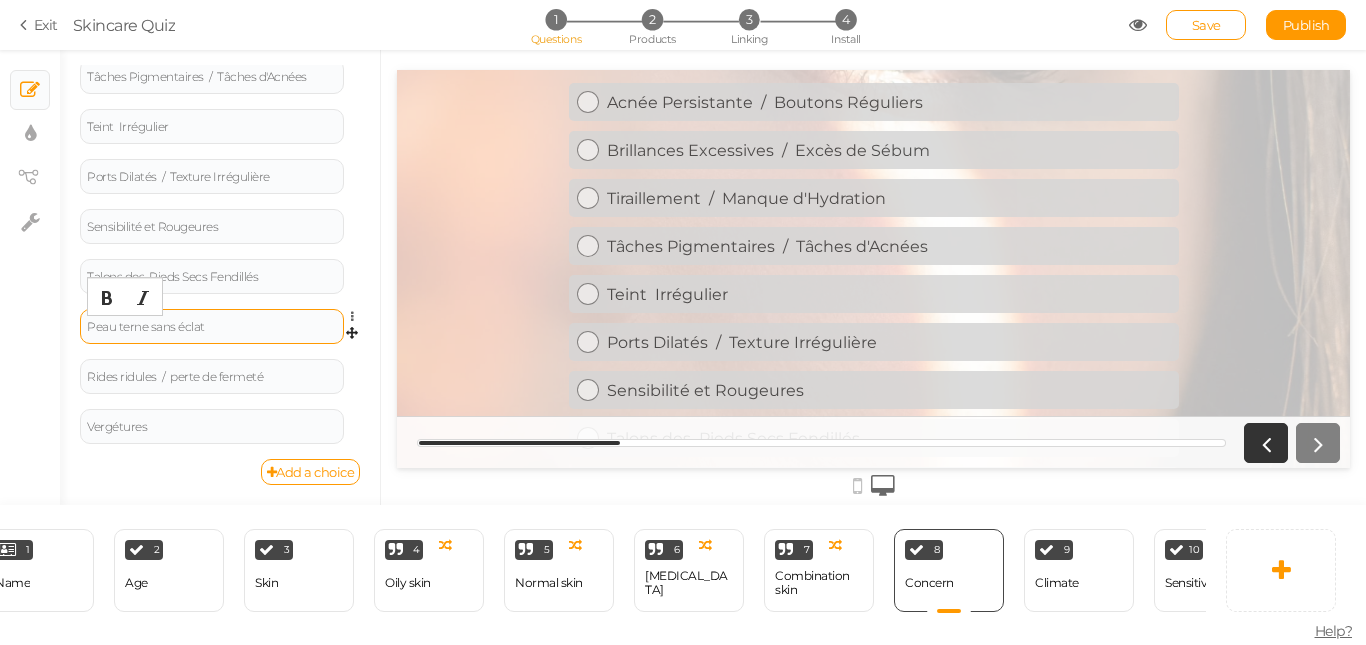 type 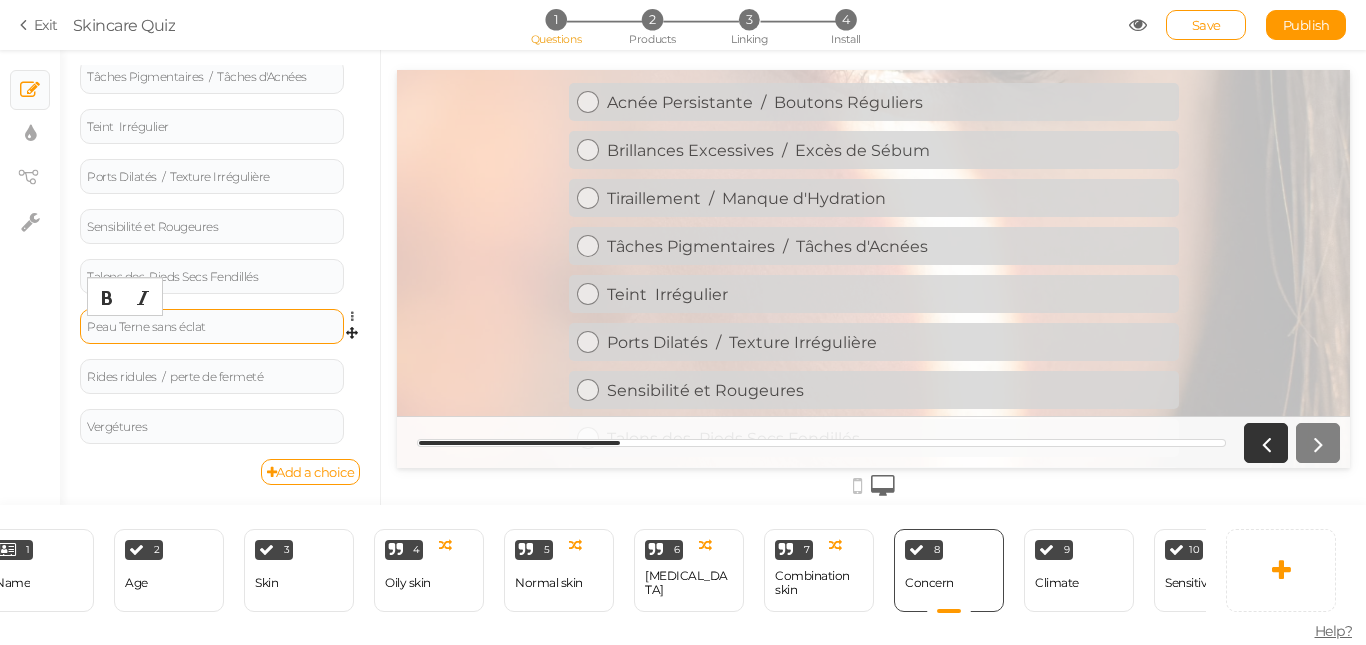 click on "Peau Terne sans éclat" at bounding box center [212, 327] 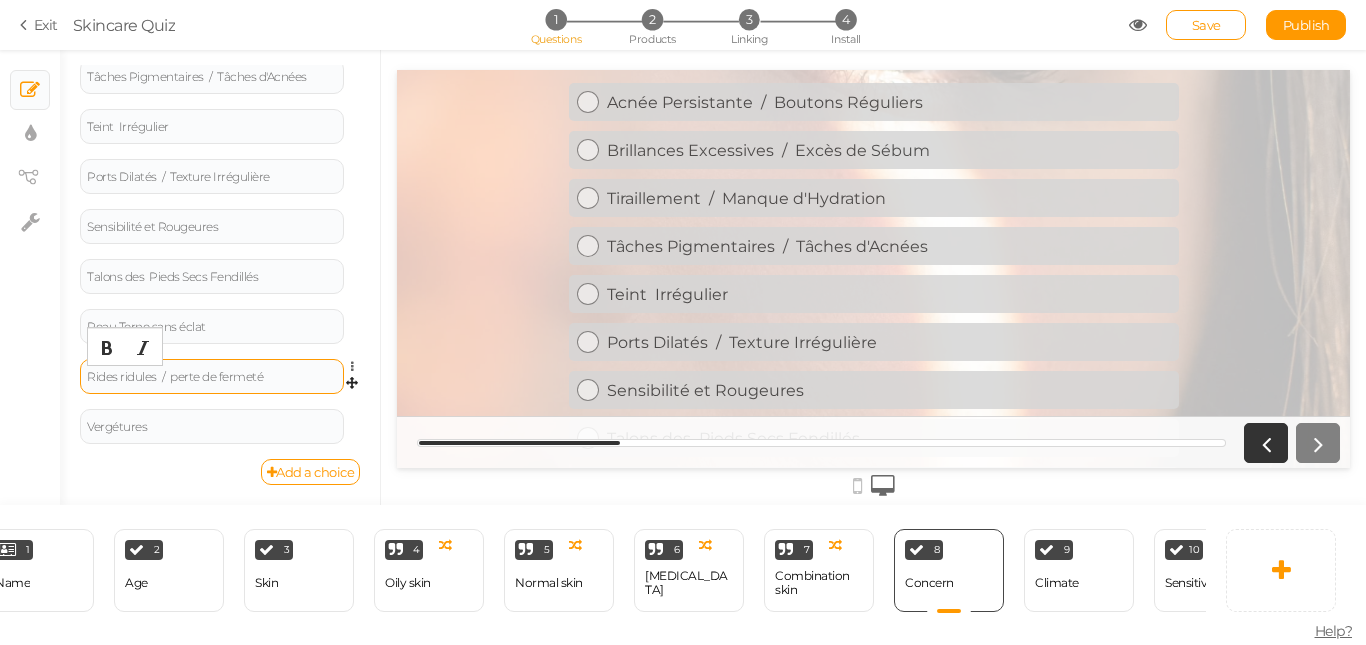 click on "Rides ridules  /  perte de fermeté" at bounding box center (212, 377) 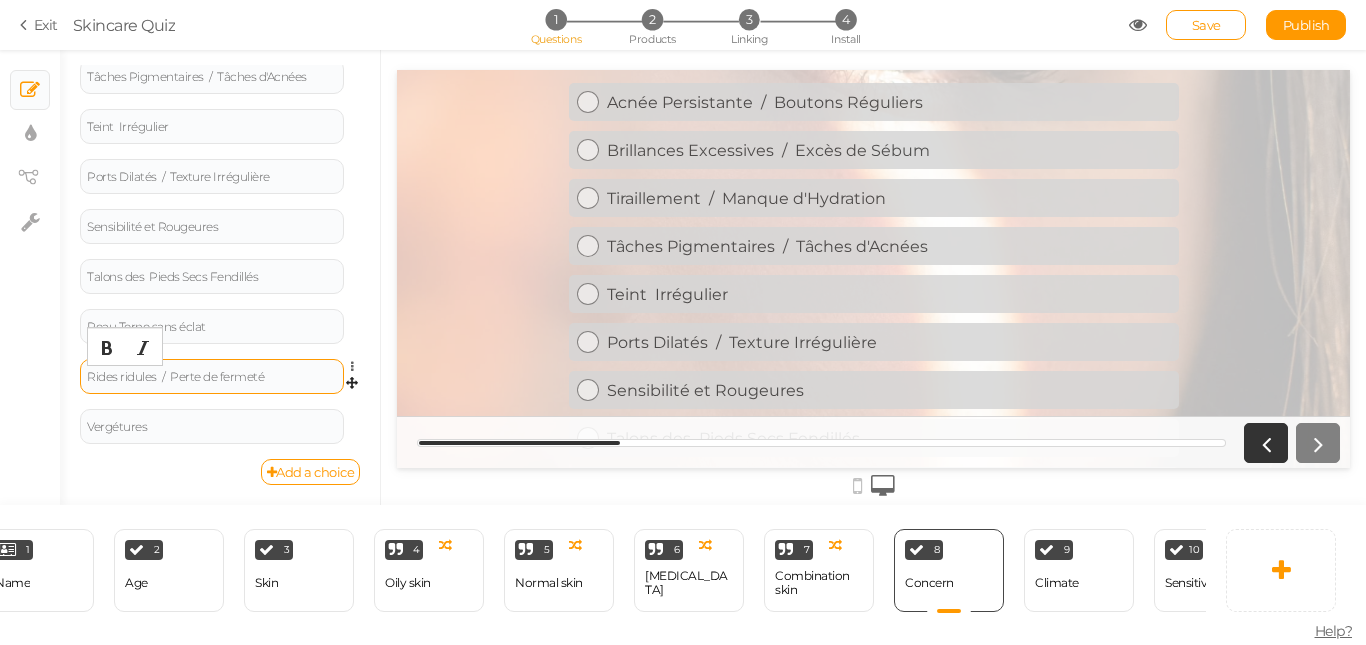 click on "Rides ridules  /  Perte de fermeté" at bounding box center [212, 377] 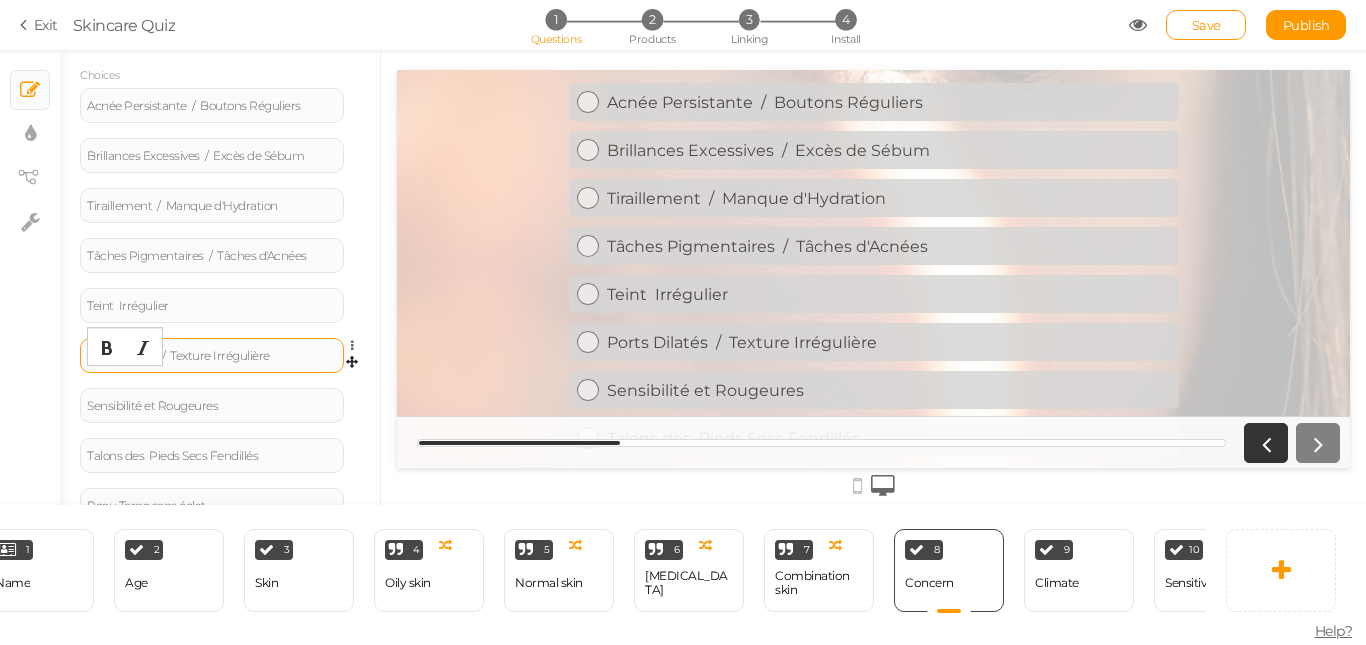 scroll, scrollTop: 310, scrollLeft: 0, axis: vertical 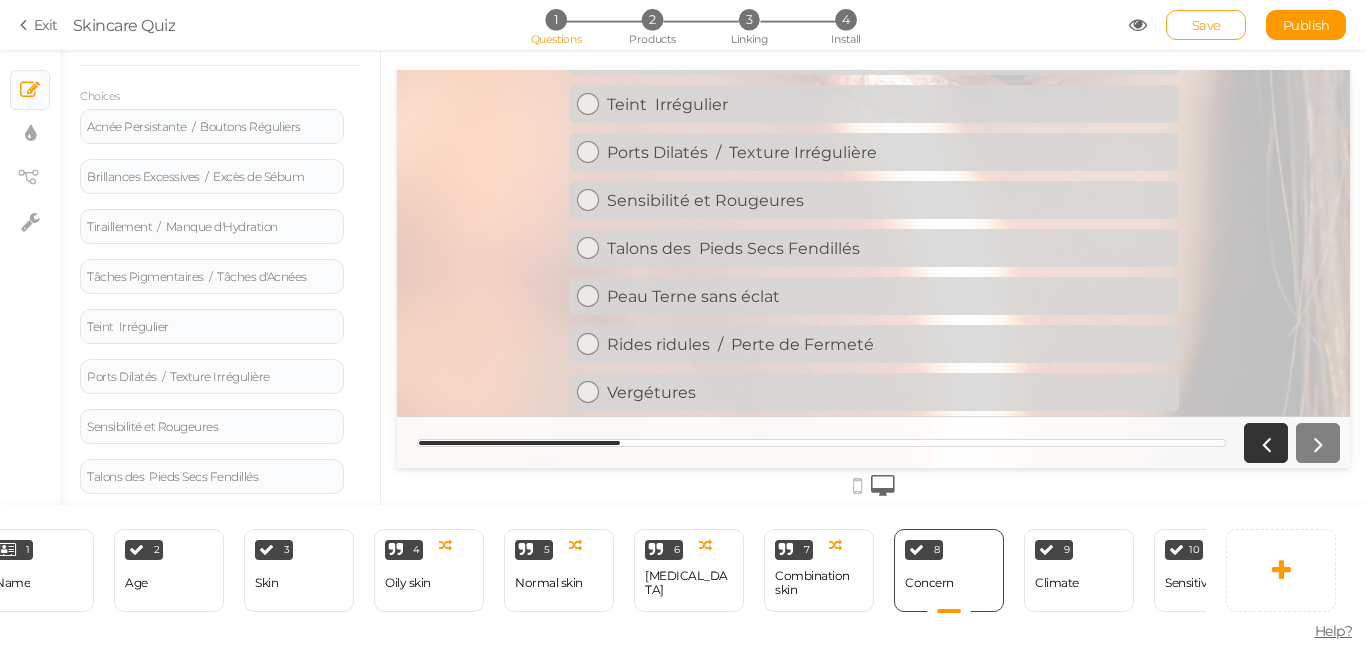 click on "Save" at bounding box center (1206, 25) 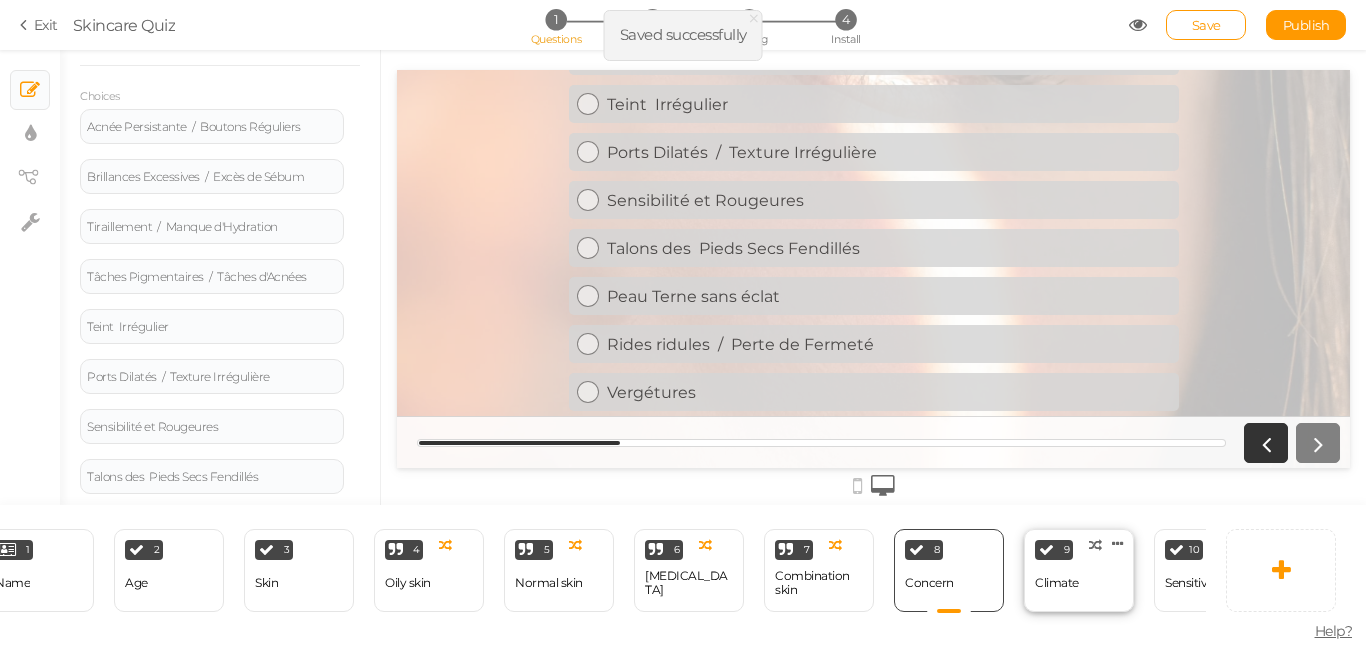 click on "Climate" at bounding box center (1057, 583) 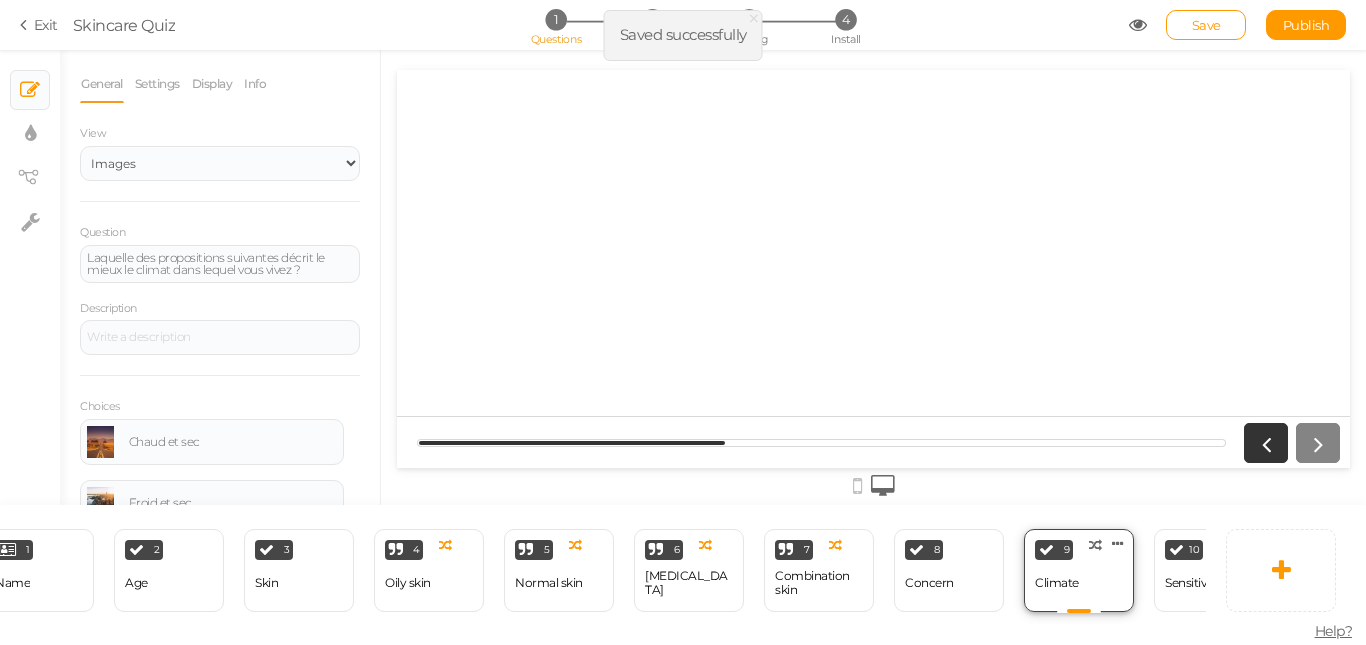 scroll, scrollTop: 0, scrollLeft: 0, axis: both 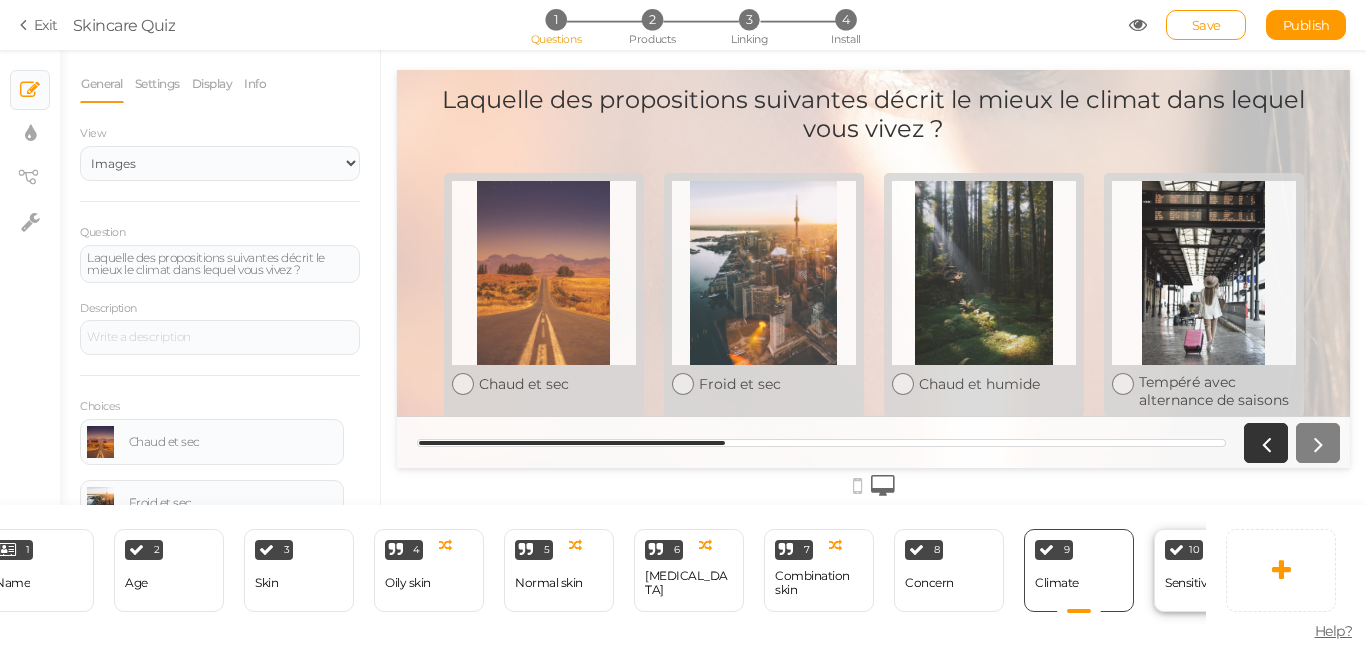 click on "Sensitivity" at bounding box center [1193, 583] 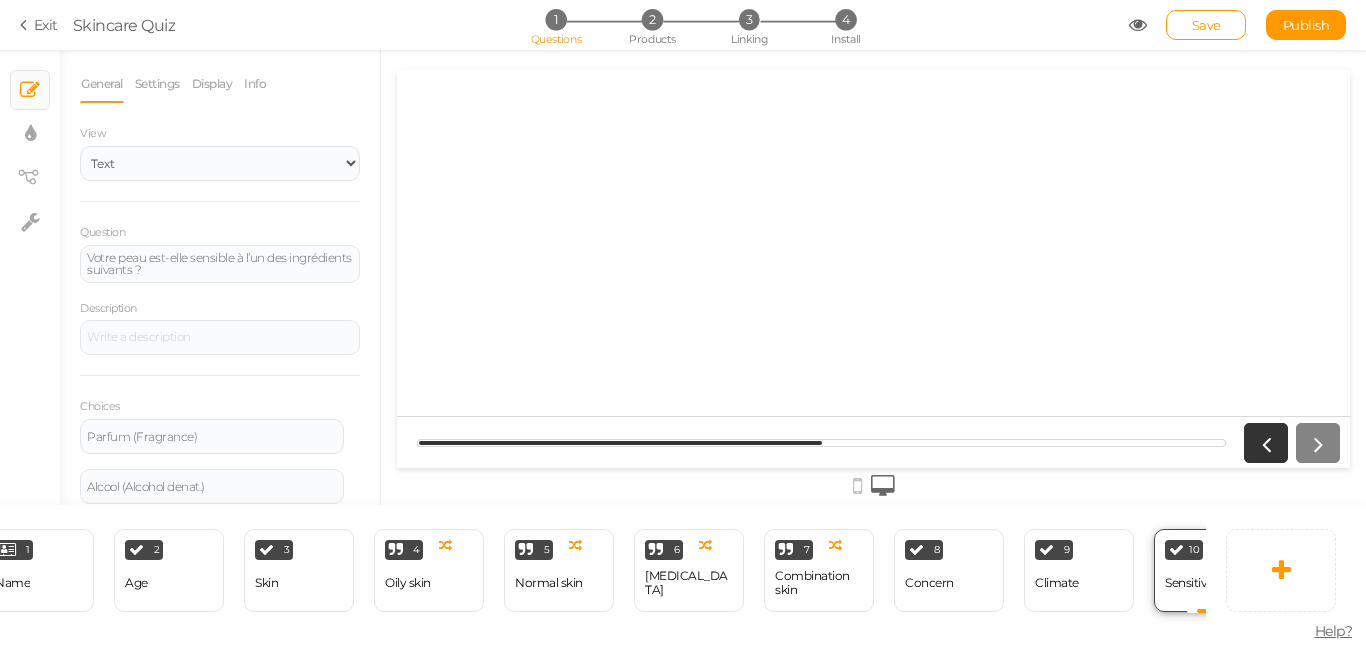 scroll, scrollTop: 0, scrollLeft: 0, axis: both 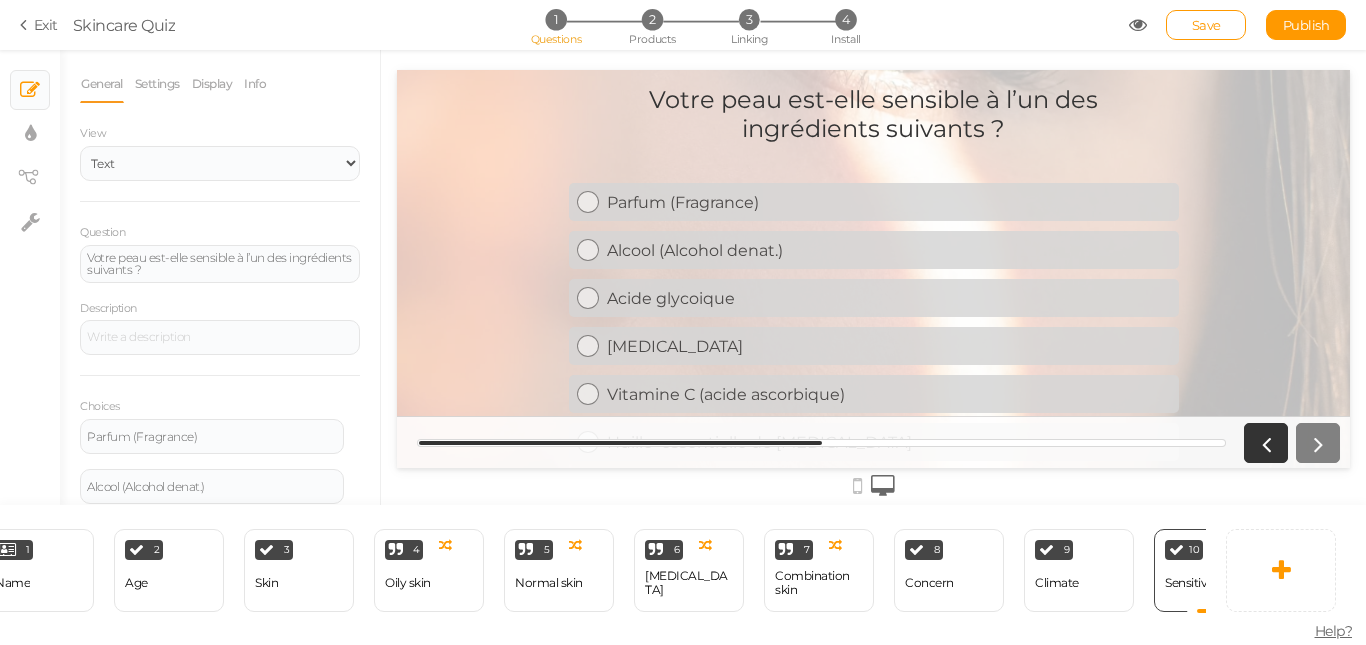 drag, startPoint x: 648, startPoint y: 442, endPoint x: 967, endPoint y: 428, distance: 319.30707 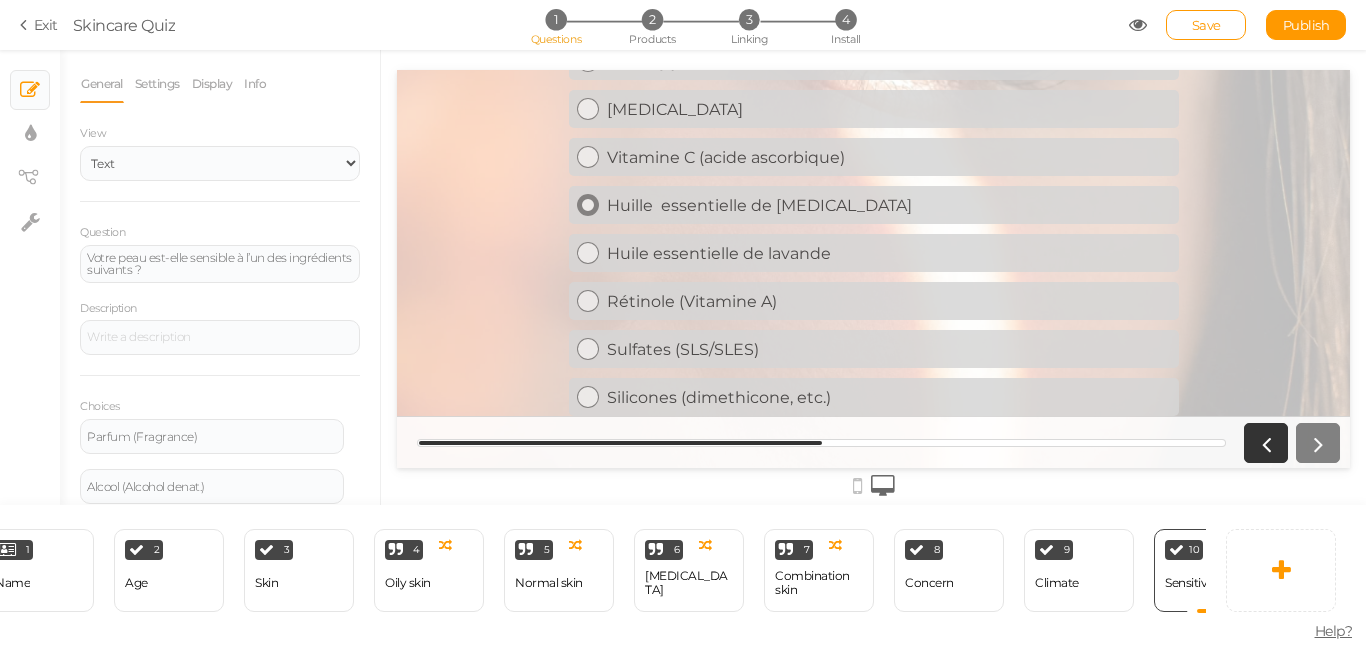 scroll, scrollTop: 242, scrollLeft: 0, axis: vertical 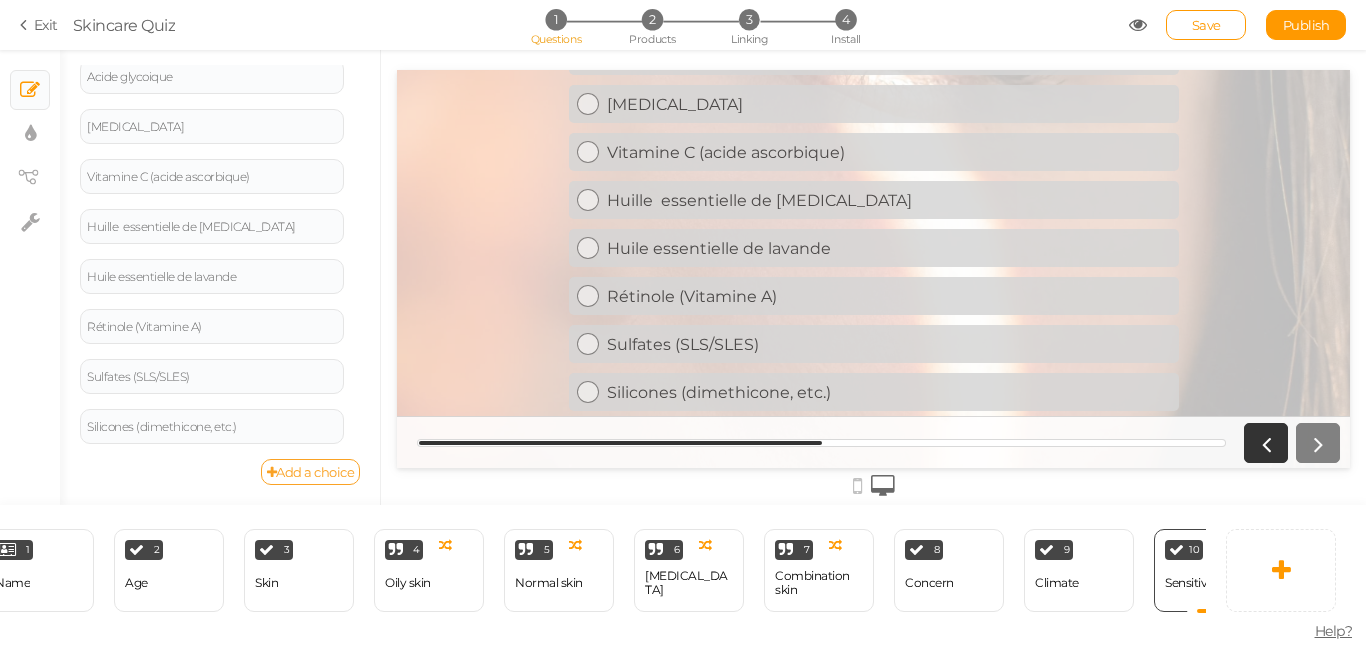 click on "Add a choice" at bounding box center [311, 472] 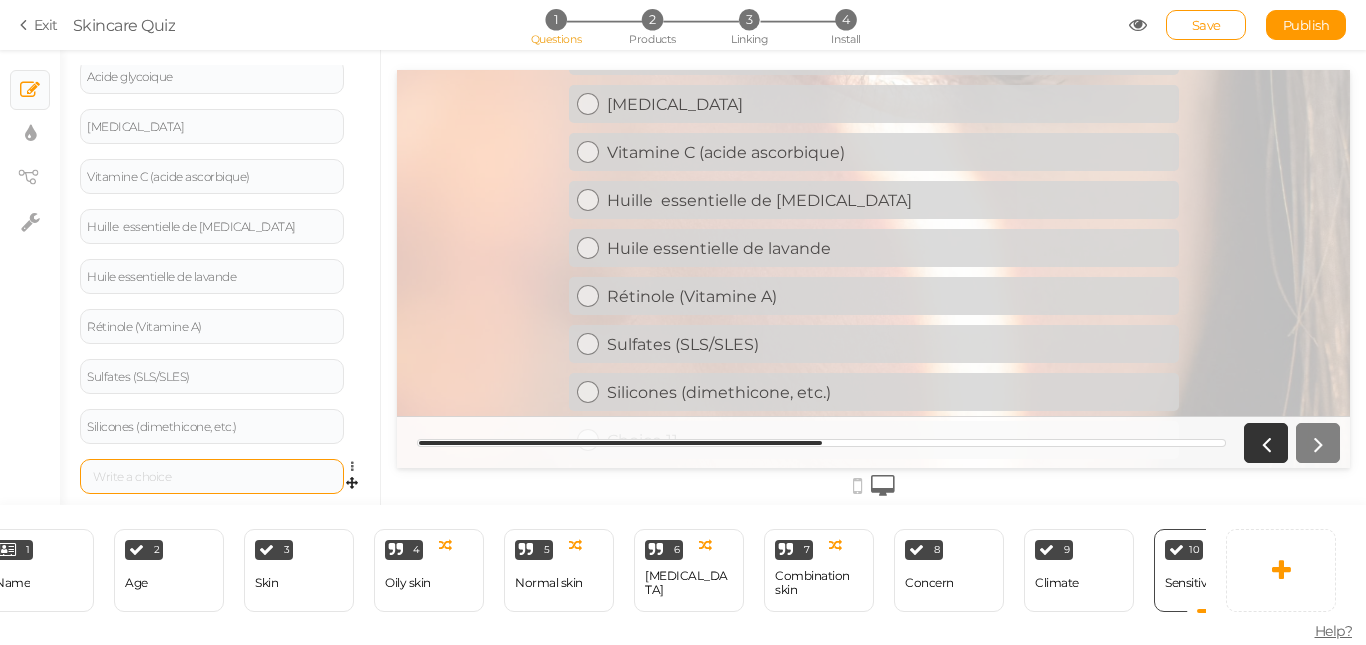 click at bounding box center [212, 477] 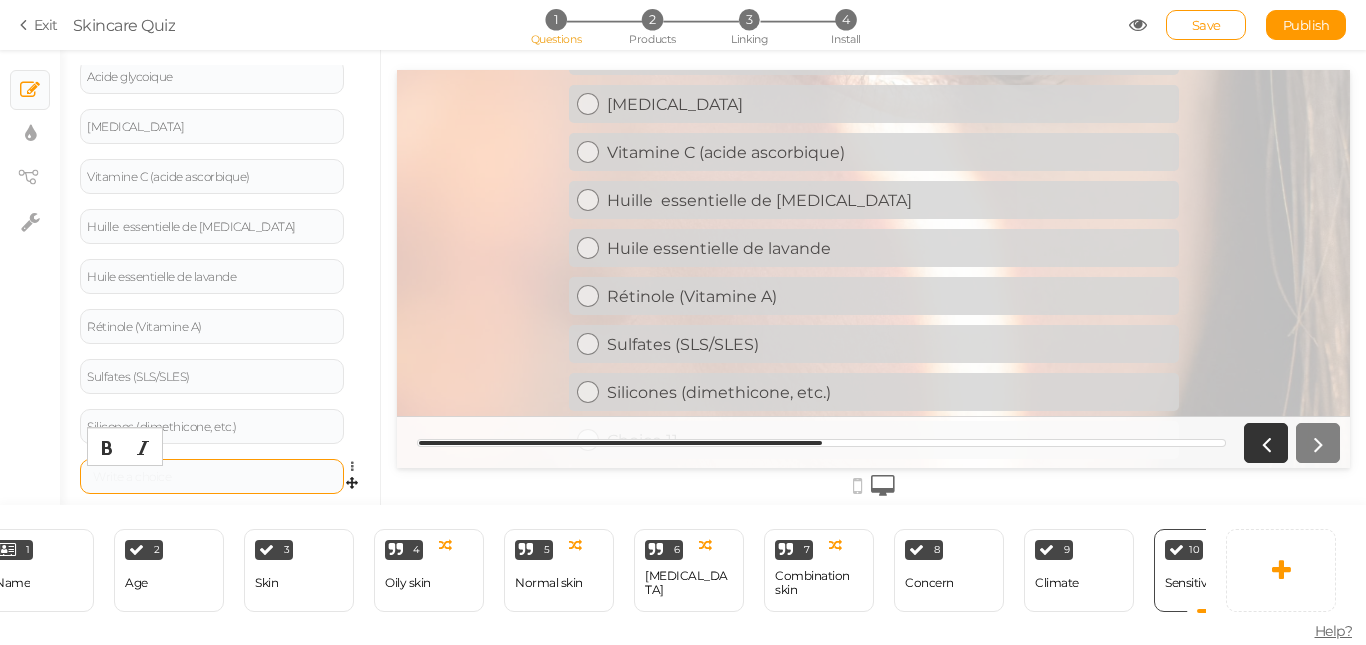 type 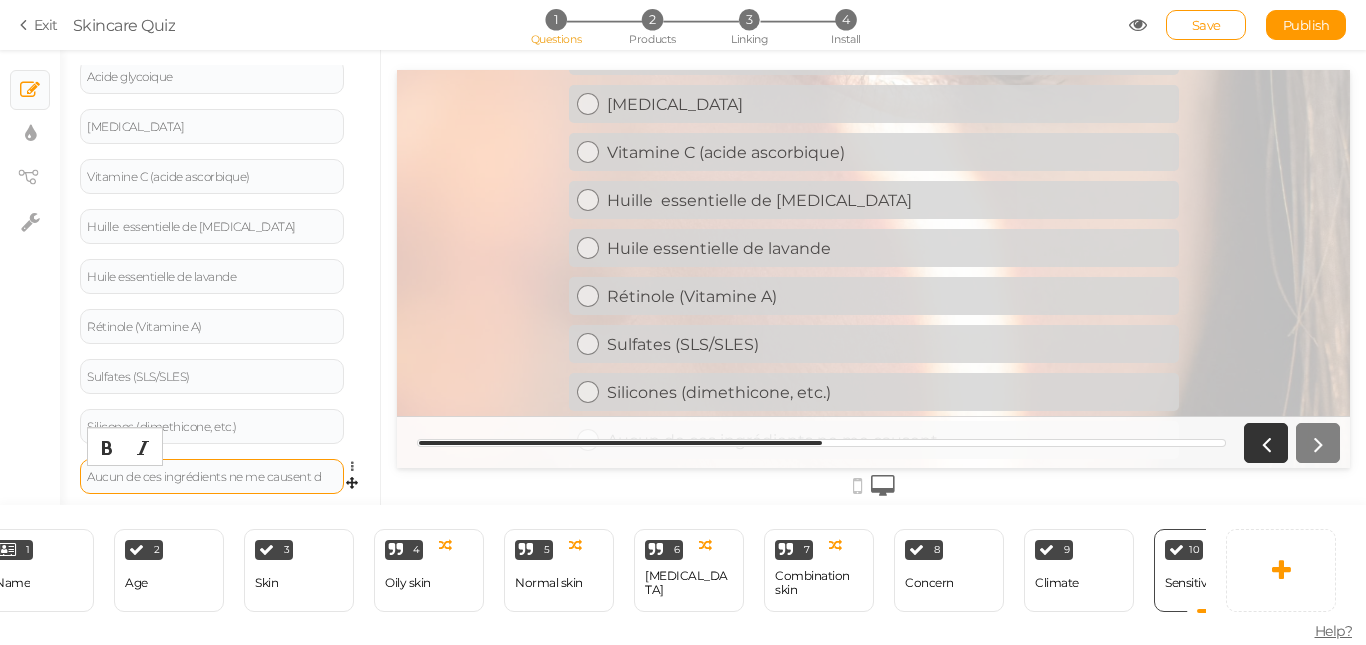 scroll, scrollTop: 455, scrollLeft: 0, axis: vertical 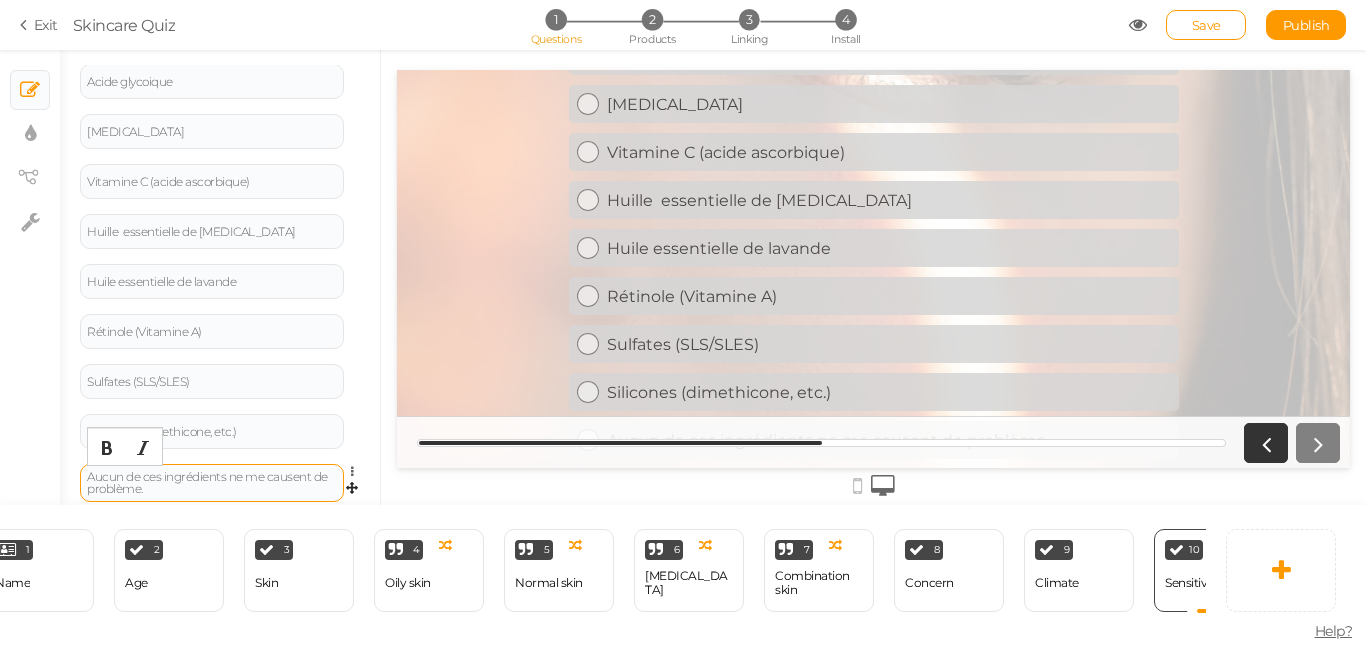 click on "Aucun de ces ingrédients ne me causent de problème." at bounding box center (212, 483) 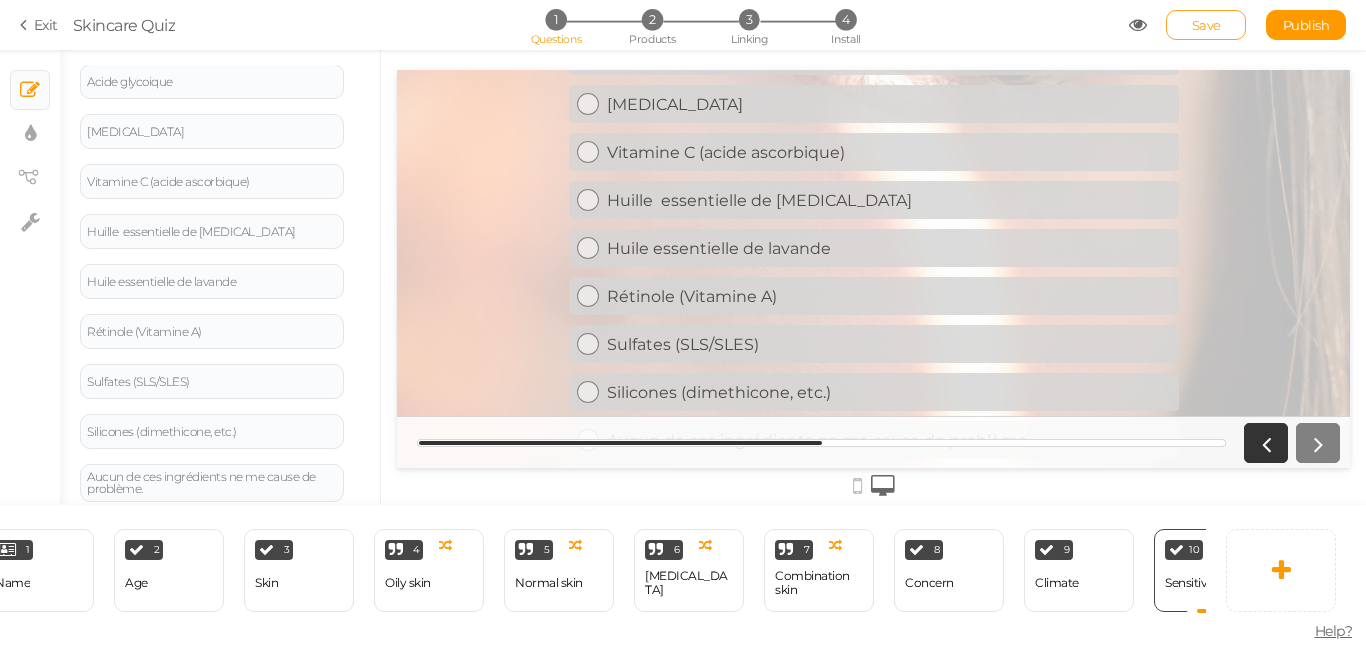 click on "Save" at bounding box center [1206, 25] 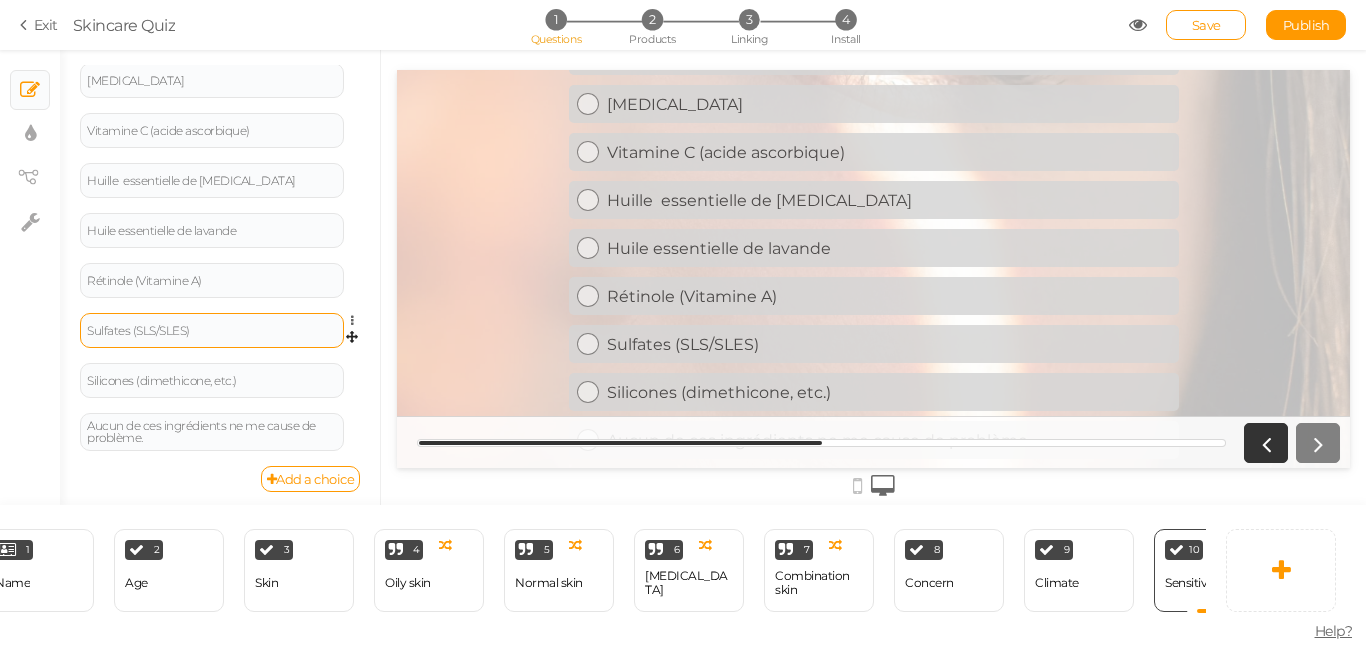 scroll, scrollTop: 513, scrollLeft: 0, axis: vertical 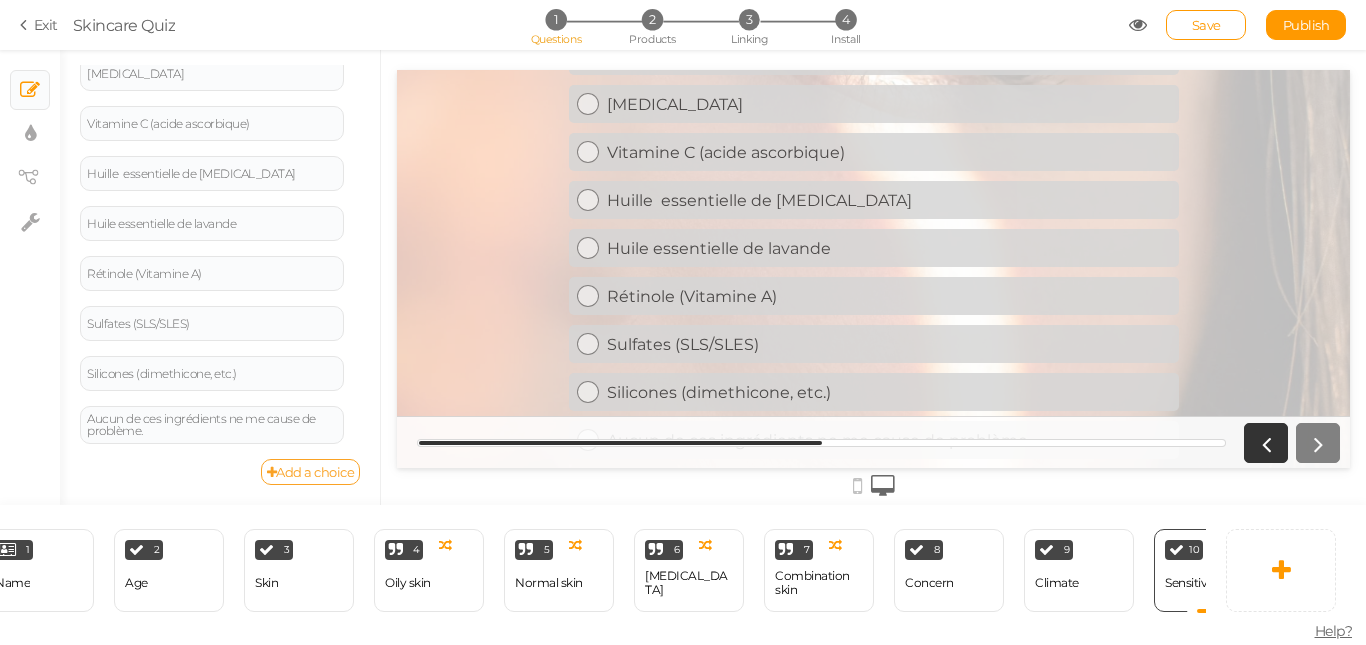 click on "Add a choice" at bounding box center [311, 472] 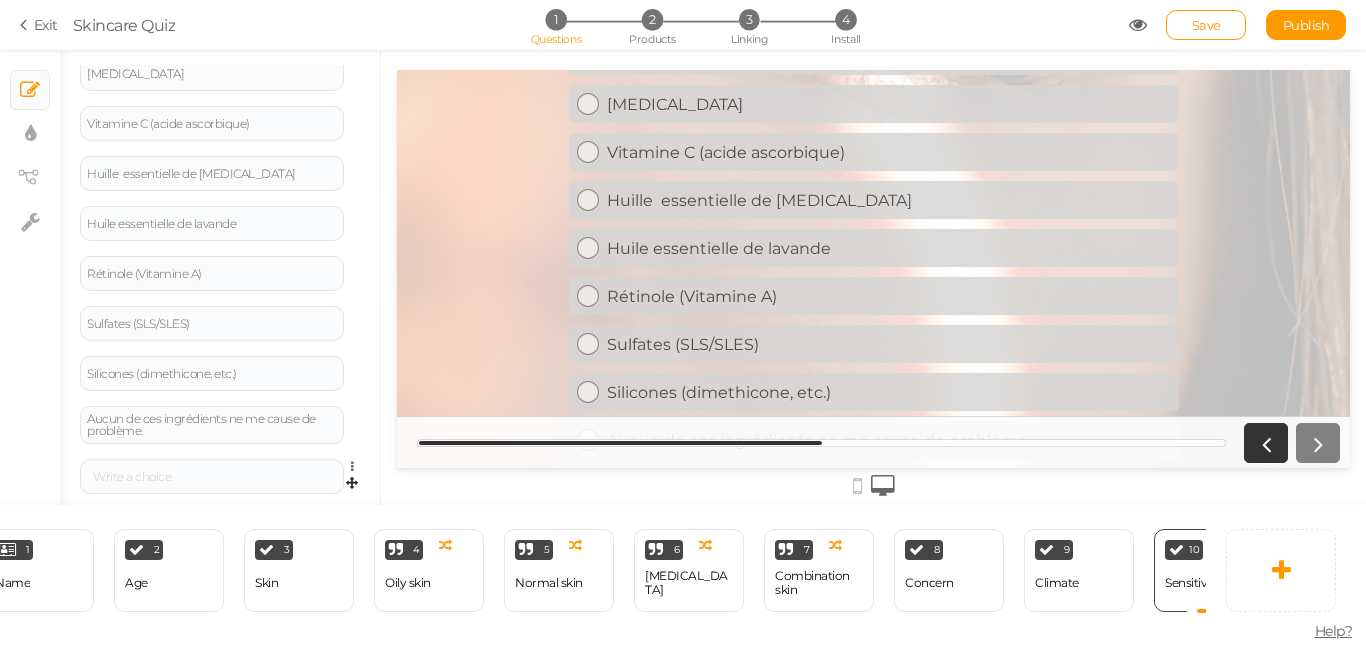 click on "Settings             Delete" at bounding box center [220, 484] 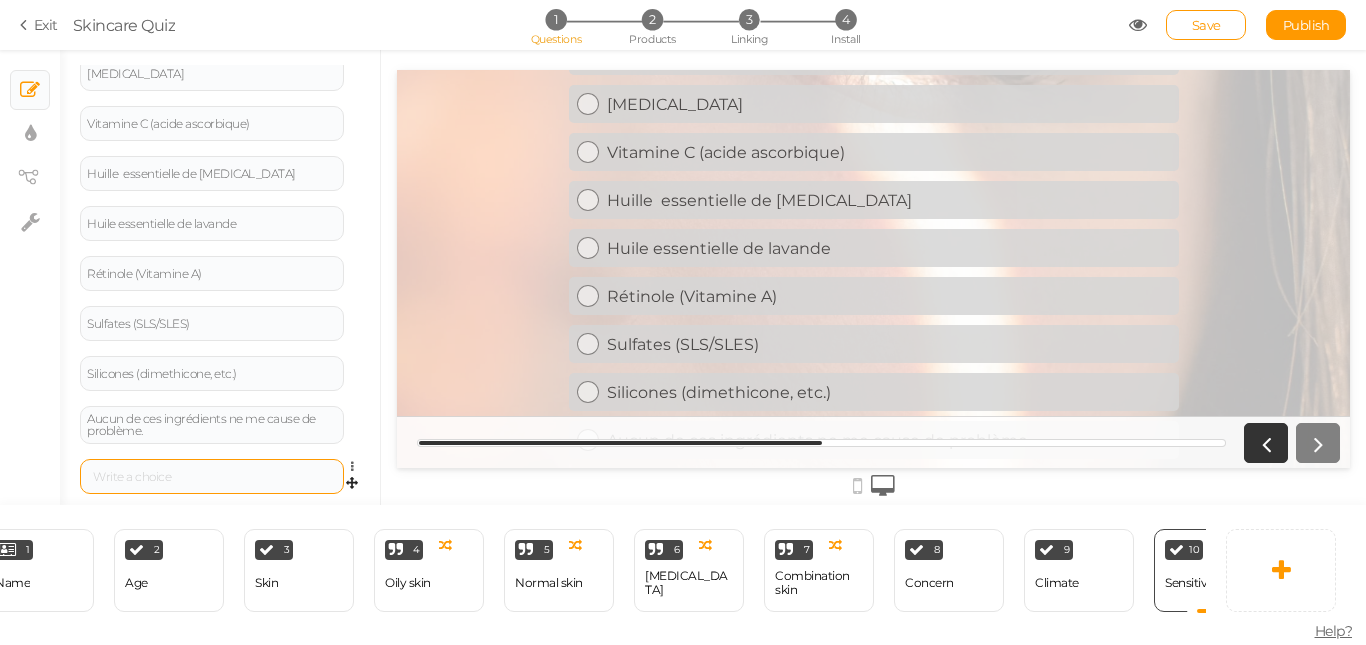 click at bounding box center [212, 477] 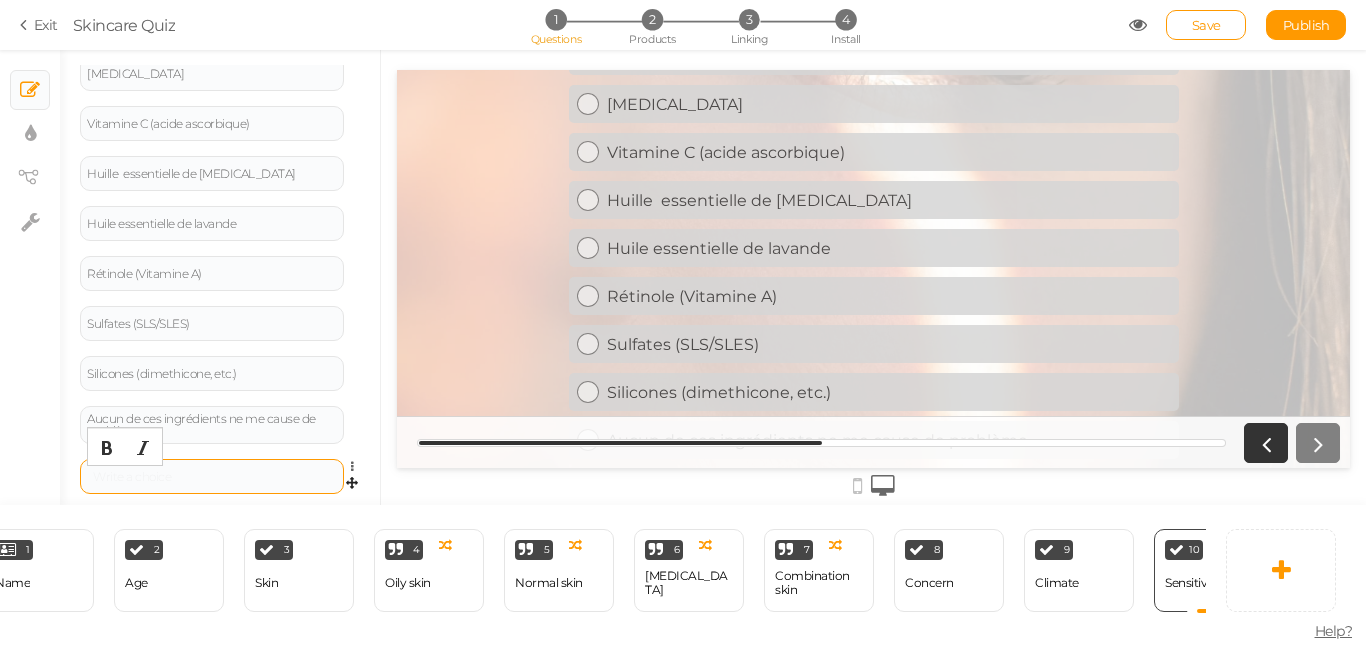 type 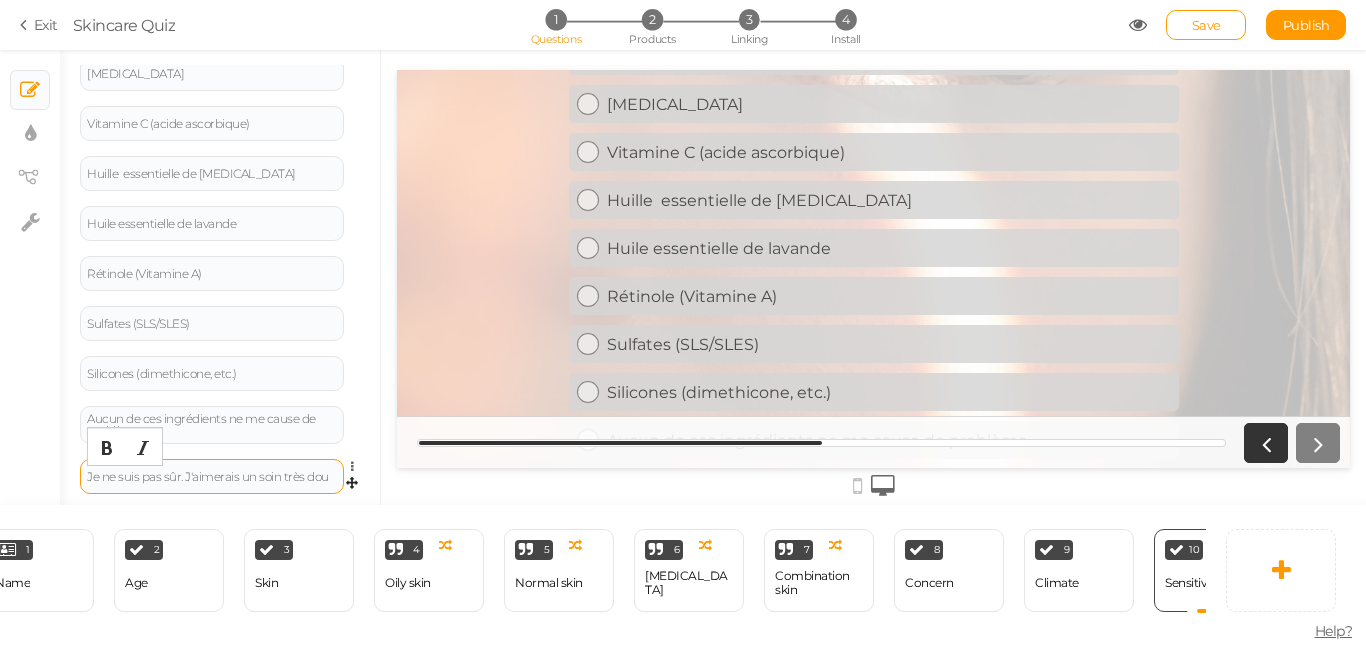 scroll, scrollTop: 508, scrollLeft: 0, axis: vertical 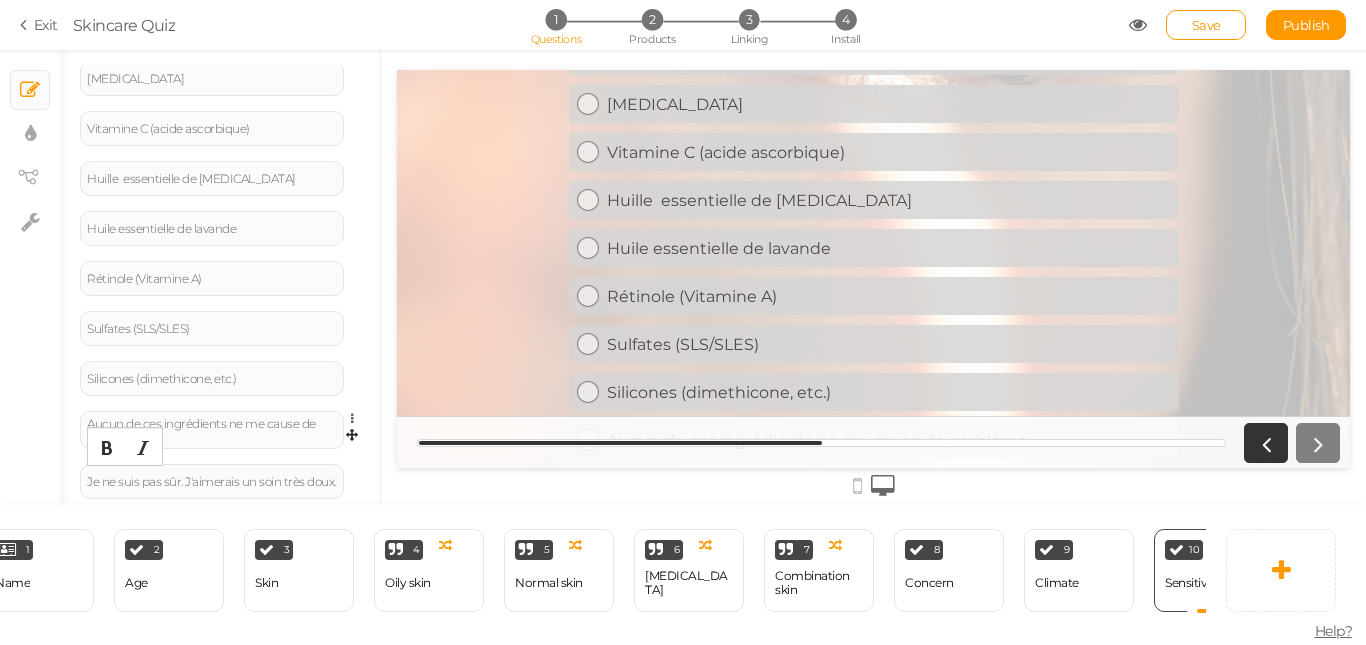 drag, startPoint x: 181, startPoint y: 478, endPoint x: 236, endPoint y: 449, distance: 62.177166 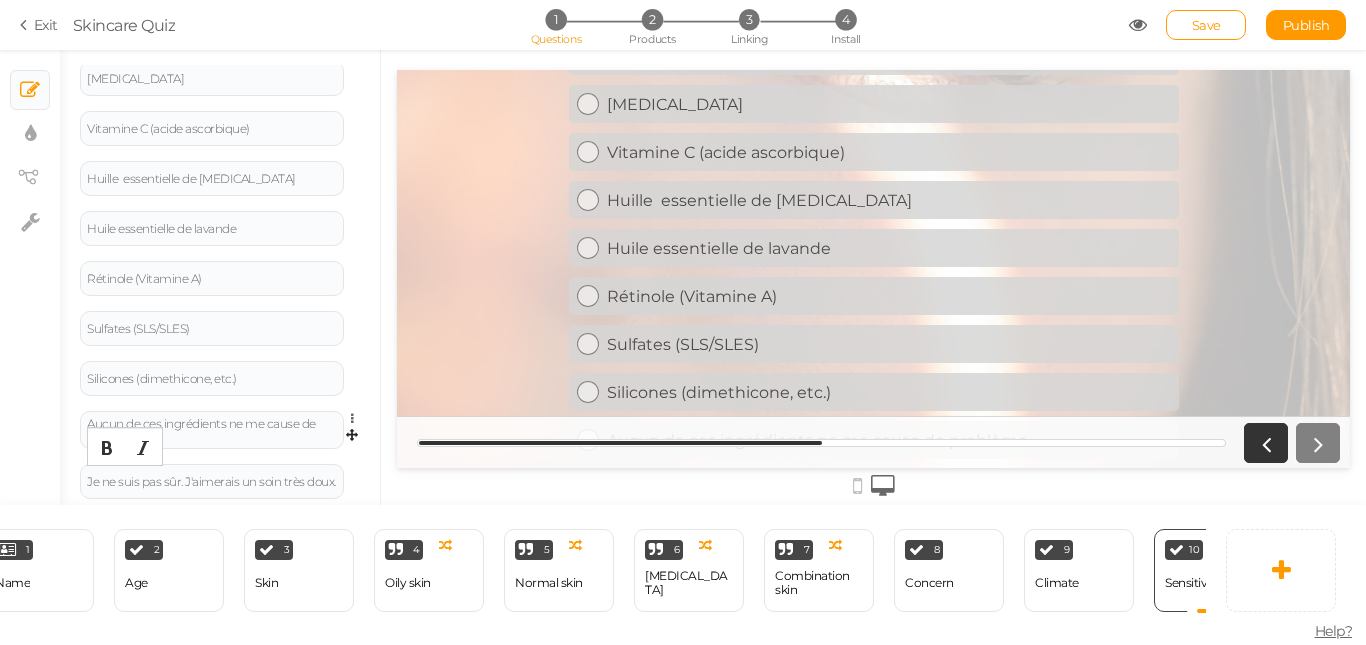 click on "Je ne suis pas sûr. J'aimerais un soin très doux." at bounding box center (212, 482) 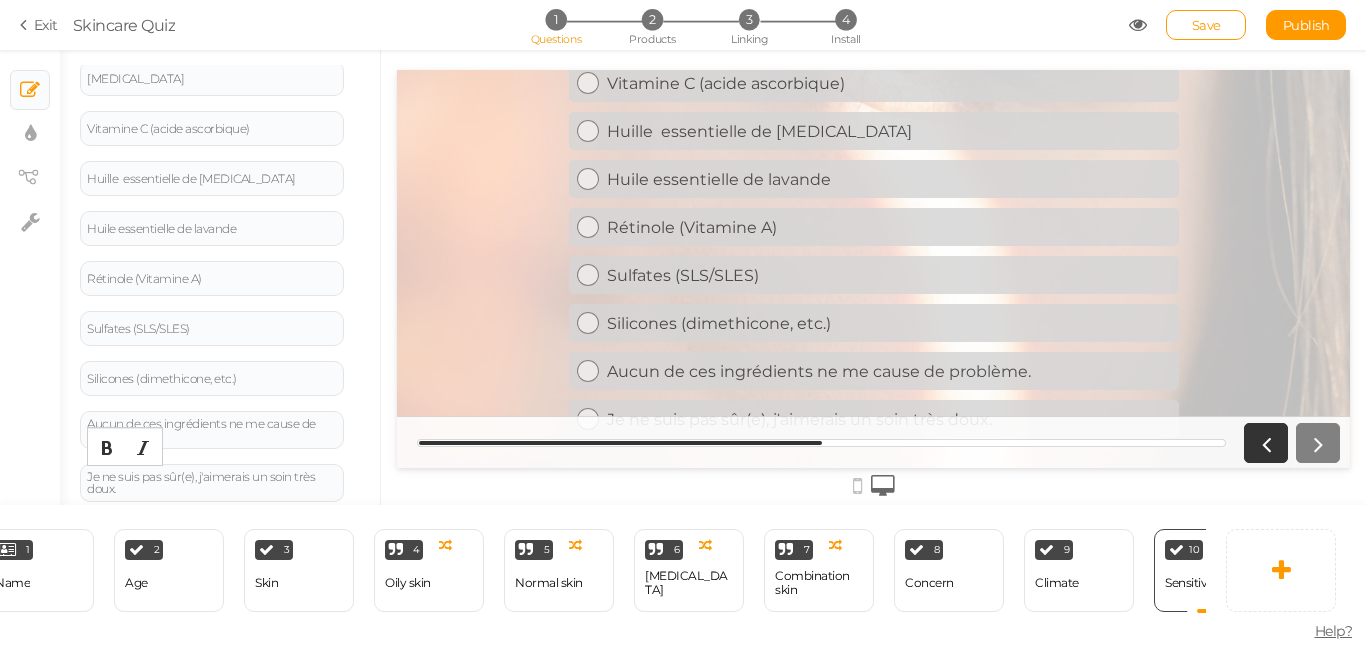 scroll, scrollTop: 338, scrollLeft: 0, axis: vertical 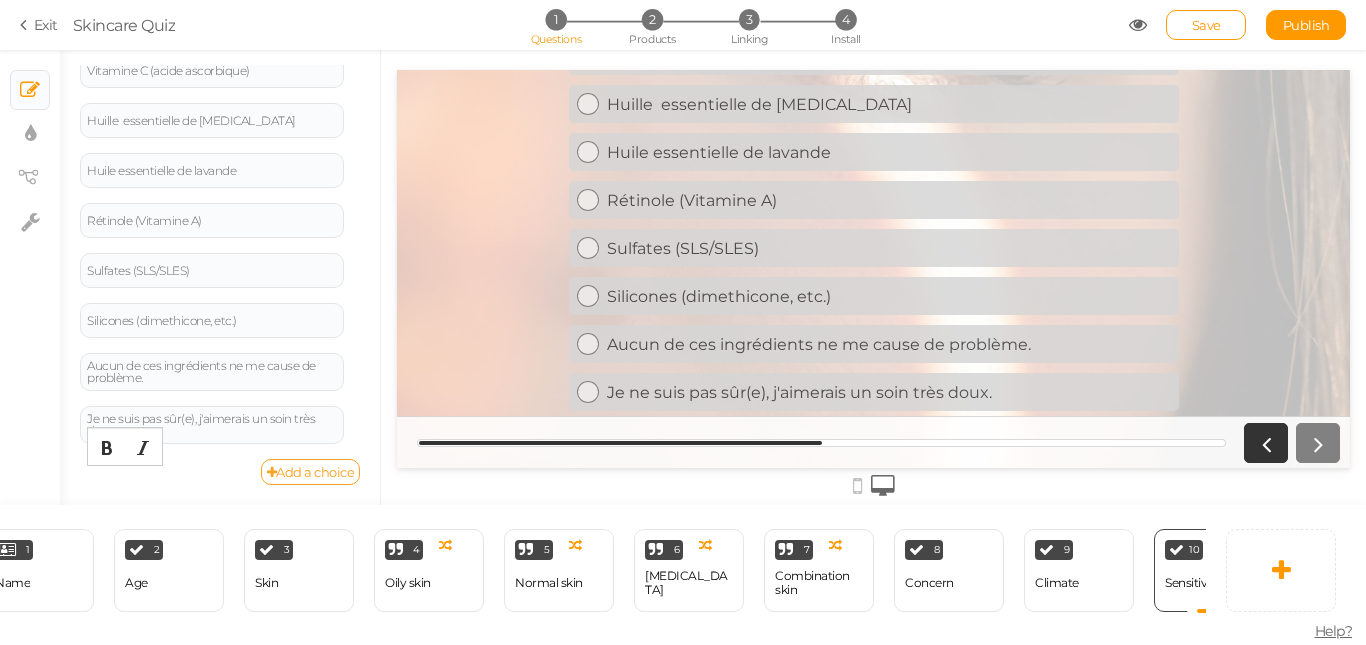 click on "Add a choice" at bounding box center [311, 472] 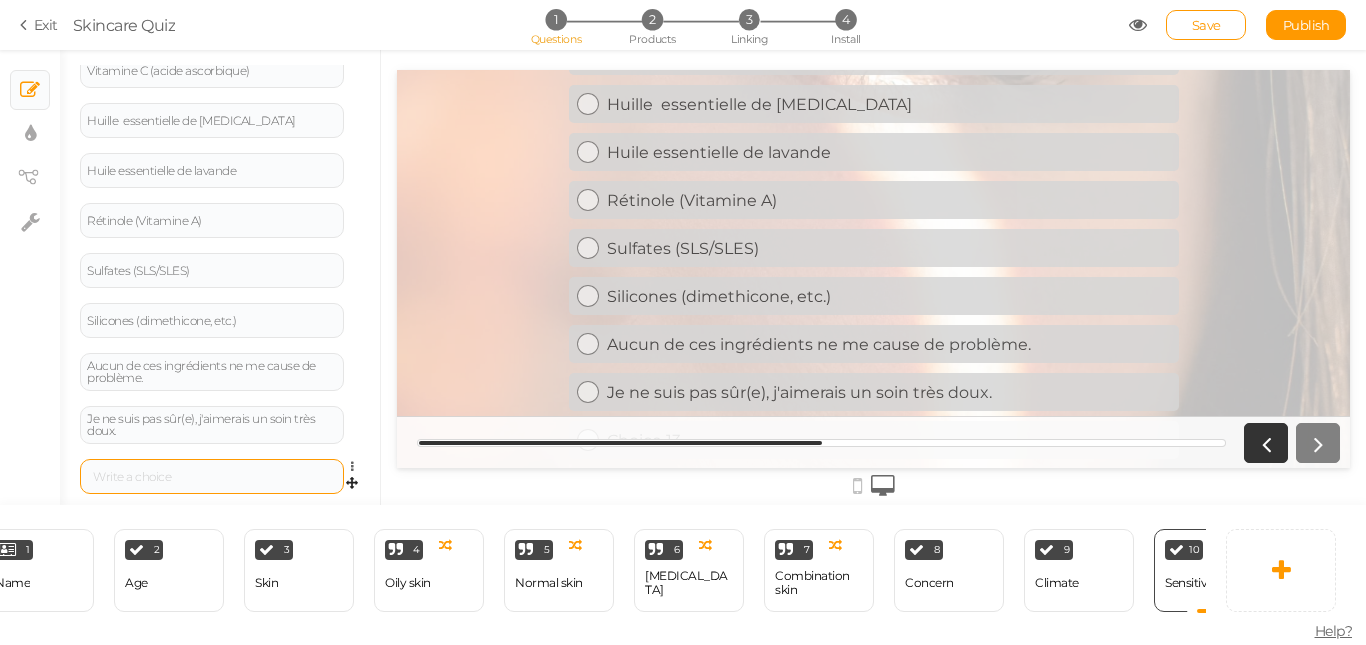 click at bounding box center [212, 477] 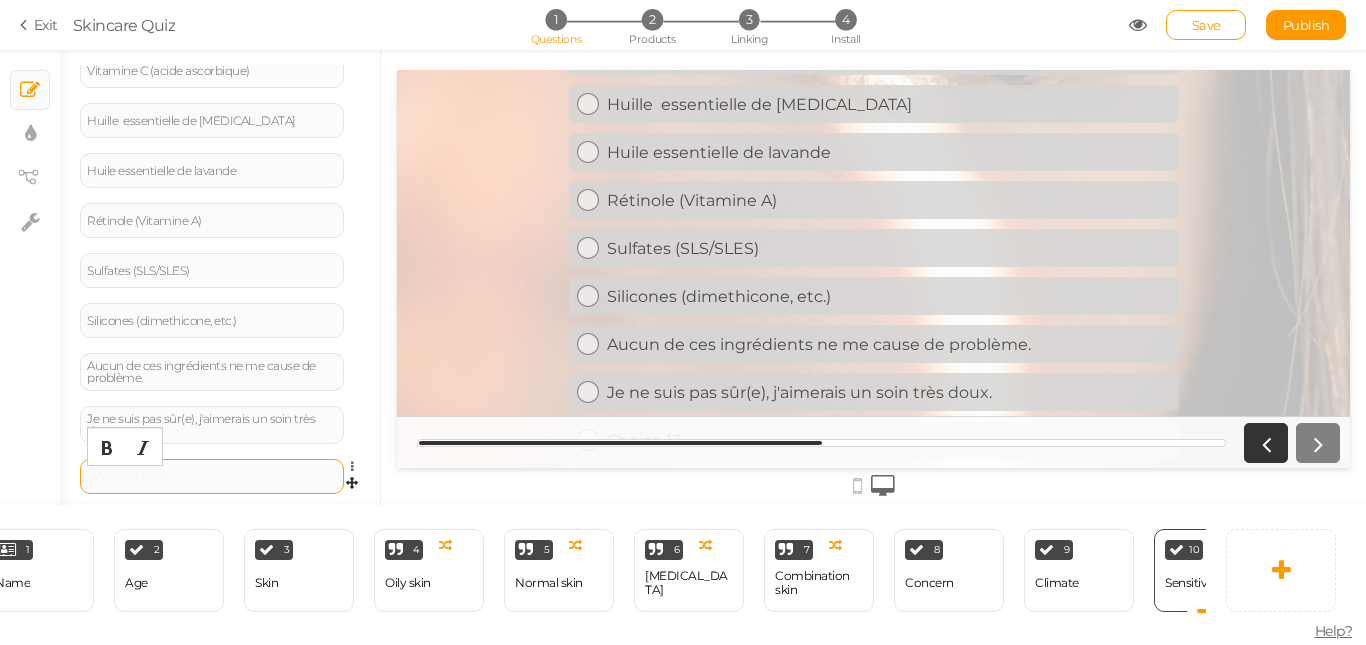 type 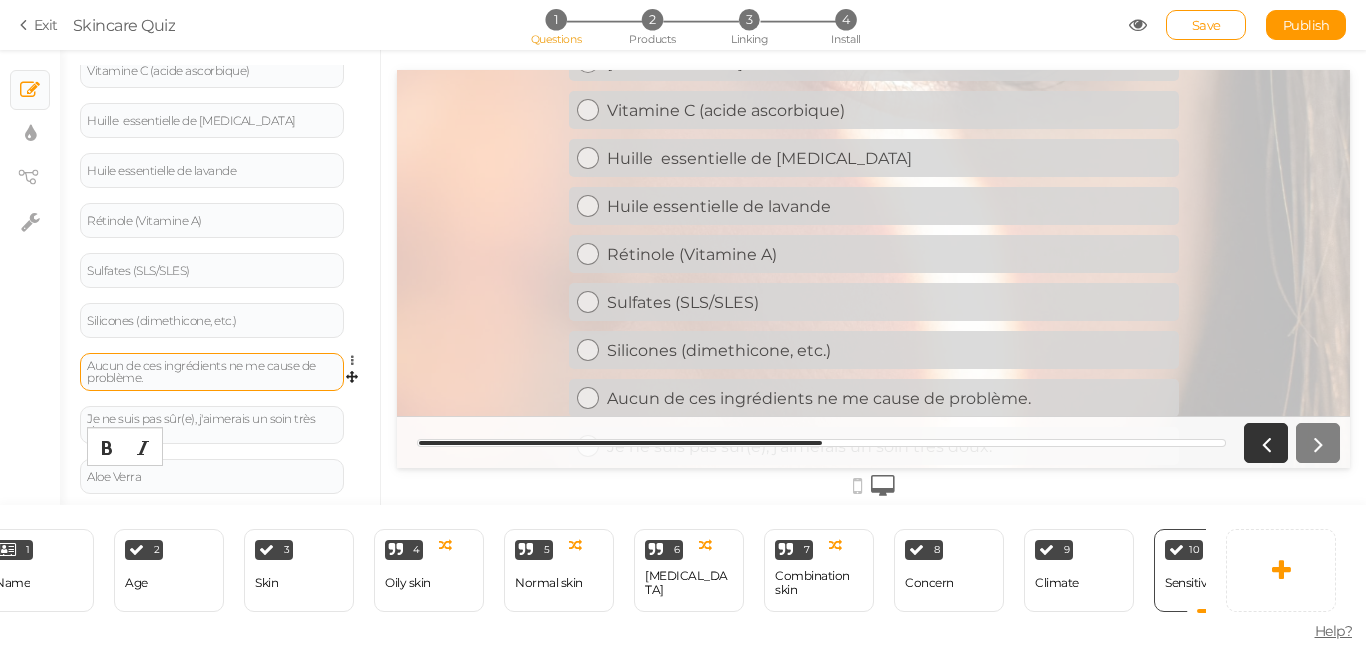 scroll, scrollTop: 386, scrollLeft: 0, axis: vertical 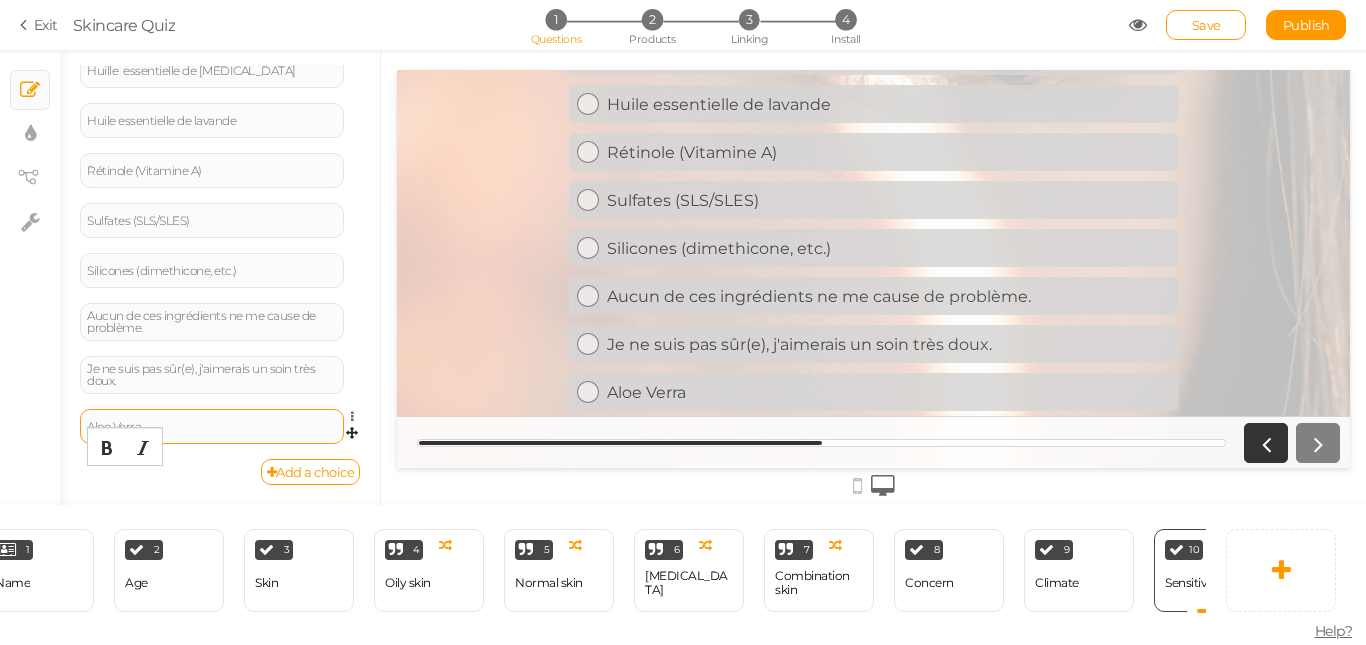 click on "Aloe Verra" at bounding box center (212, 427) 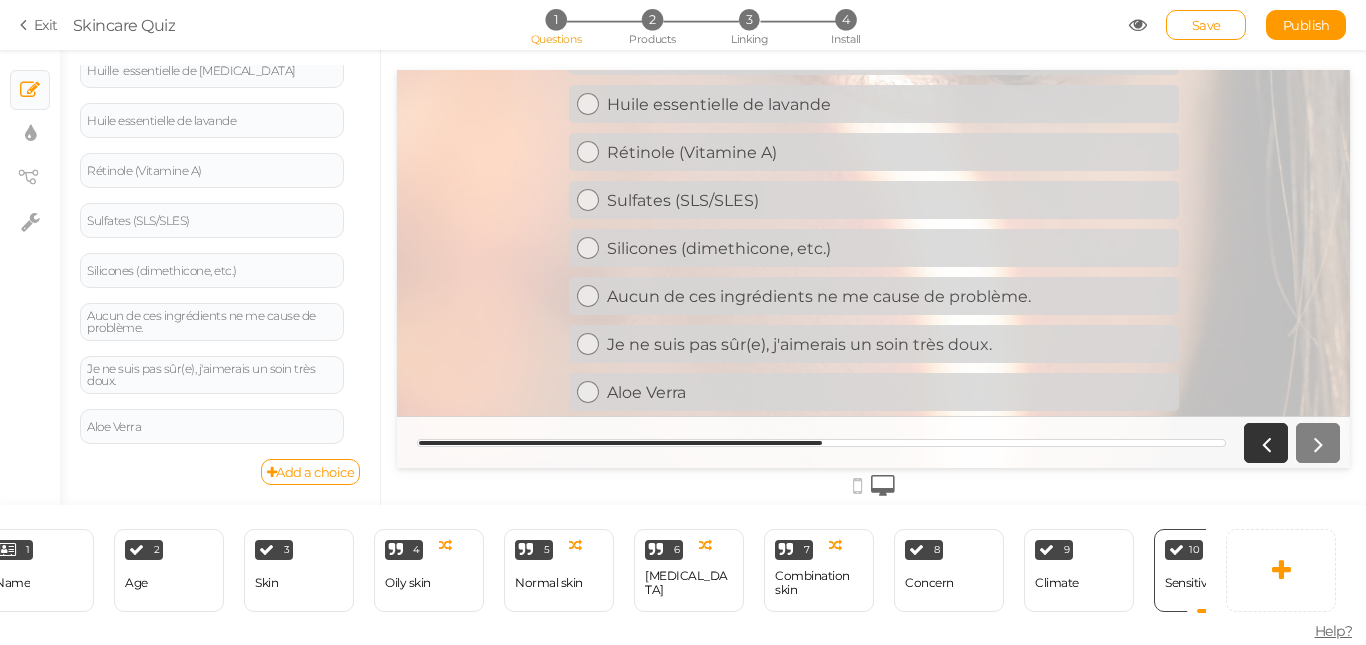 click on "General
Settings
Display
Info
View     Text Images Slider Dropdown                                 Question   Votre peau est-elle sensible à l’un des ingrédients suivants ?                         Description                                                       Choices                 Parfum (Fragrance)                         Settings             Delete                             Alcool (Alcohol denat.)                         Settings             Delete                             Acide glycoique                         Settings             Delete                             [MEDICAL_DATA]                         Settings             Delete                             Vitamine C (acide ascorbique)                         Settings             Delete                             Huille  essentielle de [MEDICAL_DATA]                         Settings             Delete                             Huile essentielle de lavande" at bounding box center (220, 285) 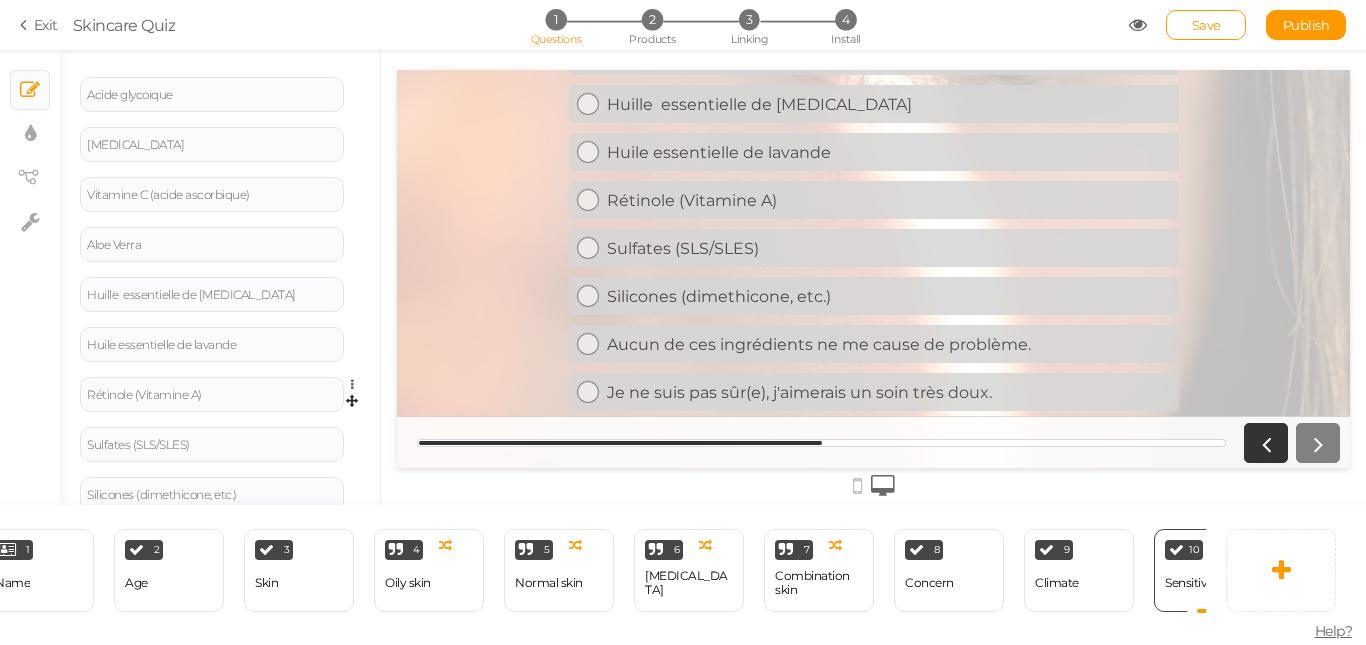scroll, scrollTop: 416, scrollLeft: 0, axis: vertical 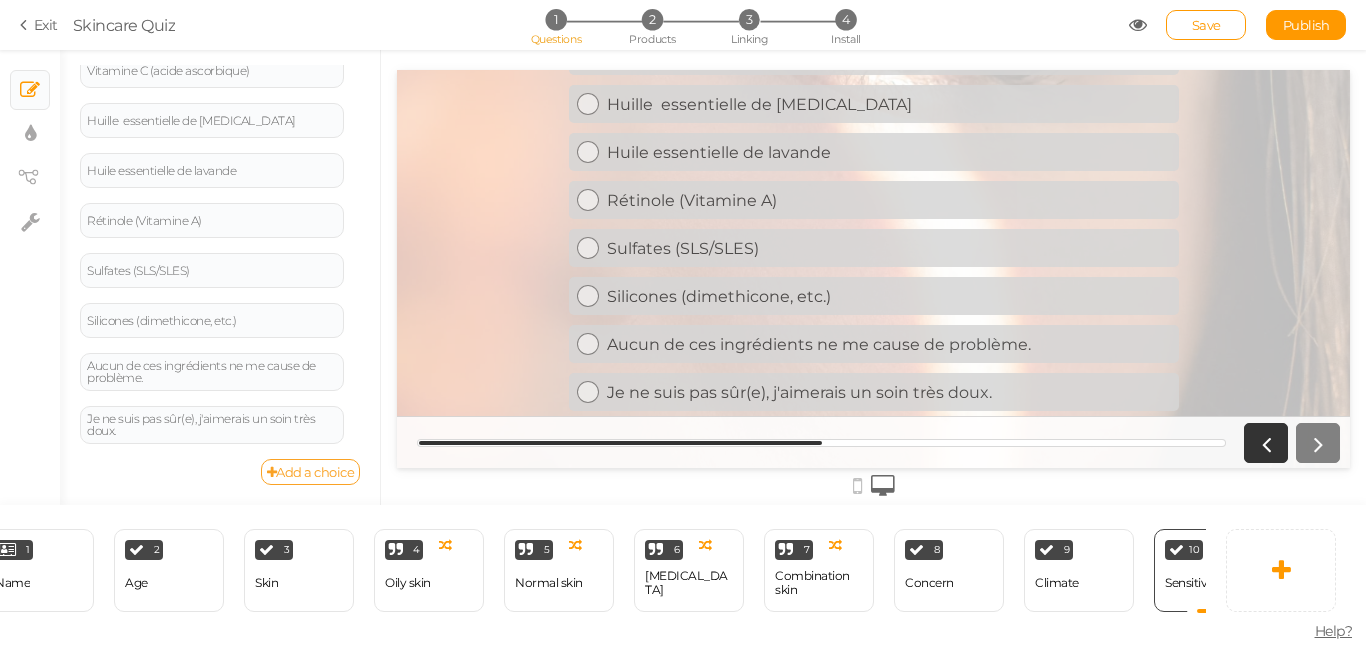 click on "Add a choice" at bounding box center (311, 472) 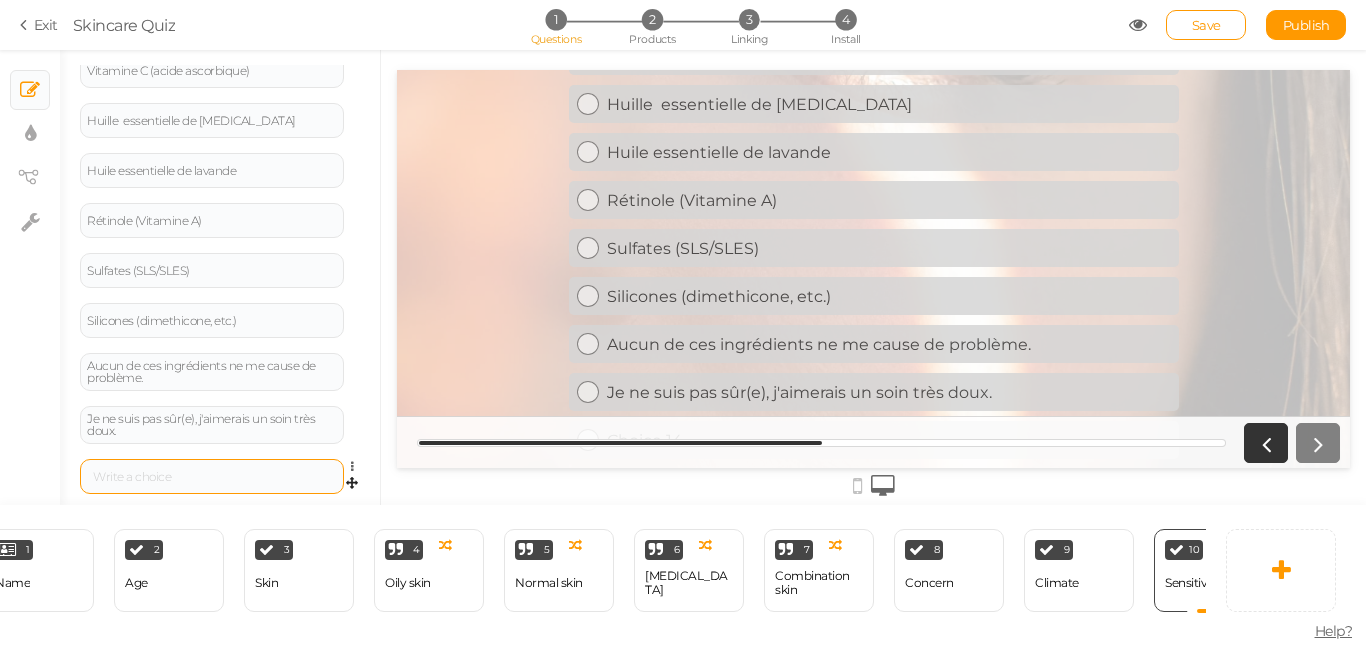 click at bounding box center (212, 477) 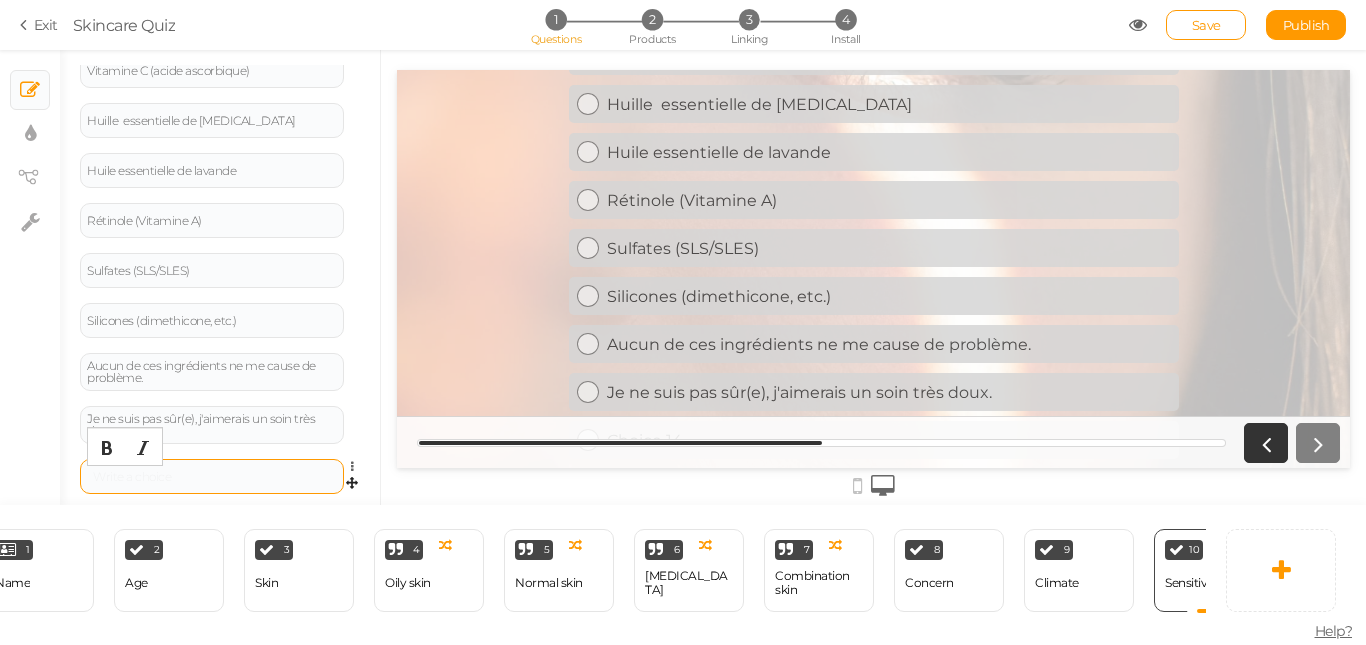 type 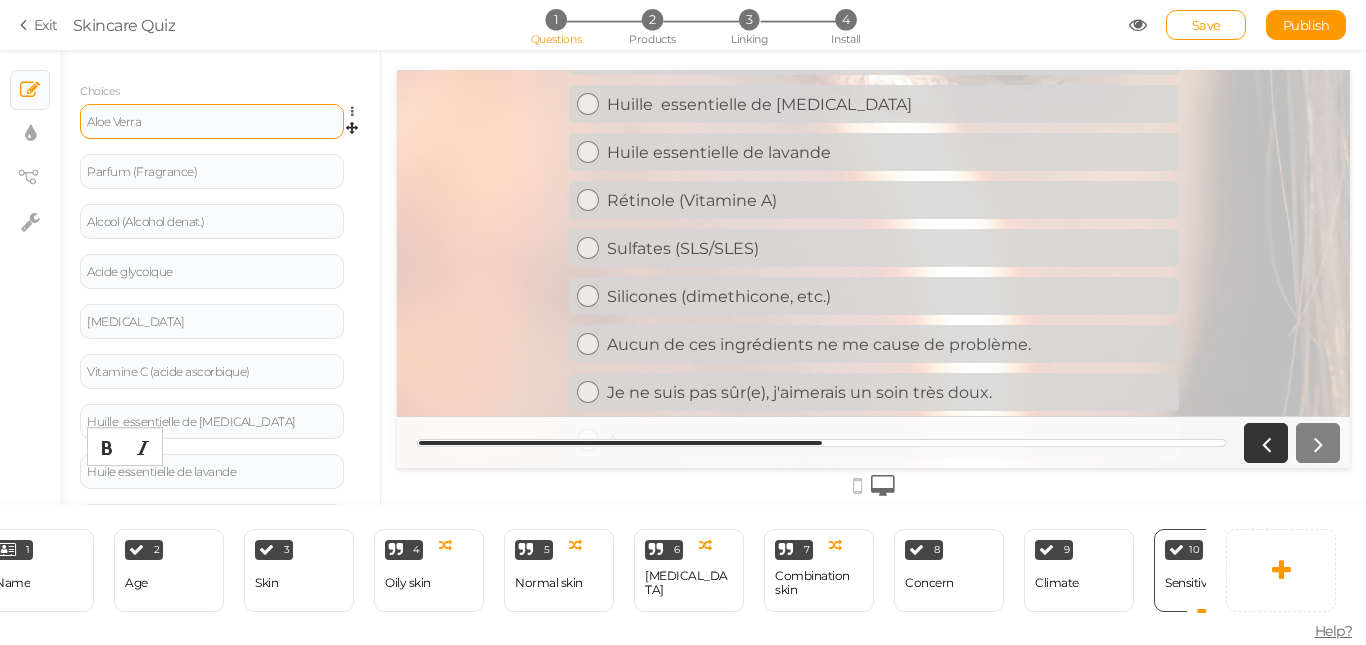 scroll, scrollTop: 266, scrollLeft: 0, axis: vertical 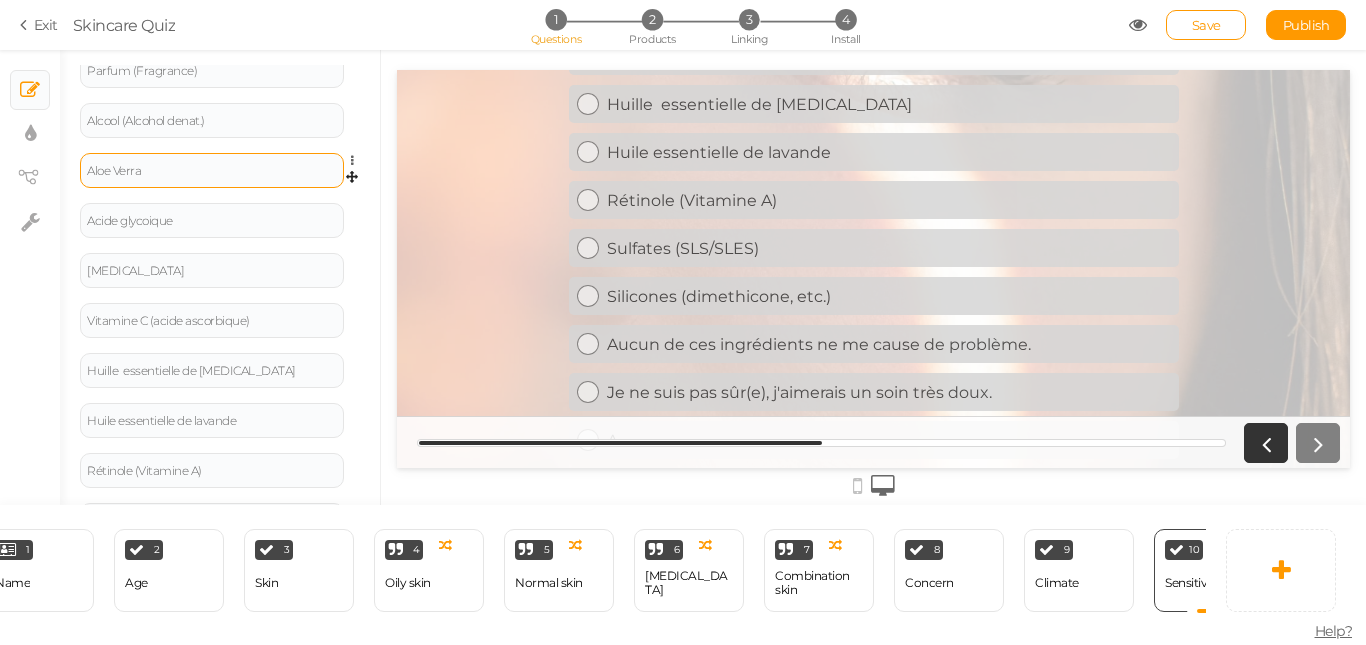 click on "Aloe Verra" at bounding box center (212, 171) 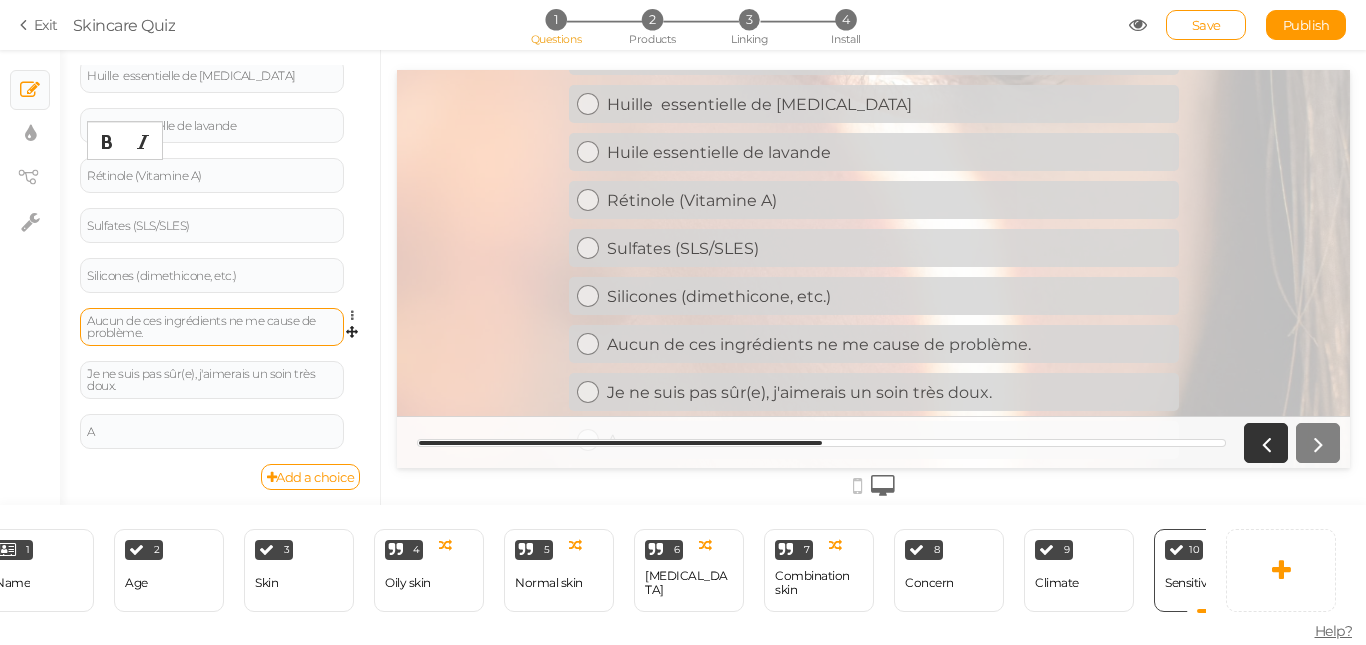 scroll, scrollTop: 666, scrollLeft: 0, axis: vertical 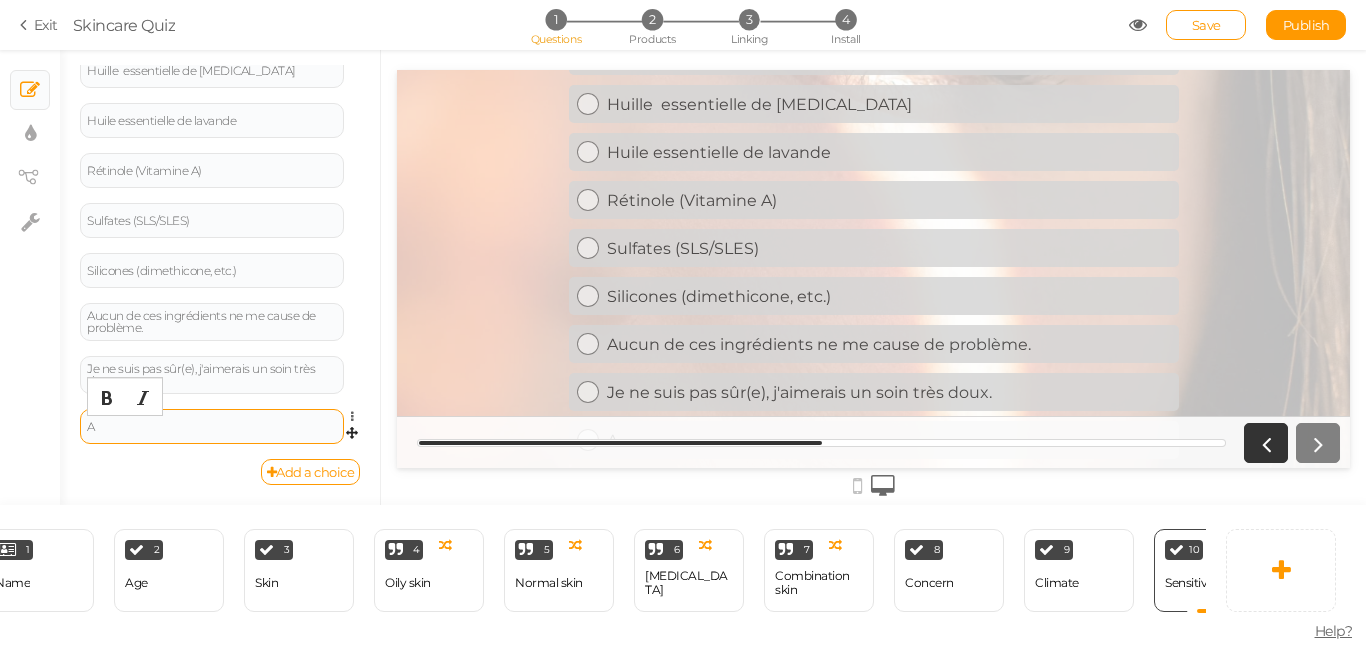 click on "A" at bounding box center (212, 427) 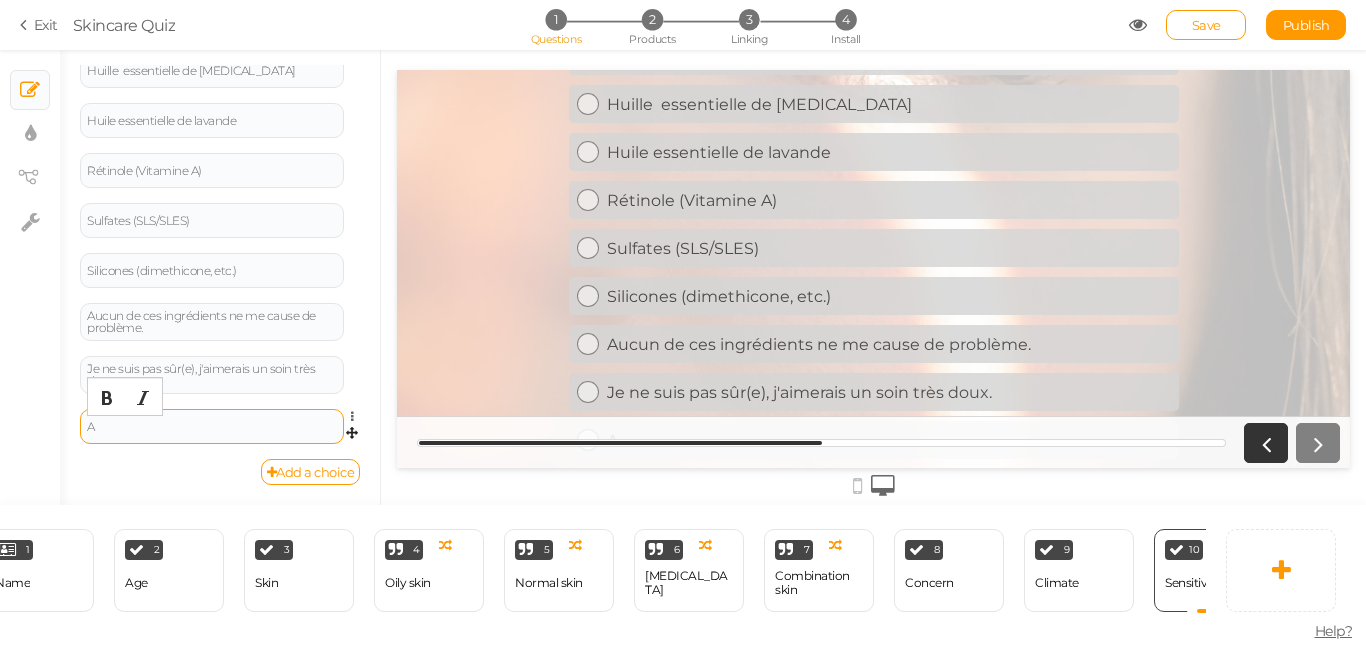 type 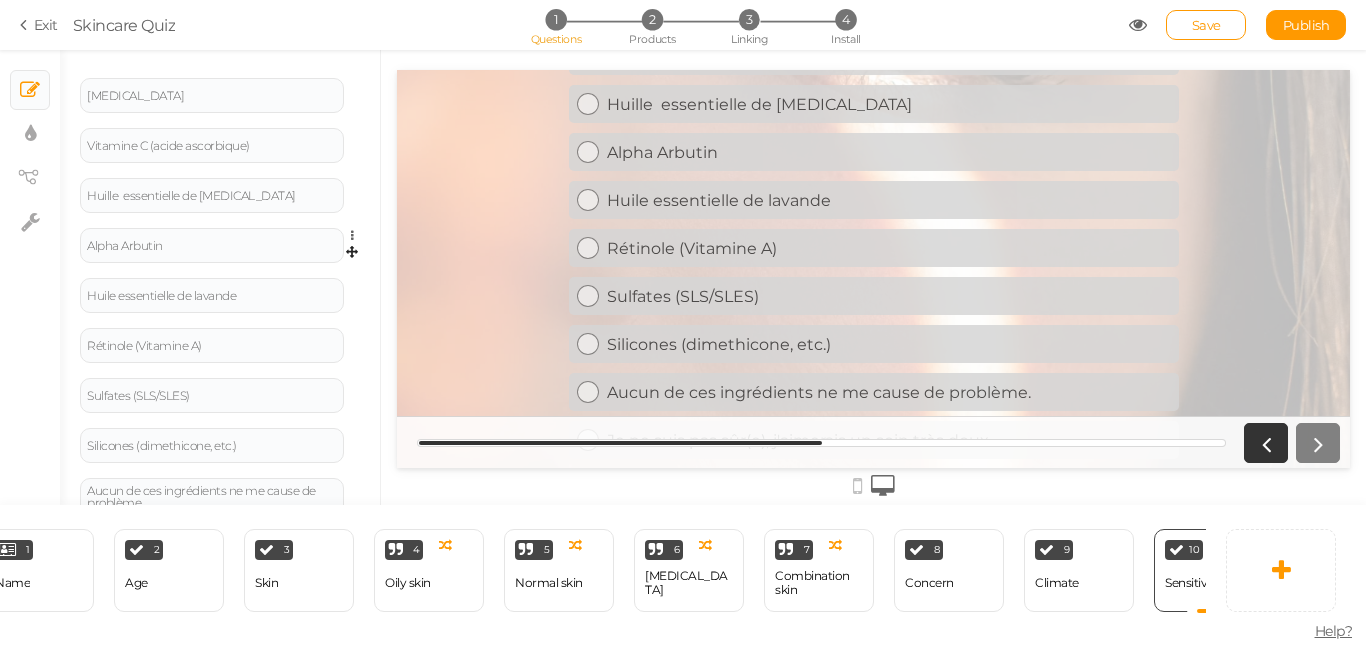 scroll, scrollTop: 466, scrollLeft: 0, axis: vertical 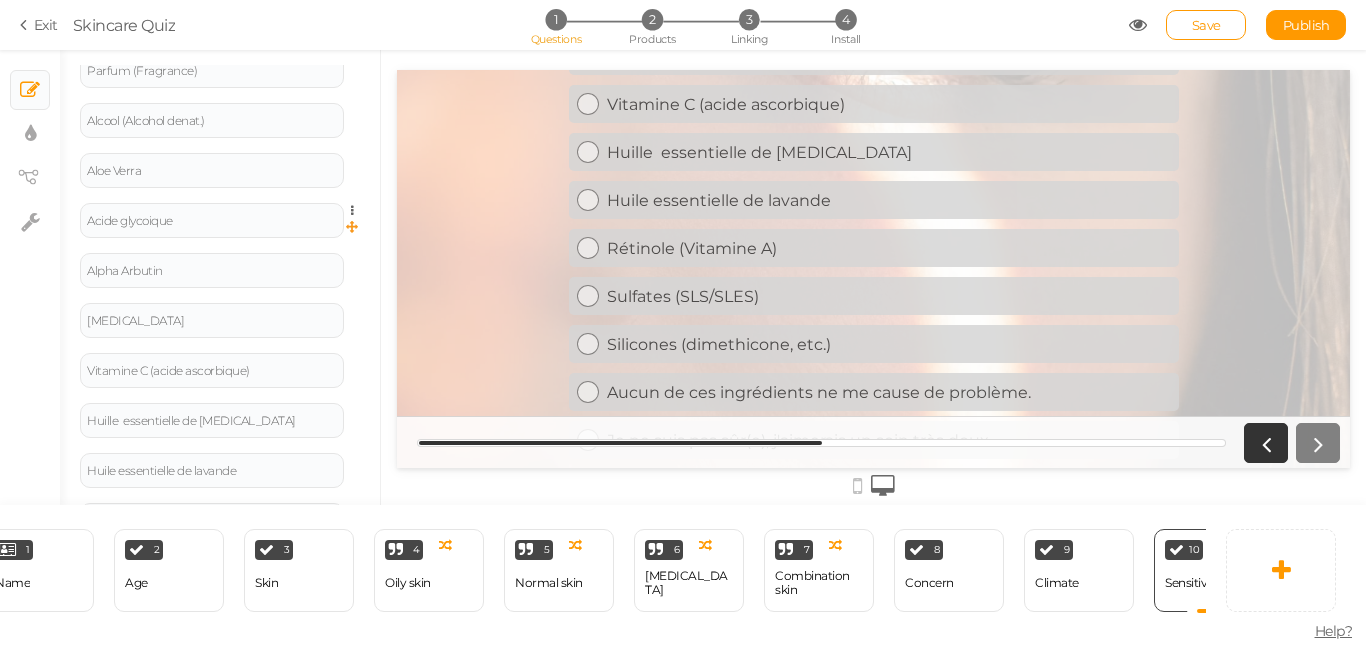 click at bounding box center (352, 230) 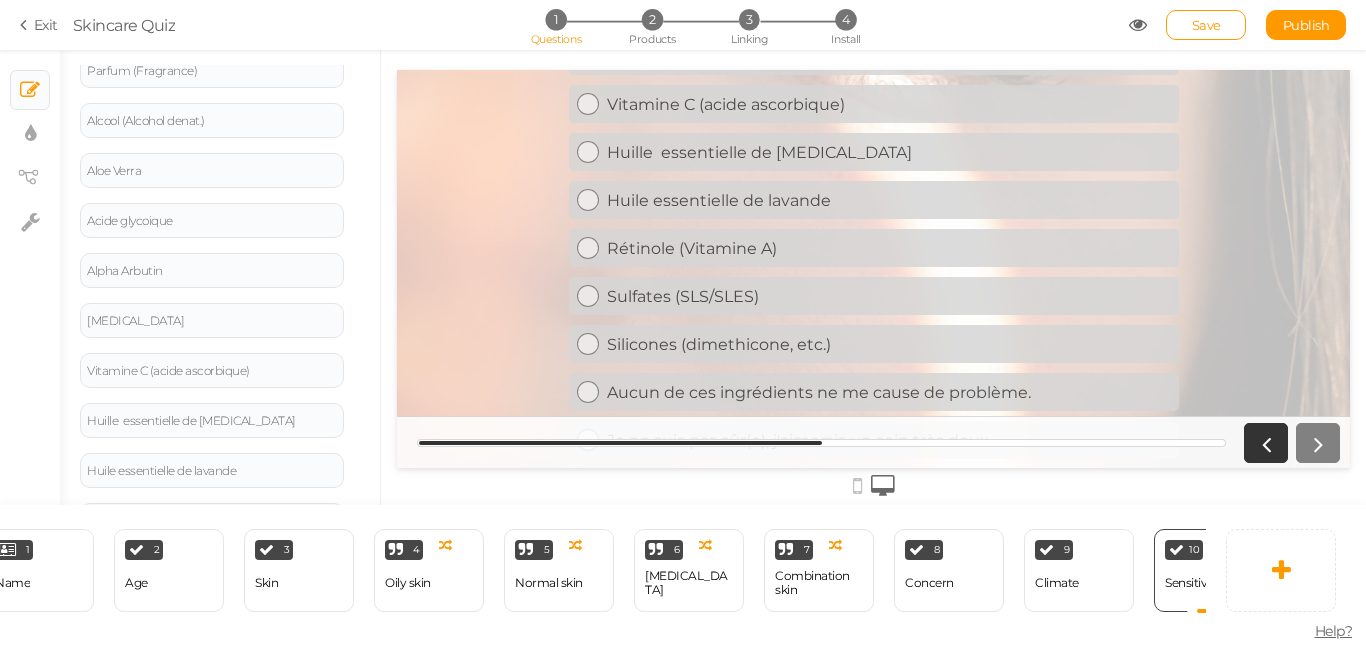 click on "General
Settings
Display
Info
View     Text Images Slider Dropdown                                 Question   Votre peau est-elle sensible à l’un des ingrédients suivants ?                         Description                                                       Choices                 Parfum (Fragrance)                         Settings             Delete                             Alcool (Alcohol denat.)                         Settings             Delete                             Aloe Verra                         Settings             Delete                             Acide glycoique                         Settings             Delete                             Alpha Arbutin                         Settings             Delete                             [MEDICAL_DATA]                         Settings             Delete                             Vitamine C (acide ascorbique)                         Settings" at bounding box center [220, 285] 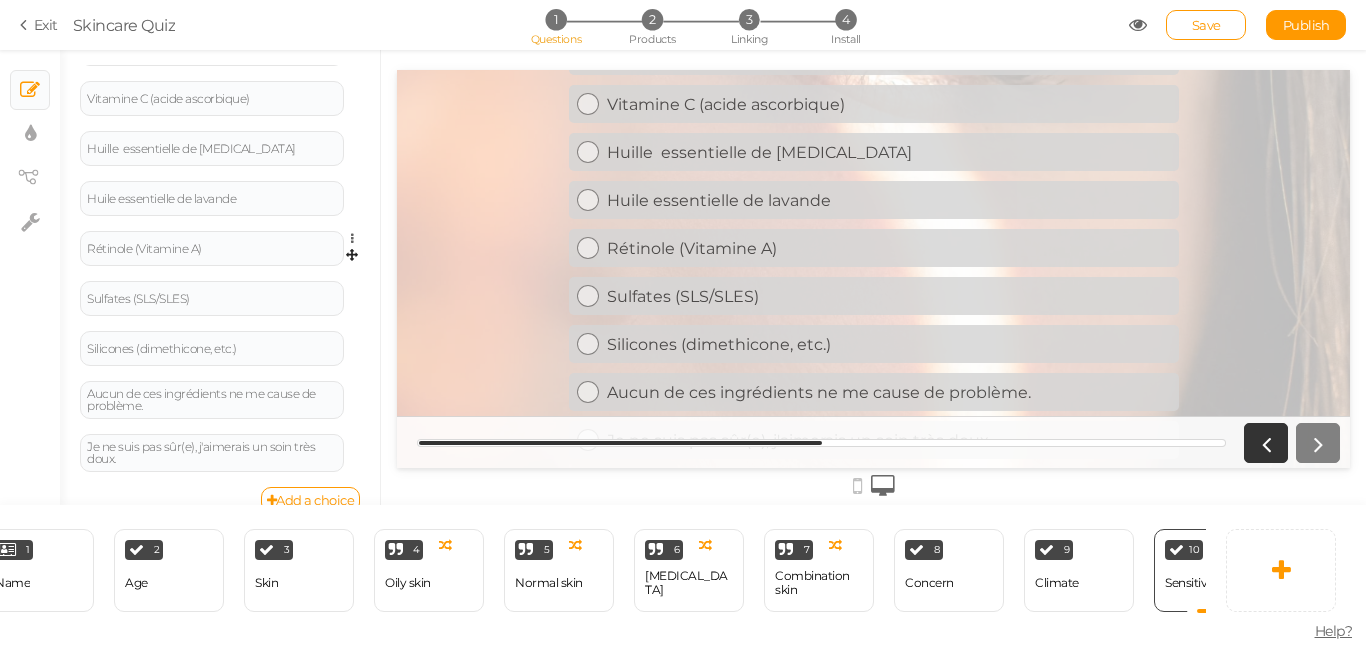 scroll, scrollTop: 666, scrollLeft: 0, axis: vertical 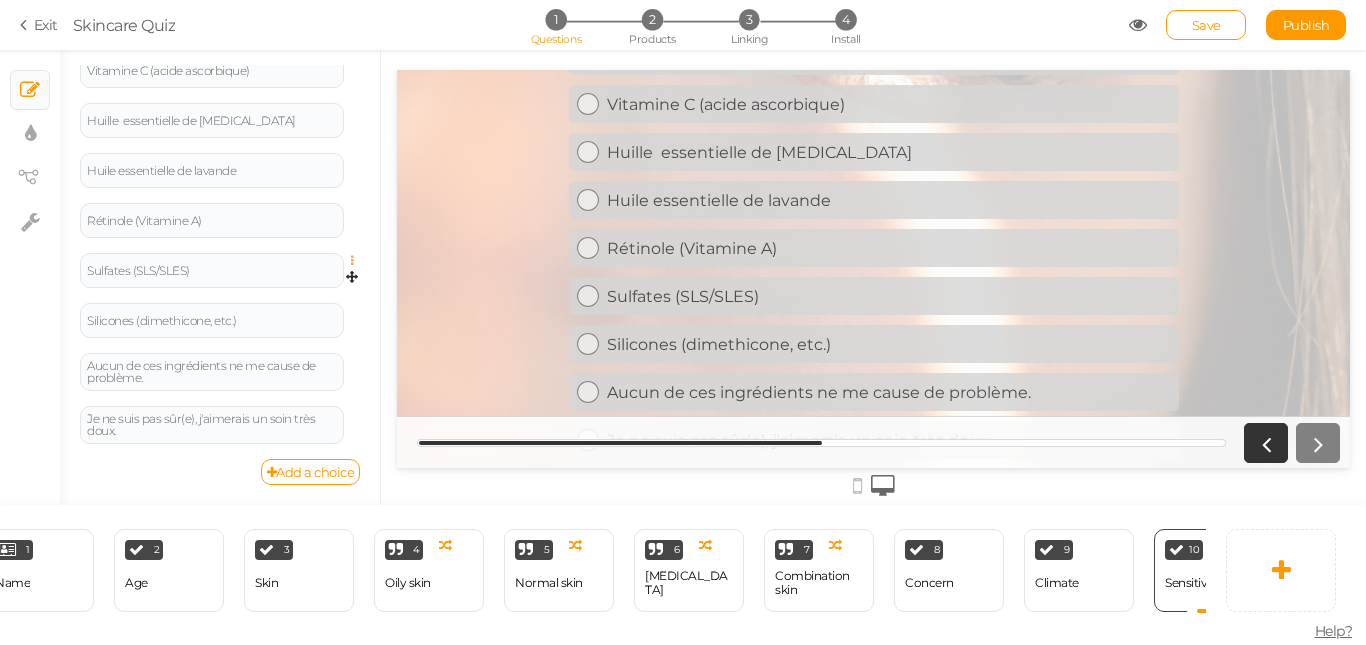 click at bounding box center [357, 261] 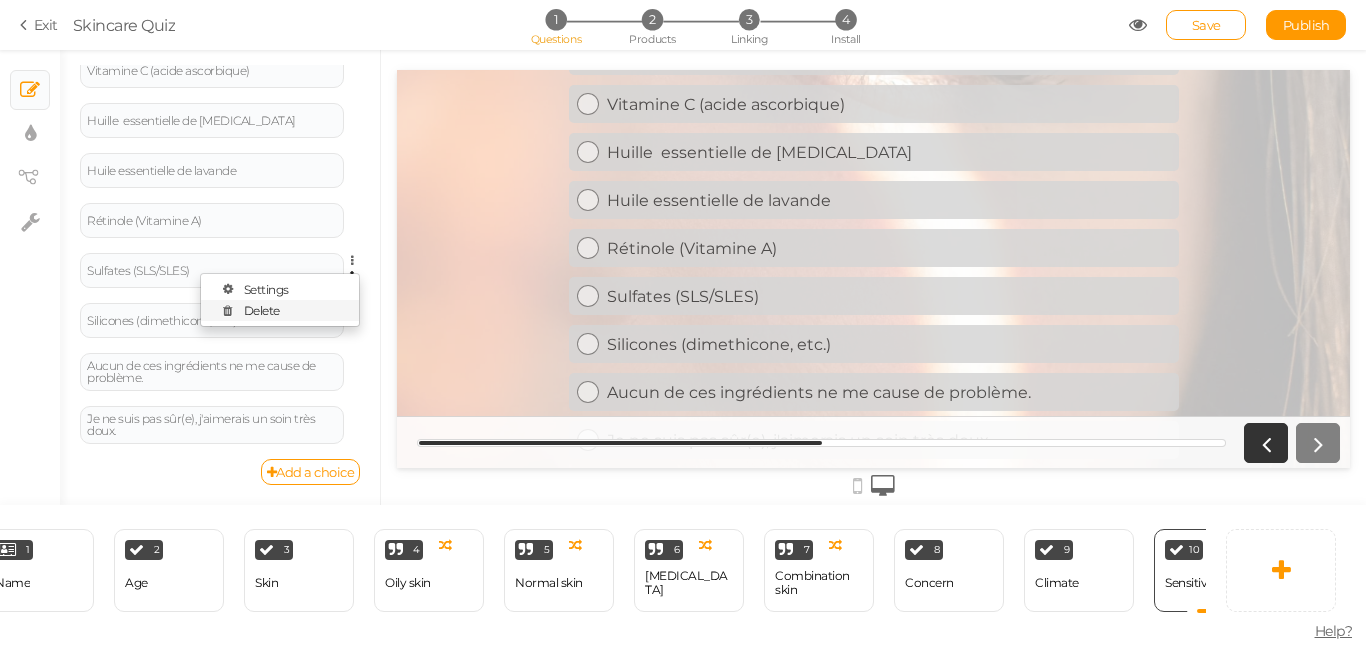 click on "Delete" at bounding box center [262, 310] 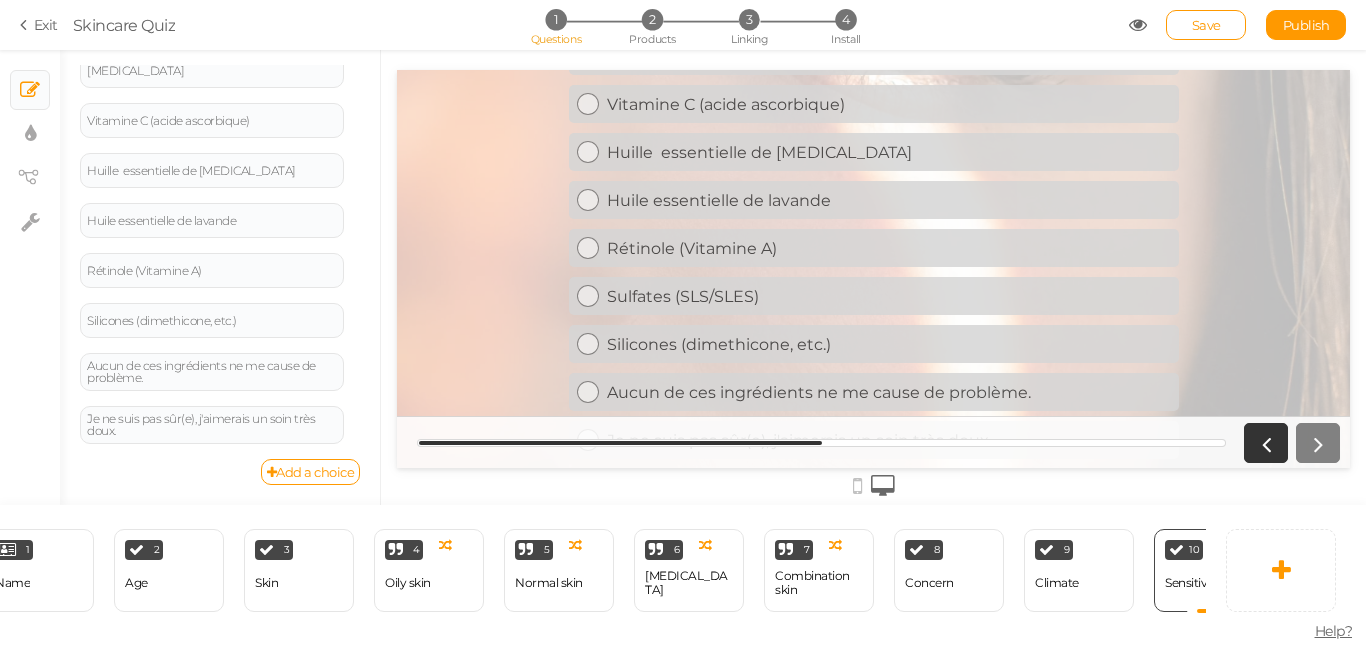 scroll, scrollTop: 616, scrollLeft: 0, axis: vertical 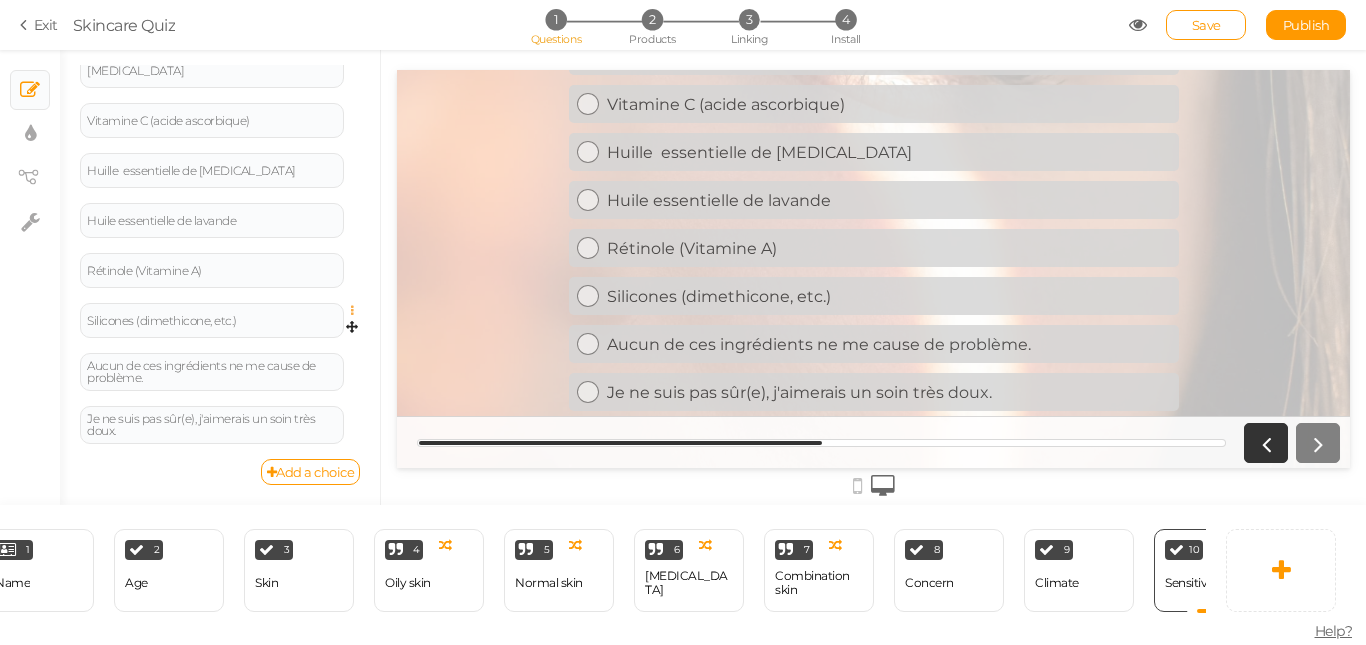 click at bounding box center [357, 311] 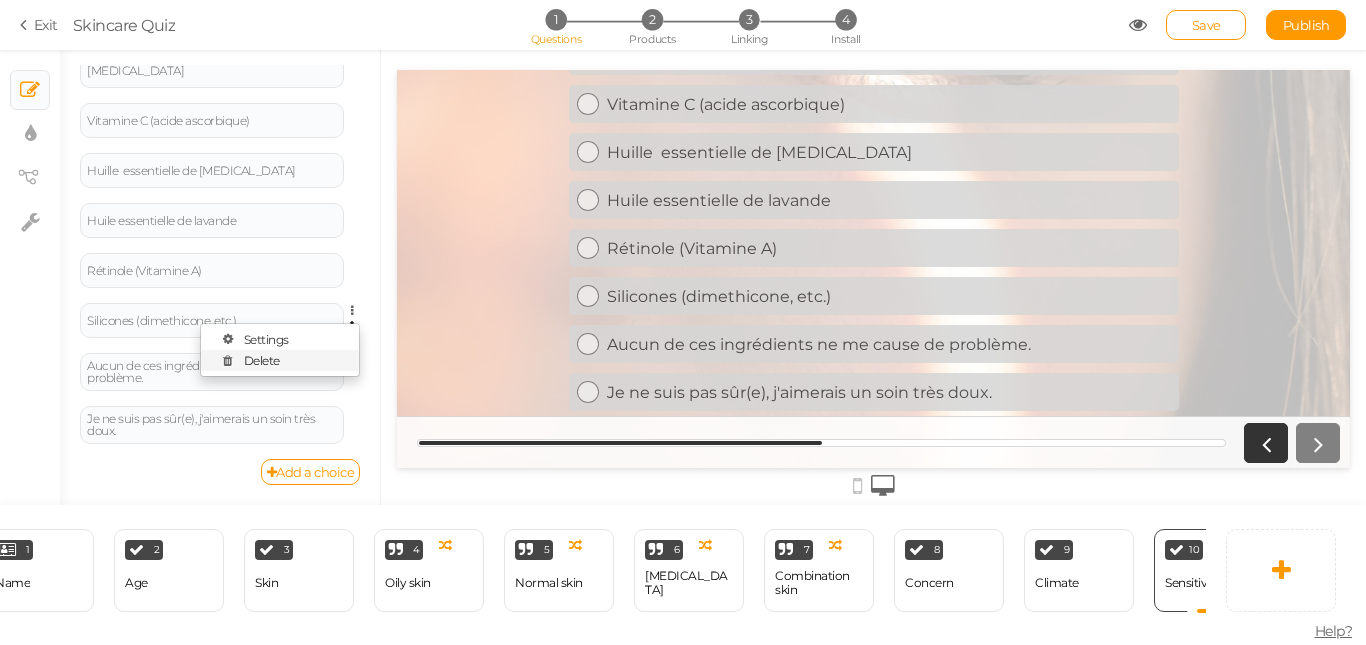 click on "Delete" at bounding box center (280, 360) 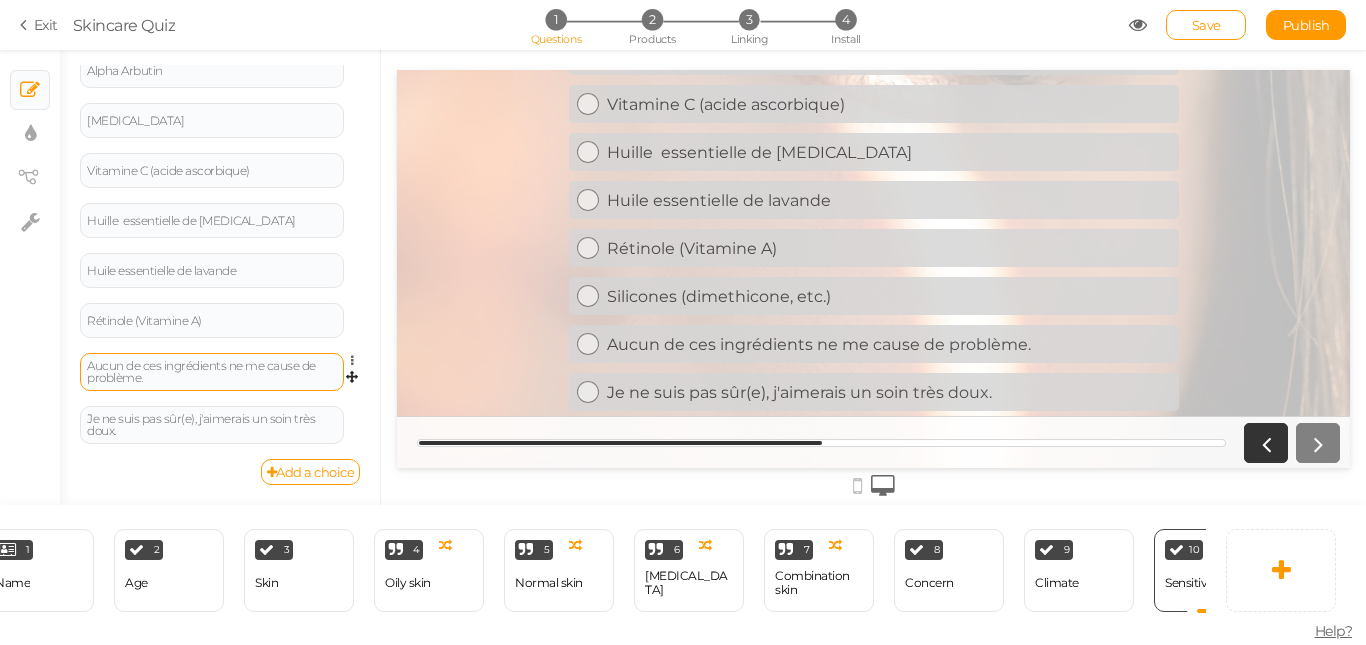 scroll, scrollTop: 566, scrollLeft: 0, axis: vertical 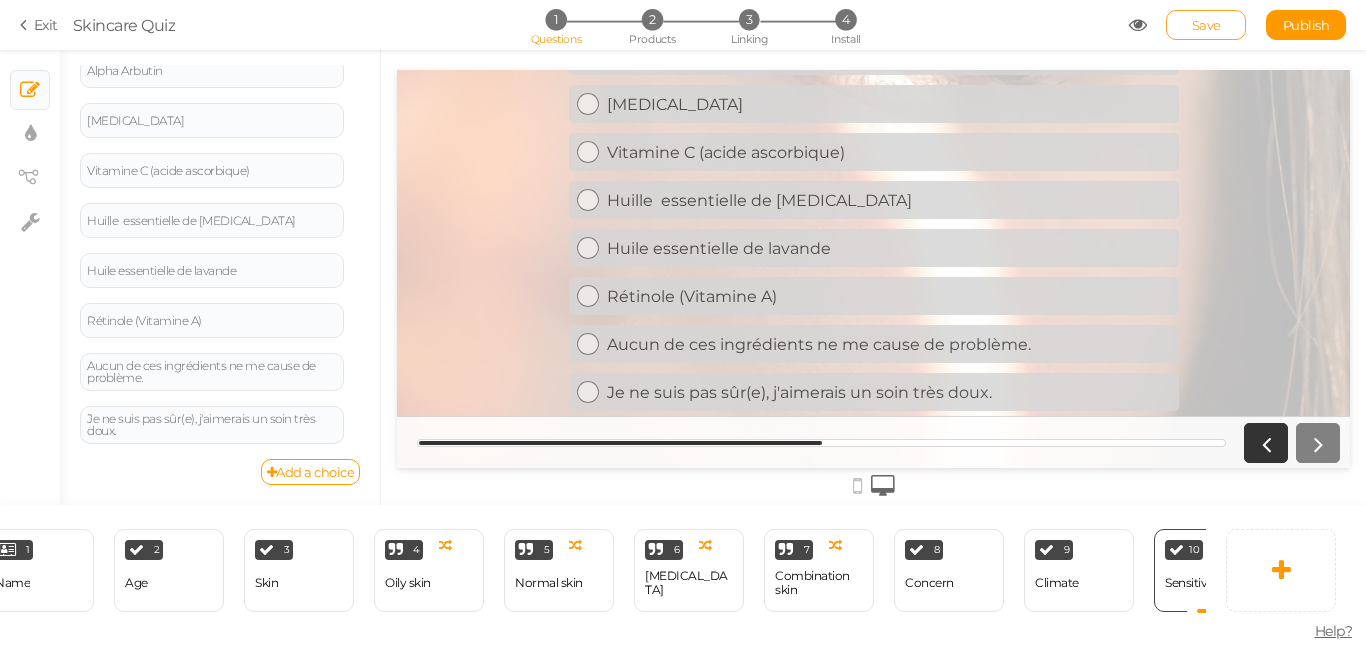 click on "Save" at bounding box center (1206, 25) 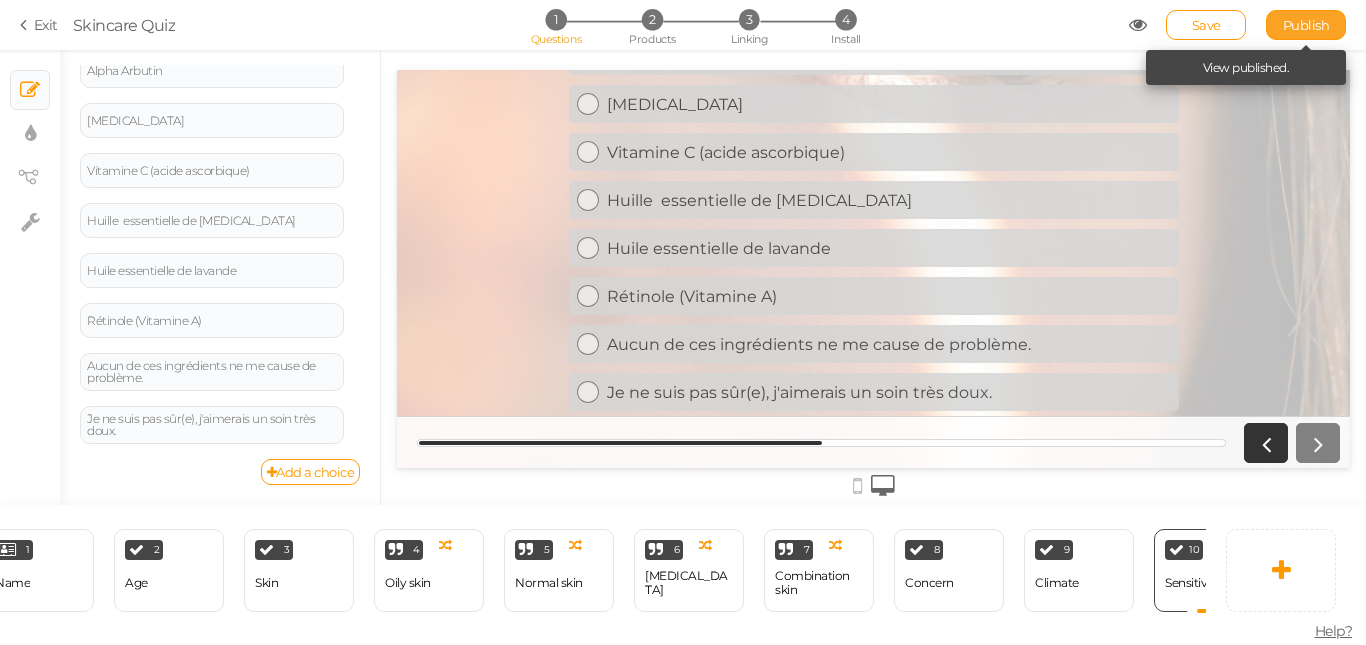 click on "Publish" at bounding box center (1306, 25) 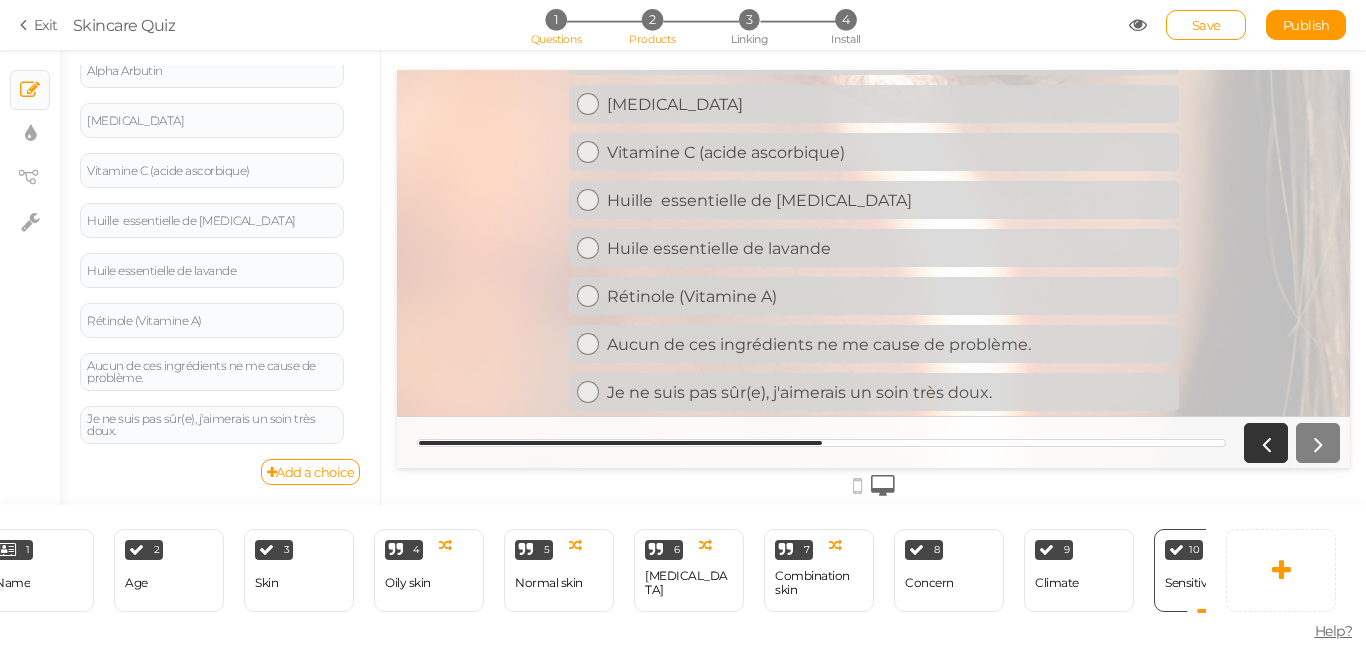 click on "2" at bounding box center (652, 19) 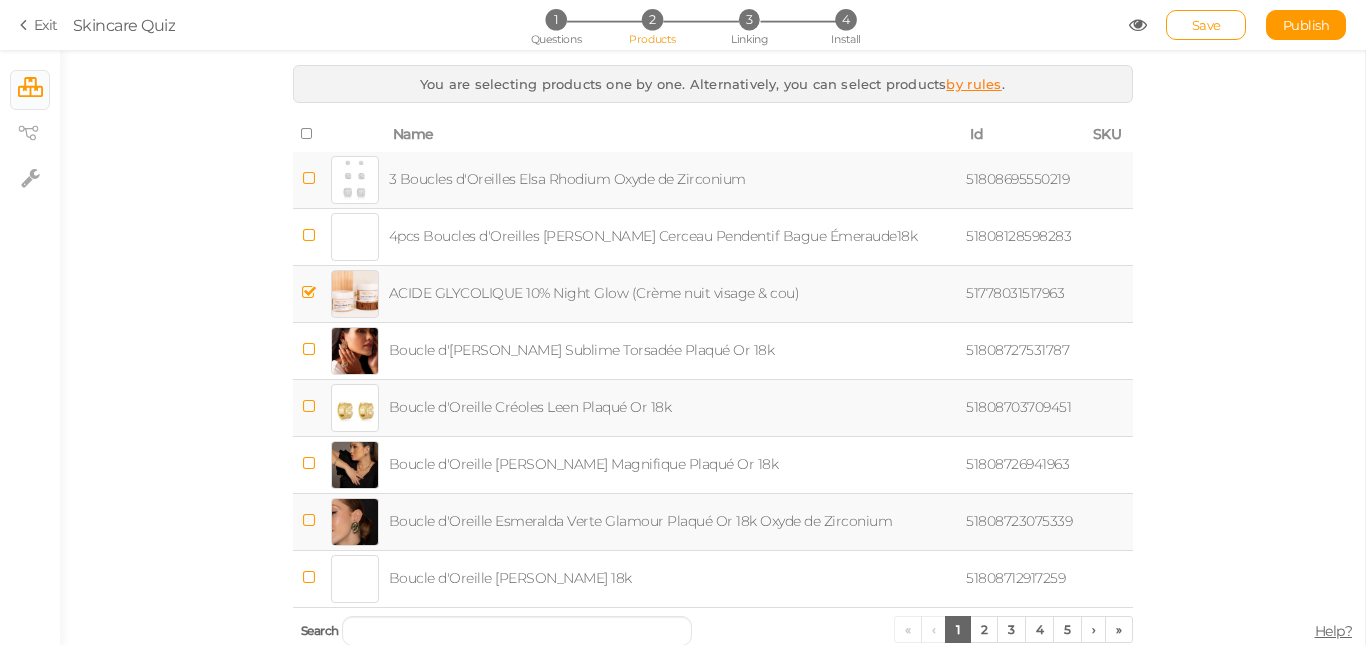 scroll, scrollTop: 70, scrollLeft: 0, axis: vertical 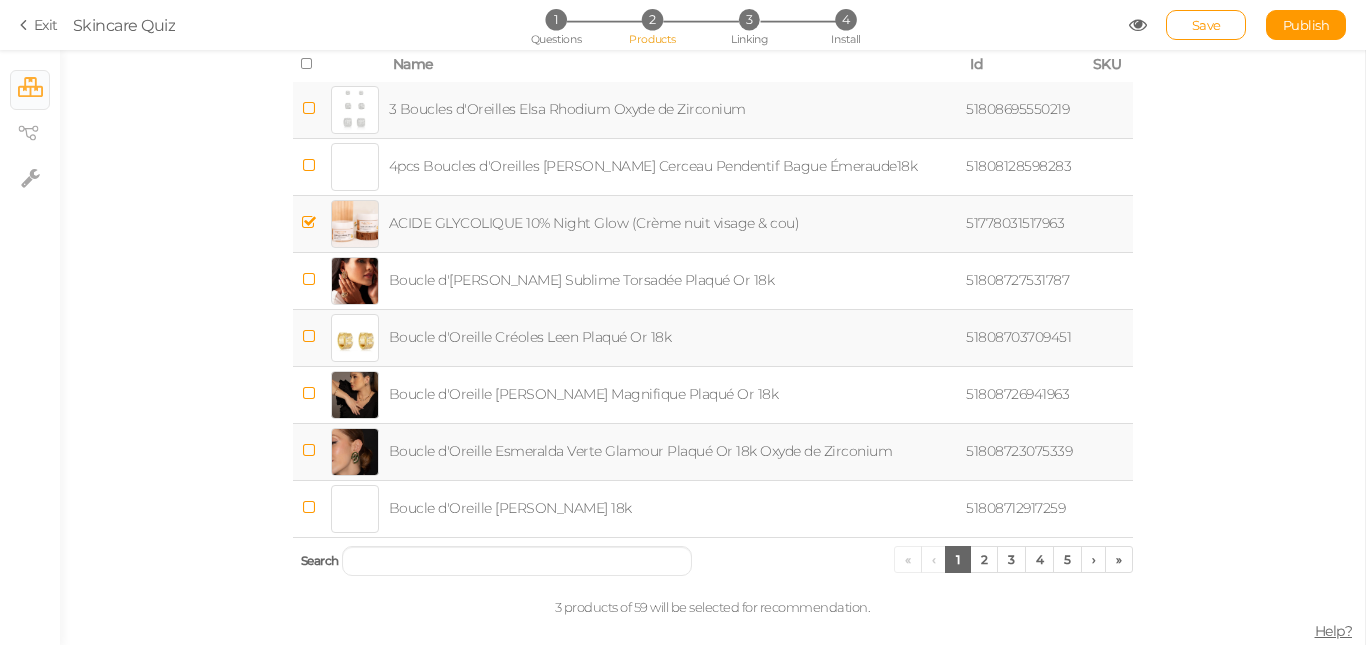click on "× Products" at bounding box center [30, 90] 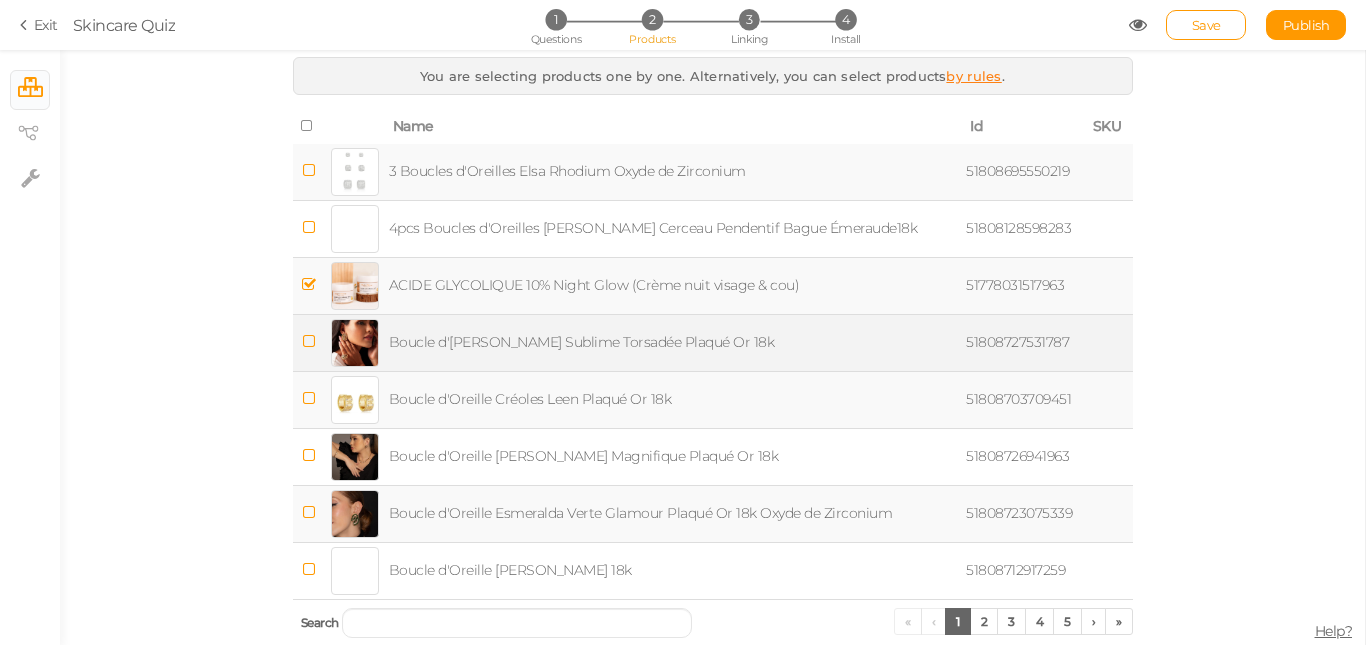 scroll, scrollTop: 0, scrollLeft: 0, axis: both 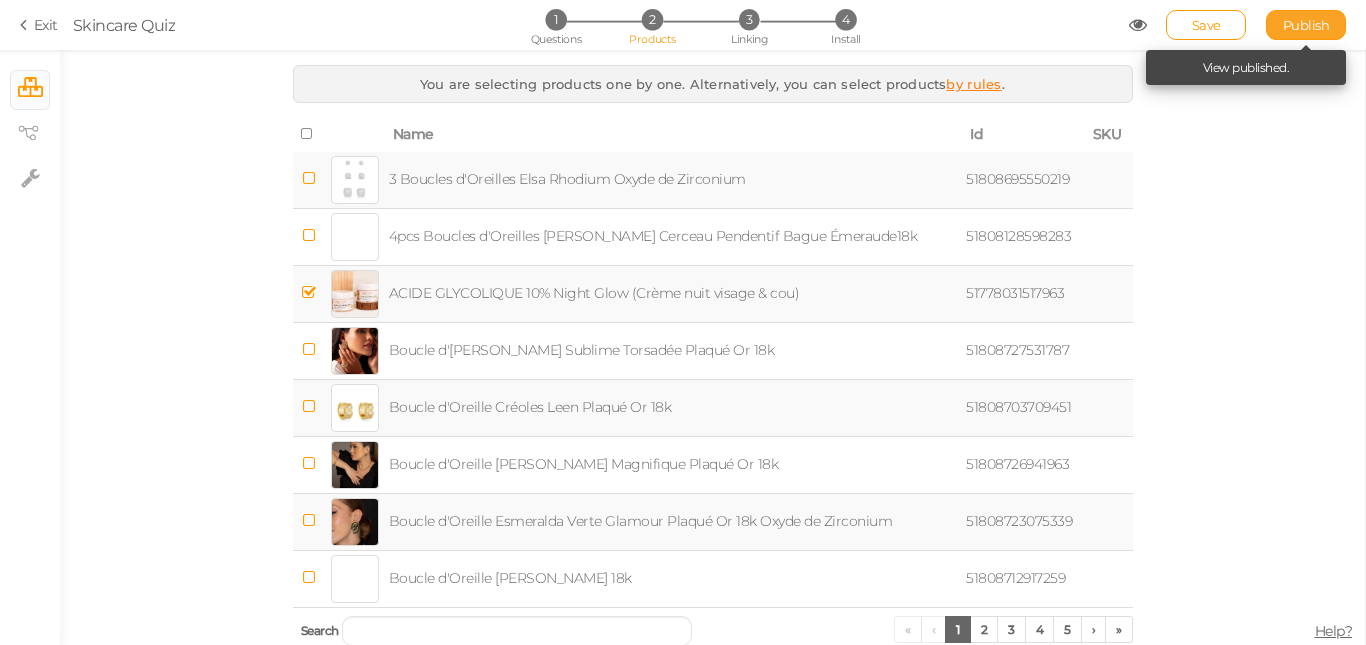 click on "Publish" at bounding box center [1306, 25] 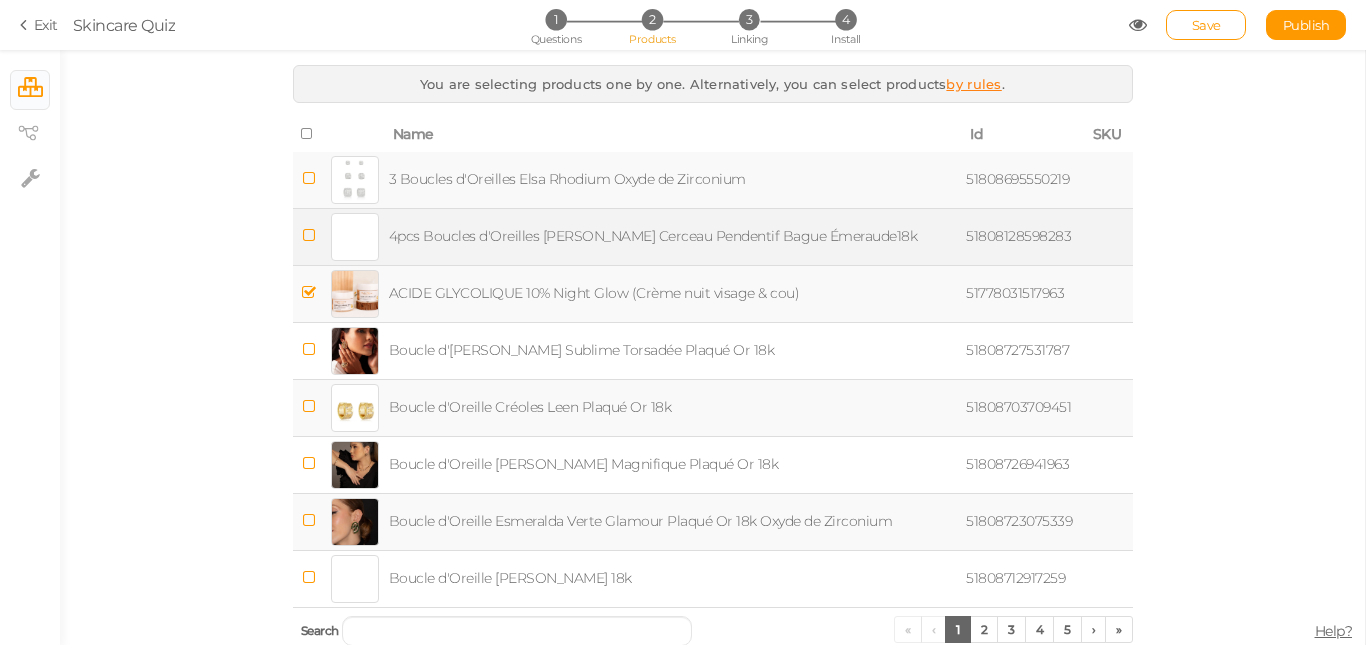 click at bounding box center (309, 235) 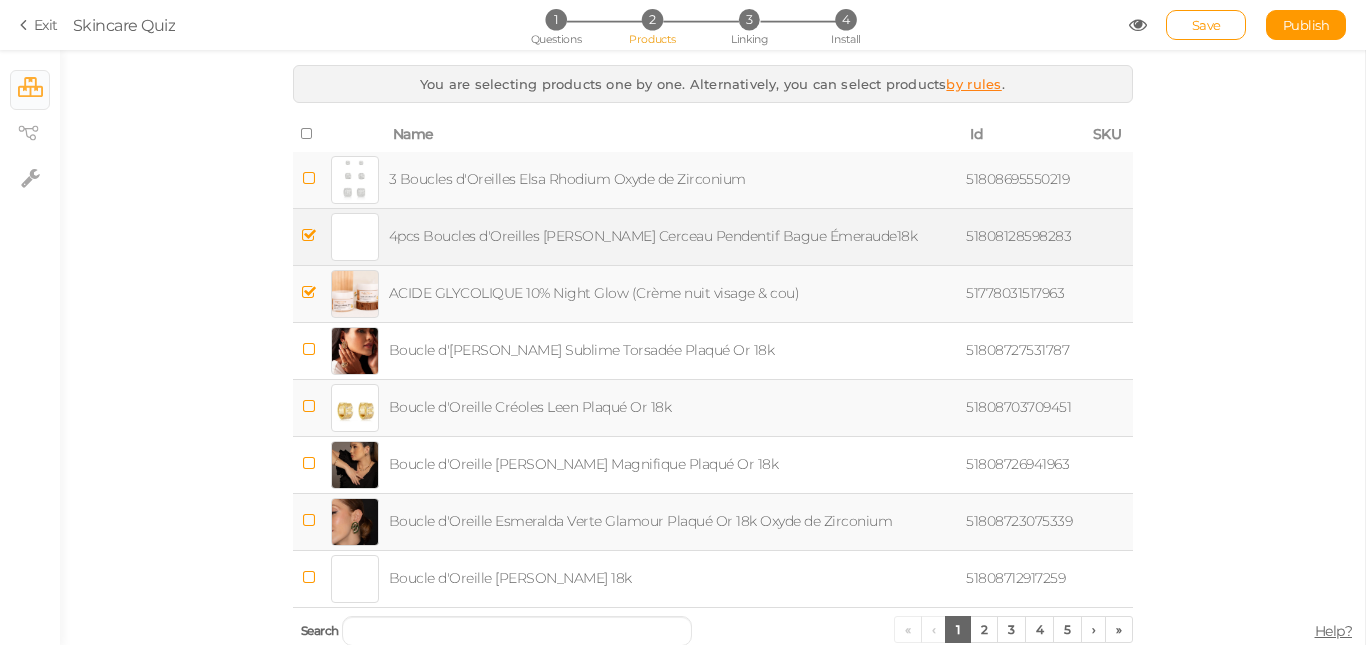 click 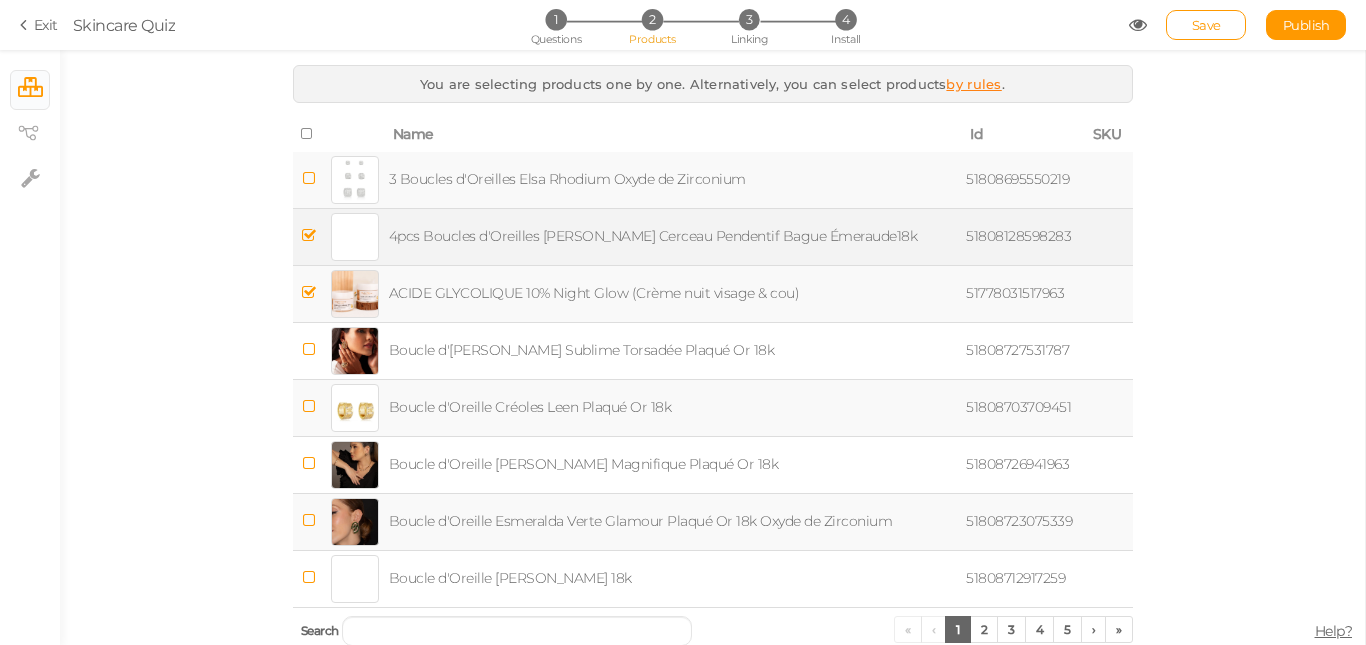 click on "Exit     Skincare Quiz           1   Questions       2   Products       3   Linking             4   Install                   Save       Publish     View published." at bounding box center [683, 25] 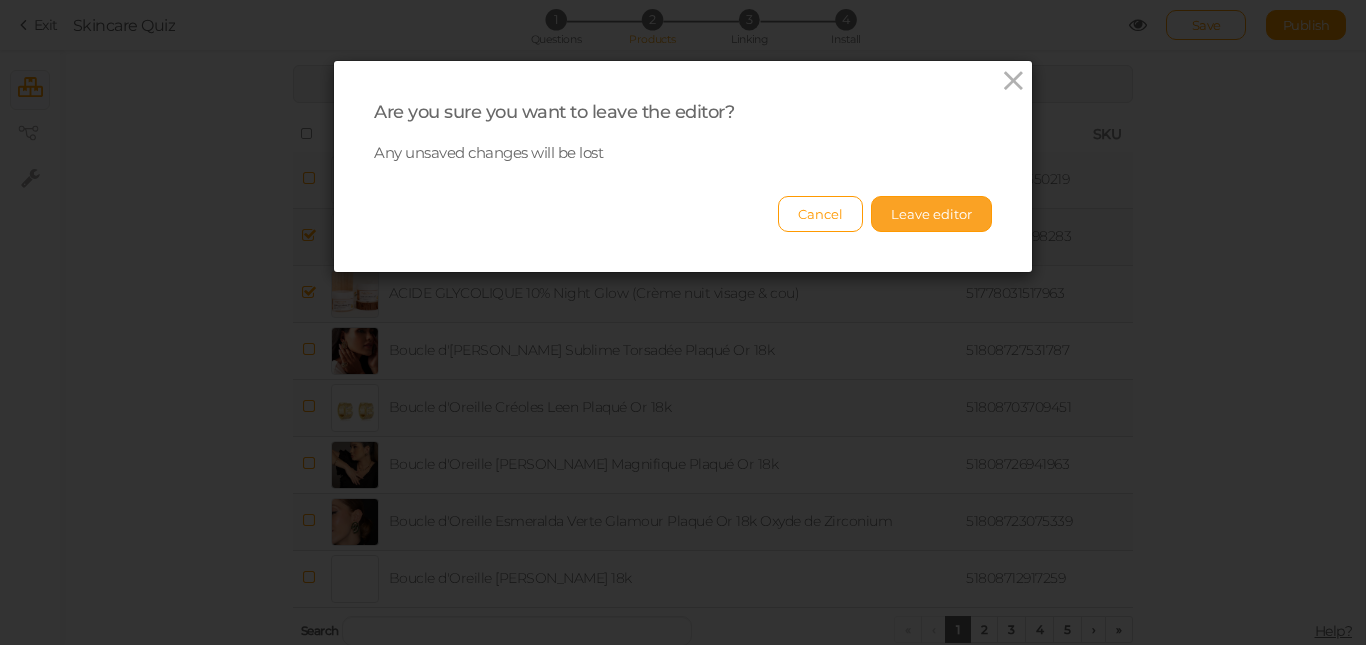click on "Leave editor" at bounding box center [931, 214] 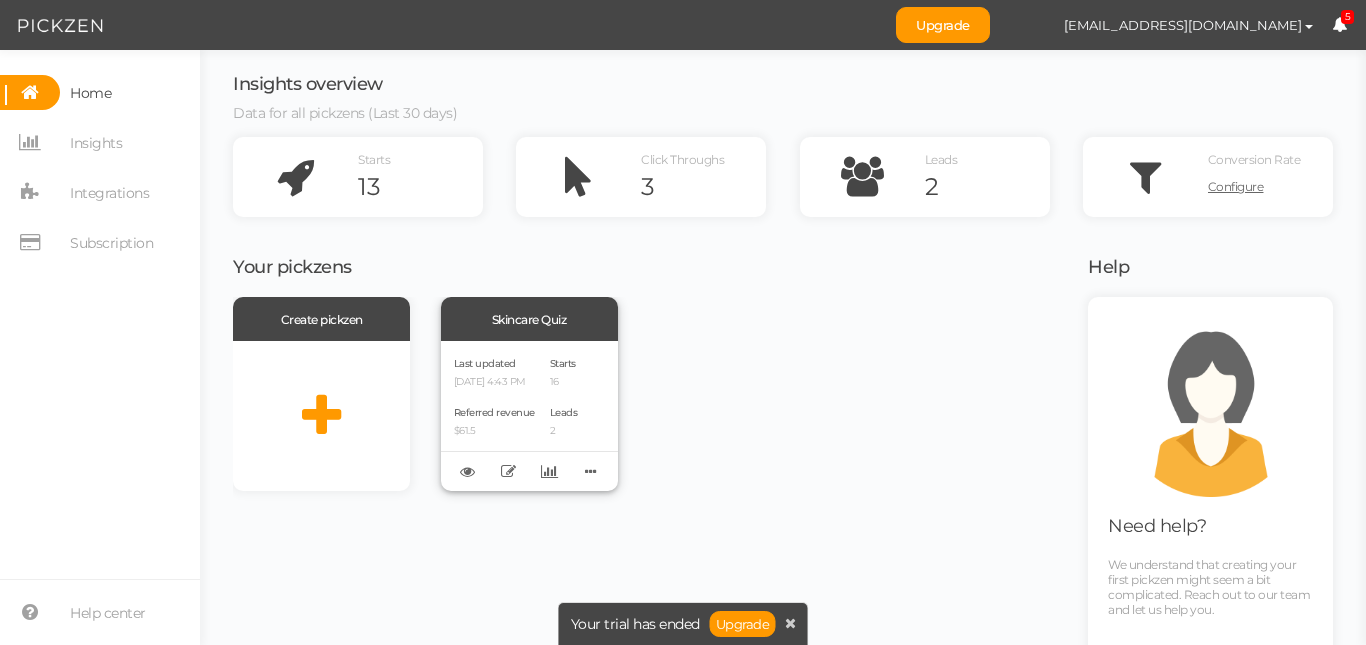 click on "Last updated   [DATE] 4:43 PM       Referred revenue   $61.5             Starts   16       Leads   2" at bounding box center [529, 416] 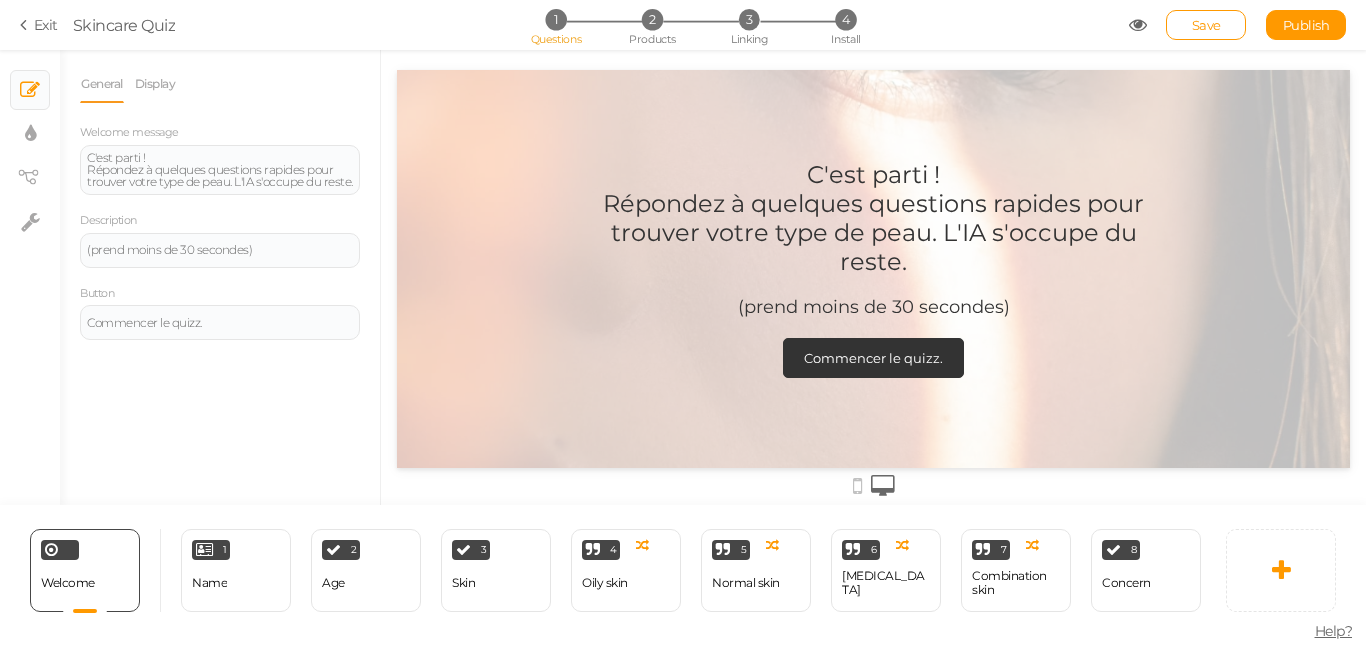 scroll, scrollTop: 0, scrollLeft: 0, axis: both 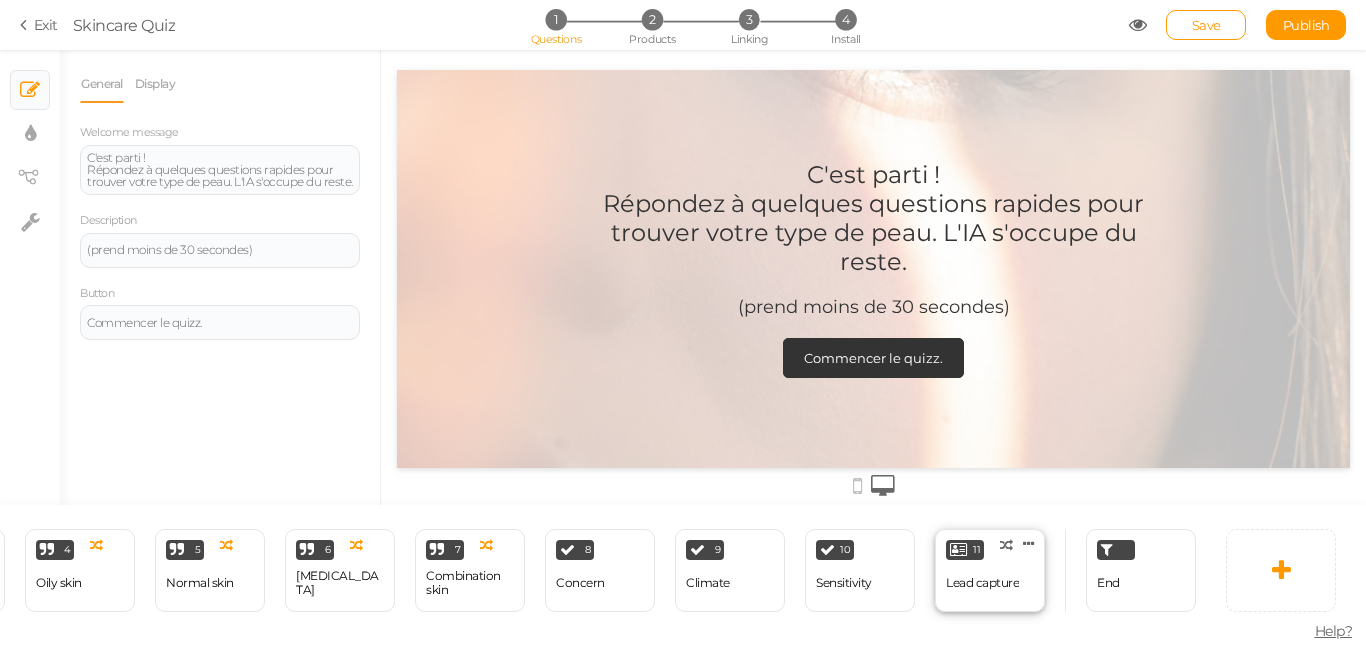 click on "Lead capture" at bounding box center (982, 583) 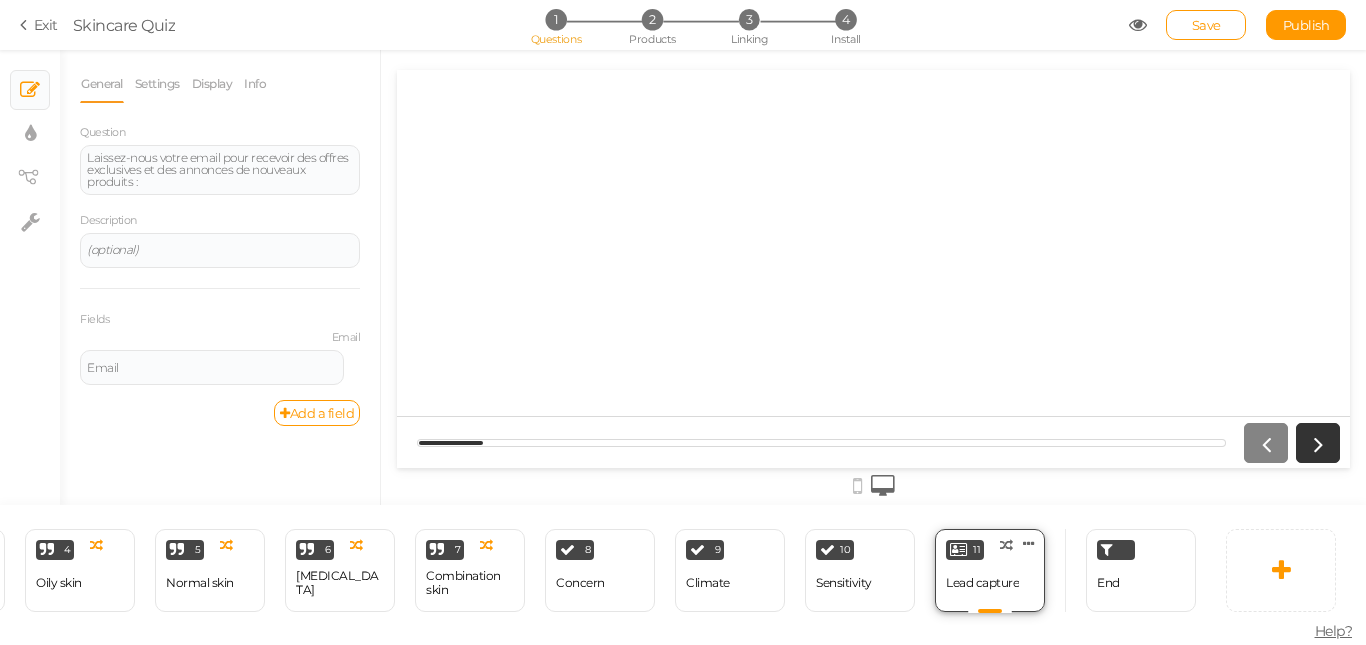 scroll, scrollTop: 0, scrollLeft: 0, axis: both 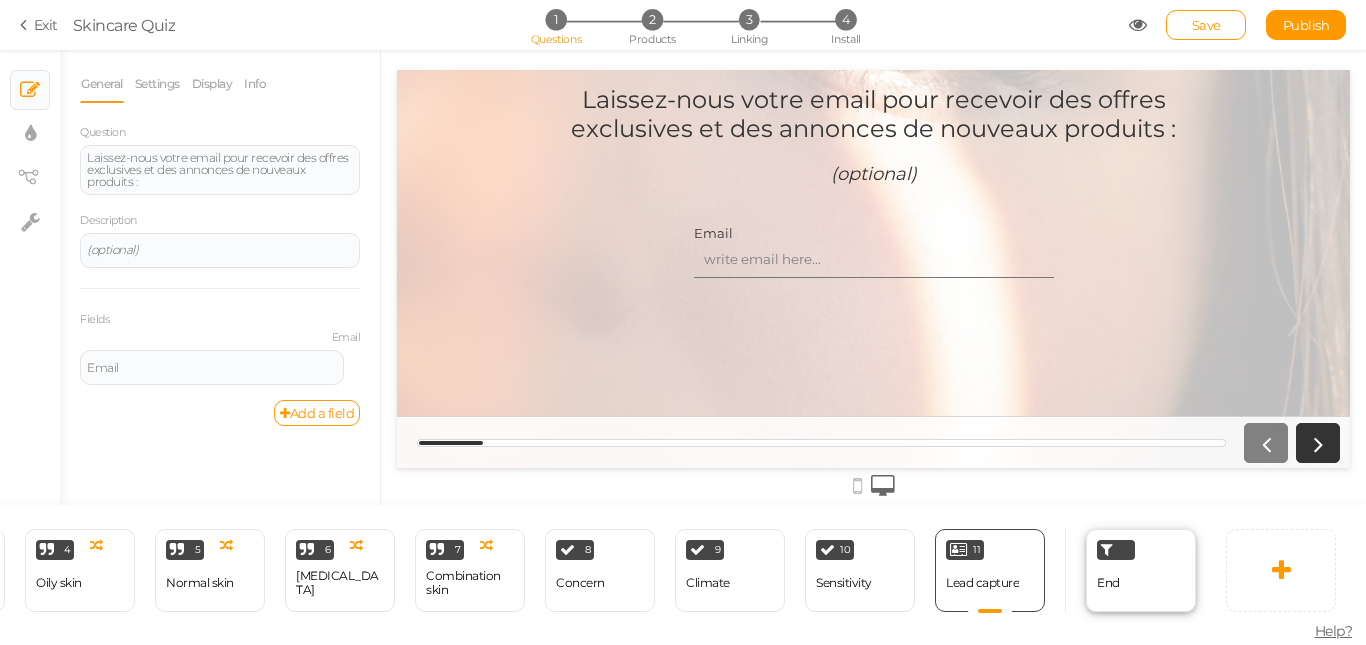 click on "End" at bounding box center [1108, 583] 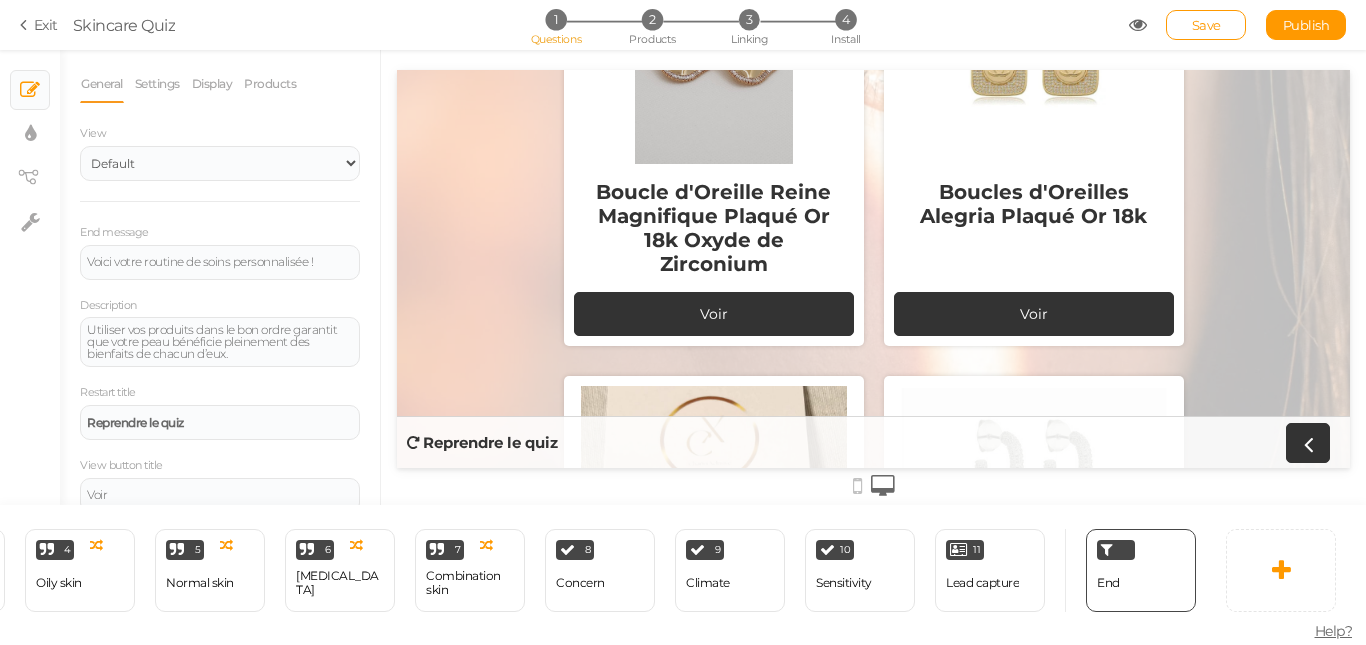 scroll, scrollTop: 3002, scrollLeft: 0, axis: vertical 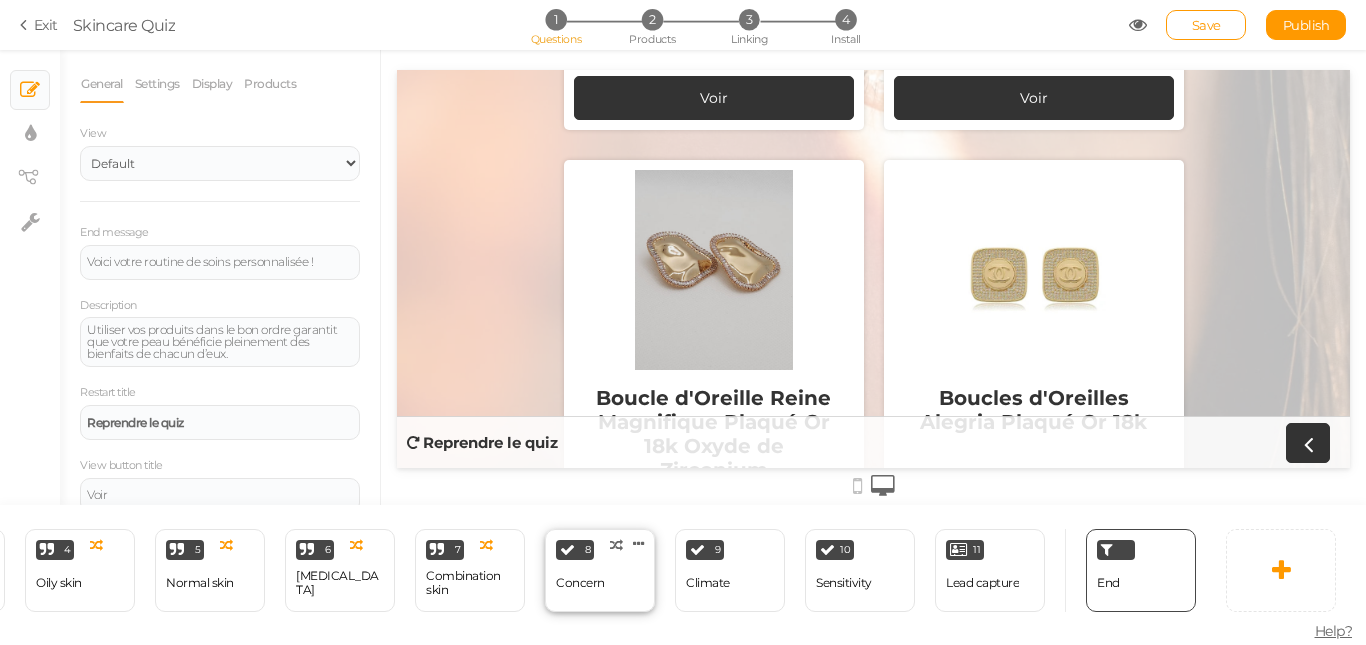 click on "Concern" at bounding box center (580, 583) 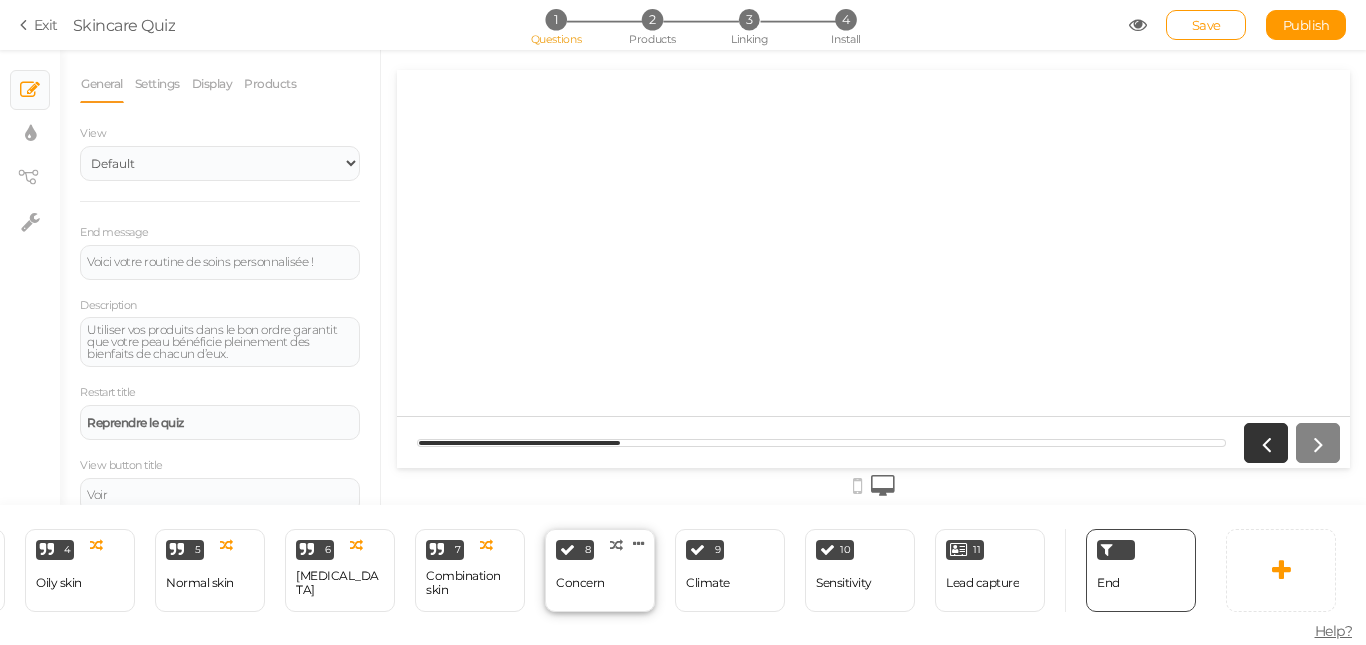 select on "1" 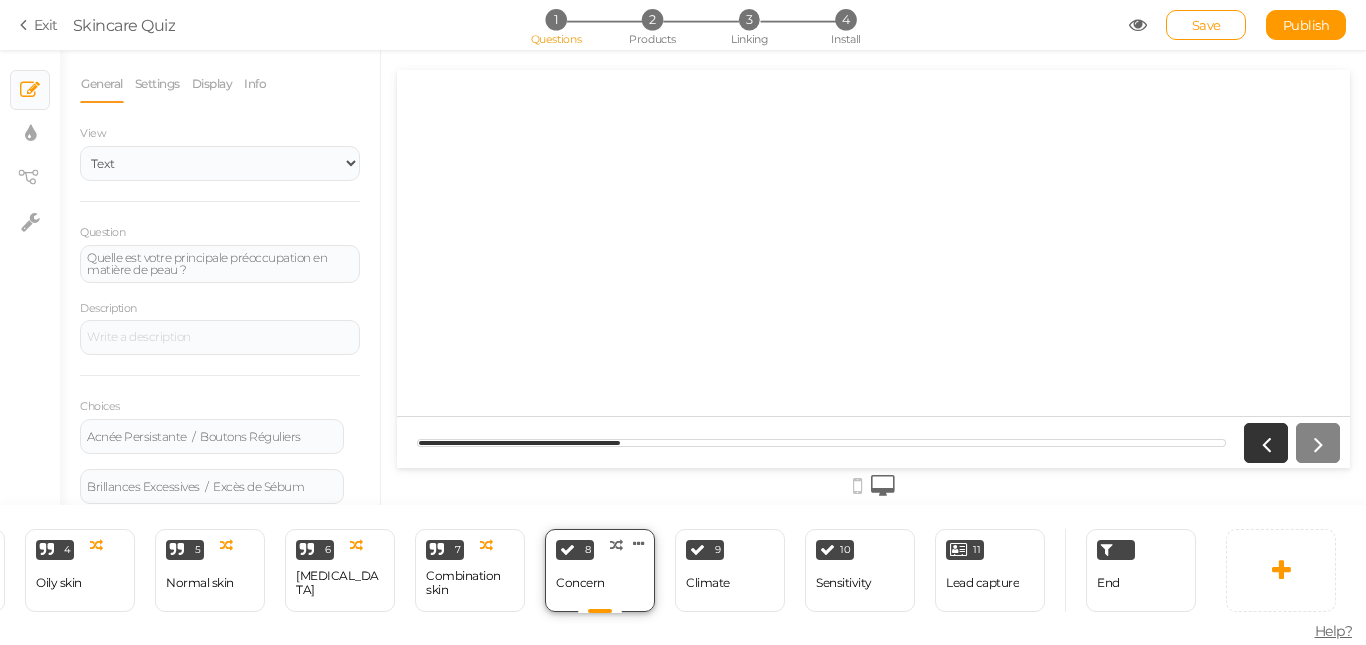 scroll, scrollTop: 0, scrollLeft: 0, axis: both 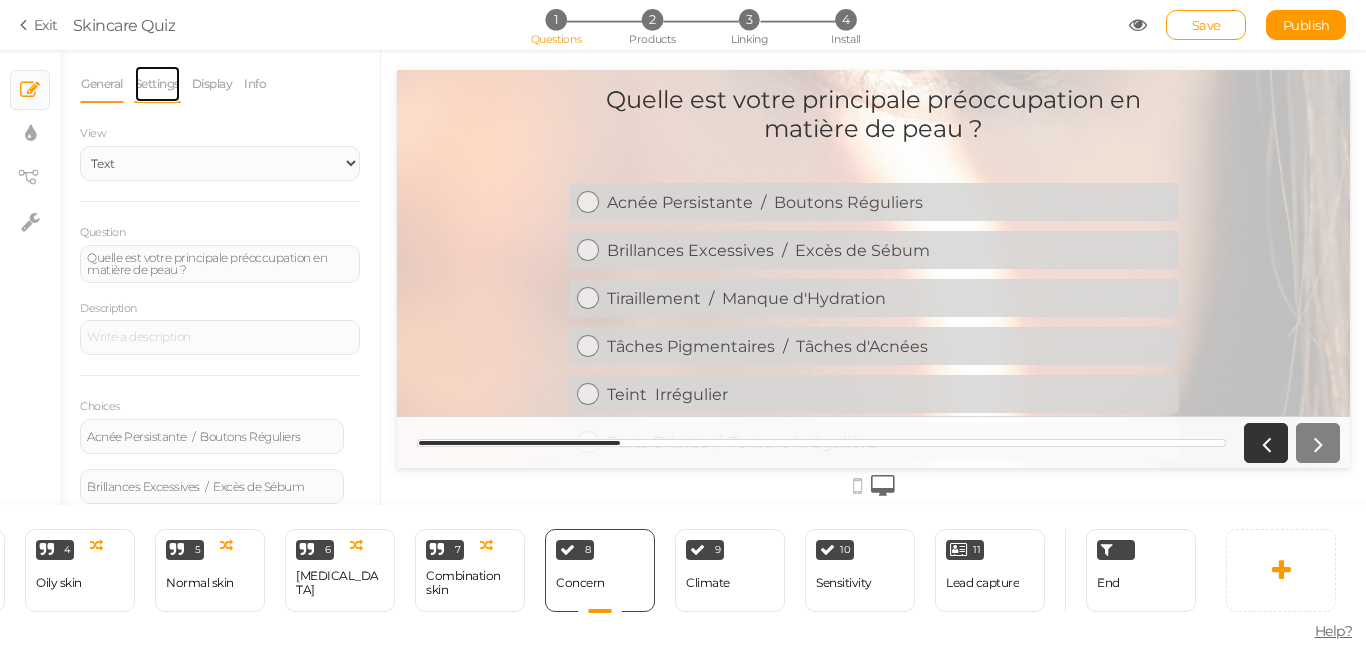 click on "Settings" at bounding box center [157, 84] 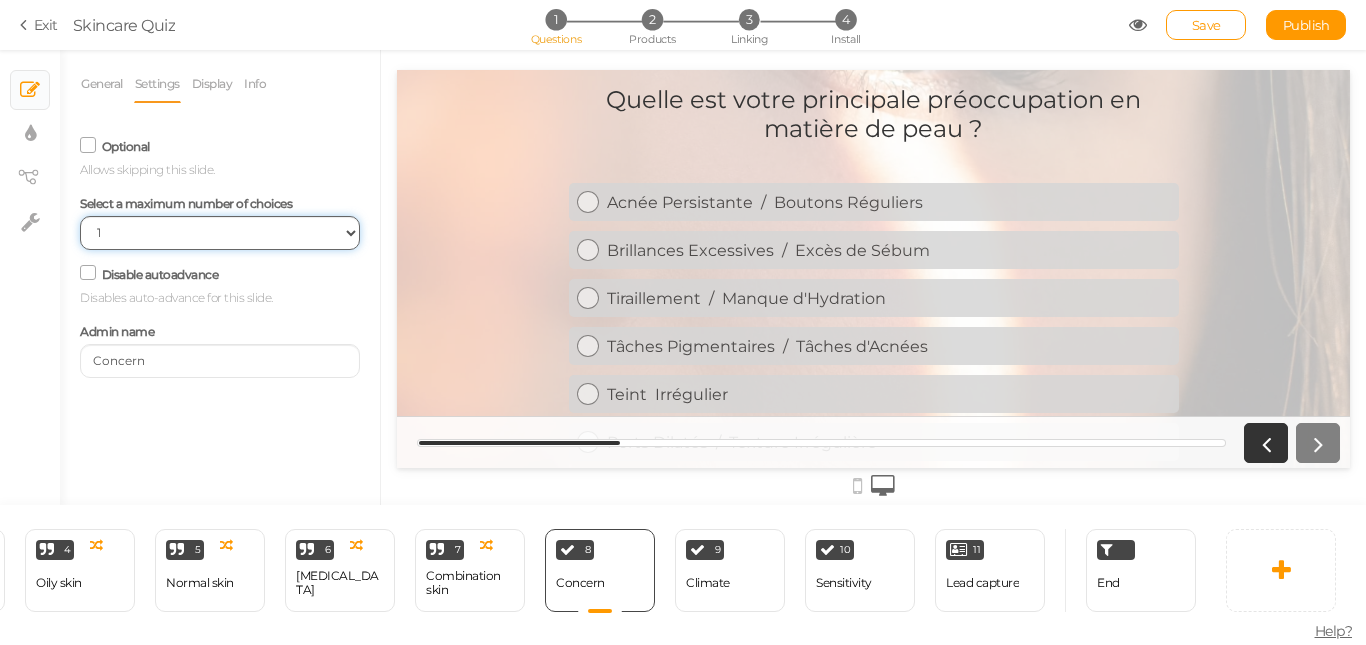 click on "No limit   1   2   3   4   5   6   7   8   9   10" at bounding box center [220, 233] 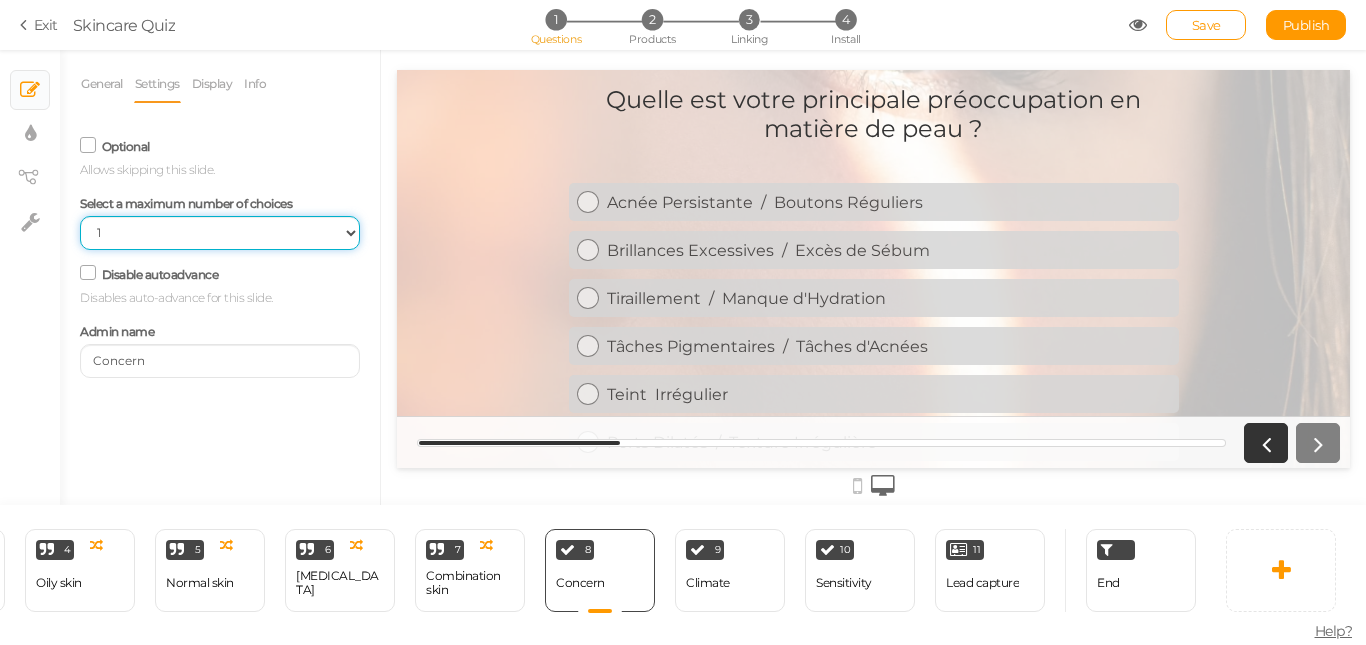 select 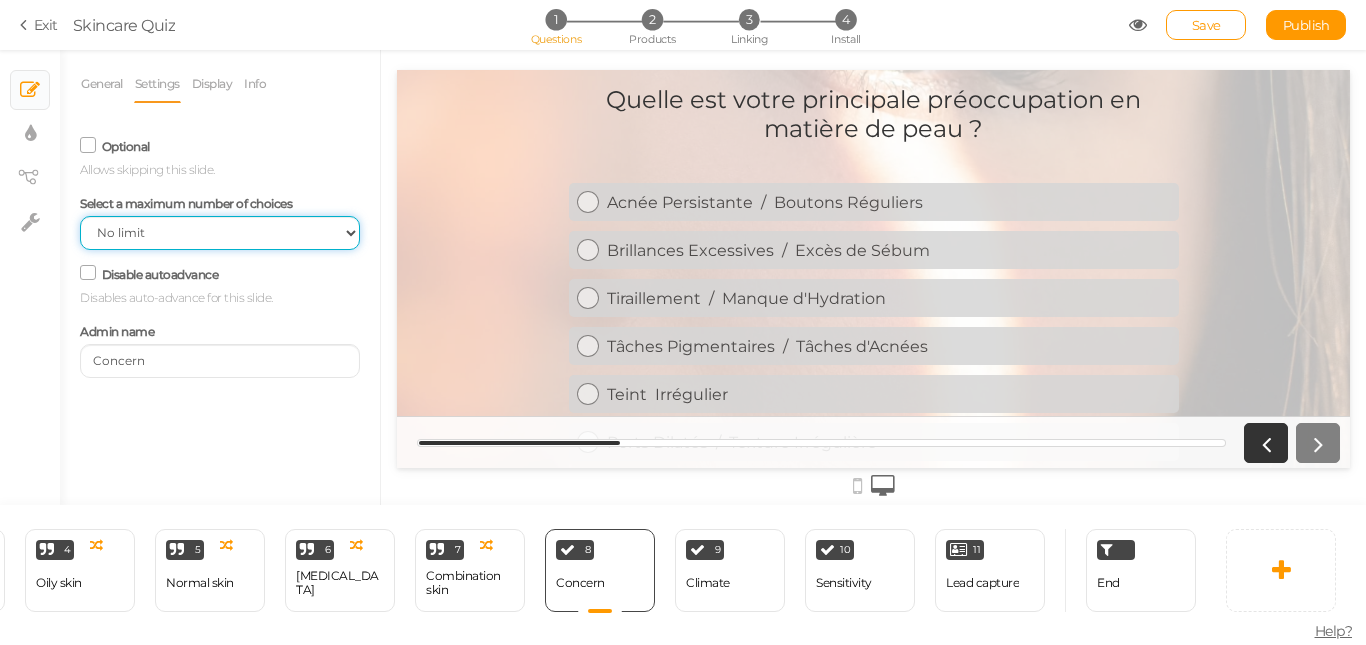 click on "No limit   1   2   3   4   5   6   7   8   9   10" at bounding box center (220, 233) 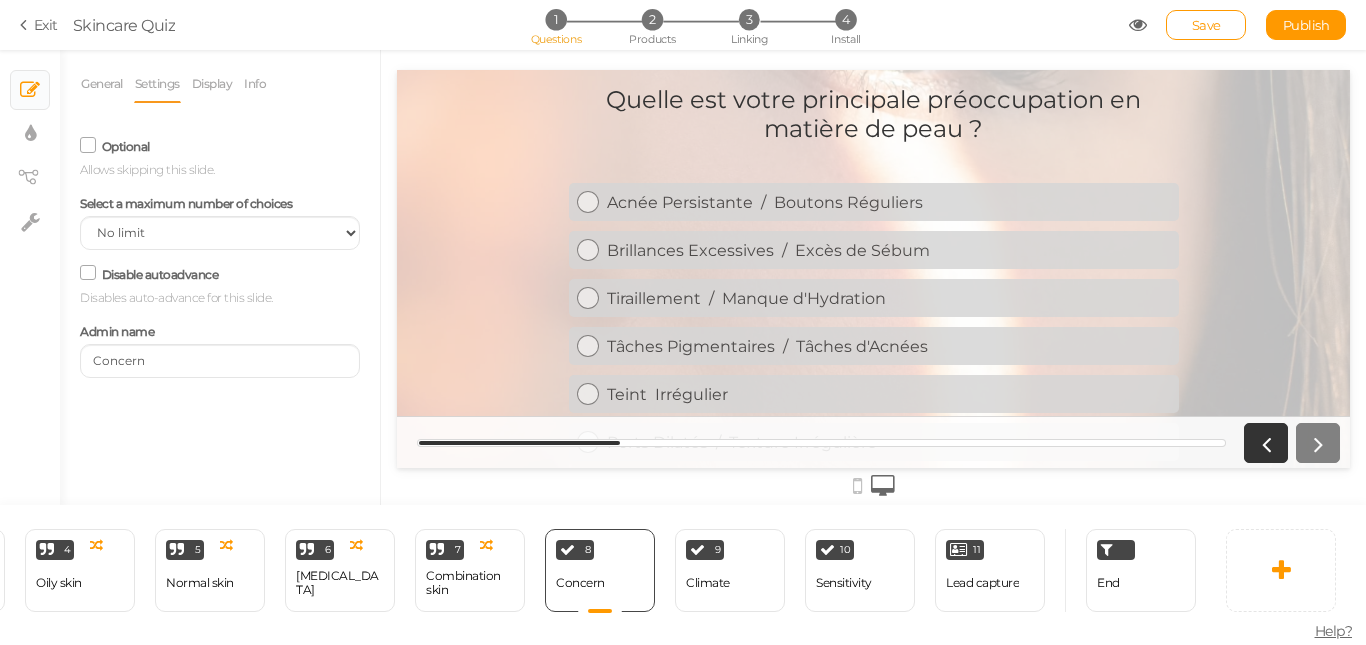 click on "Exit     Skincare Quiz           1   Questions       2   Products       3   Linking             4   Install                   Save       Publish     View published." at bounding box center (683, 25) 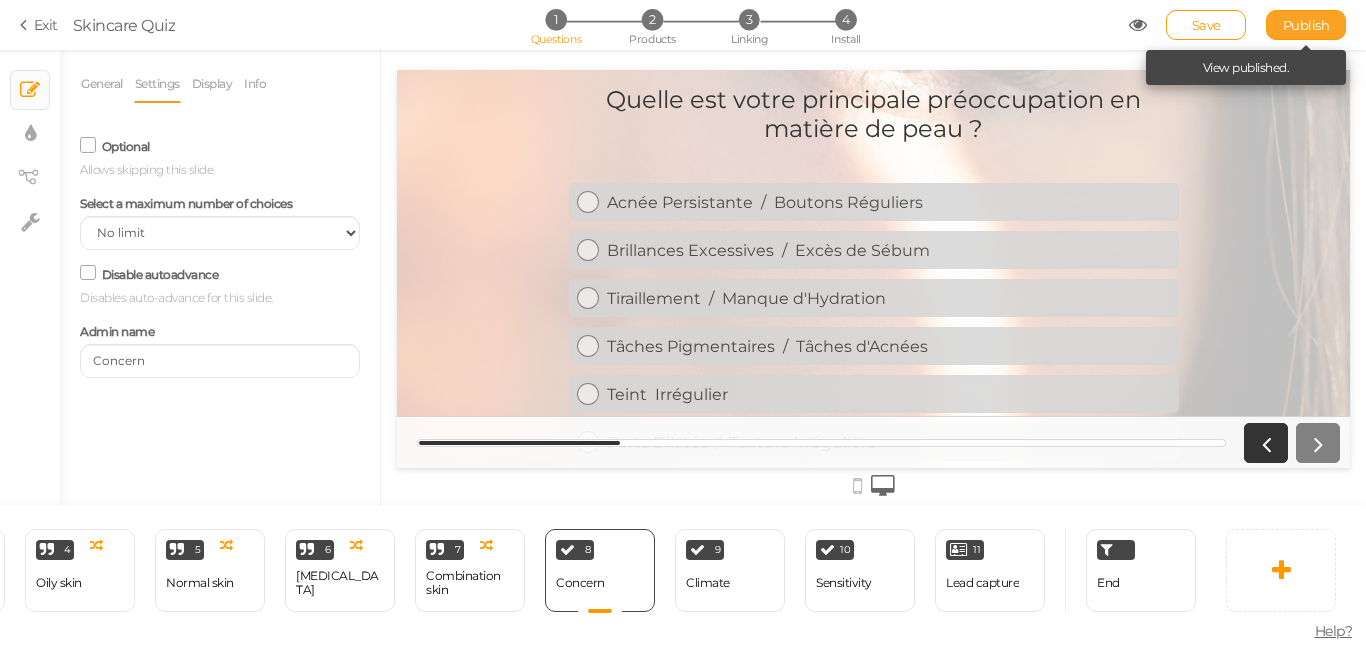 click on "Publish" at bounding box center [1306, 25] 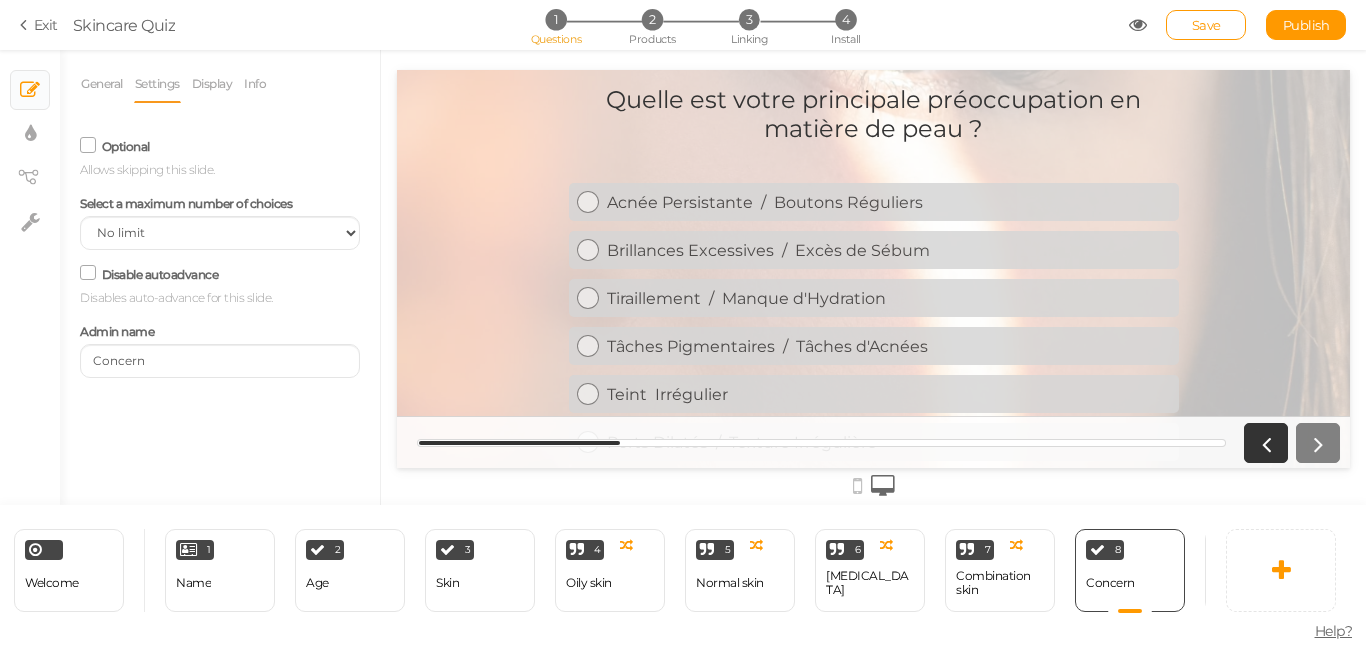 scroll, scrollTop: 0, scrollLeft: 0, axis: both 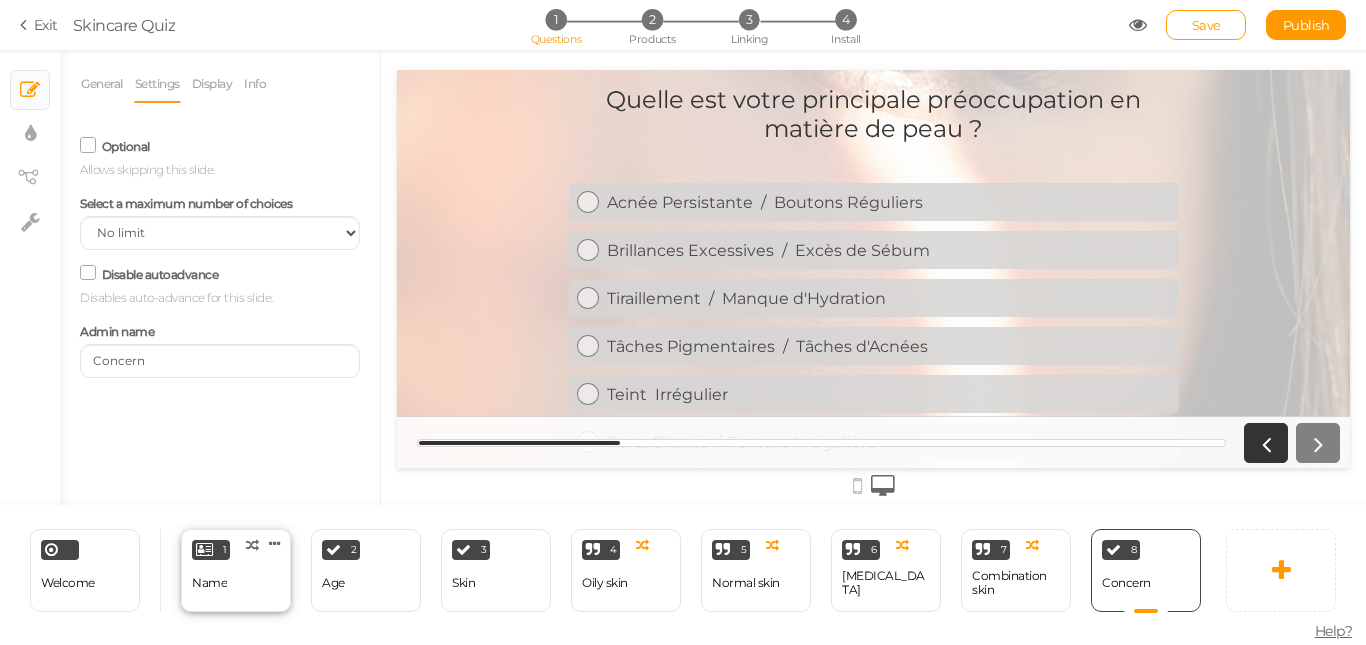 click on "1         Name         × Define the conditions to show this slide.                     Clone             Change type             Delete" at bounding box center [236, 570] 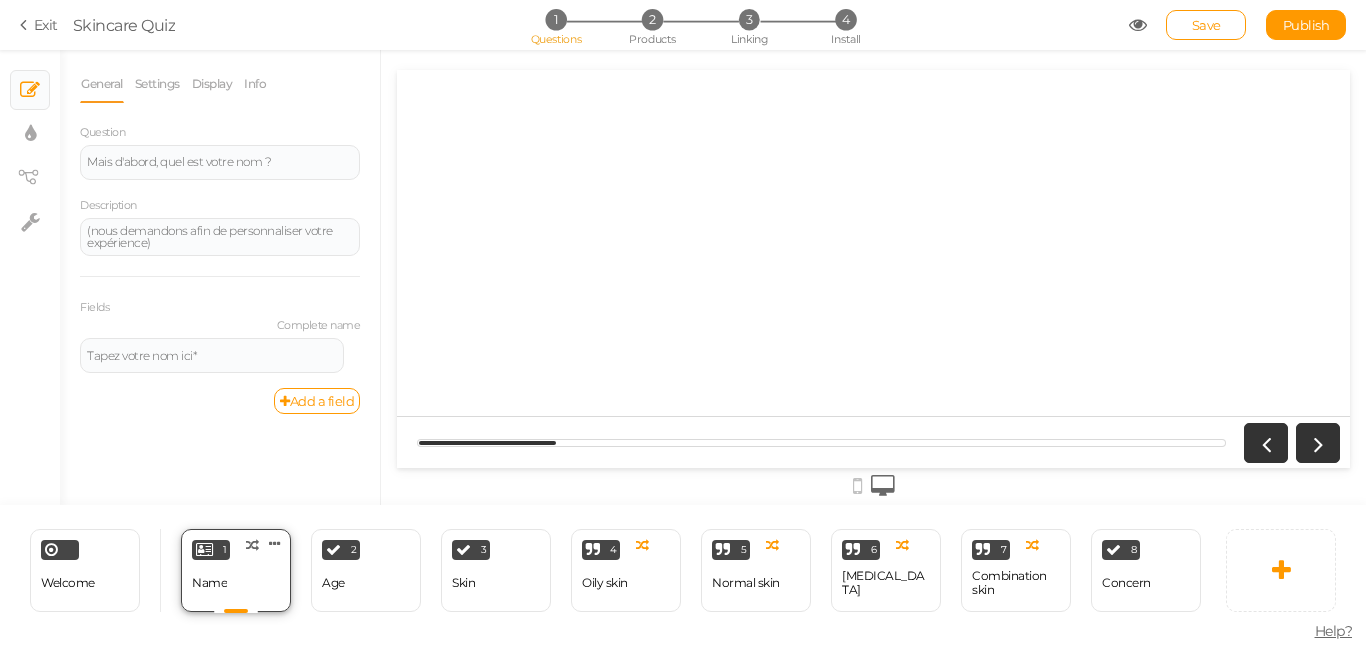scroll, scrollTop: 0, scrollLeft: 0, axis: both 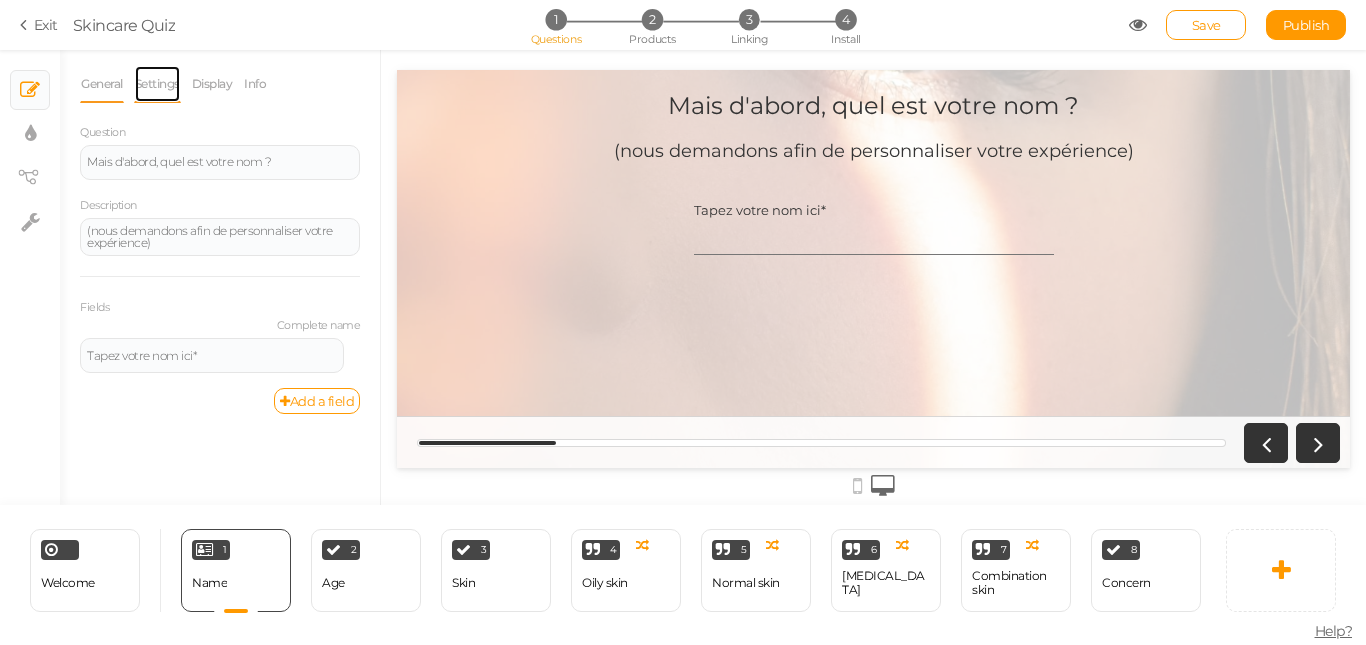 click on "Settings" at bounding box center [157, 84] 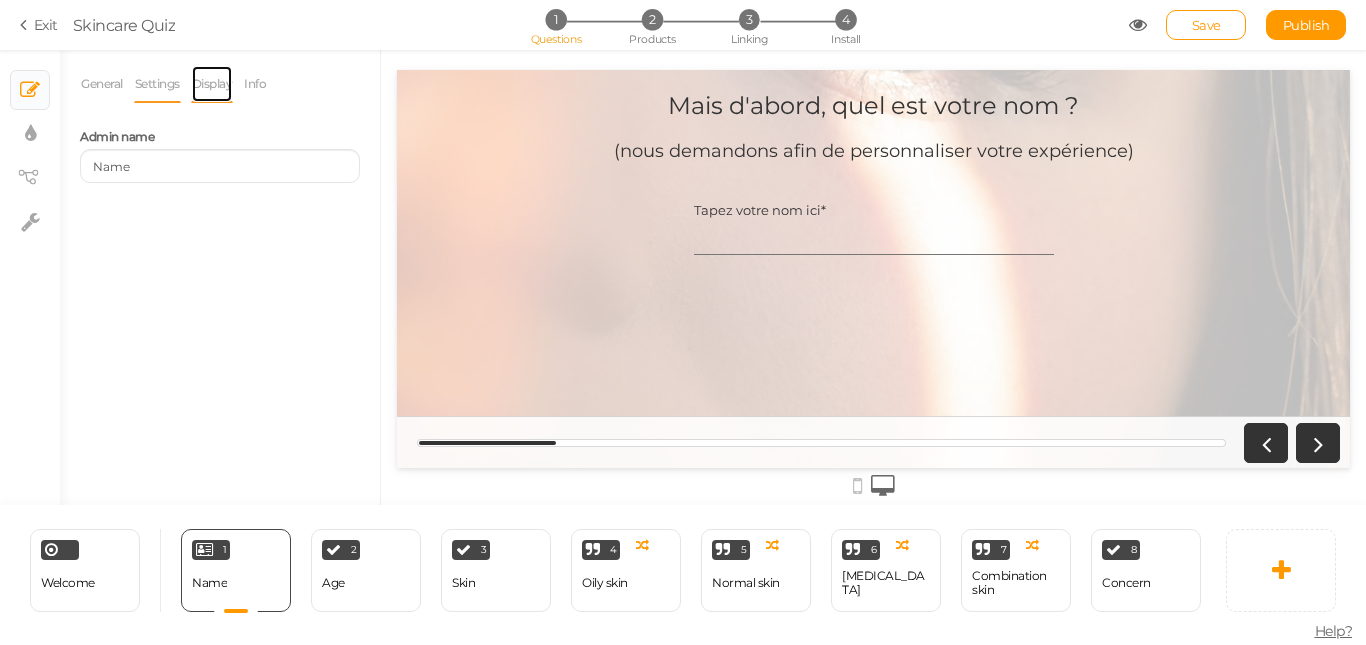 click on "Display" at bounding box center (212, 84) 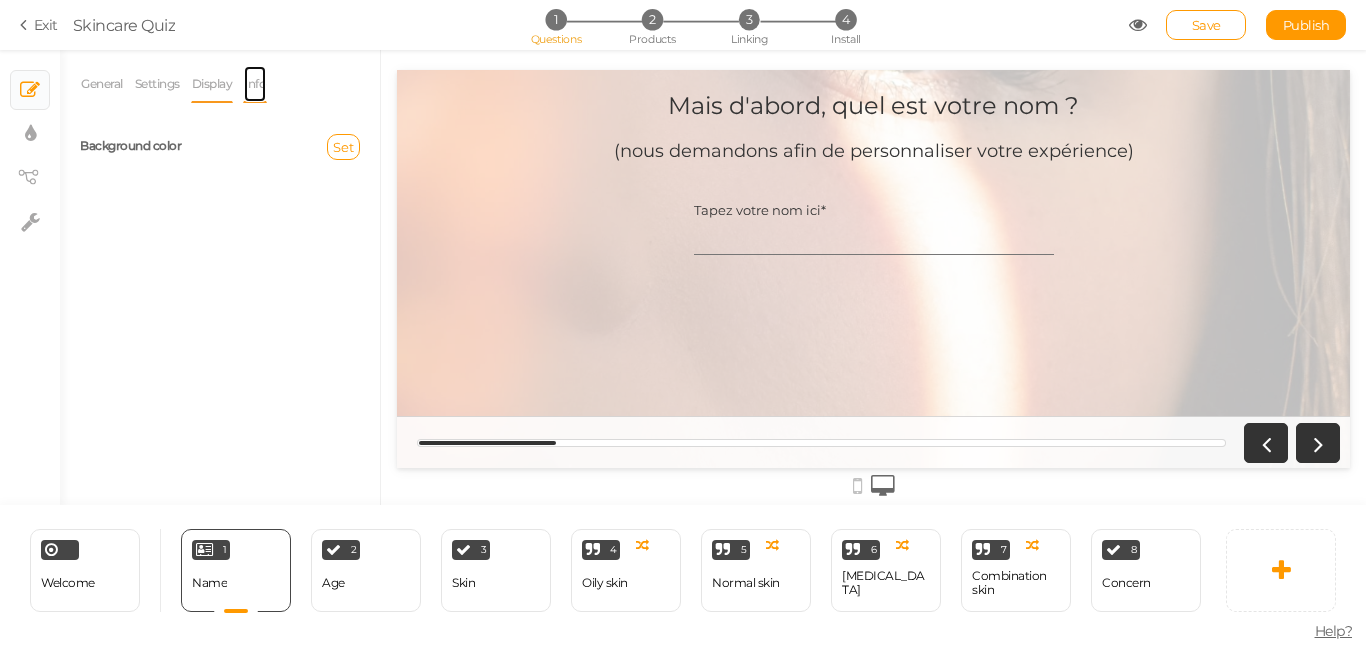 click on "Info" at bounding box center (255, 84) 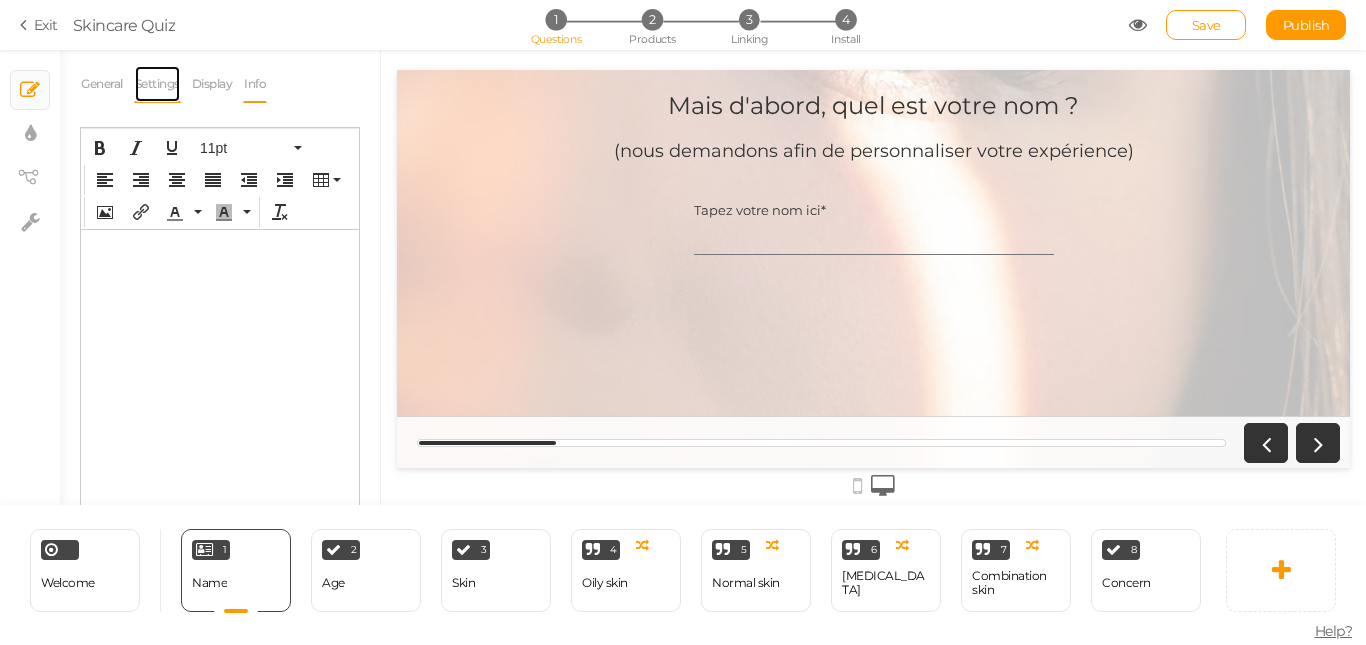 click on "Settings" at bounding box center [157, 84] 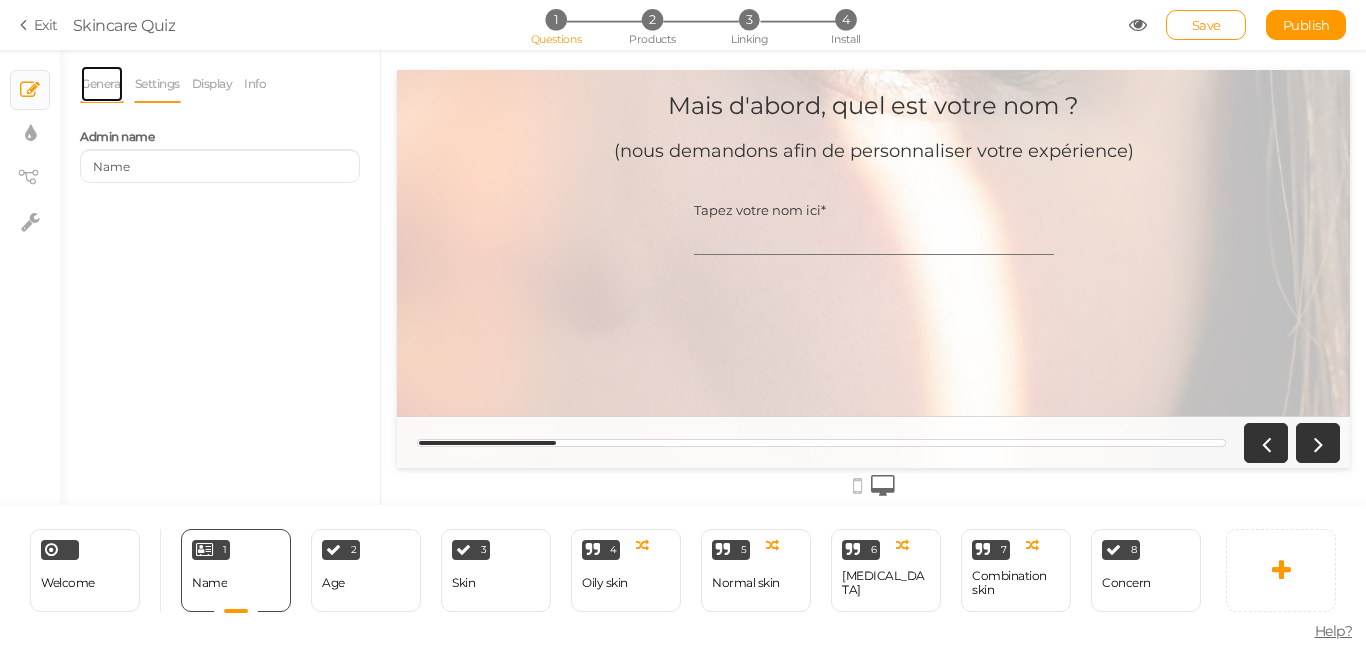 click on "General" at bounding box center (102, 84) 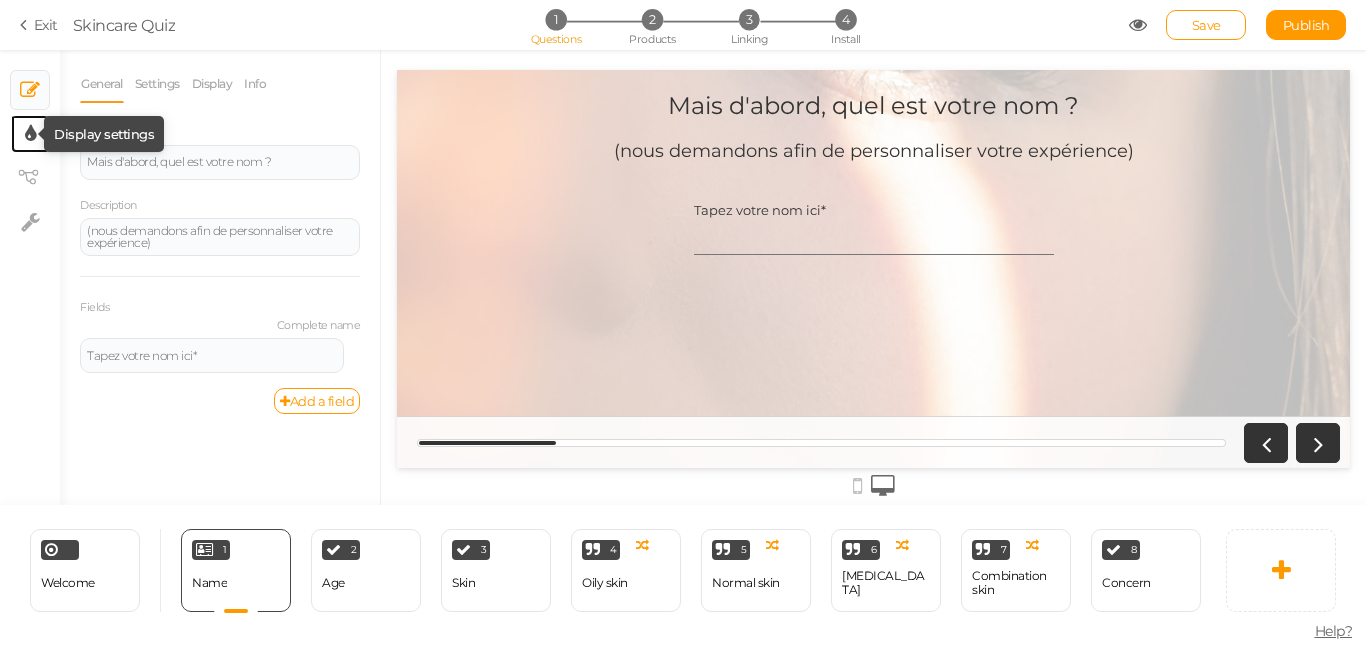 click at bounding box center [30, 134] 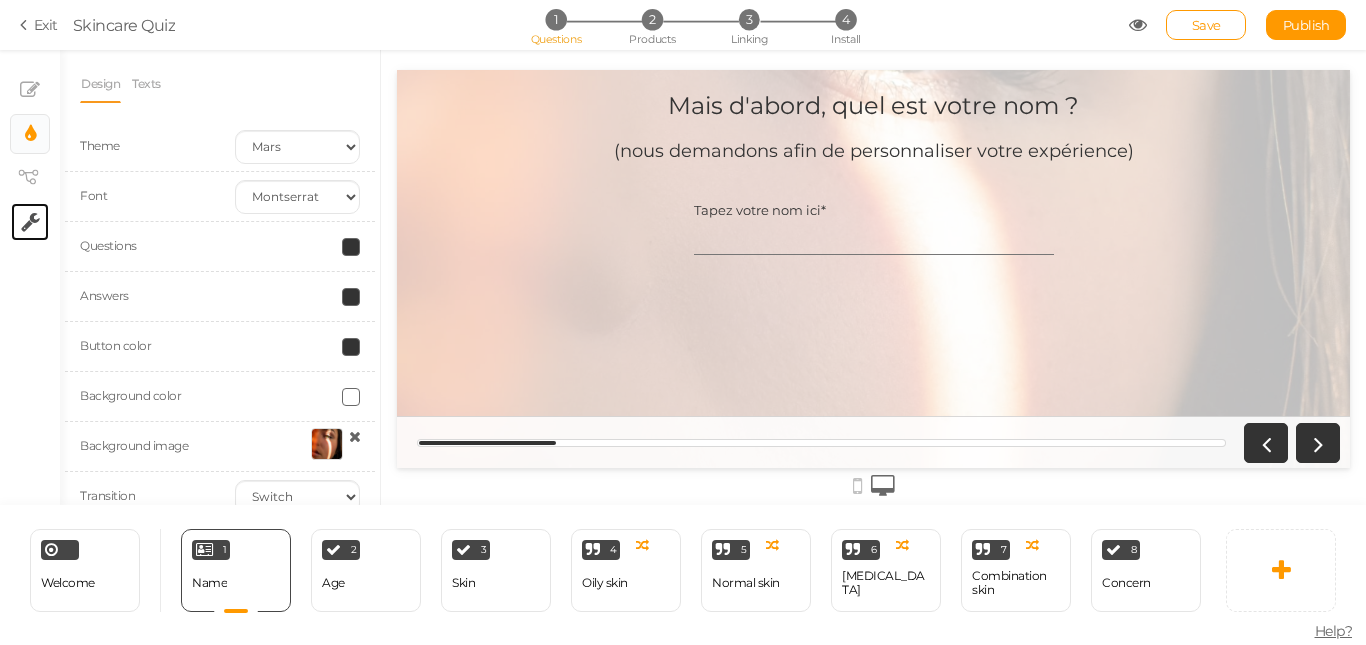click on "× Settings" at bounding box center (30, 222) 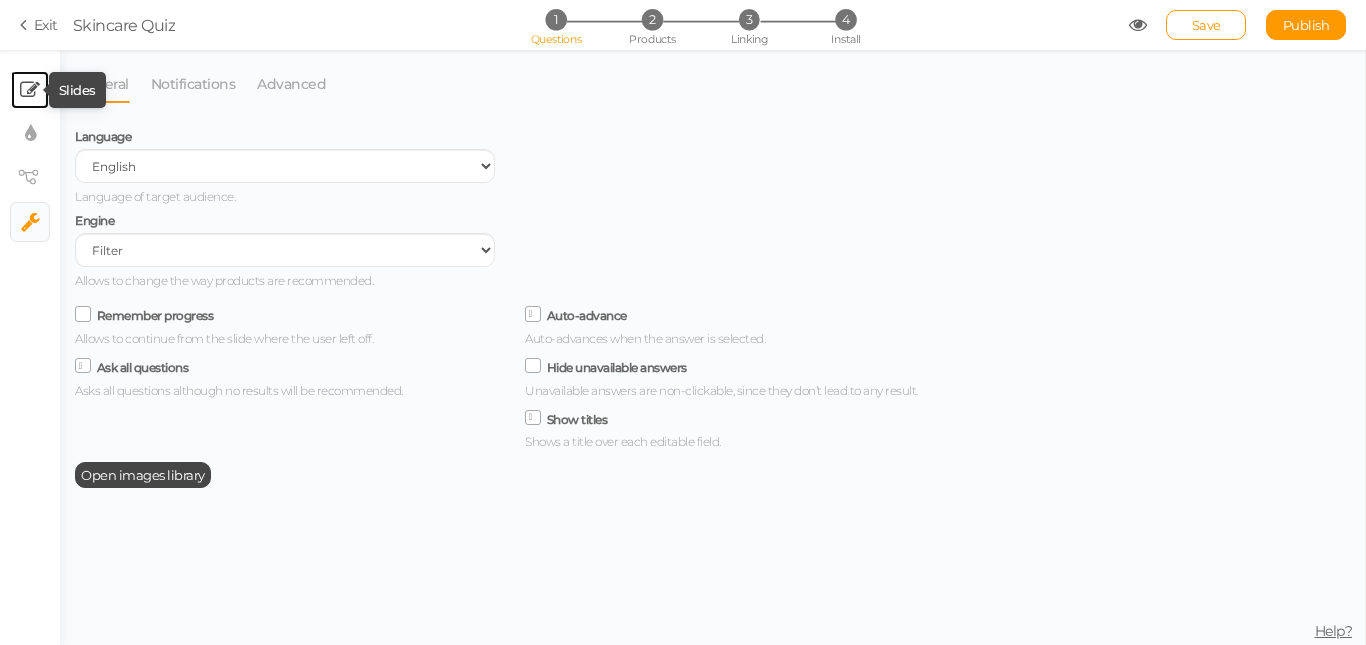 click at bounding box center [30, 90] 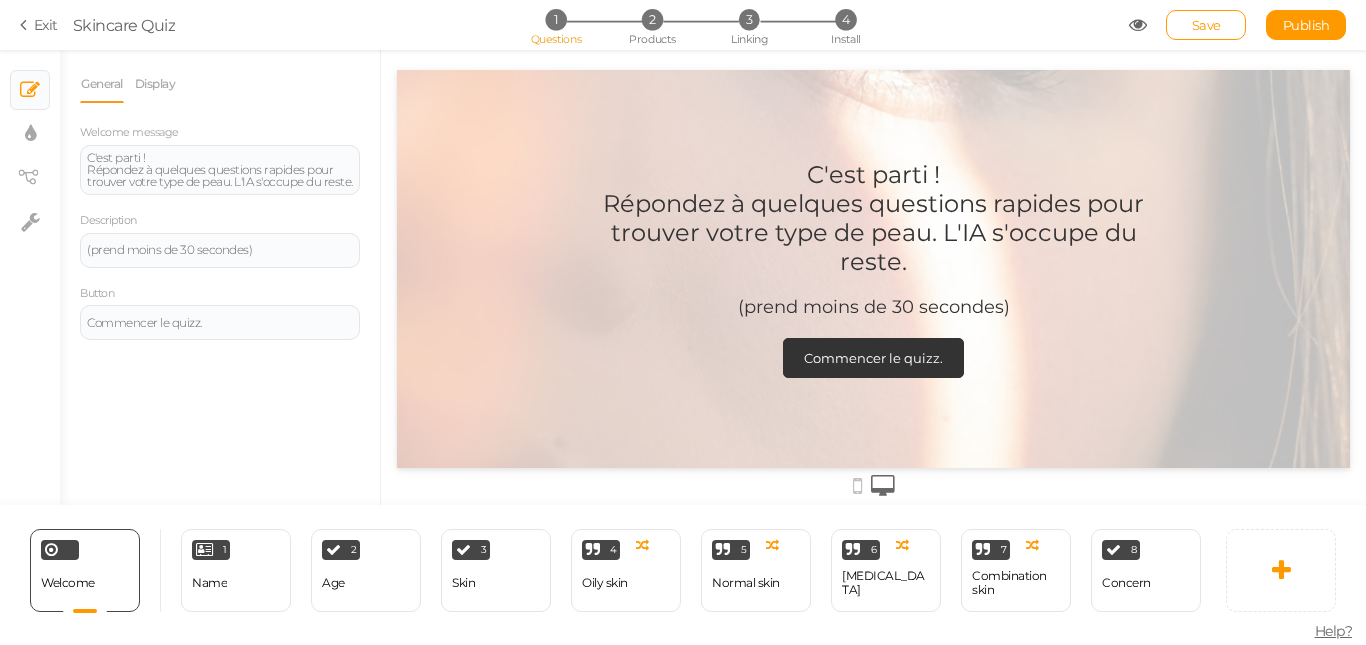 scroll, scrollTop: 0, scrollLeft: 0, axis: both 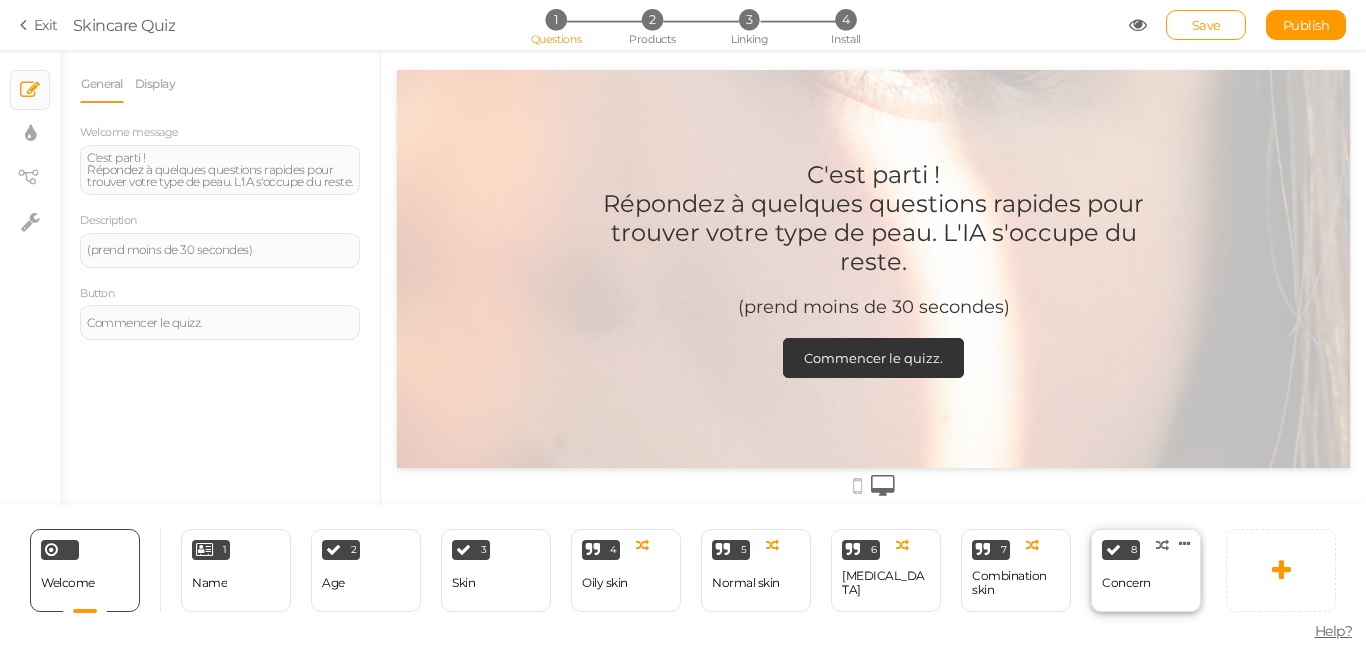 click on "Concern" at bounding box center [1126, 583] 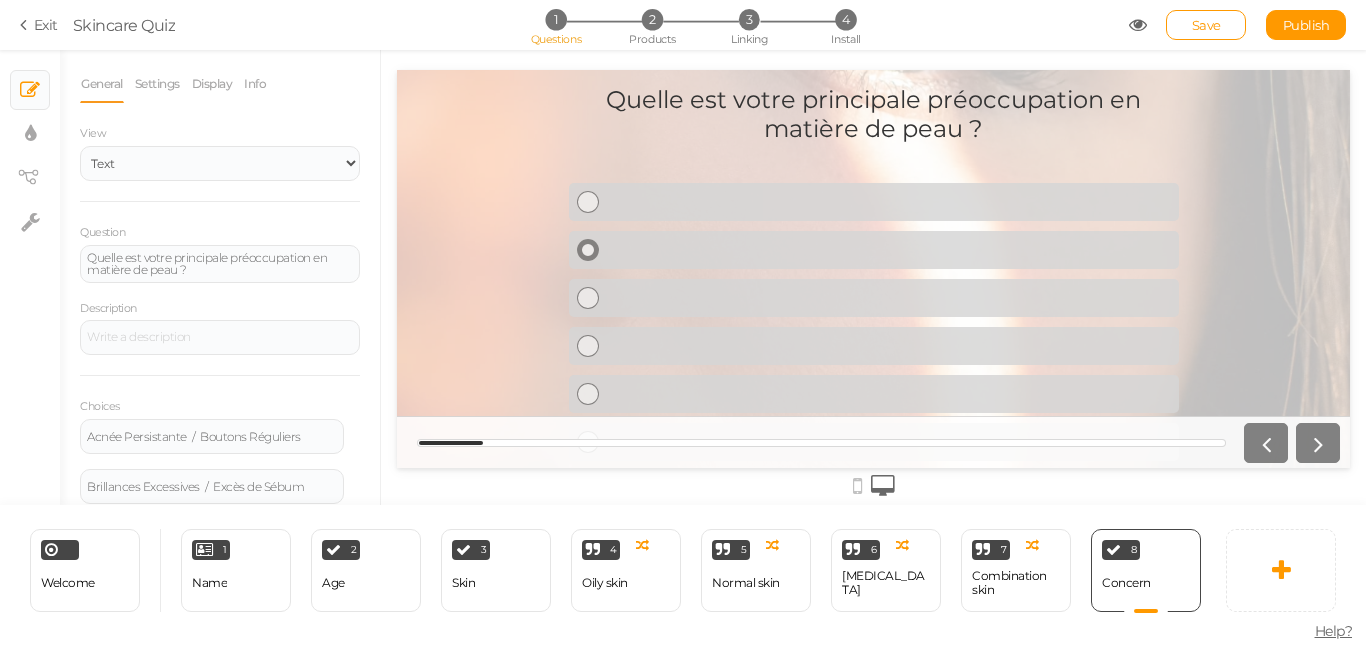 scroll, scrollTop: 0, scrollLeft: 0, axis: both 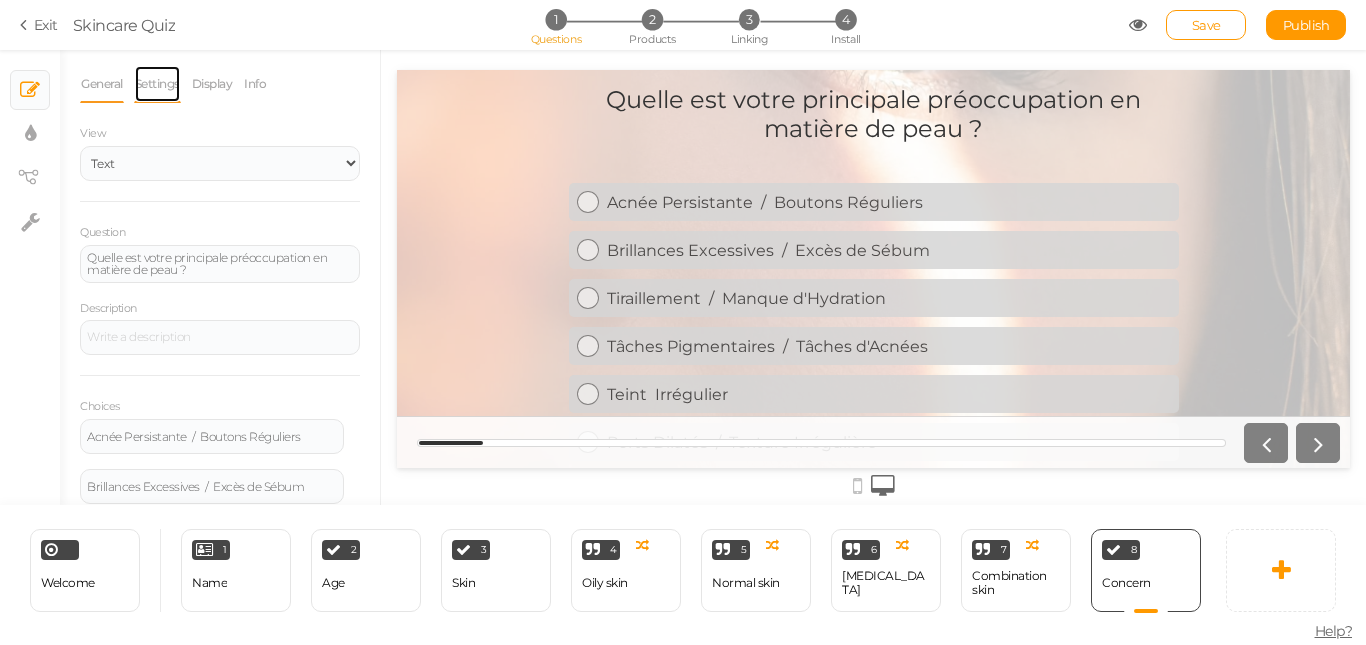 click on "Settings" at bounding box center (157, 84) 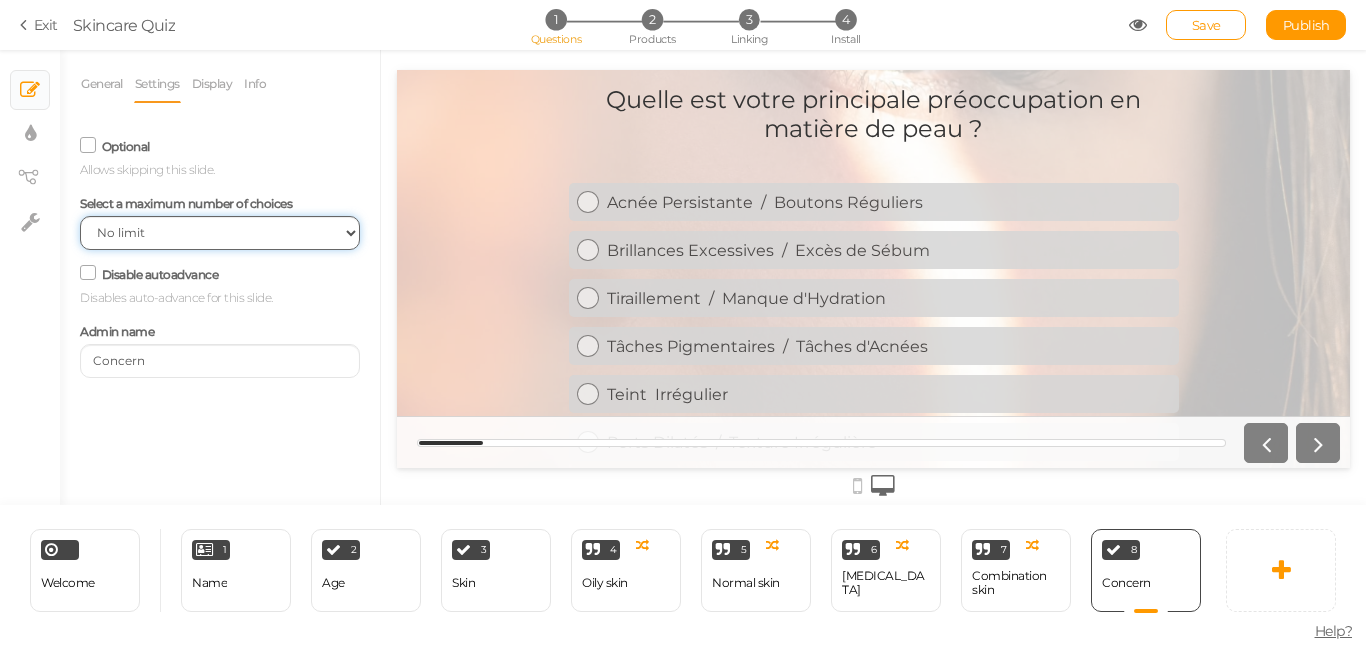click on "No limit   1   2   3   4   5   6   7   8   9   10" at bounding box center (220, 233) 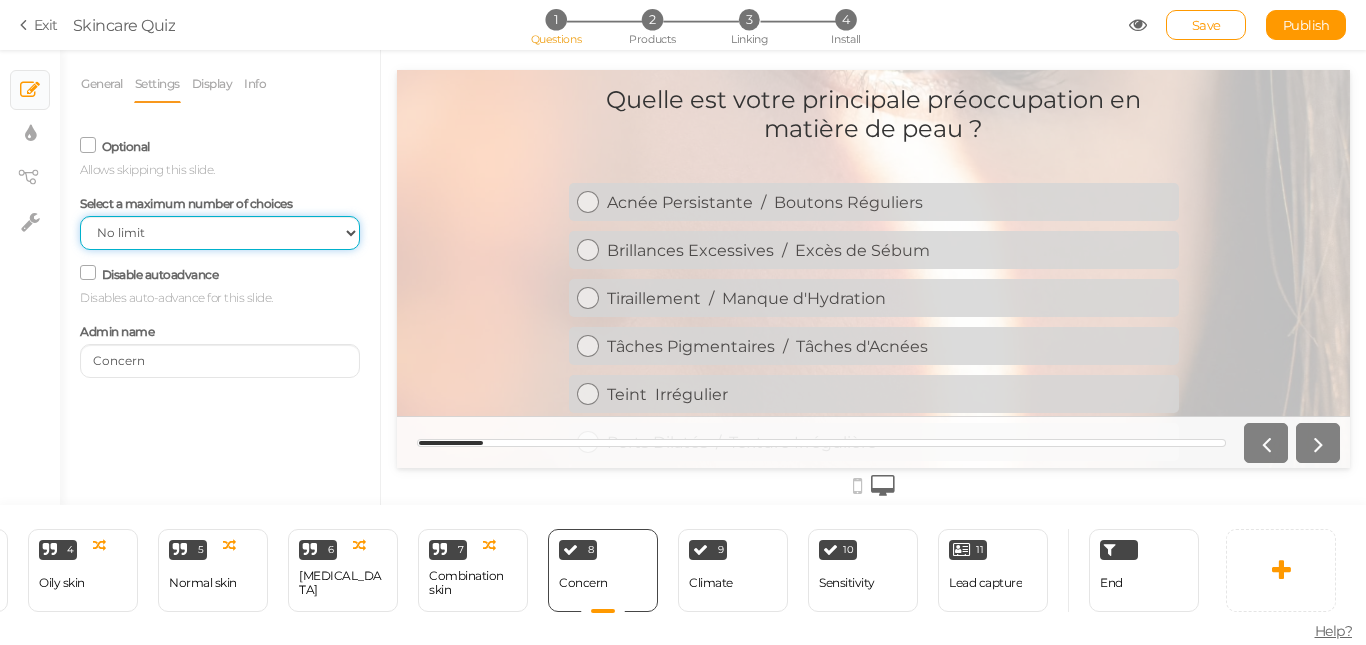 scroll, scrollTop: 0, scrollLeft: 546, axis: horizontal 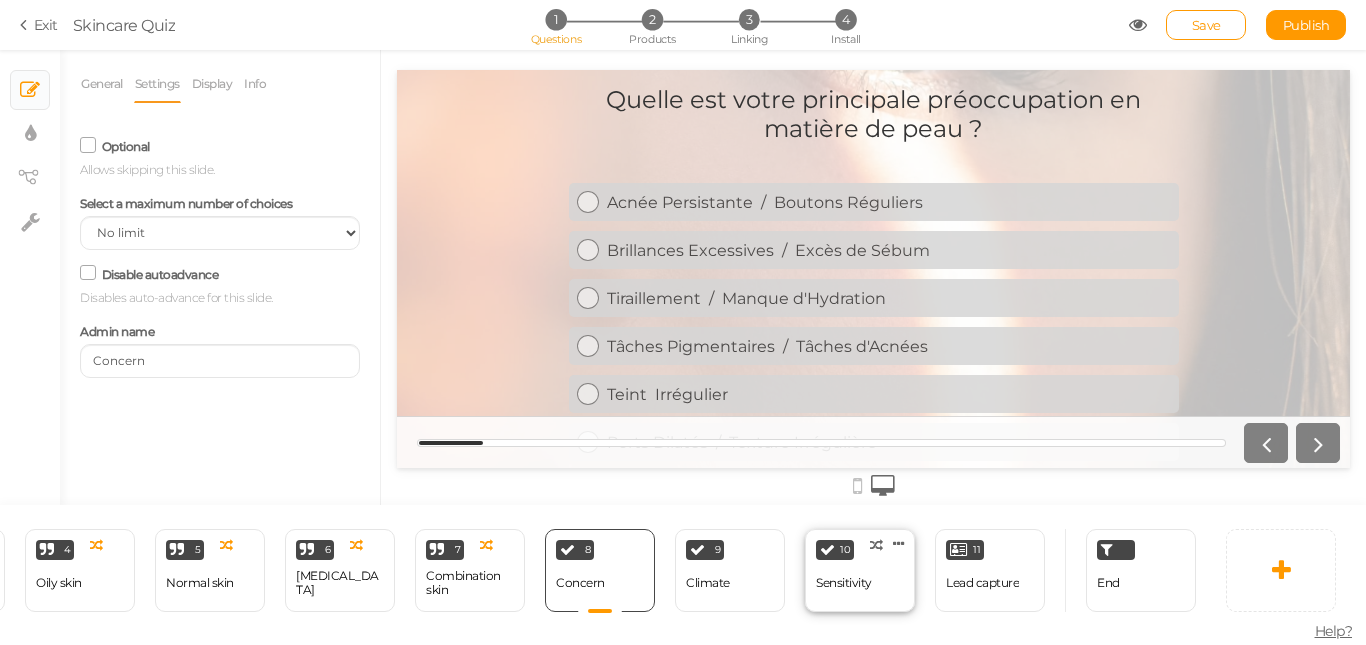 click on "Sensitivity" at bounding box center (844, 583) 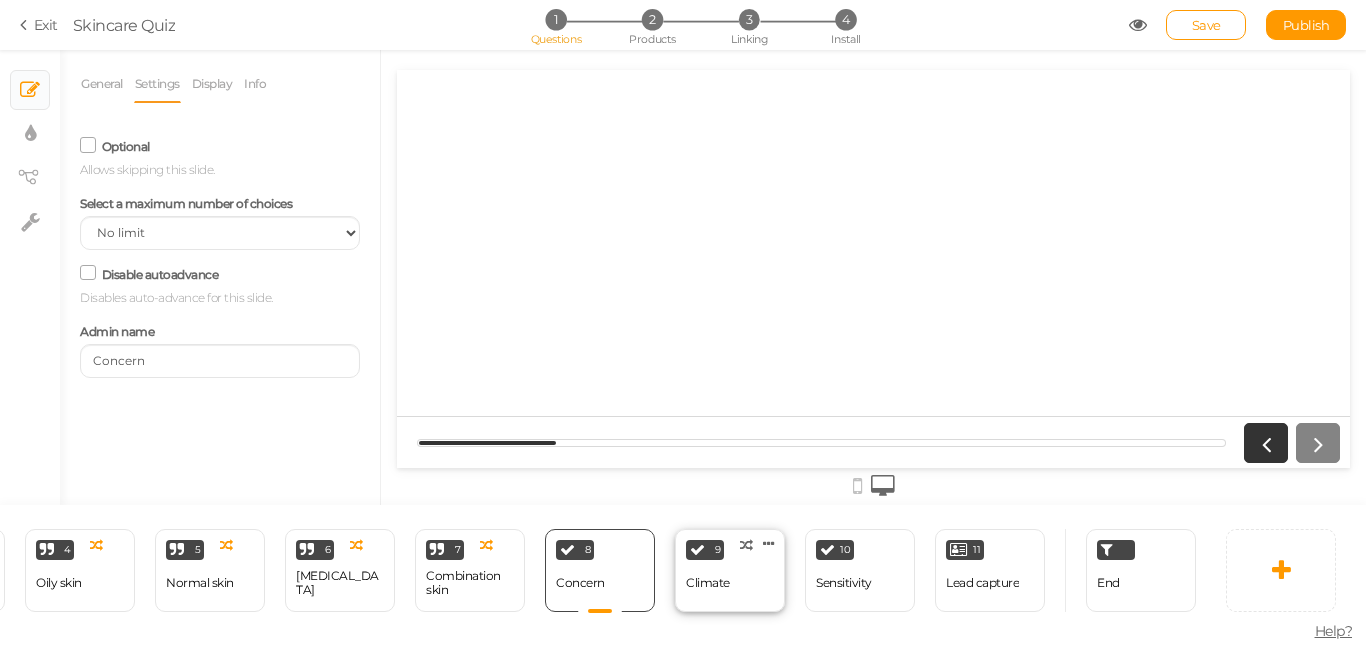 select on "1" 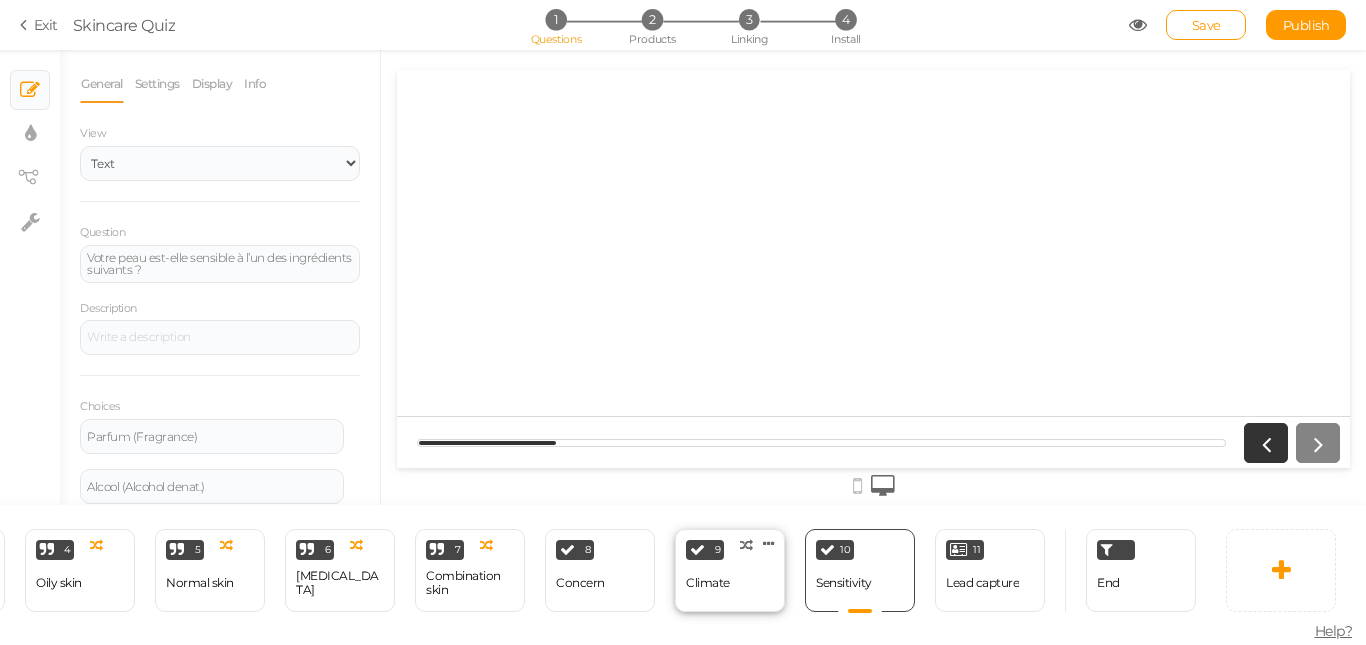 scroll, scrollTop: 0, scrollLeft: 0, axis: both 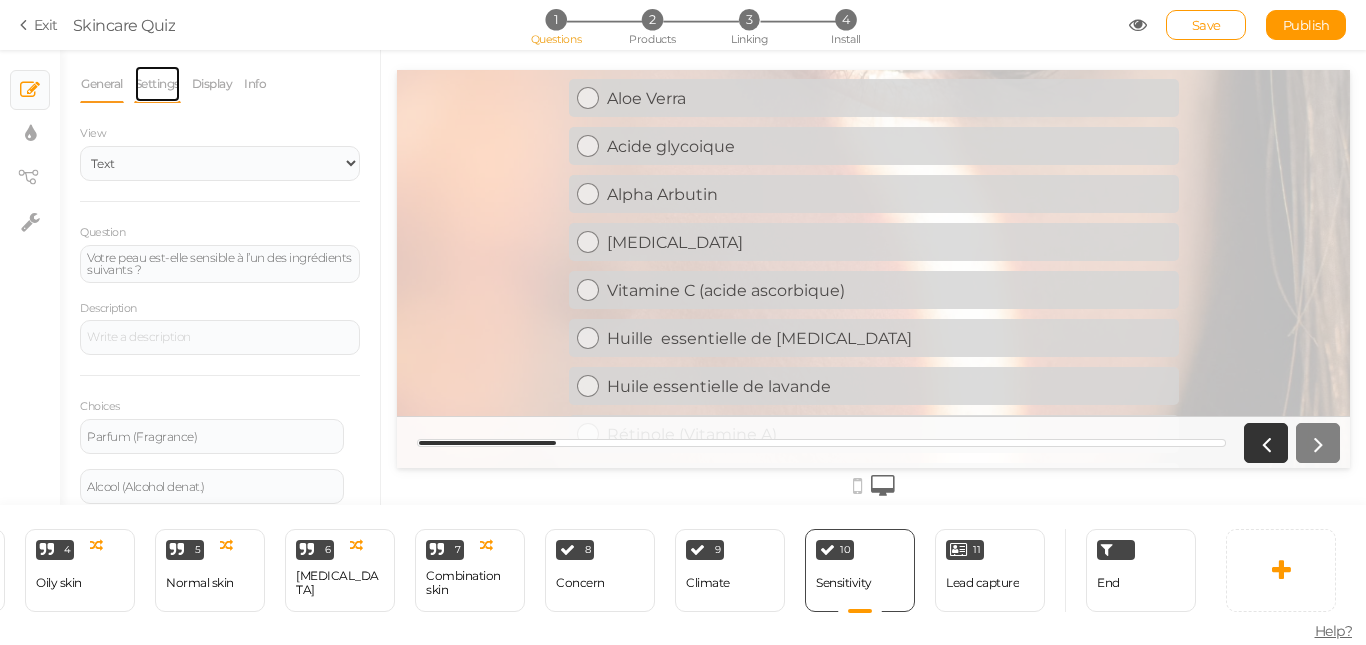 click on "Settings" at bounding box center [157, 84] 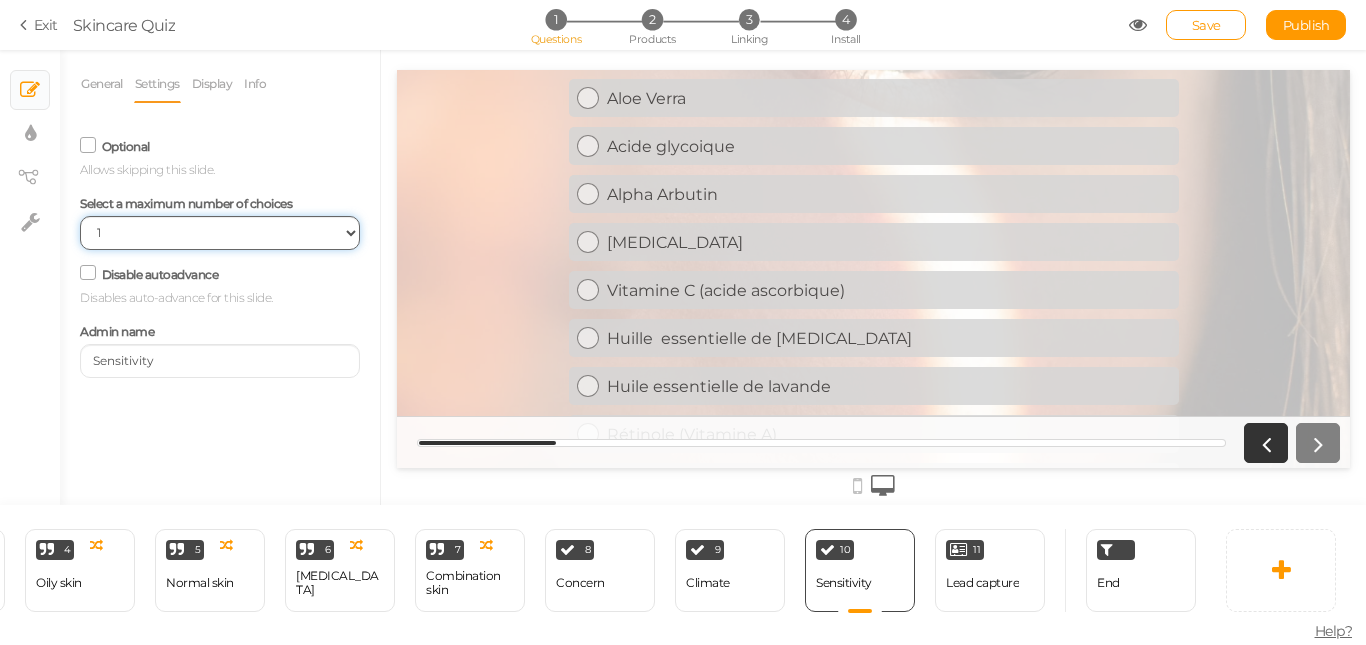 click on "No limit   1   2   3   4   5   6   7   8   9   10" at bounding box center (220, 233) 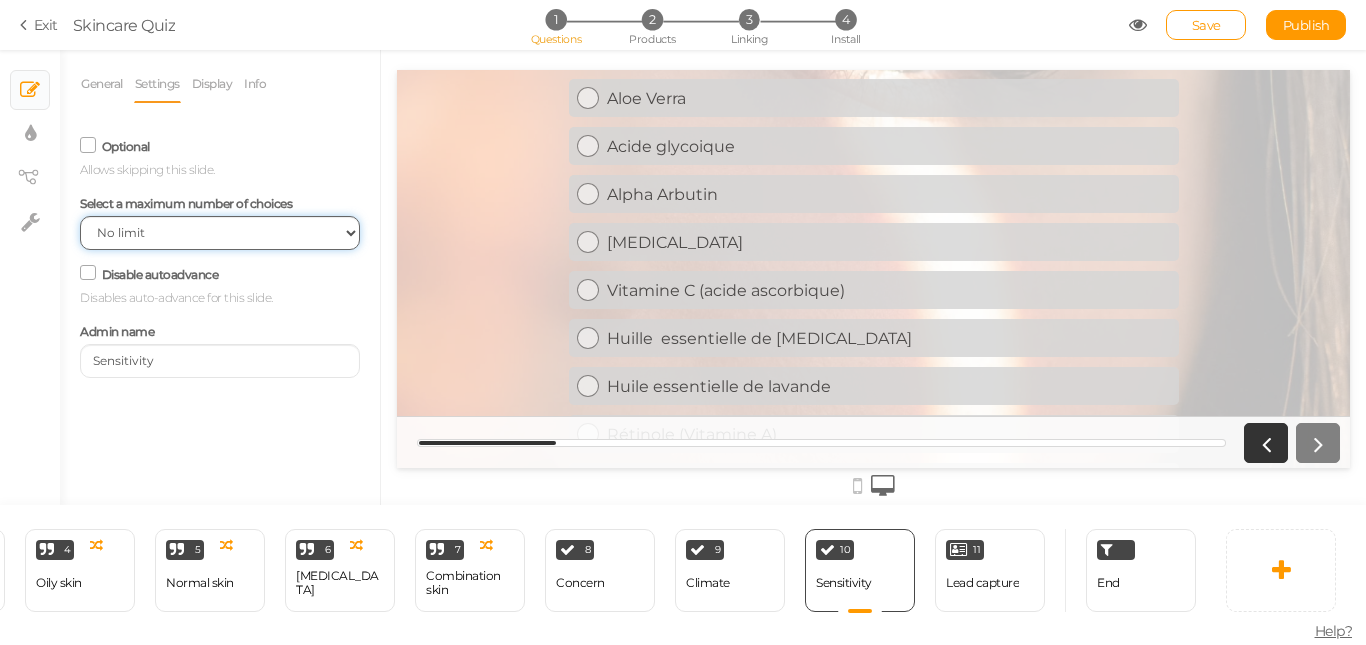 click on "No limit   1   2   3   4   5   6   7   8   9   10" at bounding box center [220, 233] 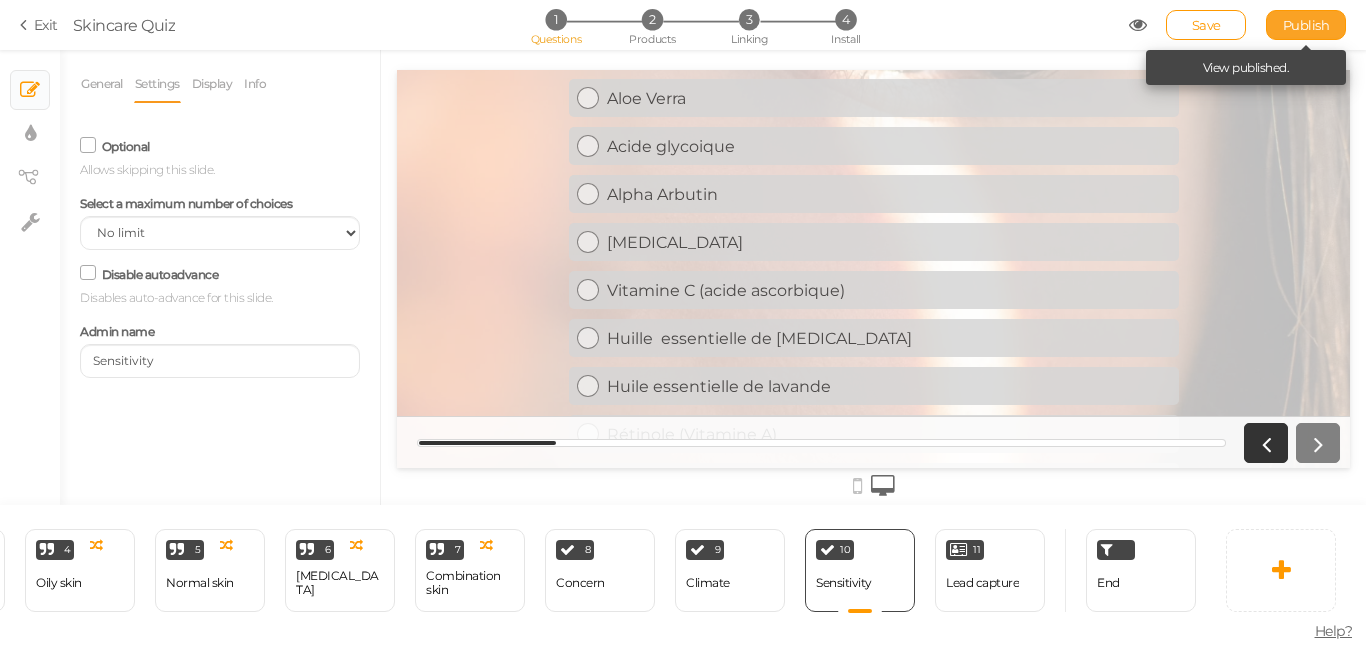 click on "Publish" at bounding box center [1306, 25] 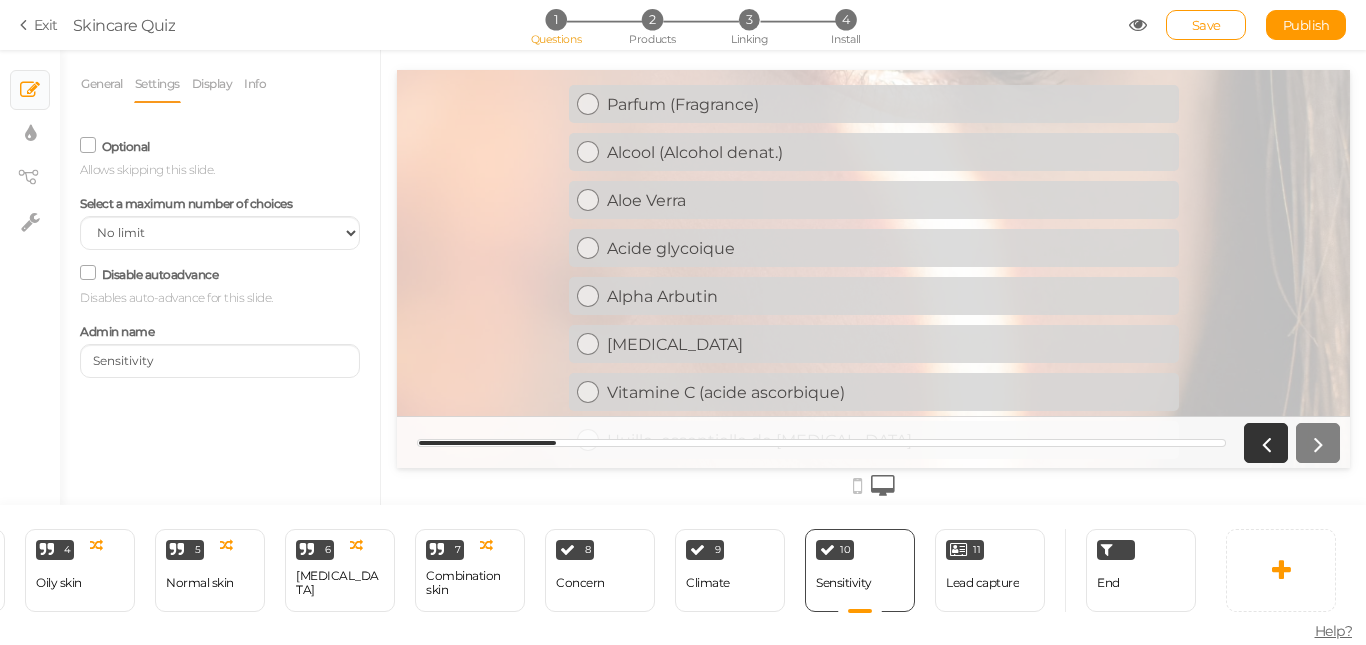 scroll, scrollTop: 38, scrollLeft: 0, axis: vertical 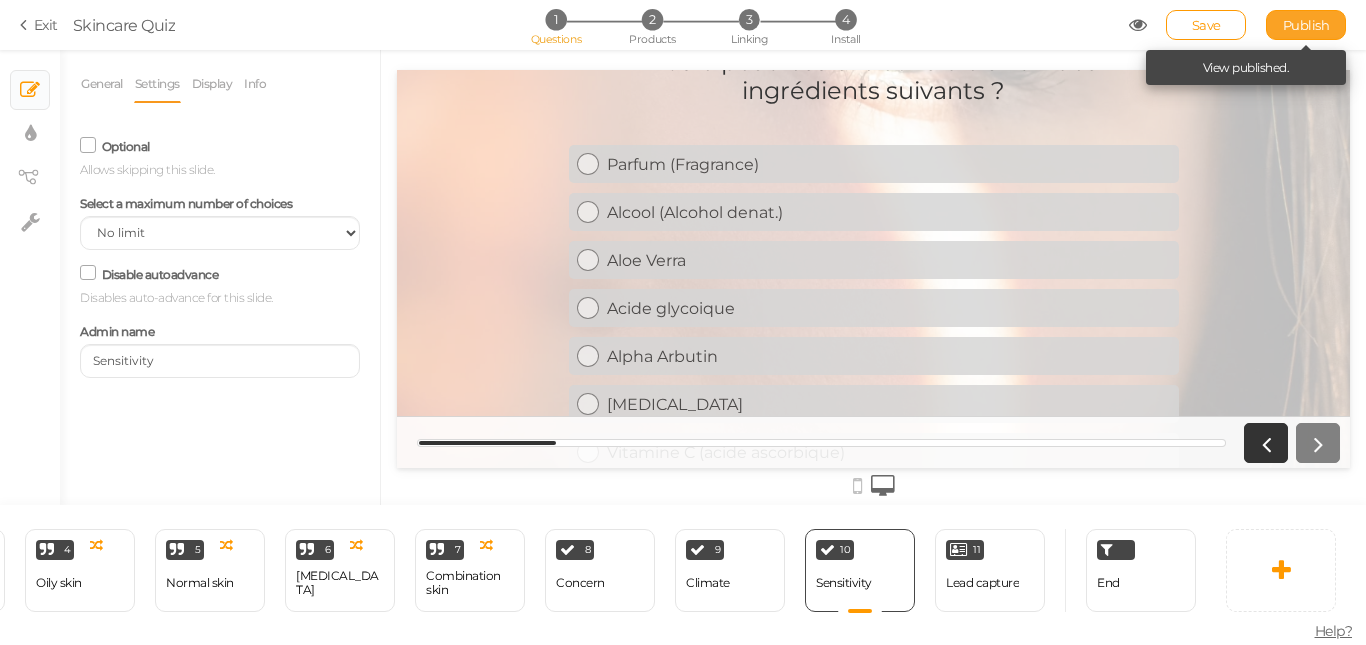 click on "Publish" at bounding box center (1306, 25) 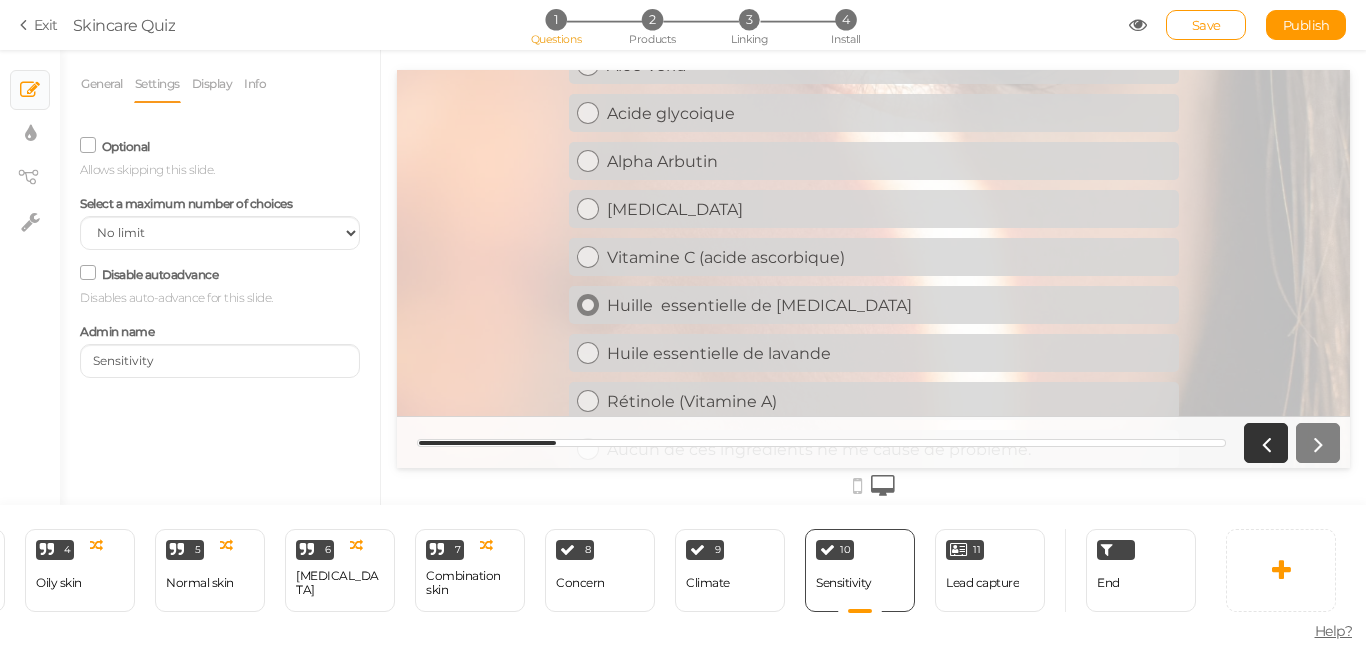 scroll, scrollTop: 338, scrollLeft: 0, axis: vertical 